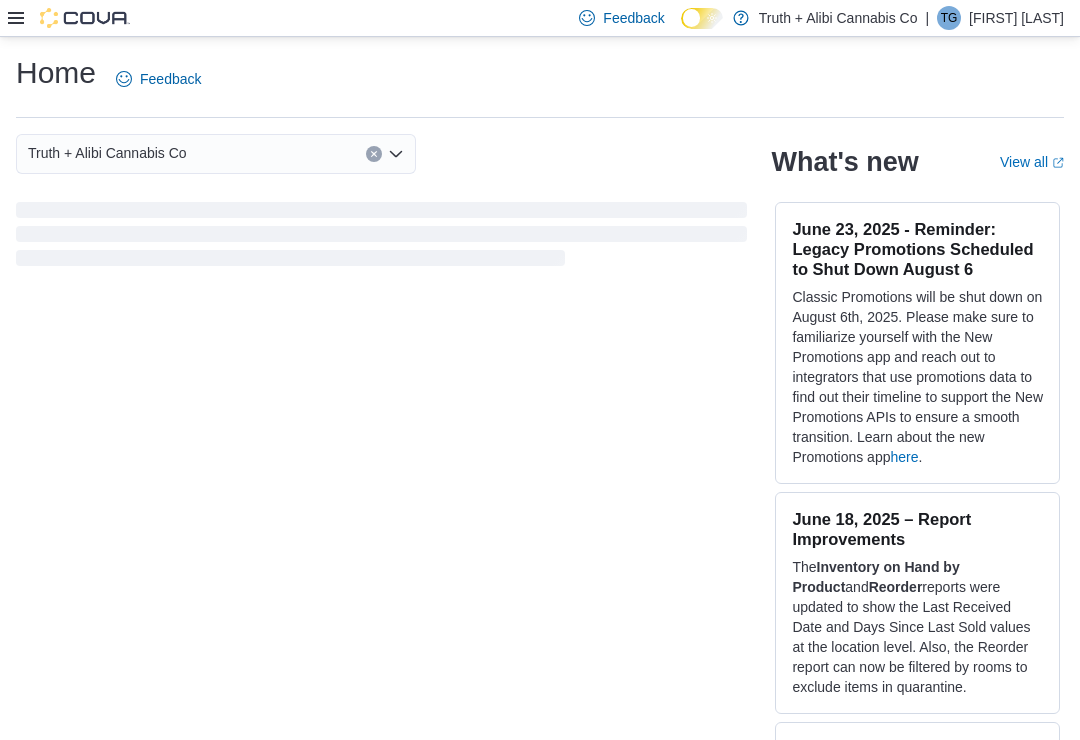 scroll, scrollTop: 0, scrollLeft: 0, axis: both 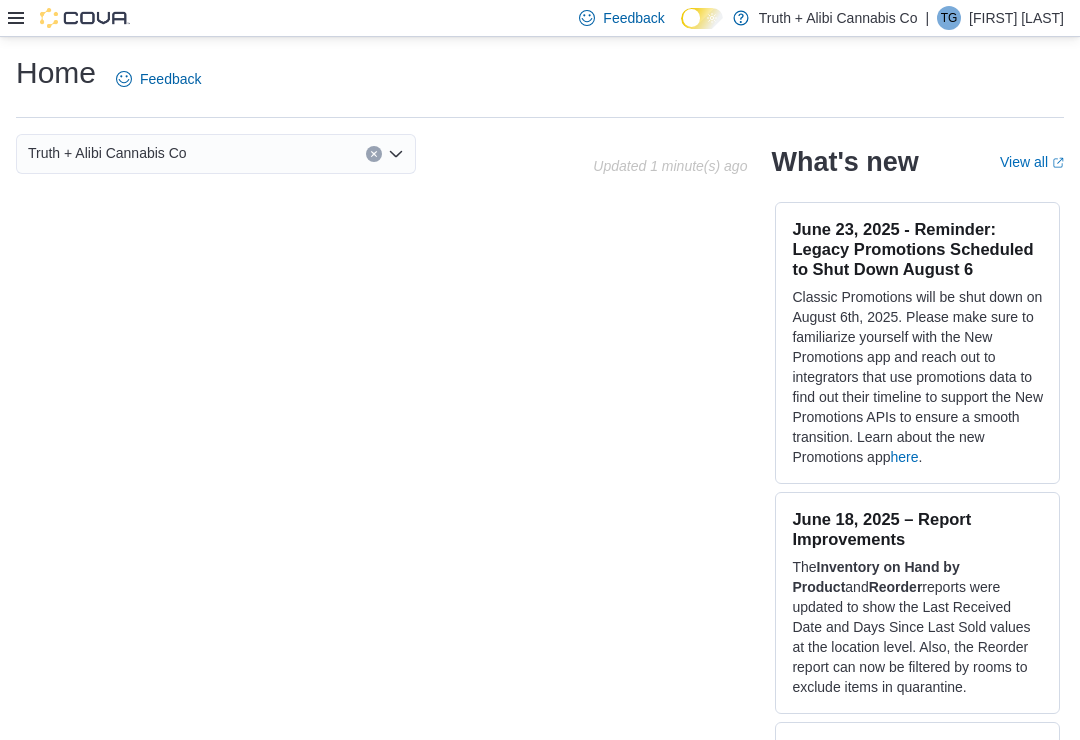 click at bounding box center (85, 18) 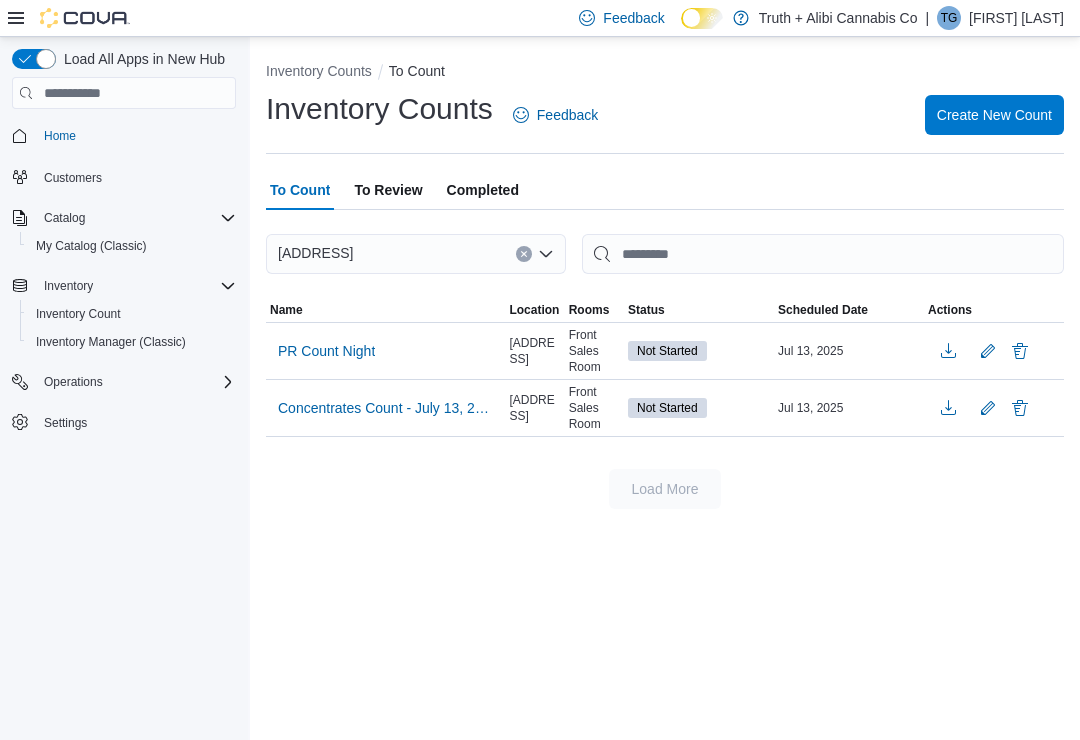 click on "Concentrates Count - July 13, 2025" at bounding box center [385, 408] 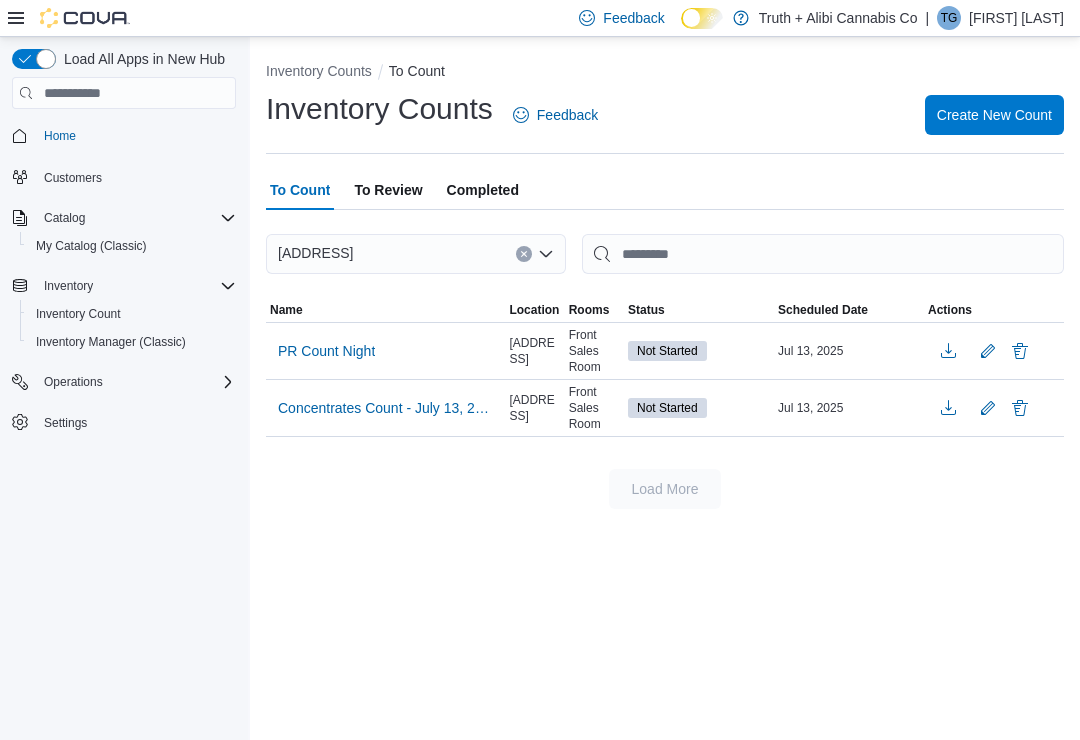 click on "Concentrates Count - July 13, 2025" at bounding box center (385, 408) 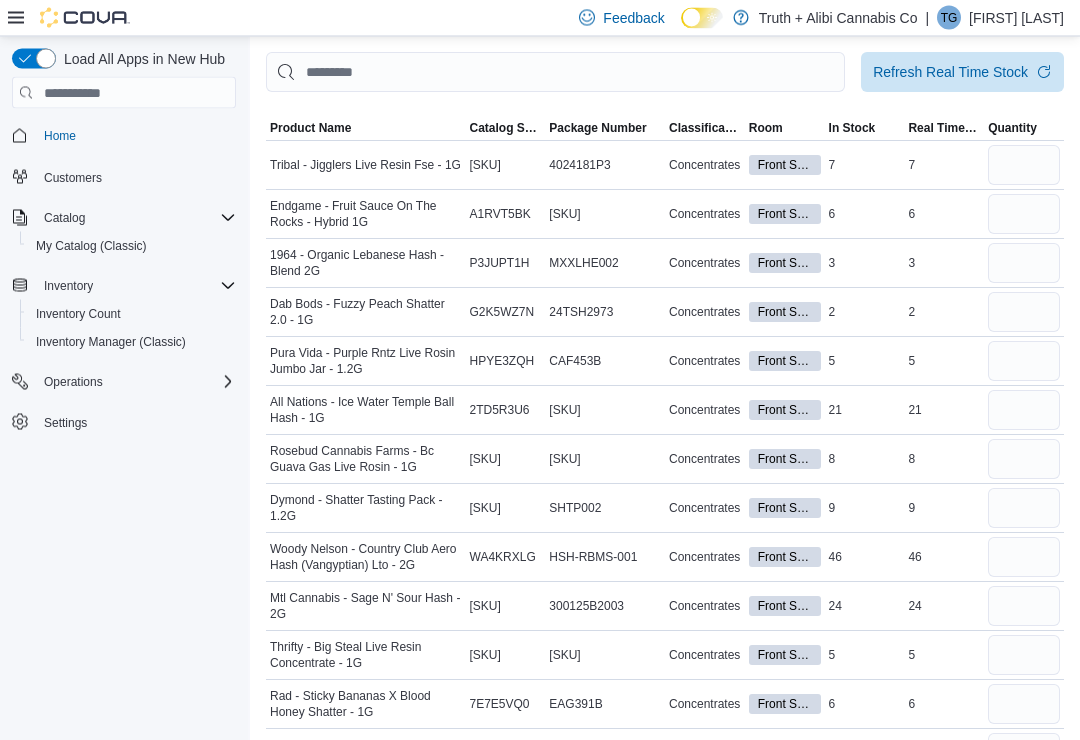 scroll, scrollTop: 0, scrollLeft: 0, axis: both 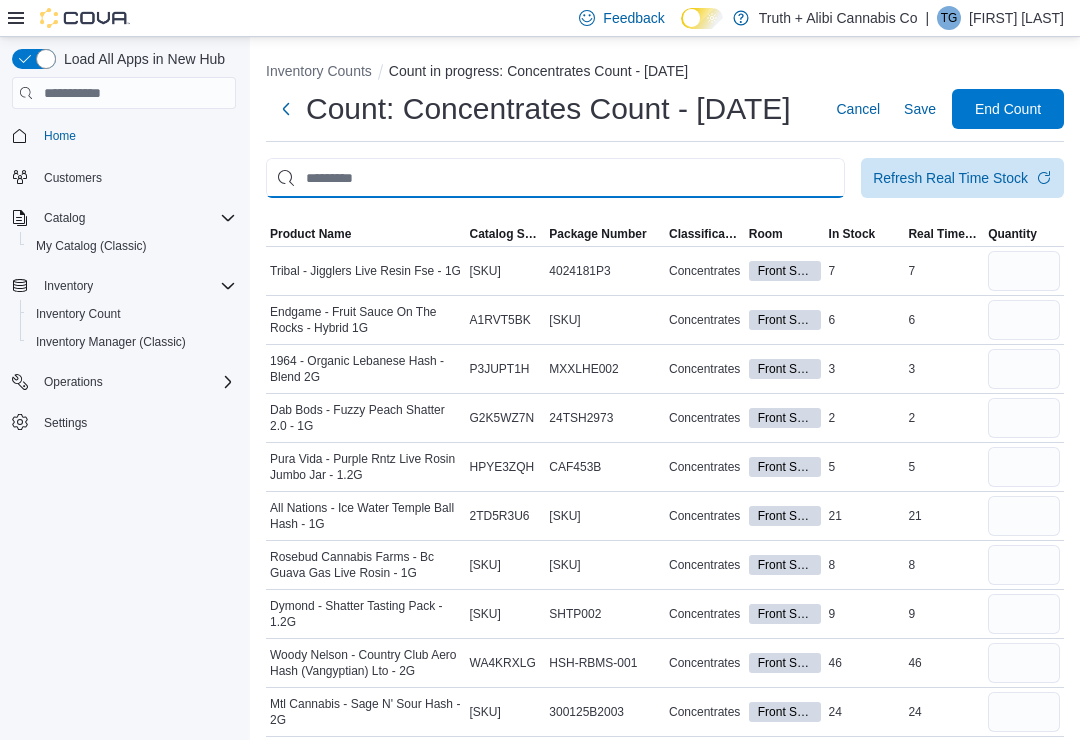 click at bounding box center [555, 178] 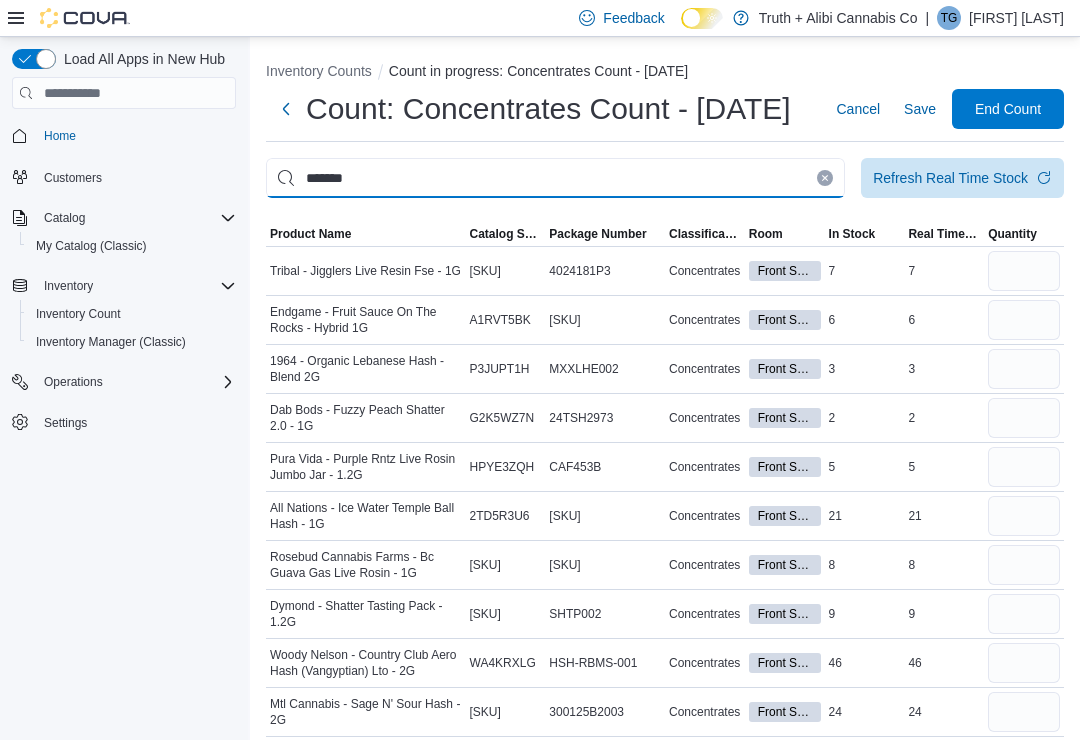type on "*******" 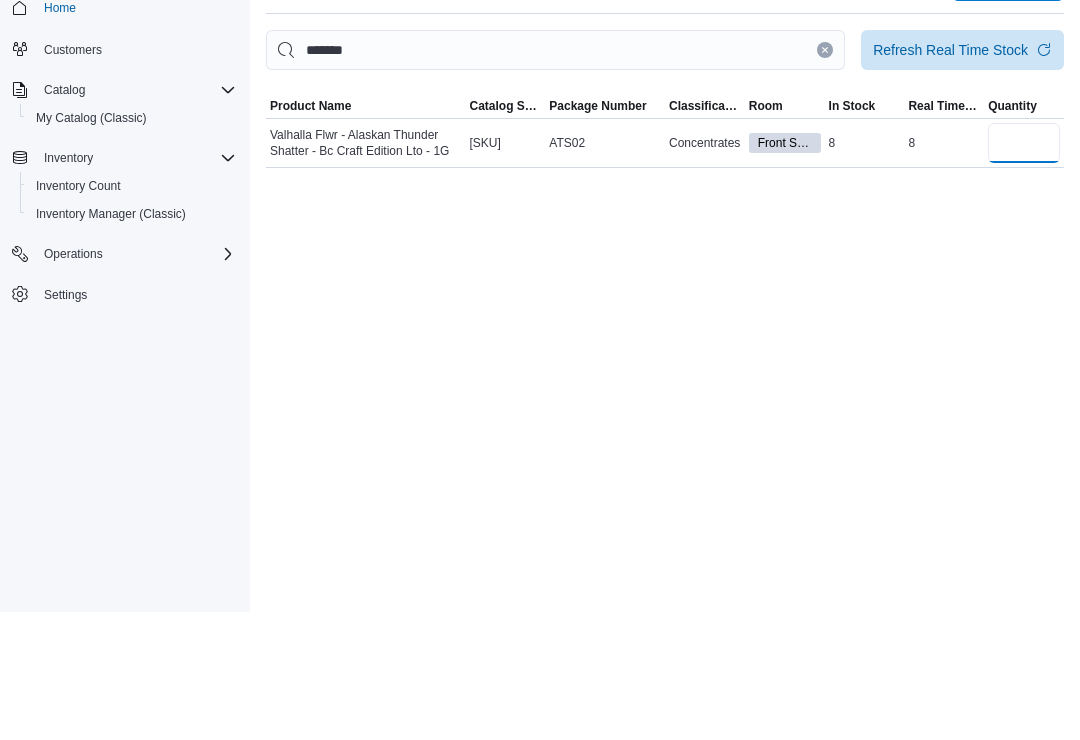 click at bounding box center (1024, 271) 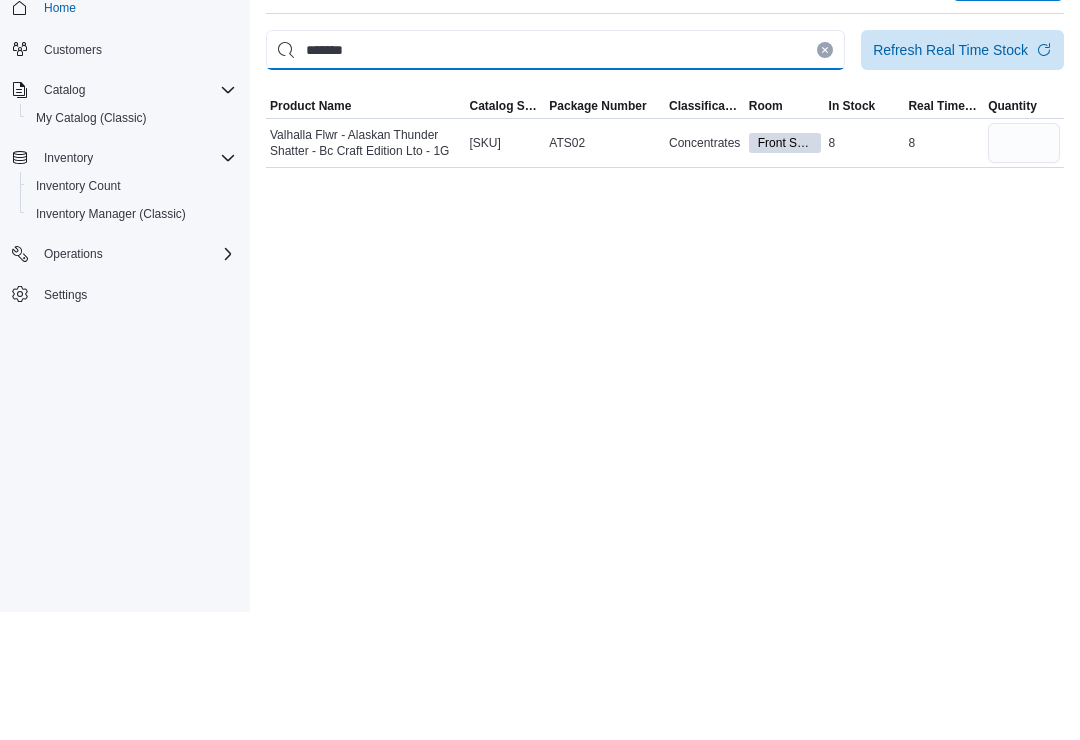 click on "*******" at bounding box center (555, 178) 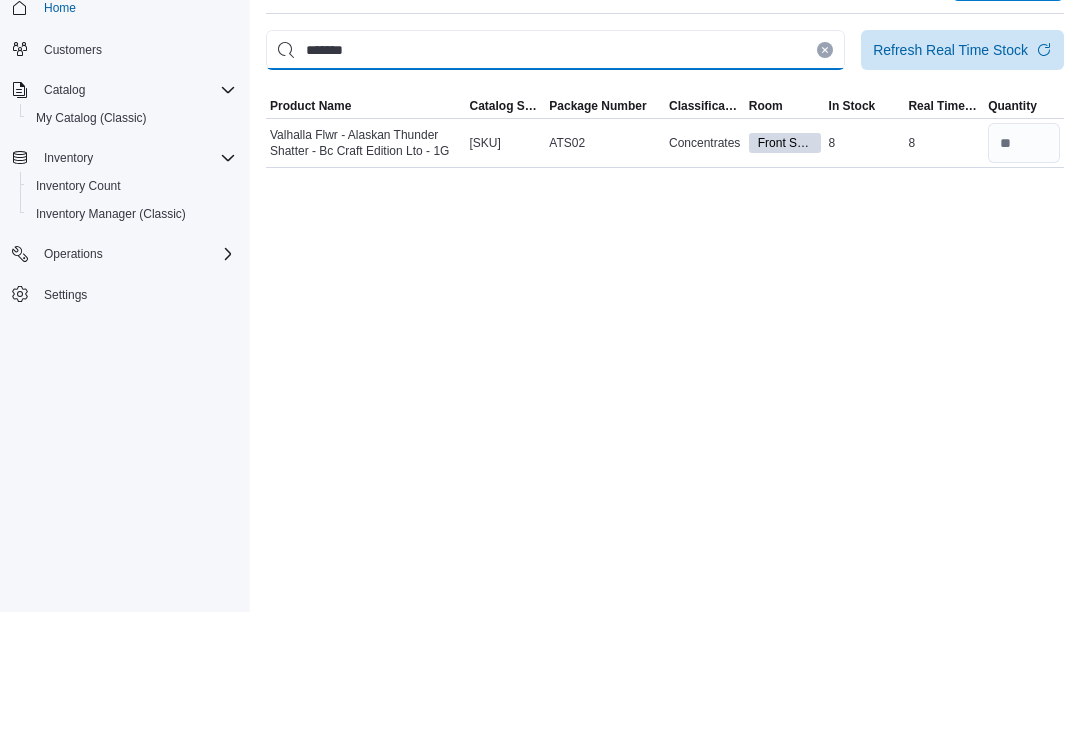 click on "*******" at bounding box center [555, 178] 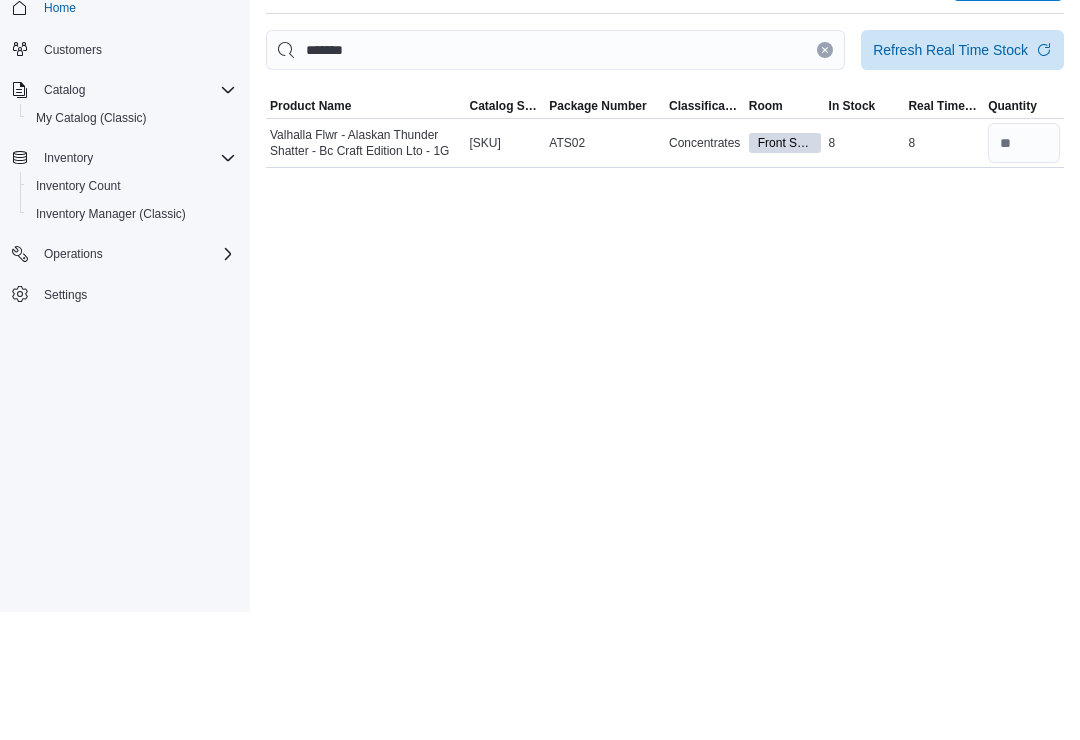 click 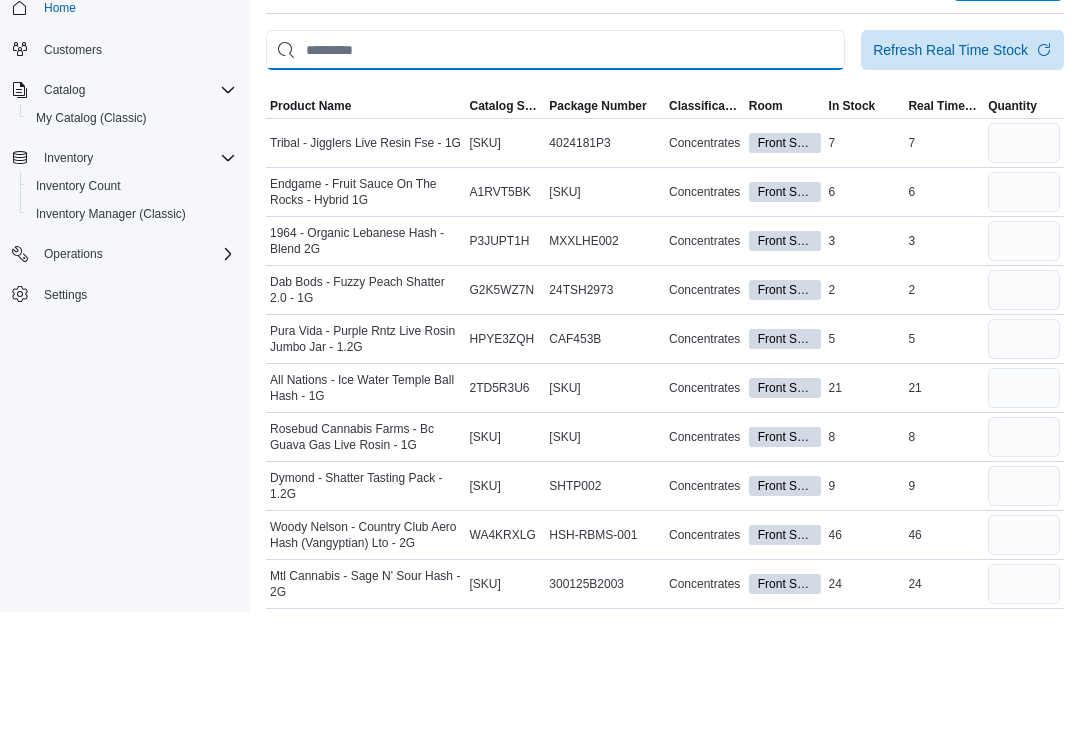 click at bounding box center (555, 178) 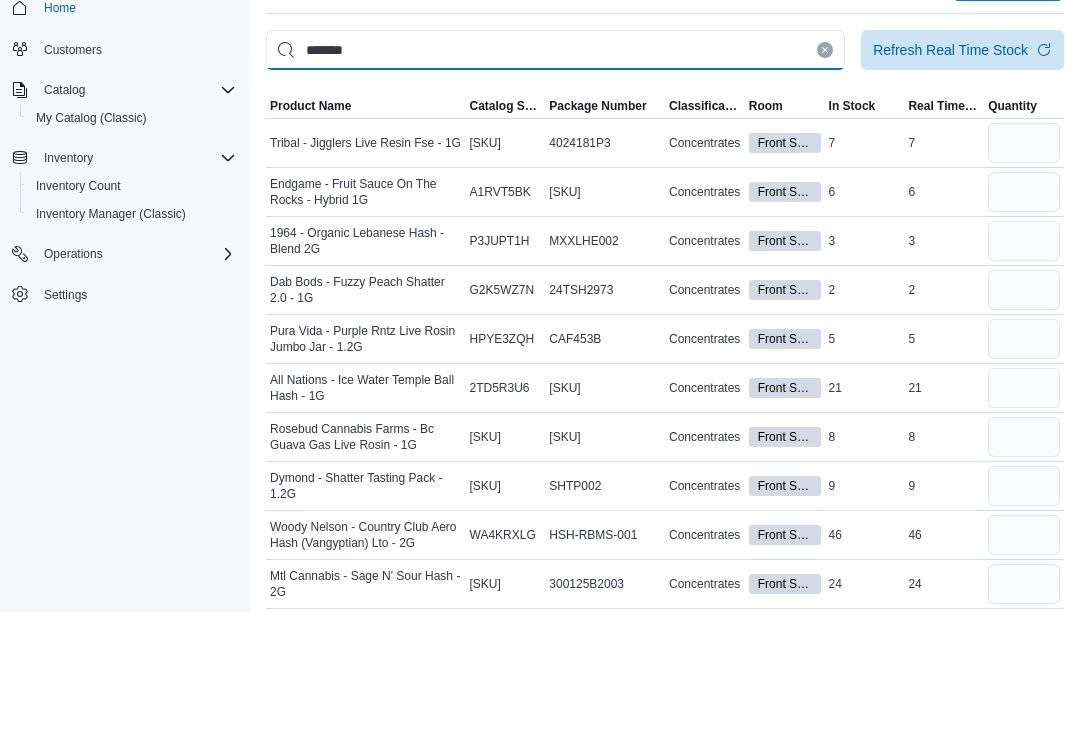 type on "******" 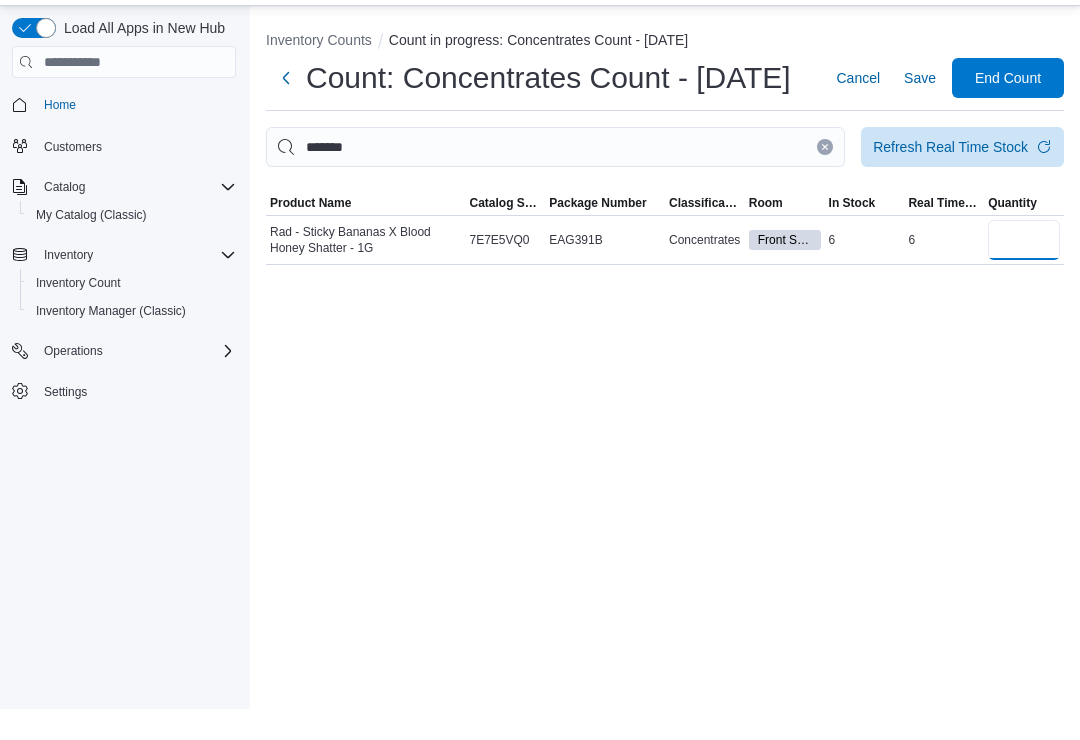 click at bounding box center (1024, 271) 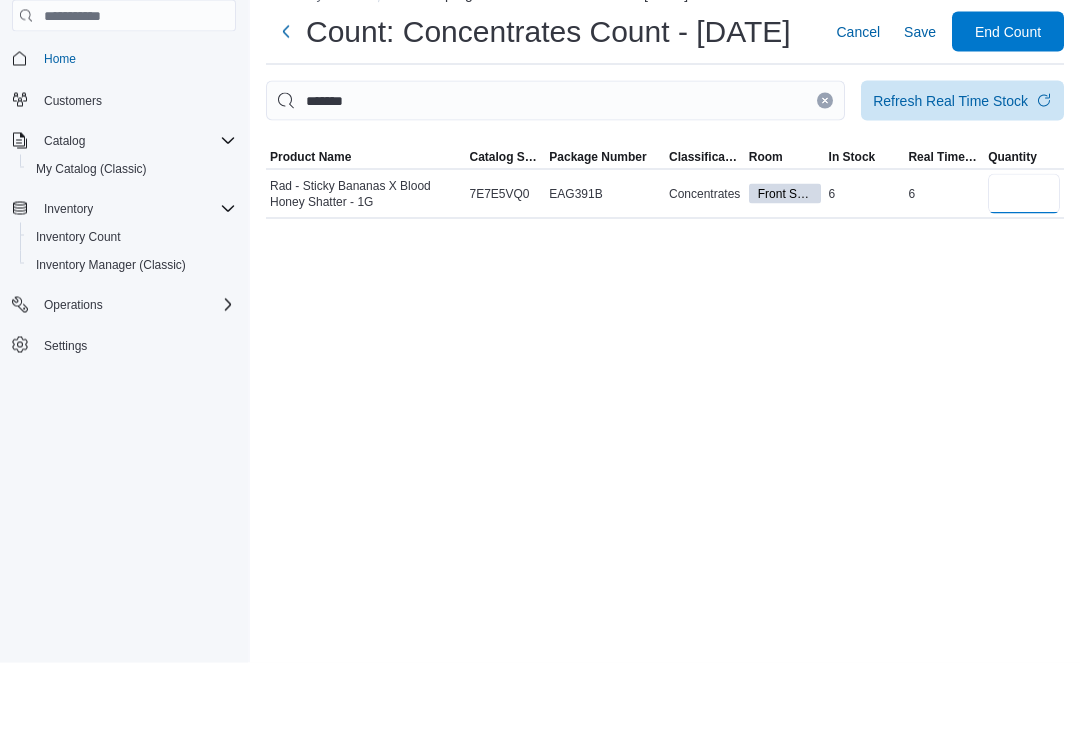type on "*" 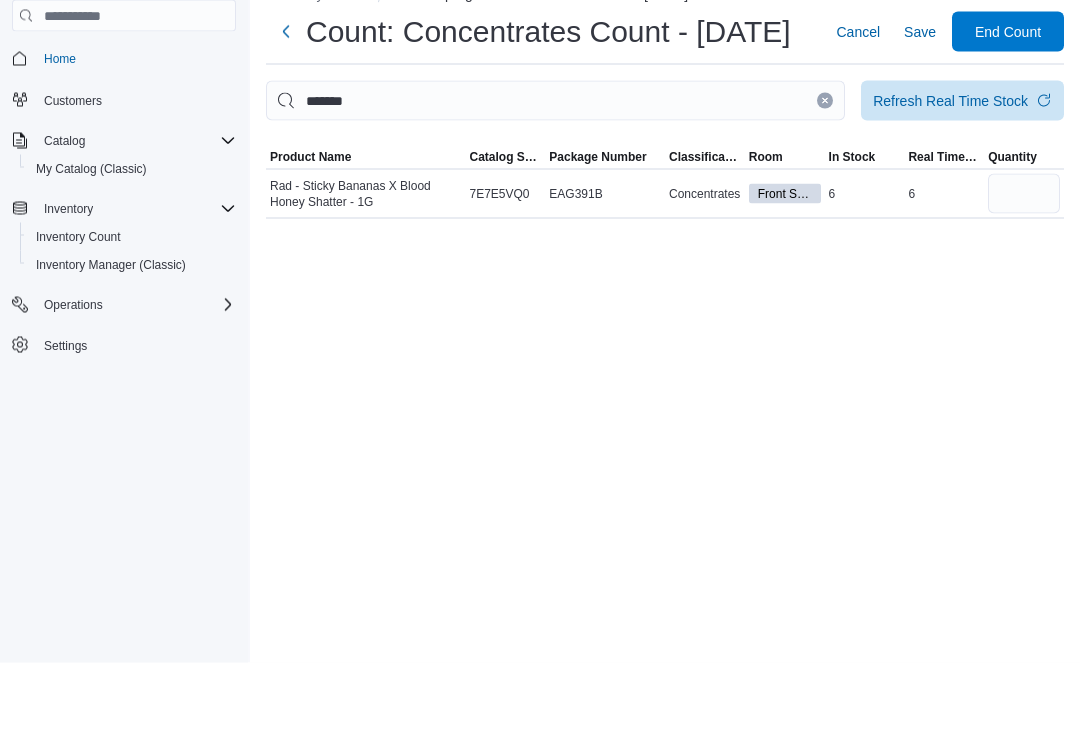 click on "Inventory Counts Count in progress: Concentrates Count - [DATE] Count: Concentrates Count - [DATE]  Cancel Save End Count ****** Refresh Real Time Stock Sorting This table contains 1 rows. Product Name Catalog SKU Package Number Classification Room In Stock Real Time Stock Quantity Rad - Sticky Bananas X Blood Honey Shatter - 1G Catalog SKU 7E7E5VQ0 Package Number EAG391B Concentrates Front Sales Room In Stock 6  Real Time Stock 6  *" at bounding box center [665, 174] 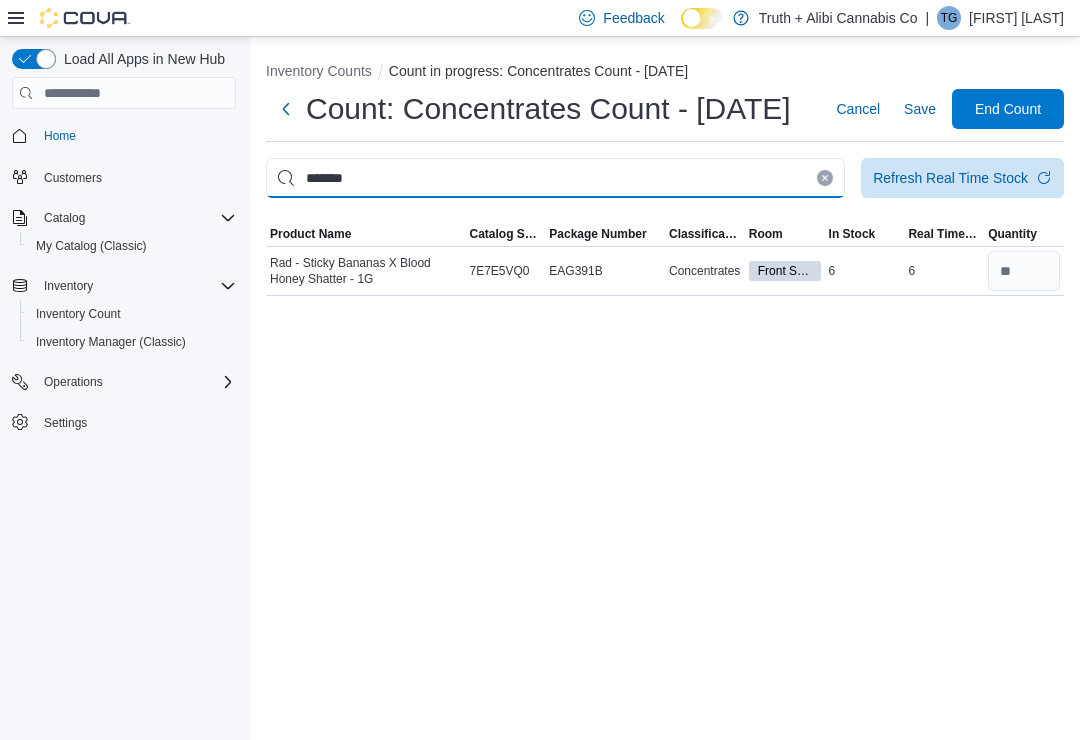 click on "******" at bounding box center (555, 178) 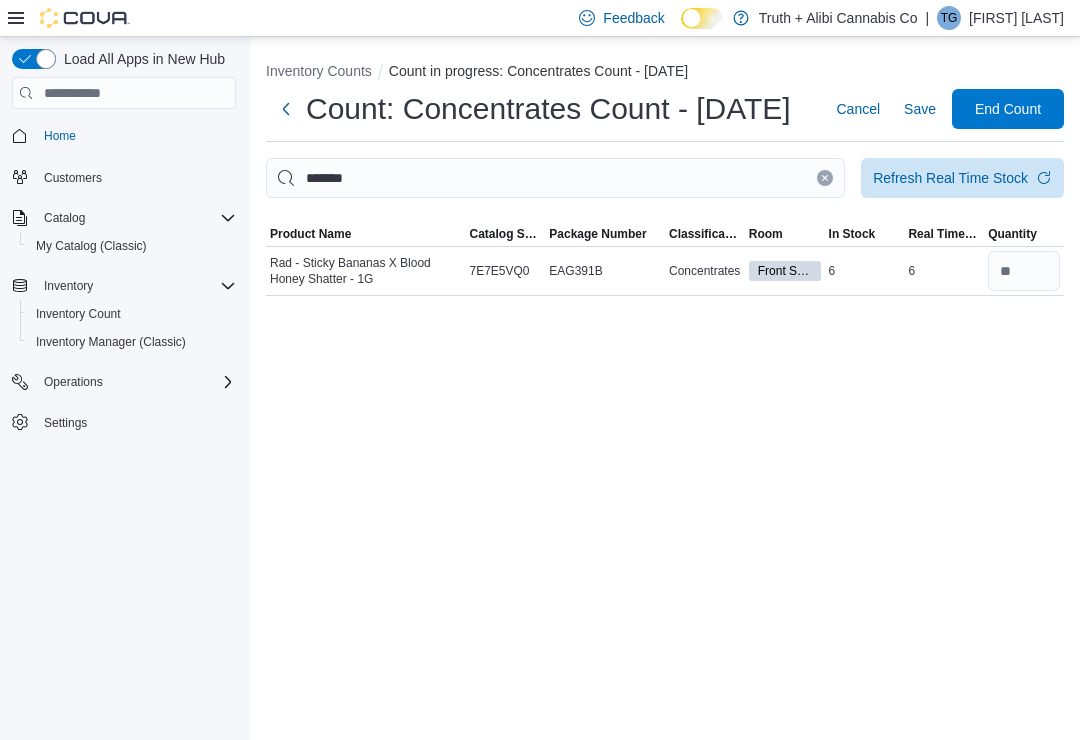 click 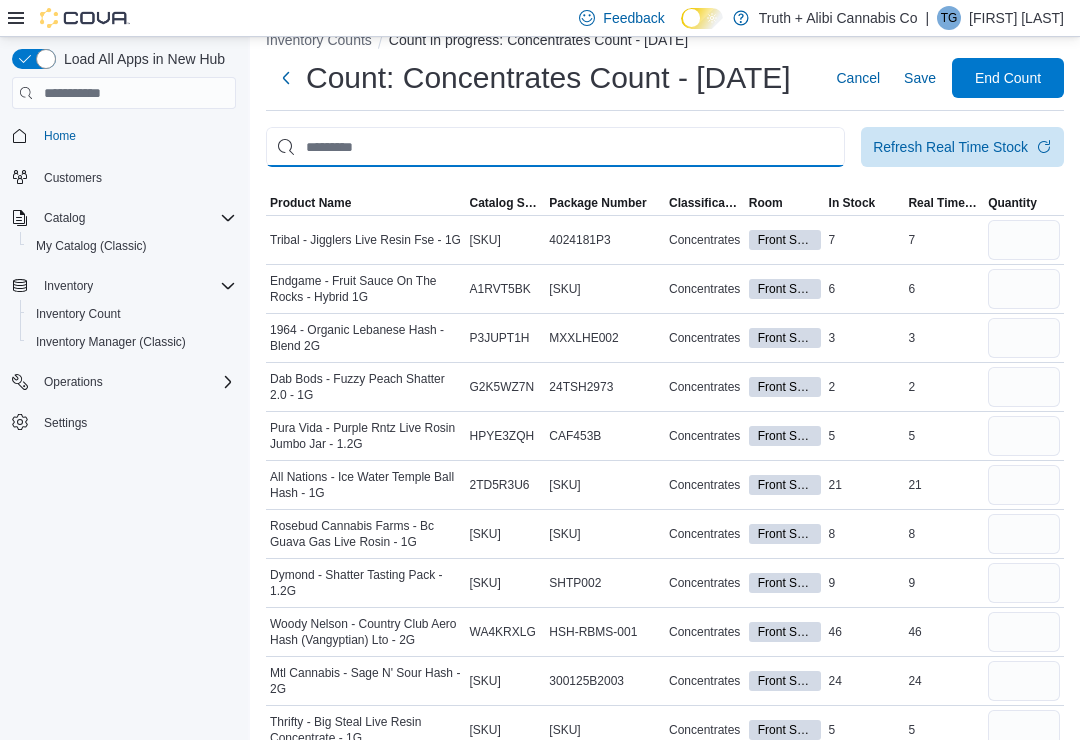 click at bounding box center [555, 147] 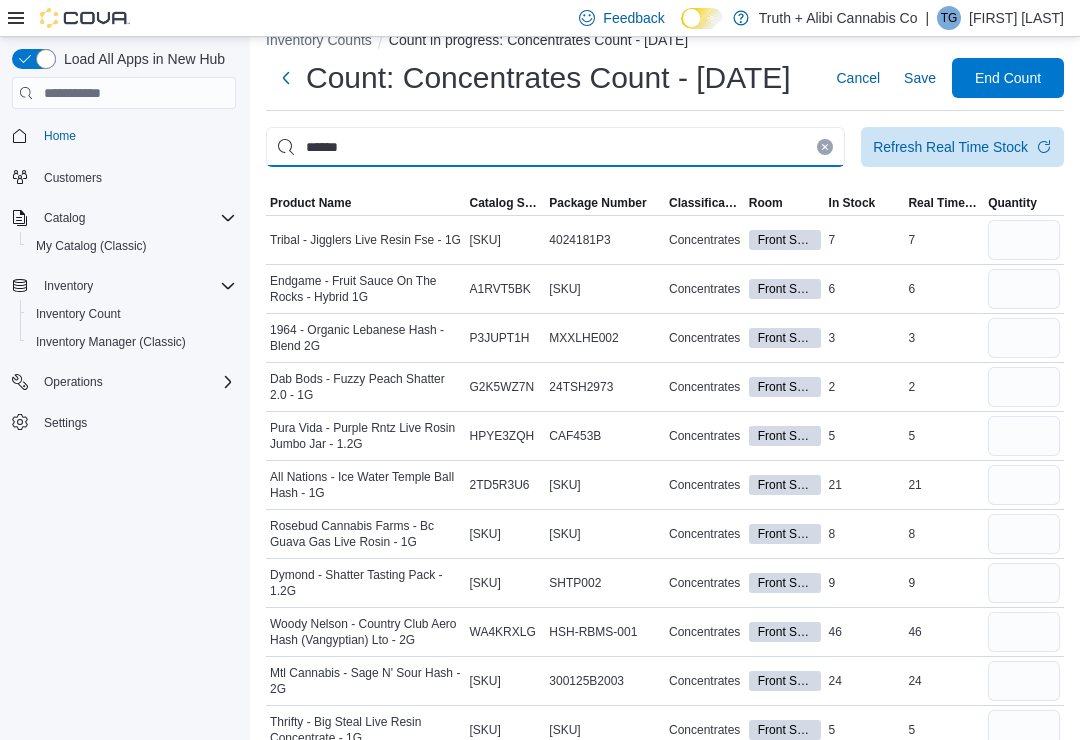 type on "******" 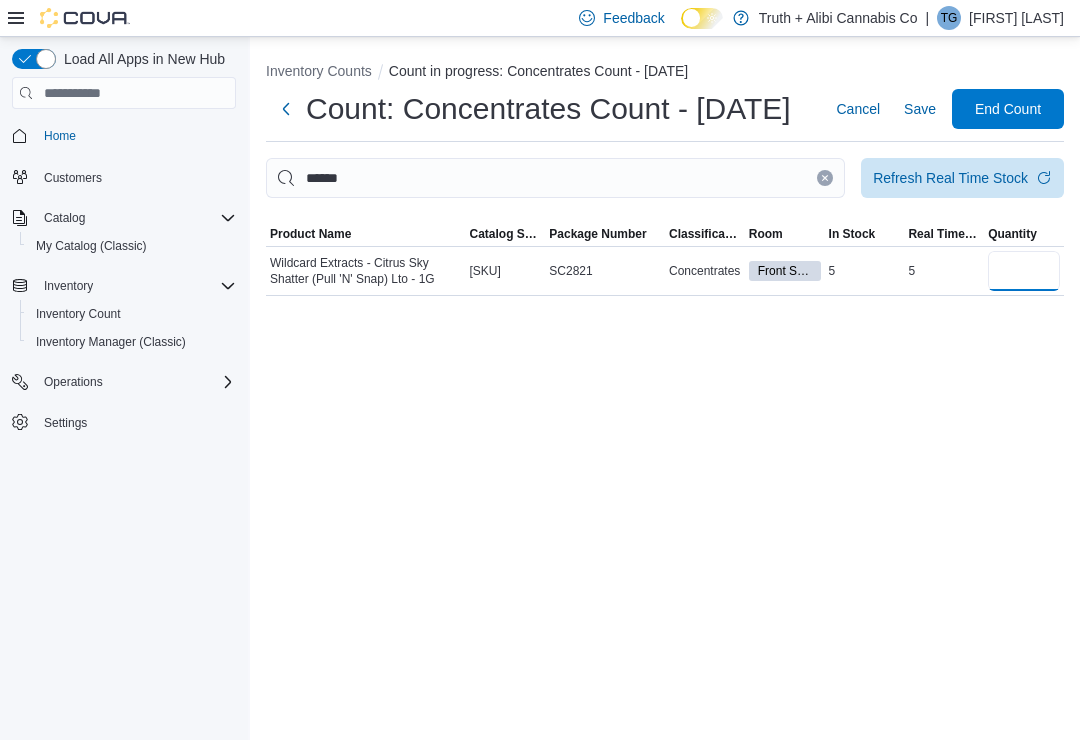 click at bounding box center (1024, 271) 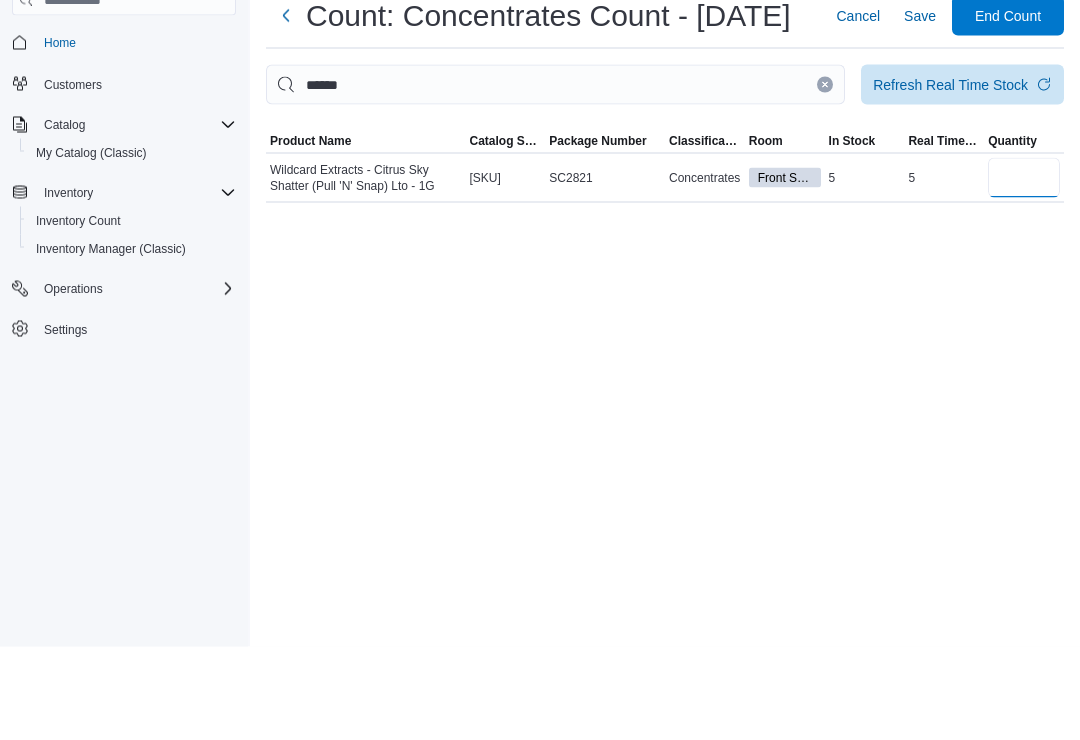 type on "*" 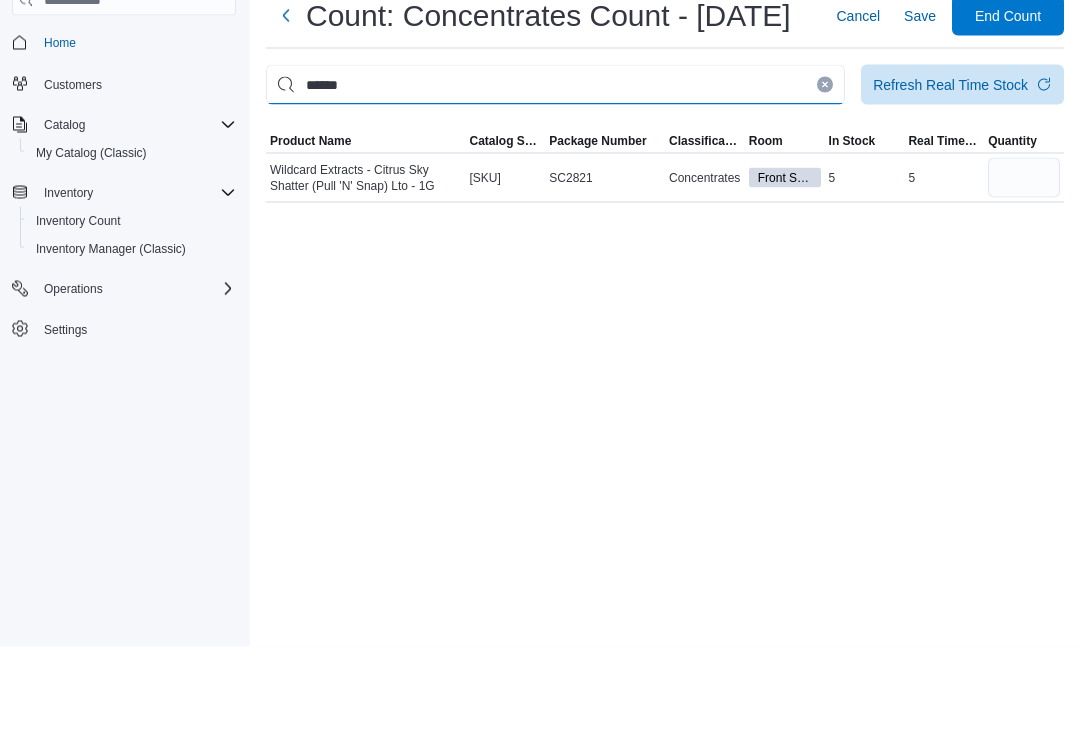 click on "******" at bounding box center (555, 178) 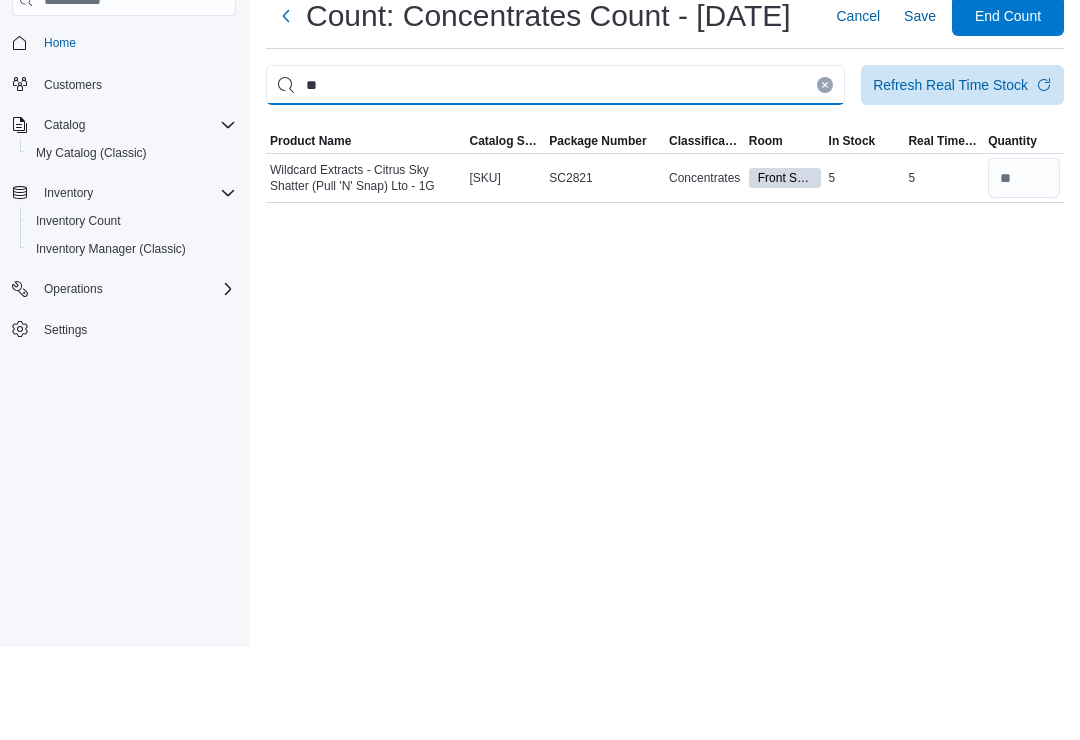 type on "*" 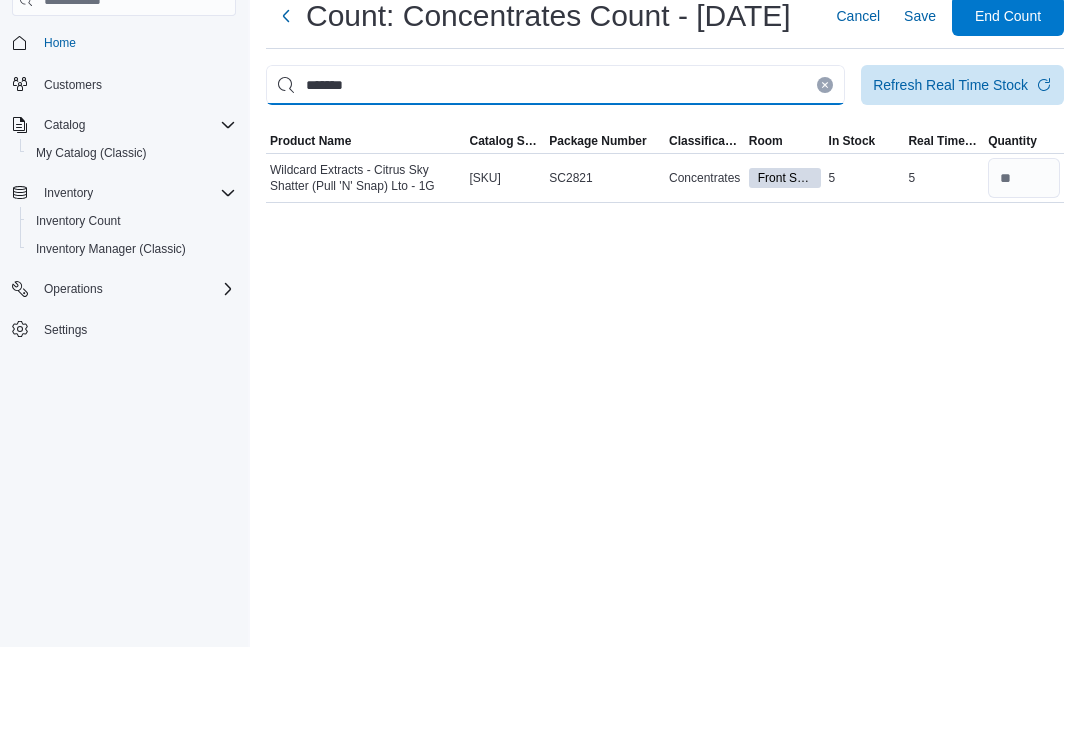 type on "*******" 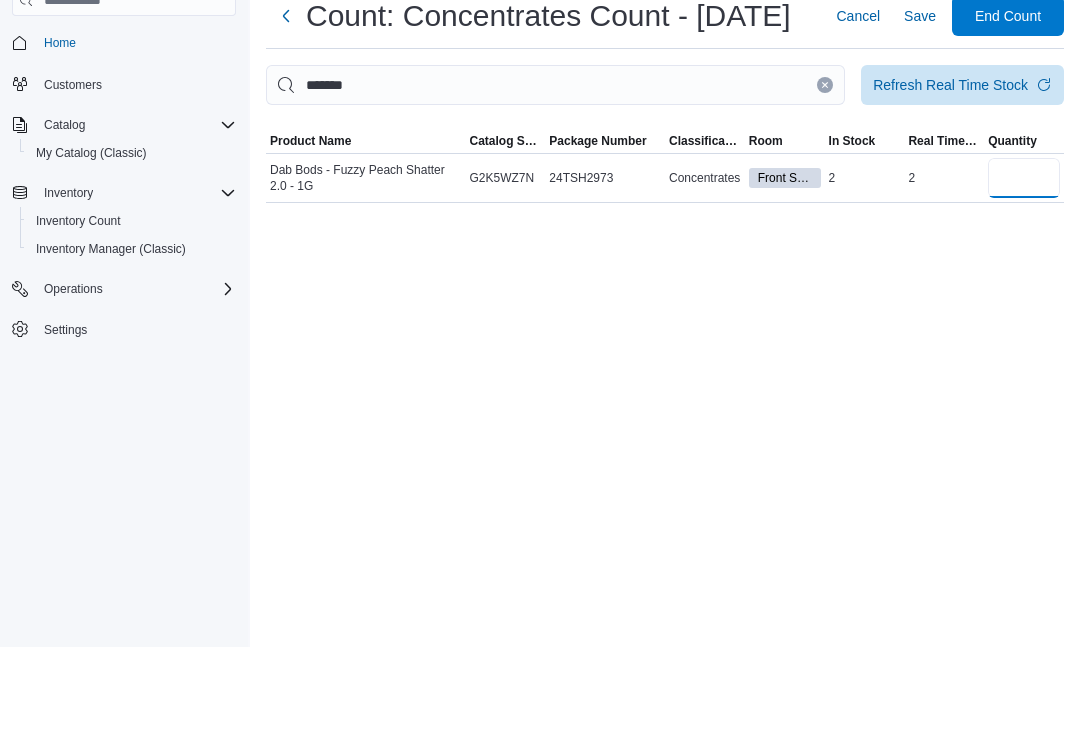 click at bounding box center (1024, 271) 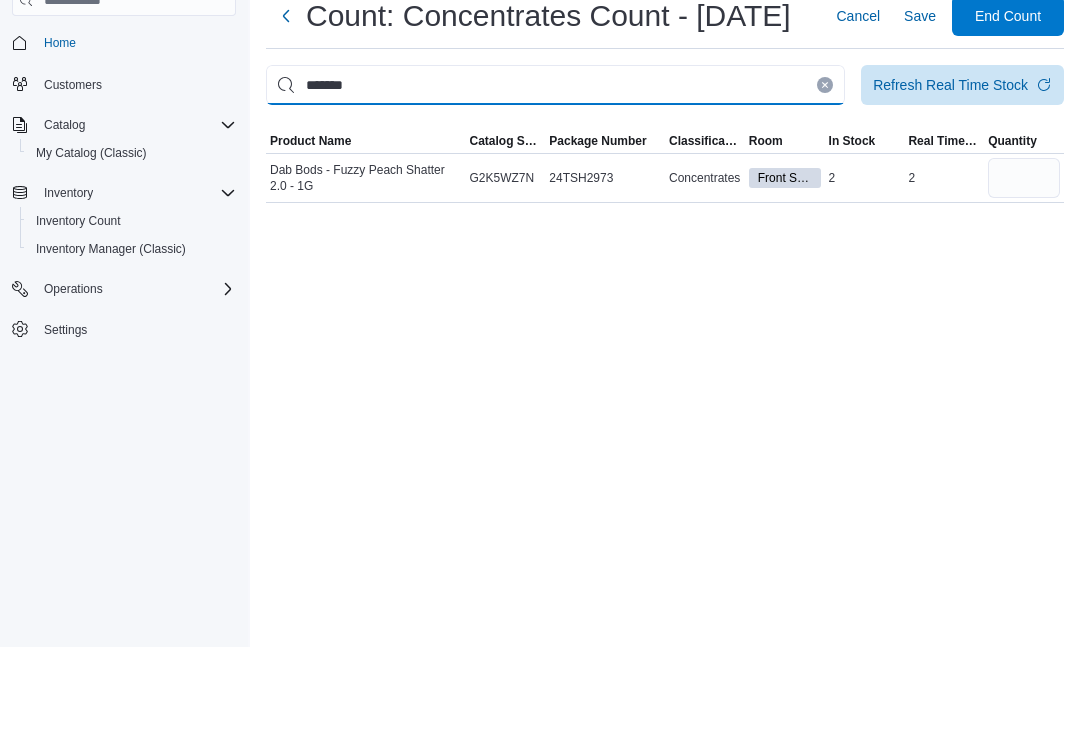 click on "*******" at bounding box center [555, 178] 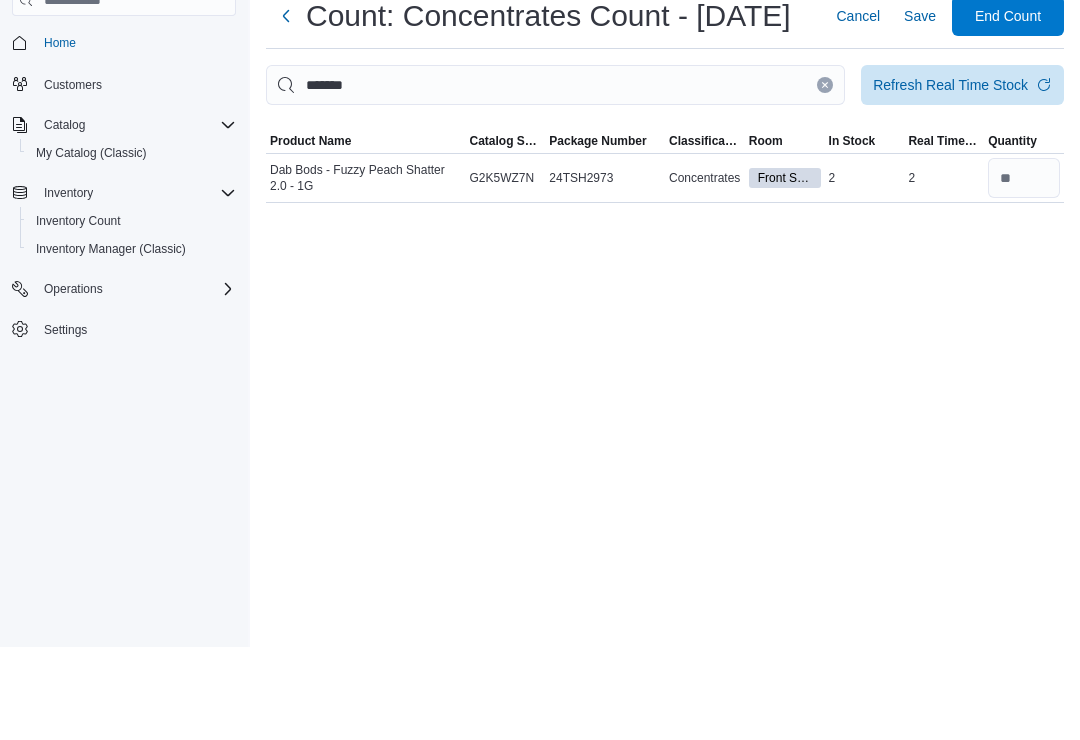 click 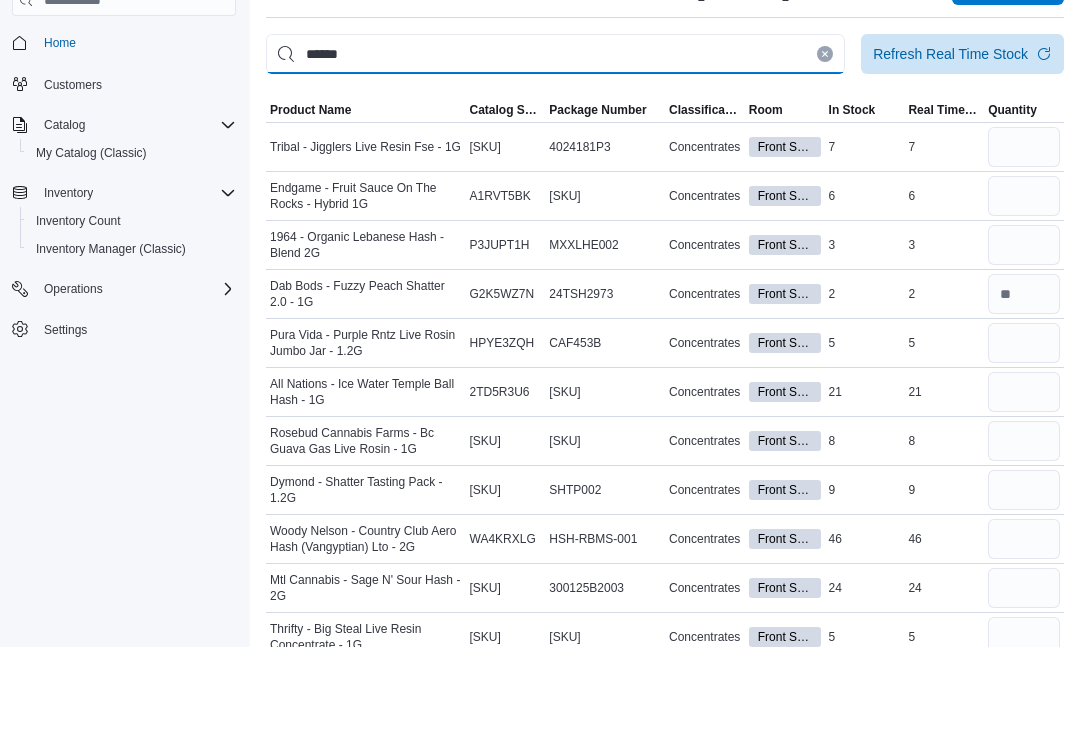 type on "******" 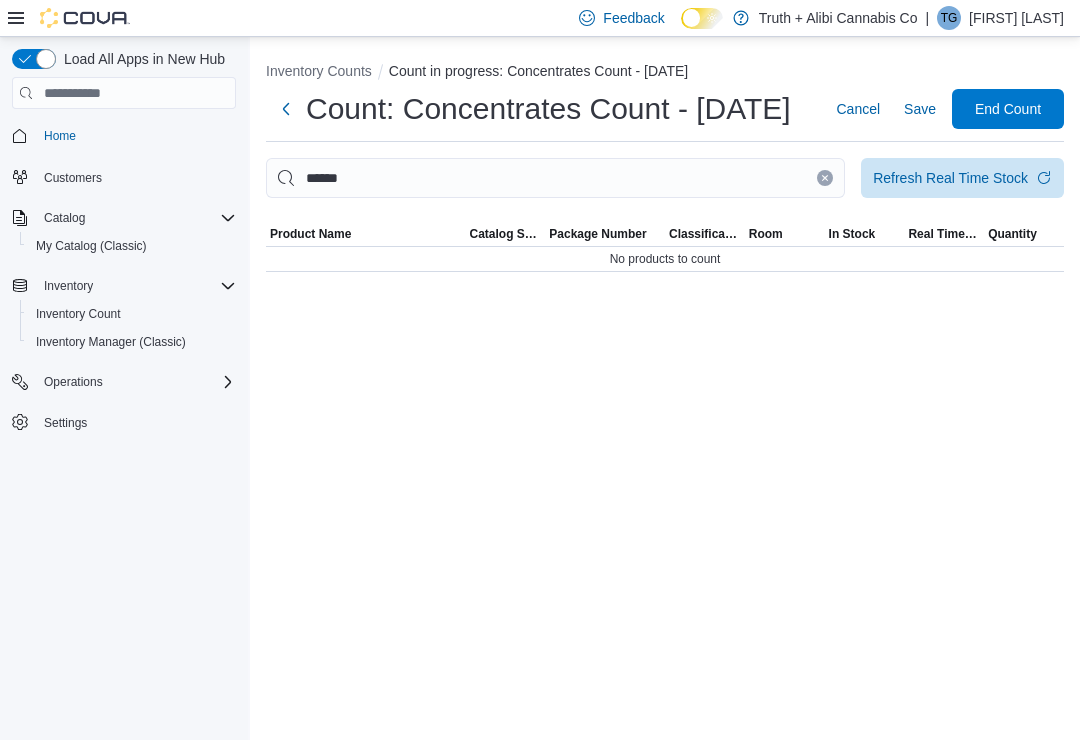 click at bounding box center [825, 178] 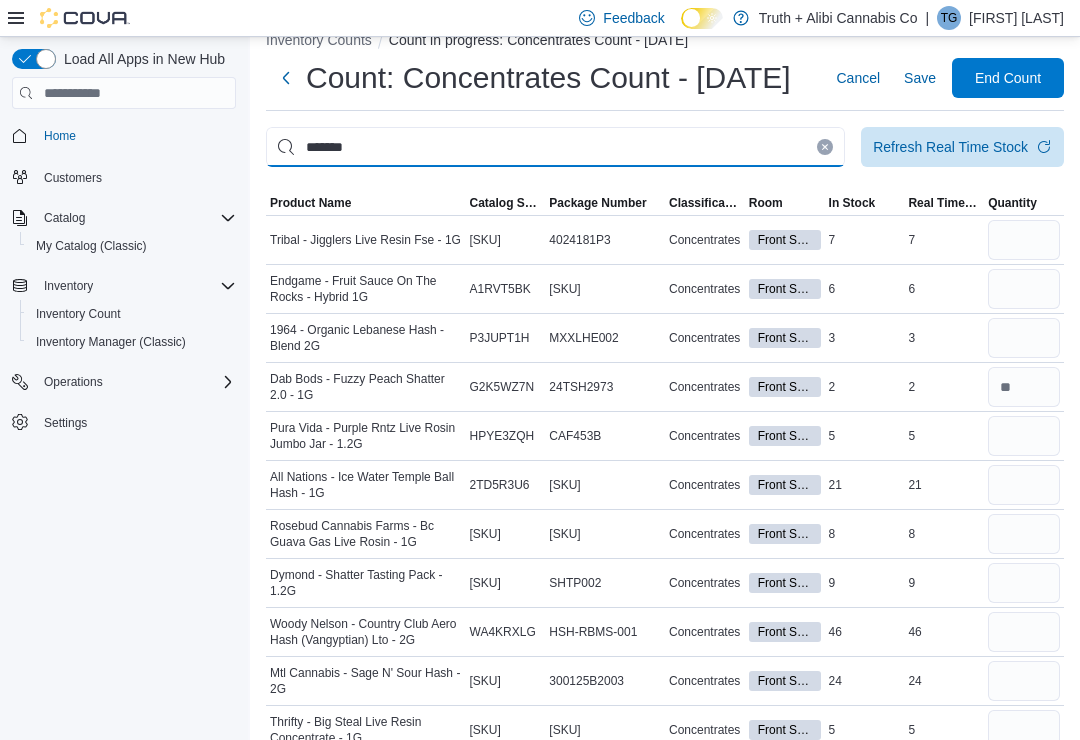 type on "*******" 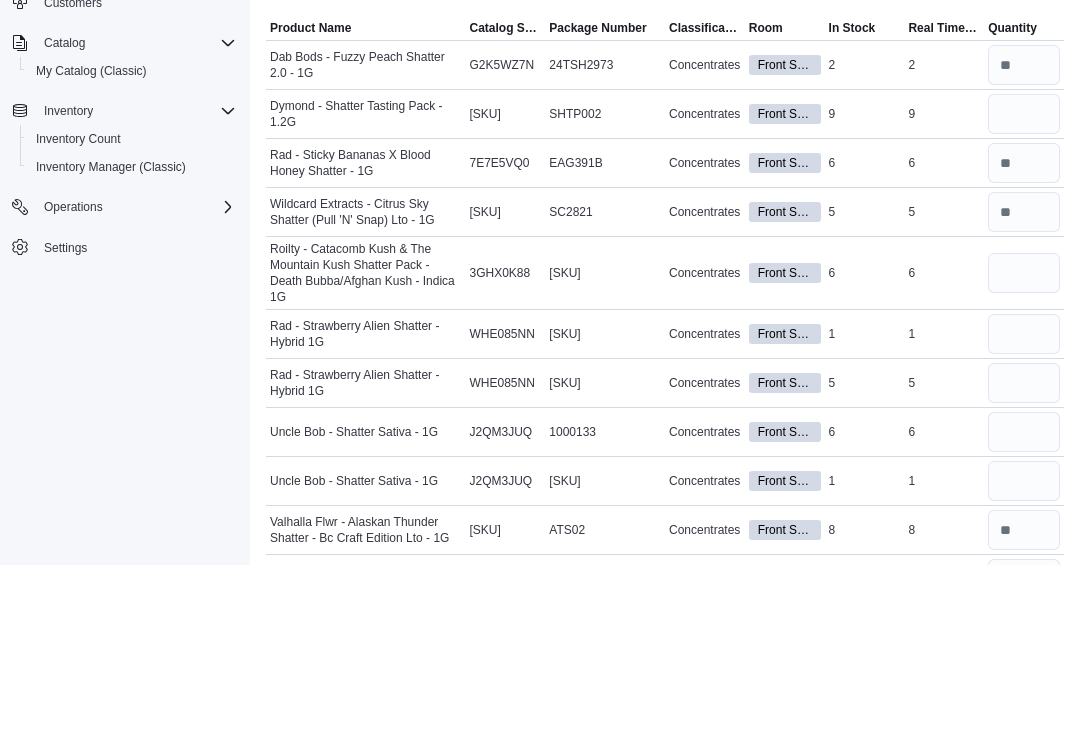 click on "Package Number SHTP002" at bounding box center (605, 289) 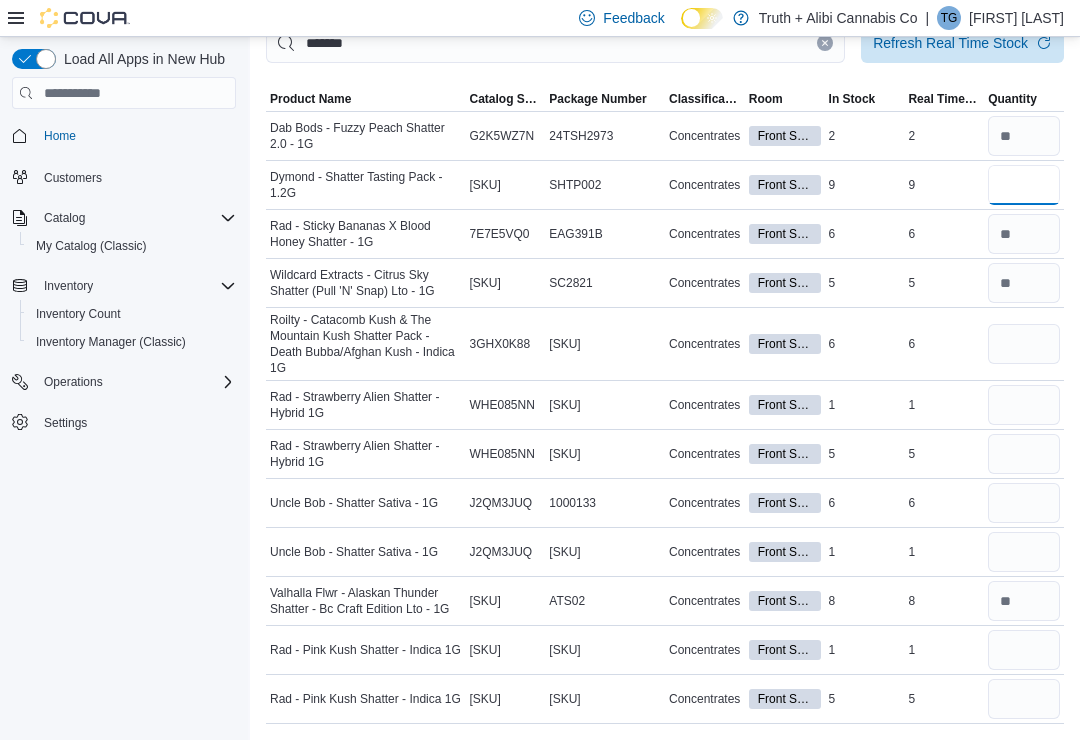 click at bounding box center [1024, 185] 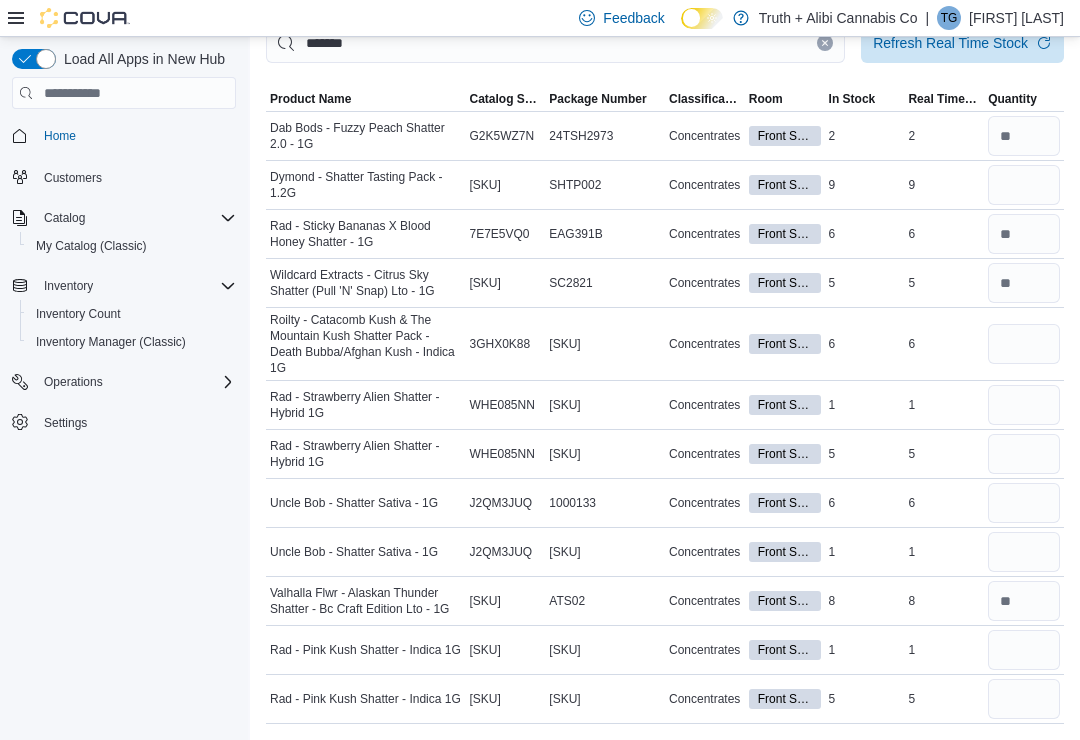 click at bounding box center [825, 43] 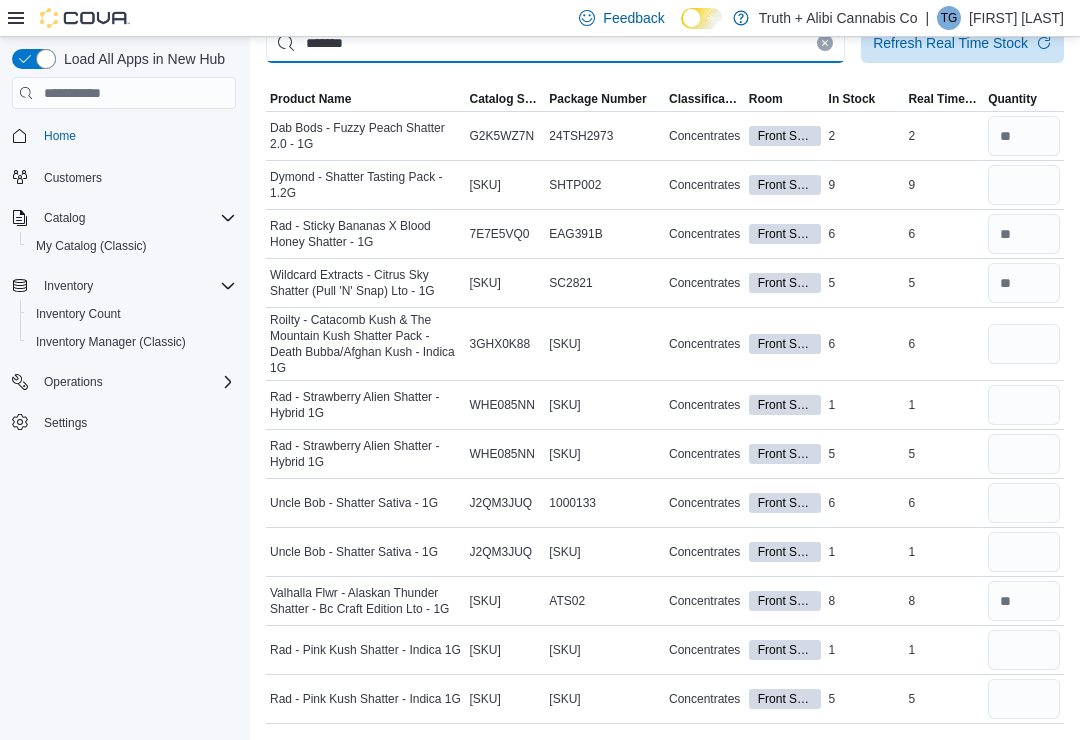 type 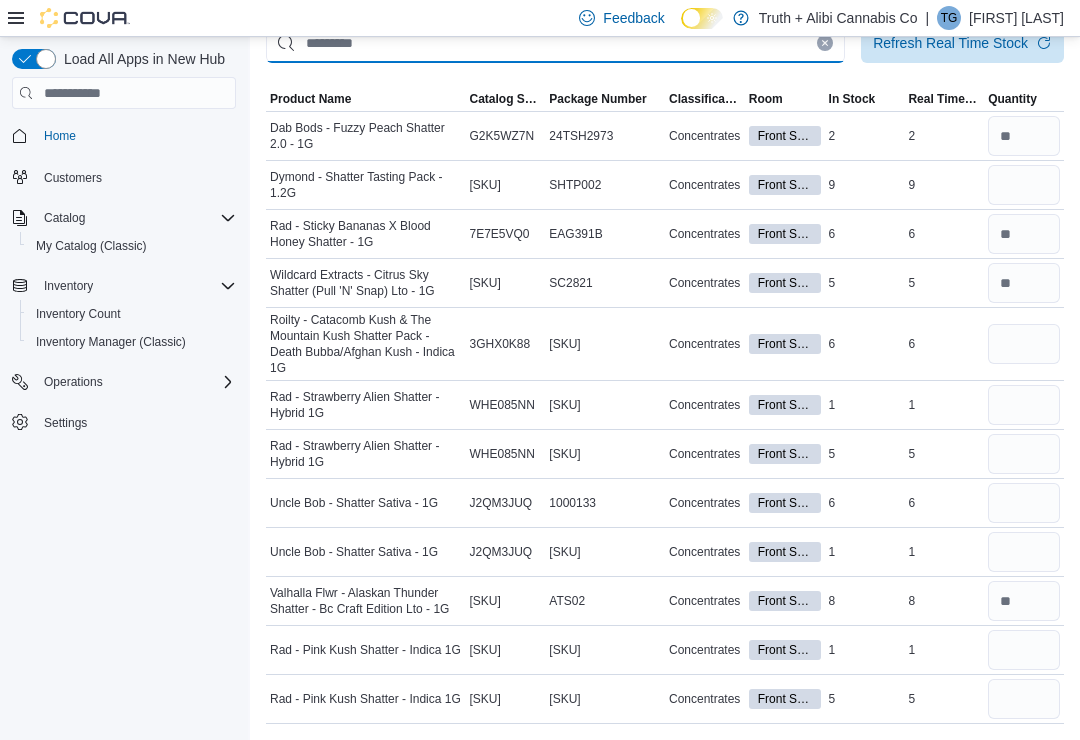 type 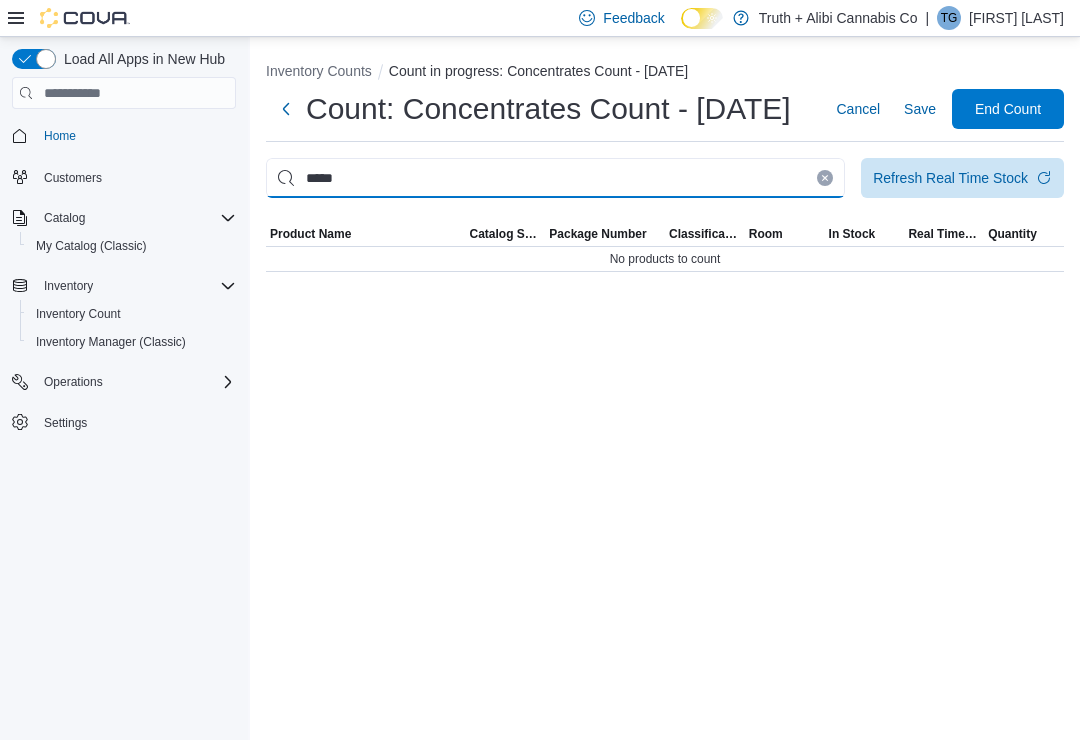scroll, scrollTop: 0, scrollLeft: 0, axis: both 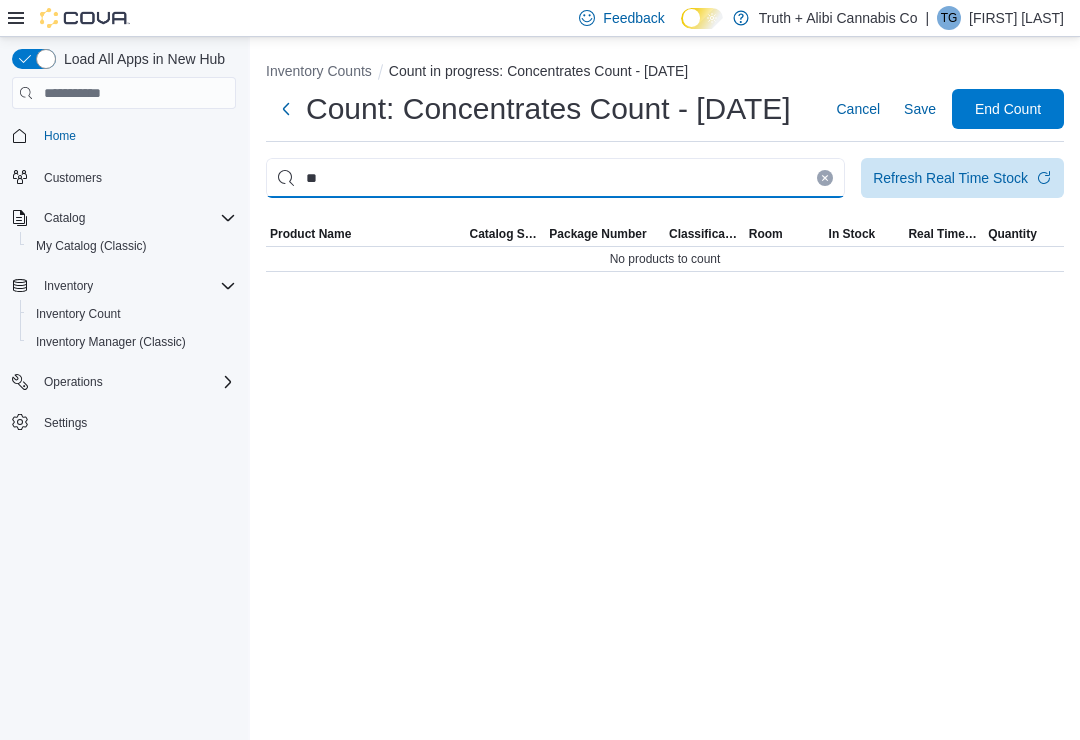 type on "*" 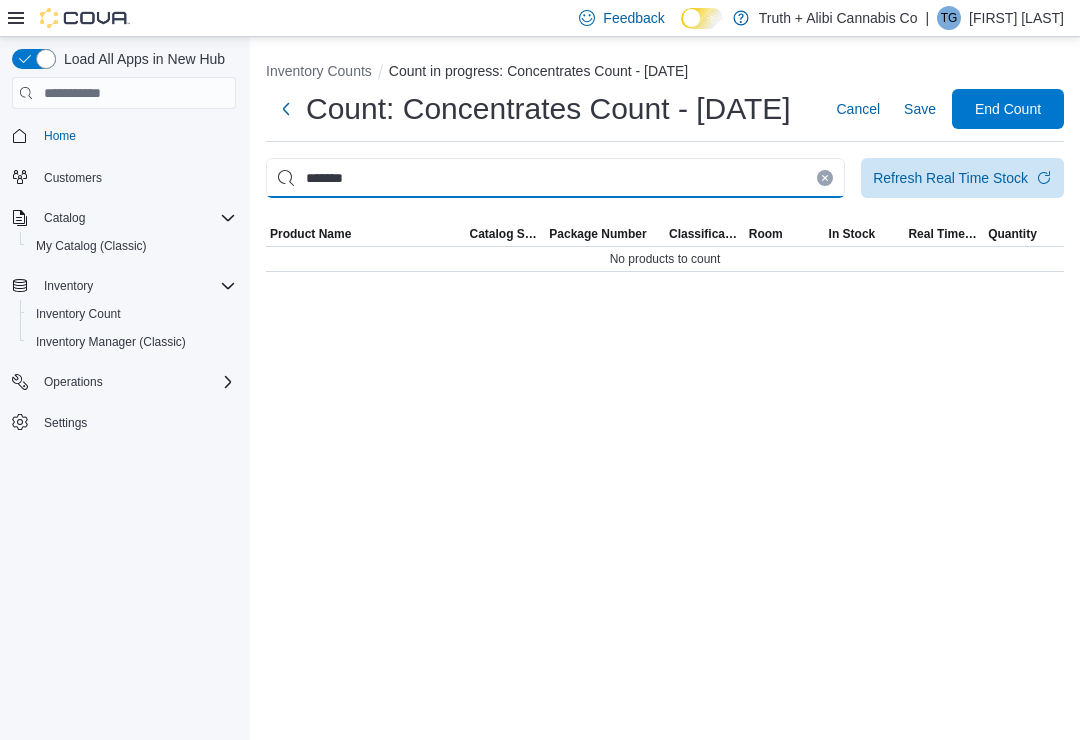 type on "*******" 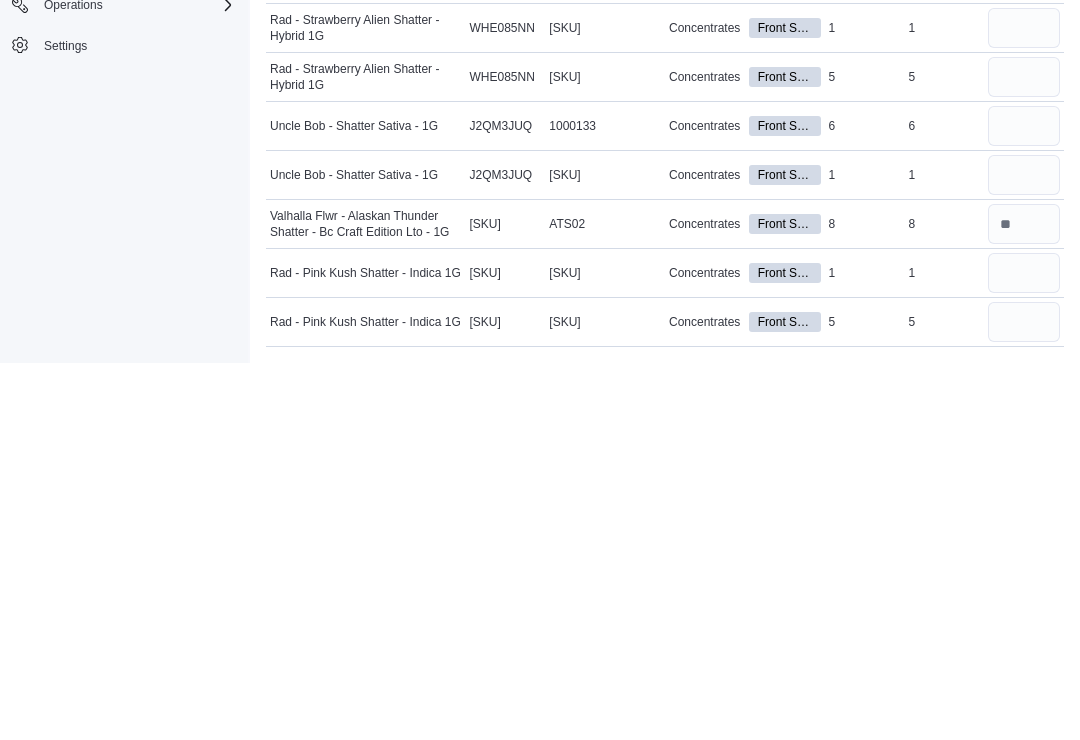 scroll, scrollTop: 175, scrollLeft: 0, axis: vertical 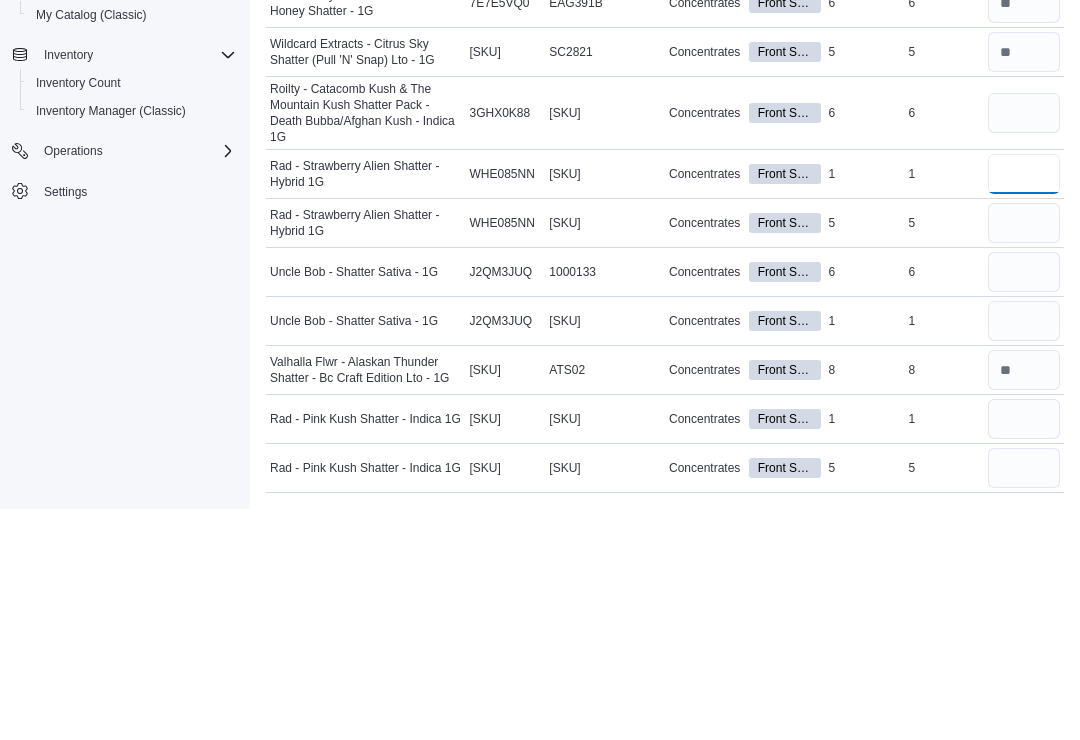 click at bounding box center (1024, 405) 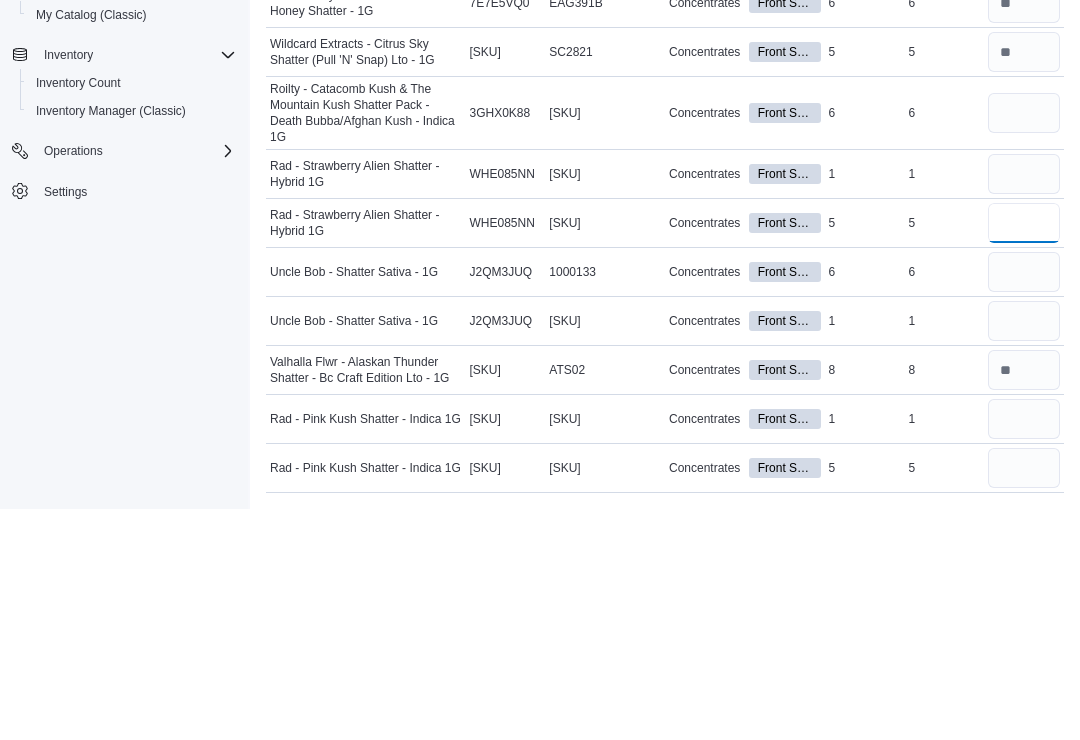click at bounding box center [1024, 454] 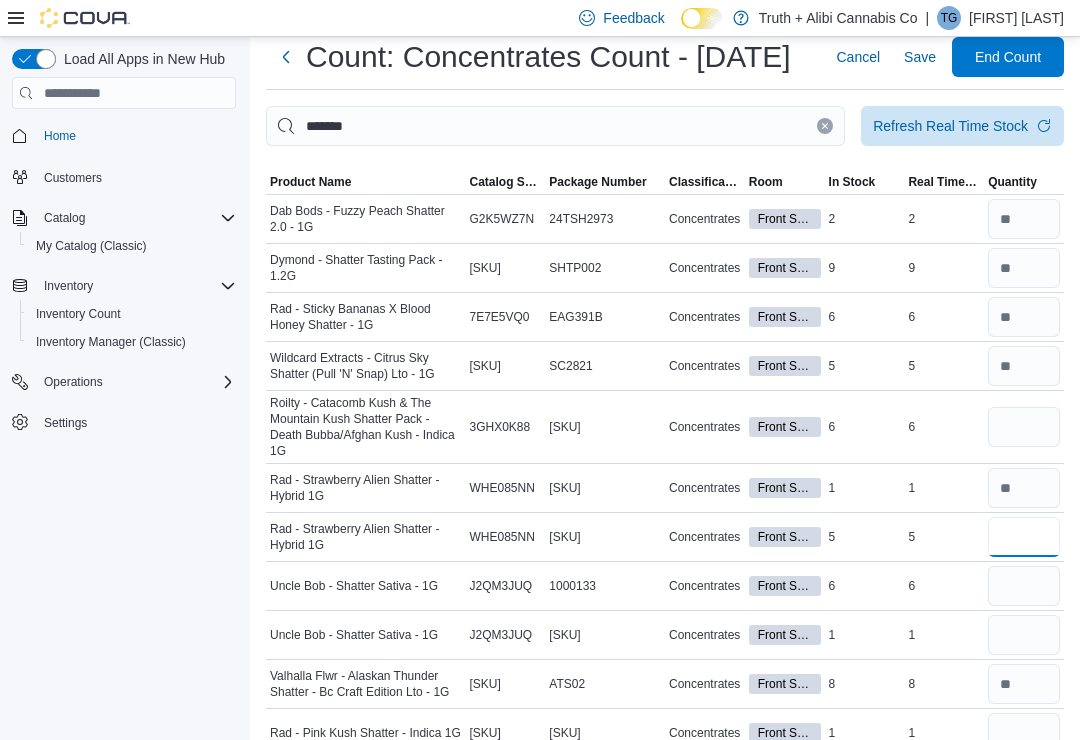 scroll, scrollTop: 0, scrollLeft: 0, axis: both 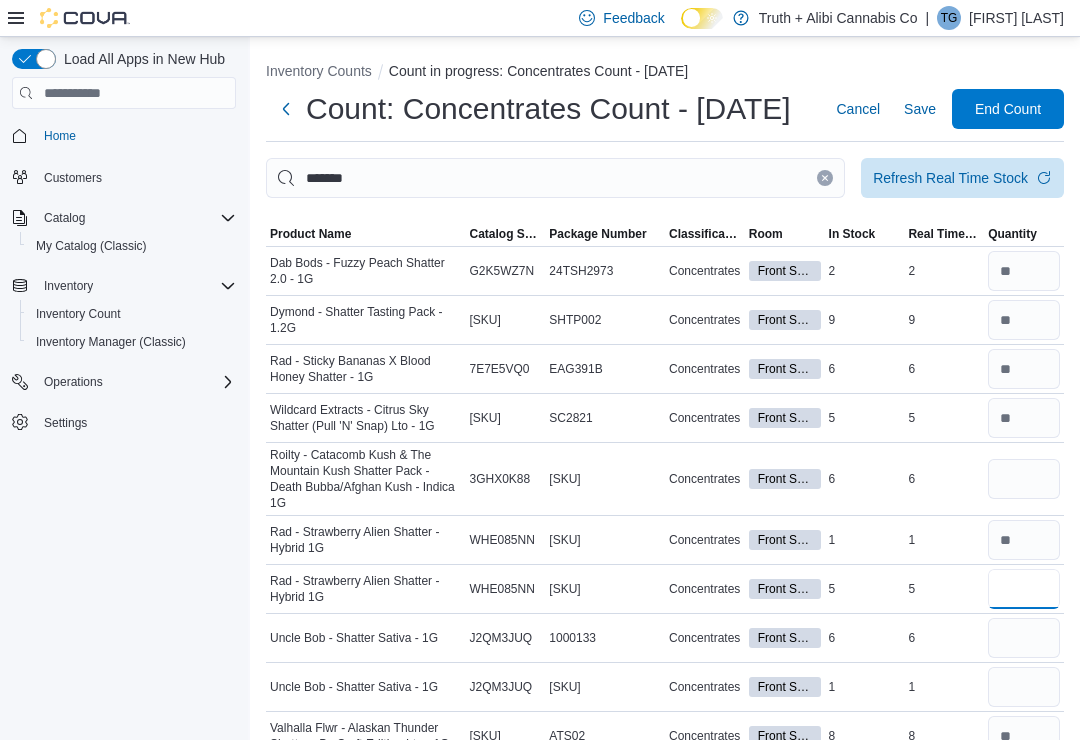 type on "*" 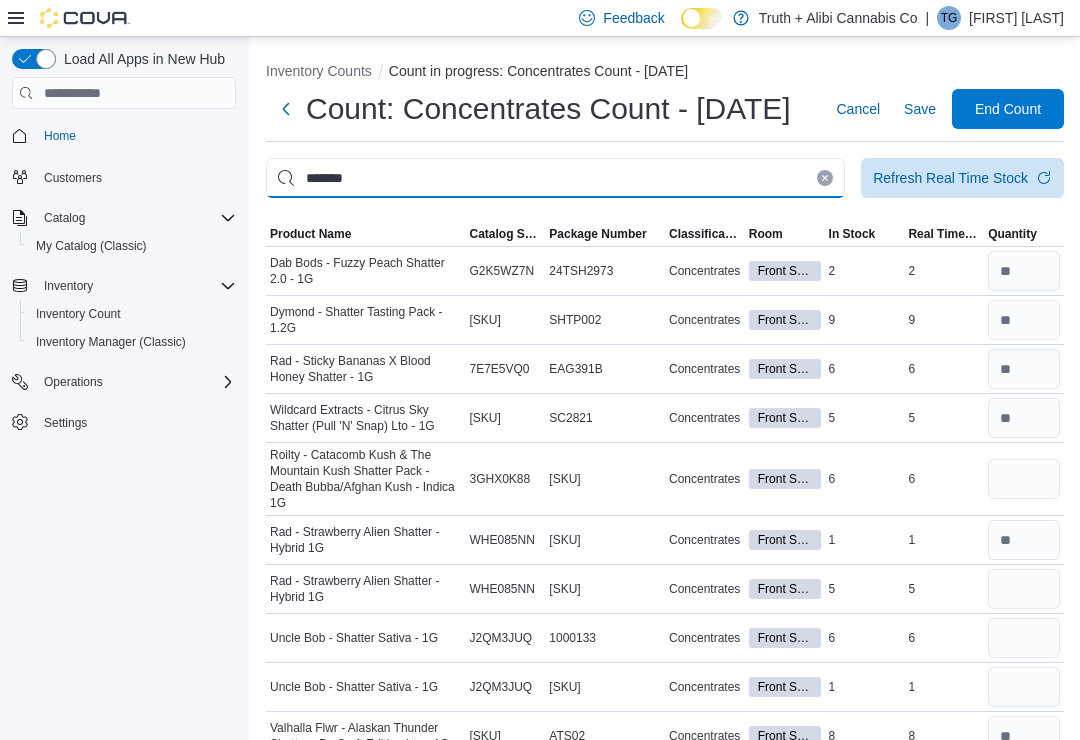click on "*******" at bounding box center [555, 178] 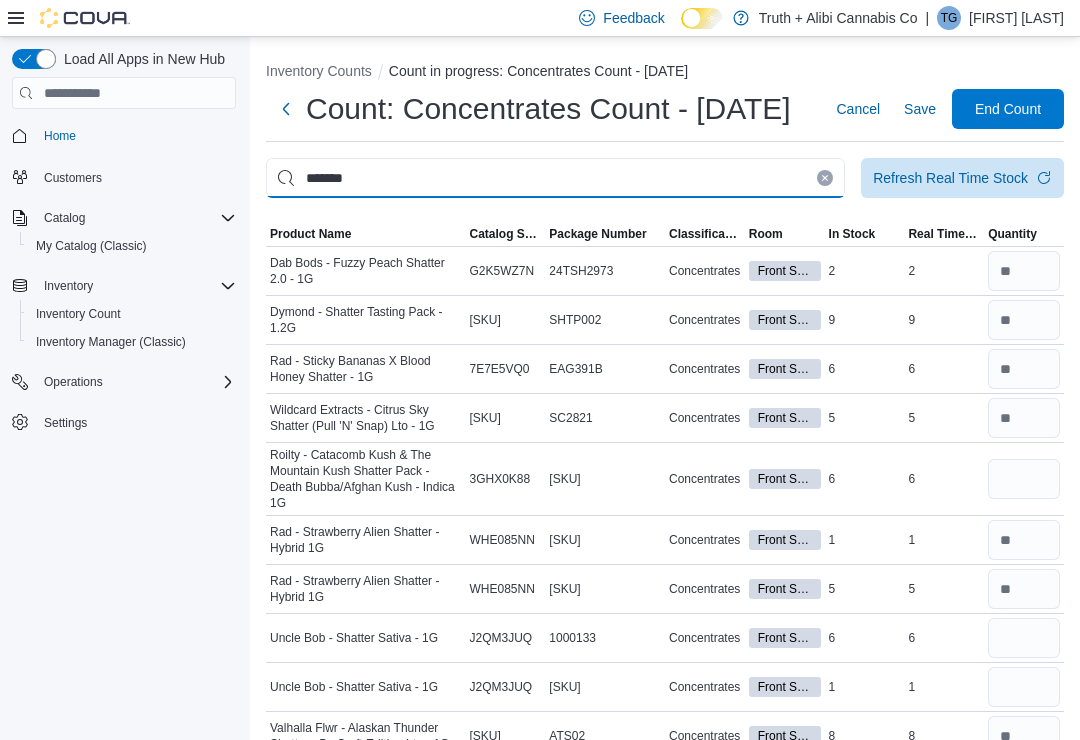 click on "*******" at bounding box center [555, 178] 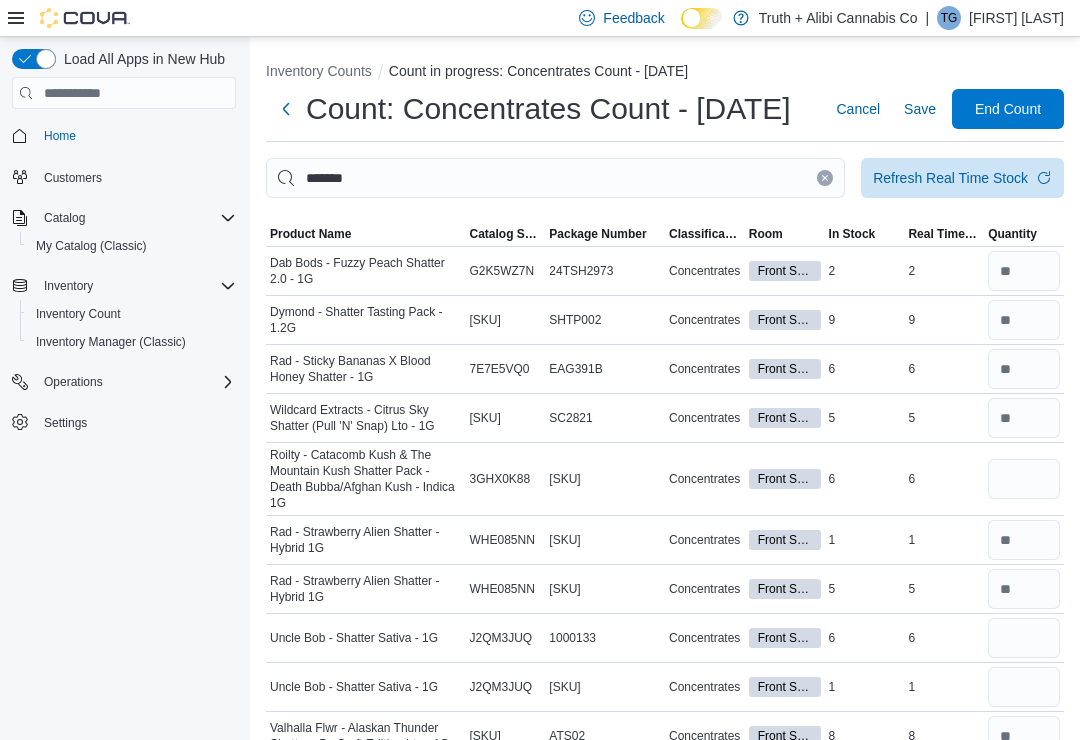 click at bounding box center (825, 178) 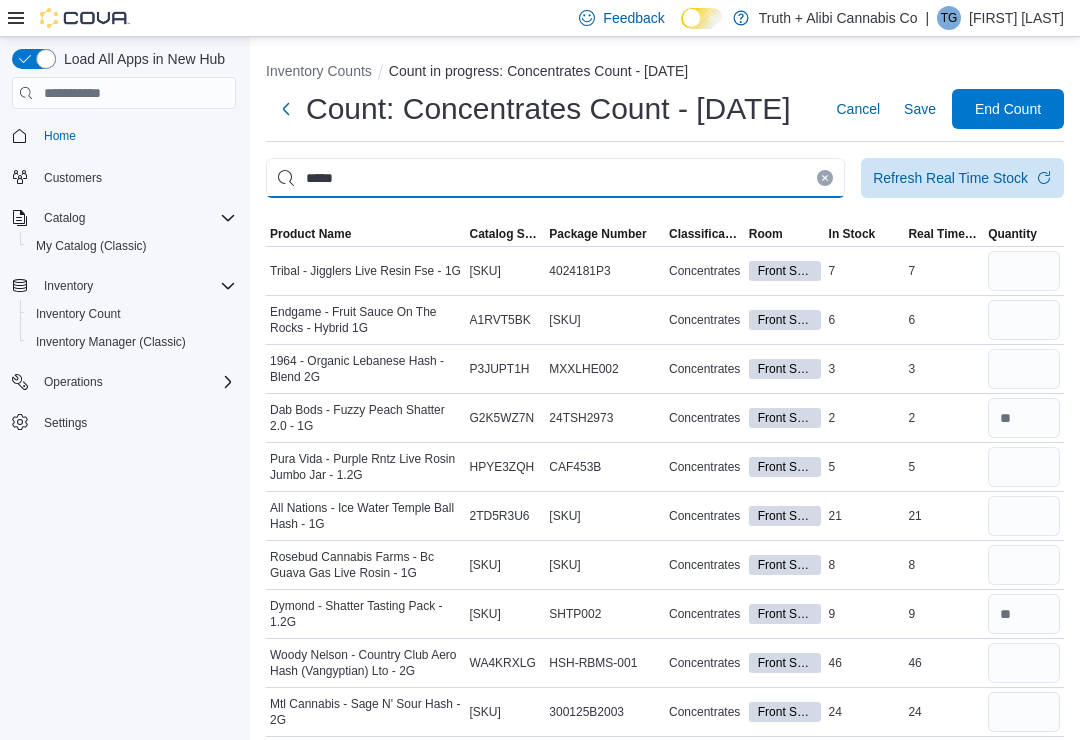 type on "*****" 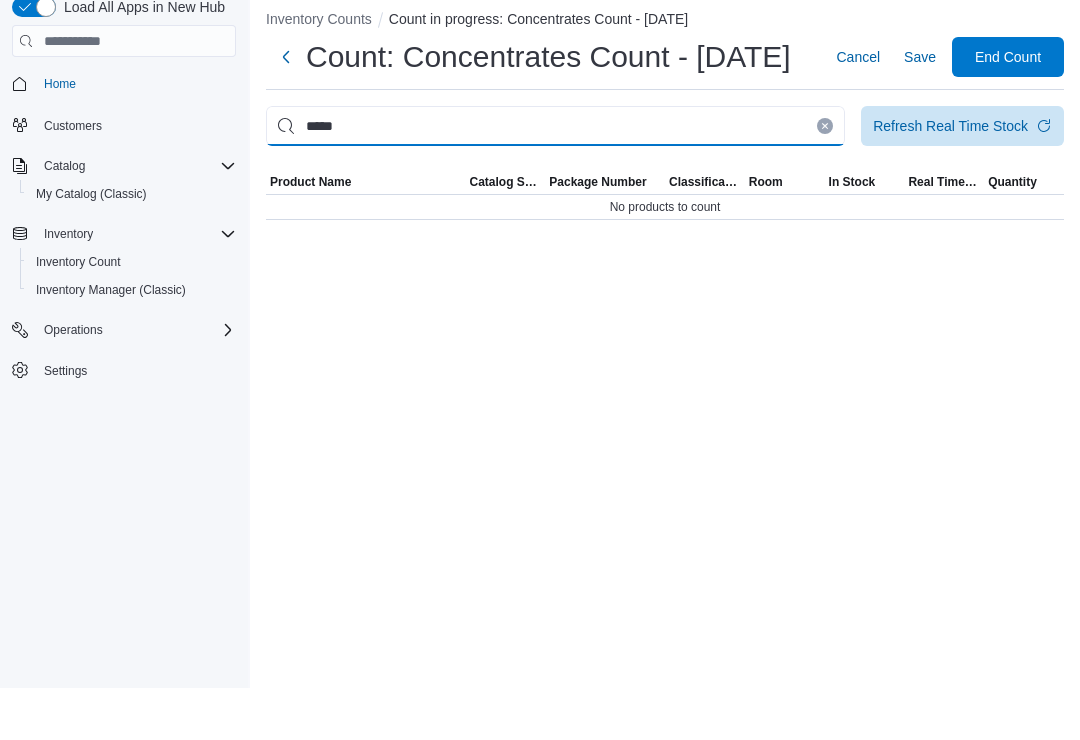 click on "*****" at bounding box center [555, 178] 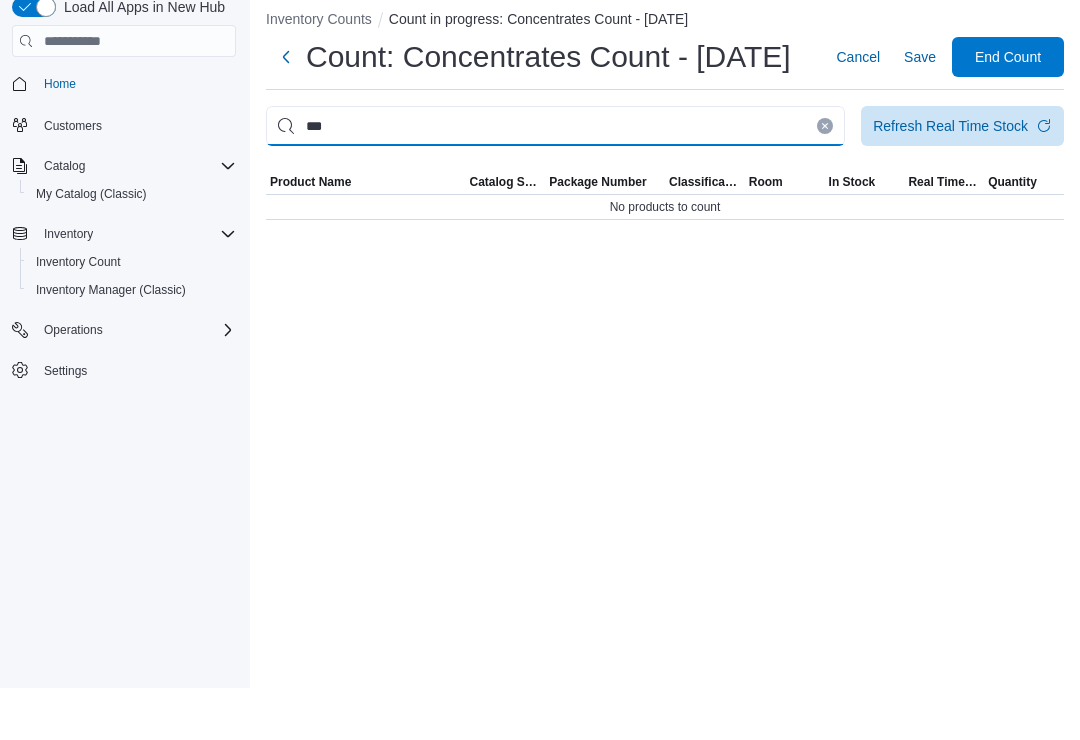 type on "***" 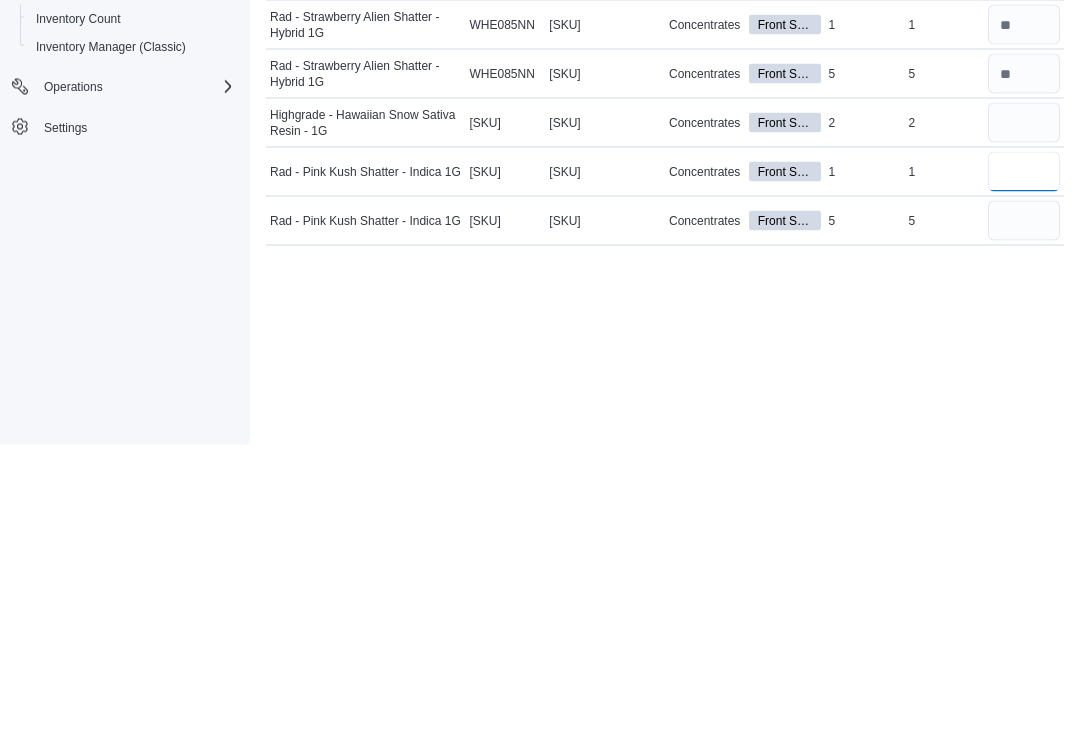 click at bounding box center [1024, 467] 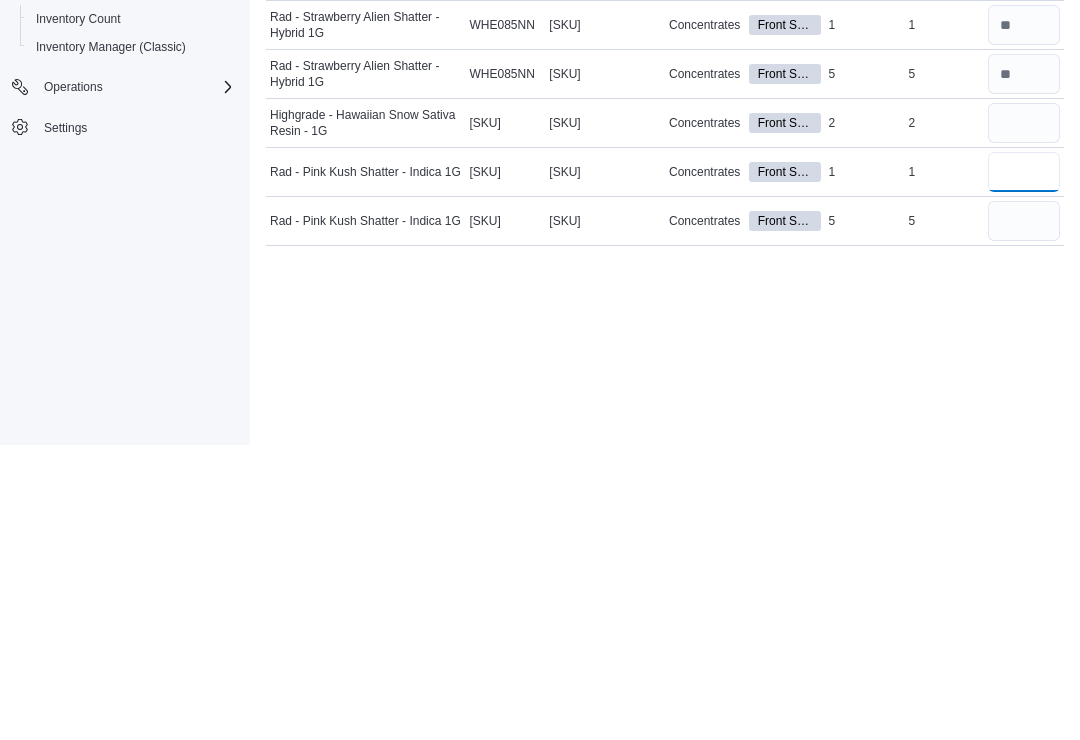 type on "*" 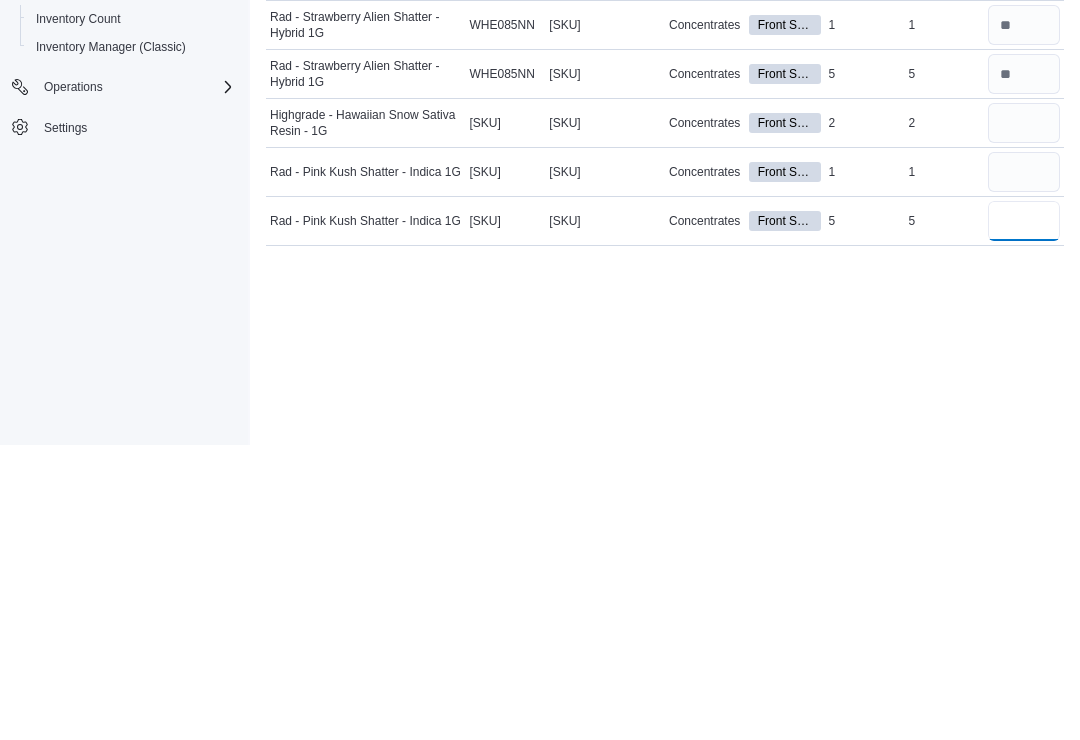 click at bounding box center [1024, 516] 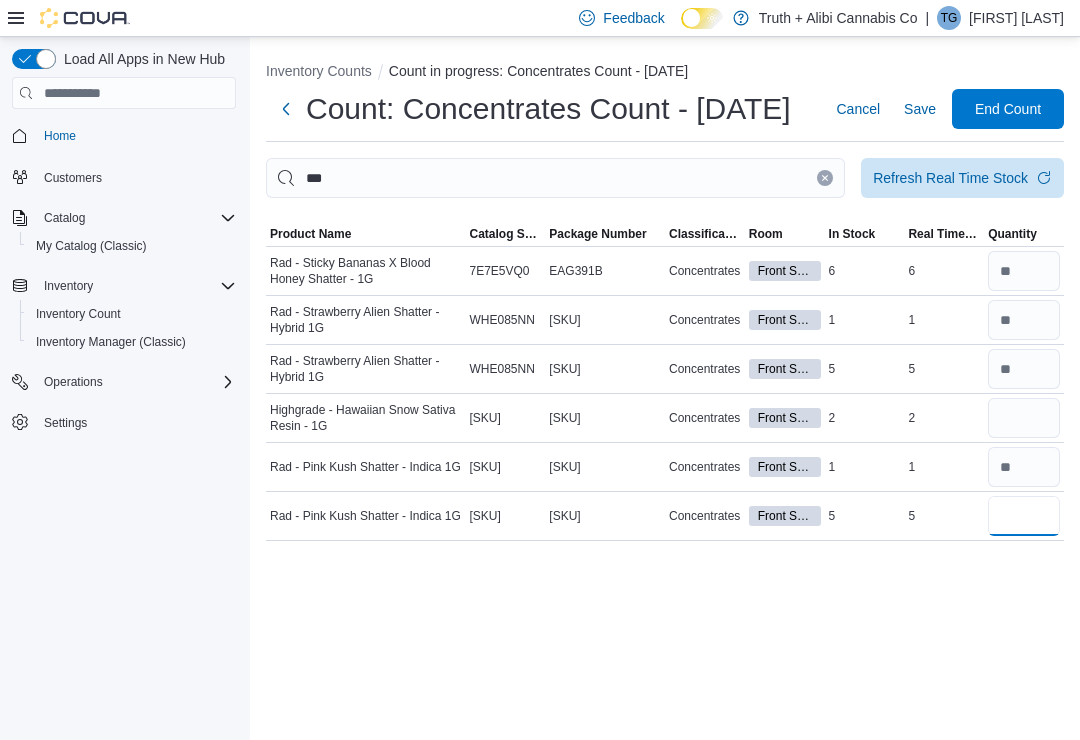 type on "*" 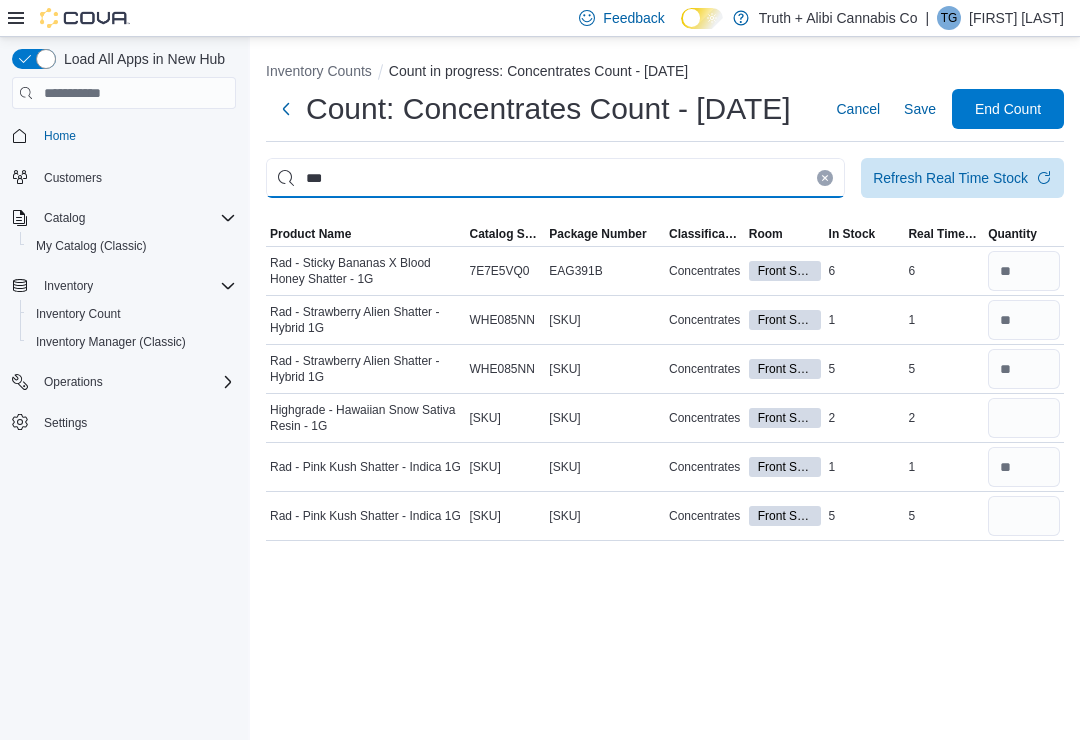 click on "***" at bounding box center [555, 178] 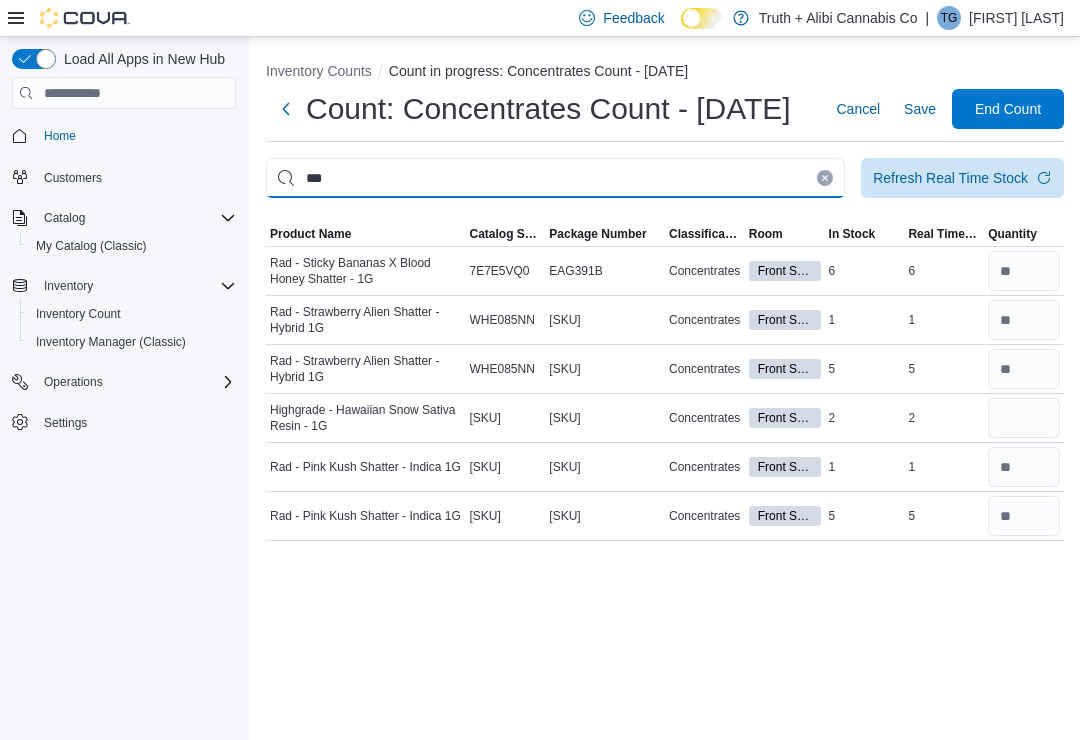 click on "***" at bounding box center (555, 178) 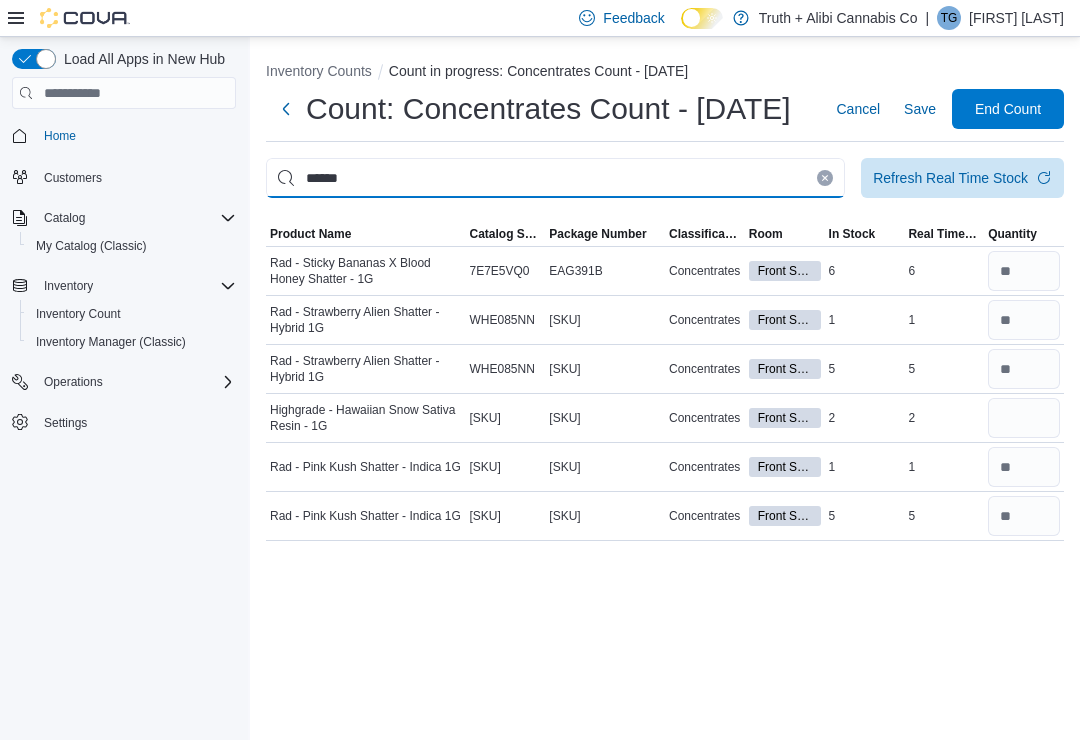 type on "******" 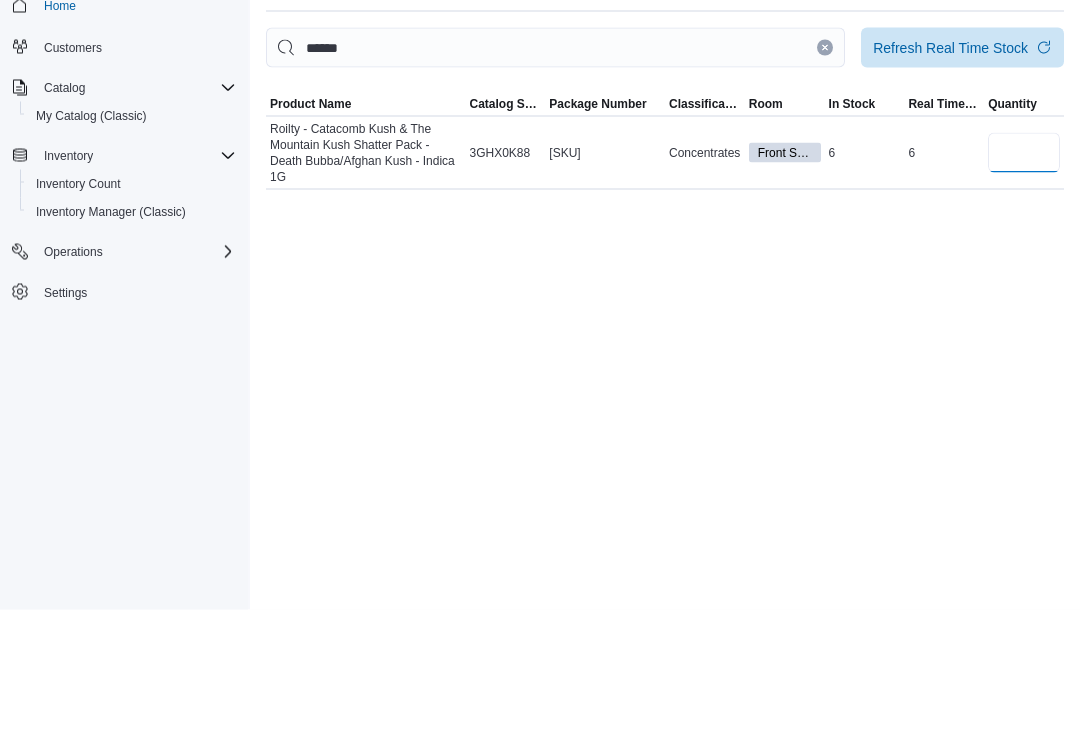 click at bounding box center (1024, 283) 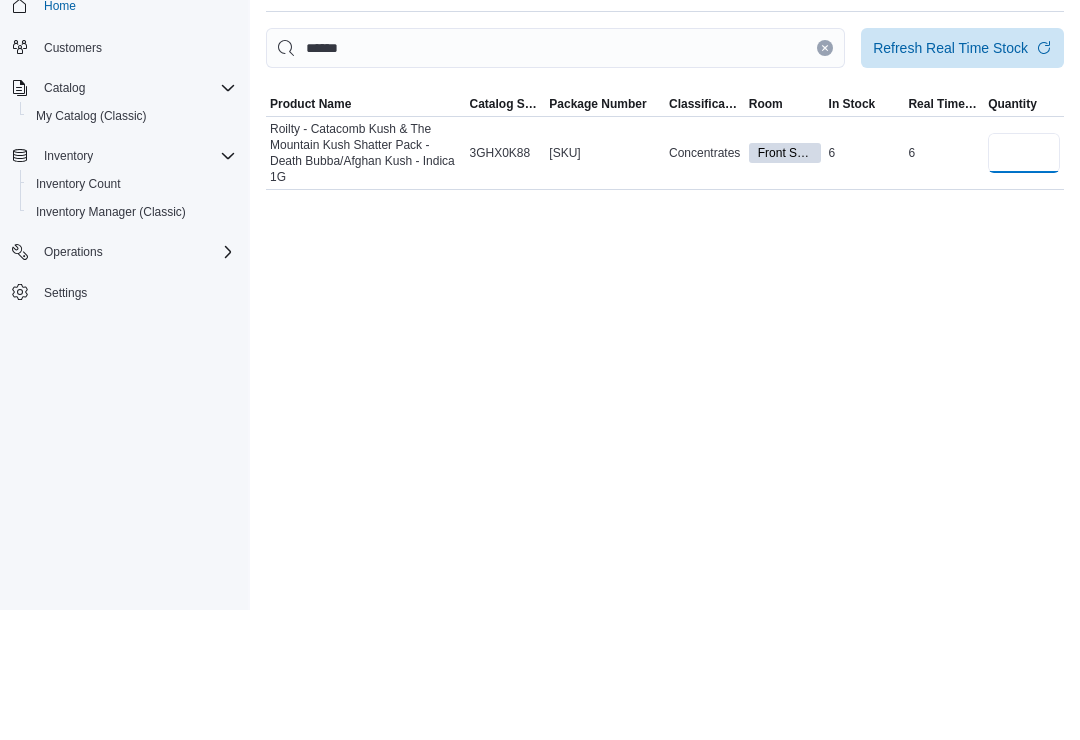 type on "*" 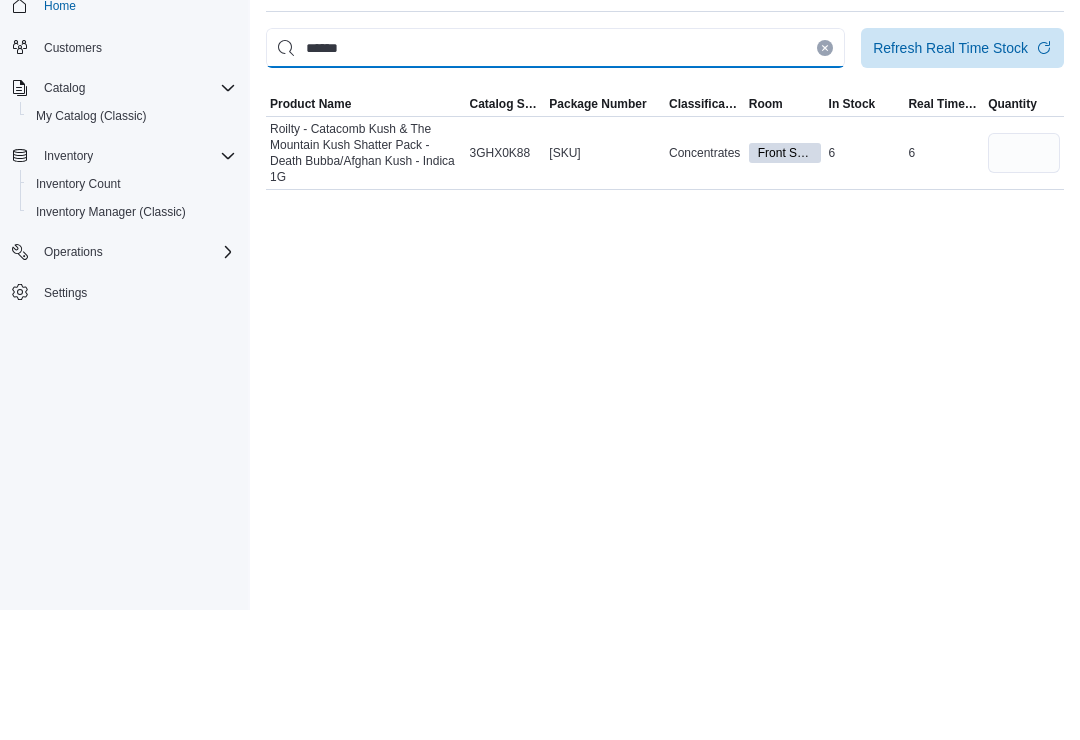 click on "******" at bounding box center [555, 178] 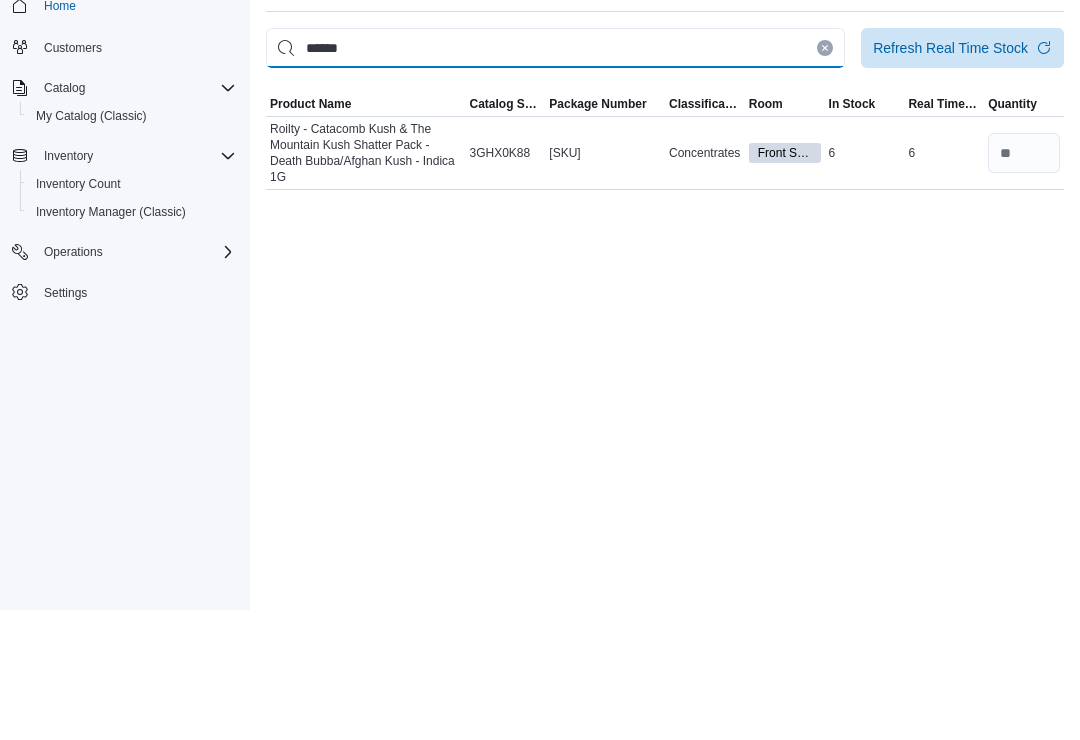 click on "******" at bounding box center [555, 178] 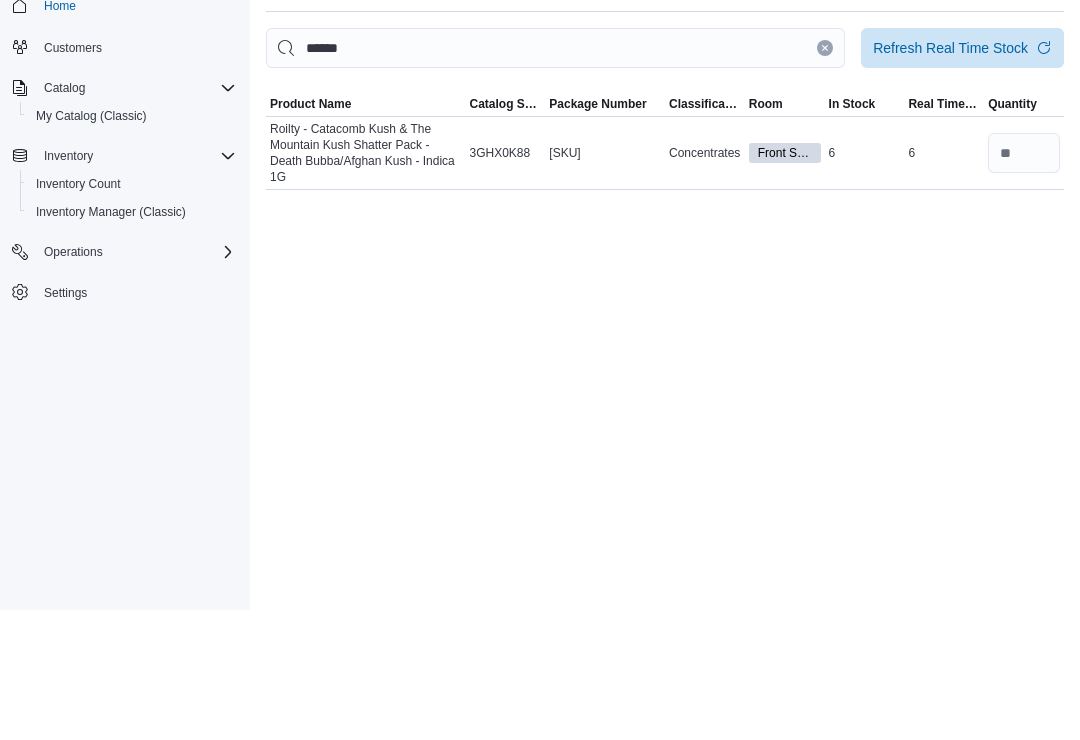 click at bounding box center (825, 178) 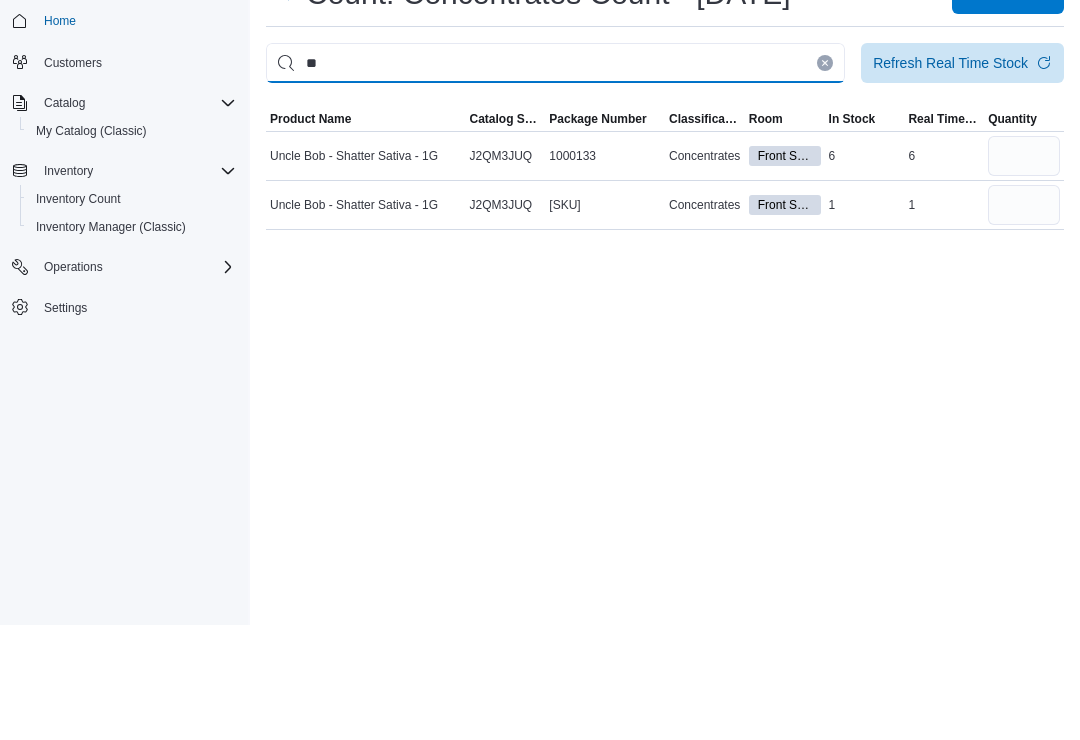 type on "*" 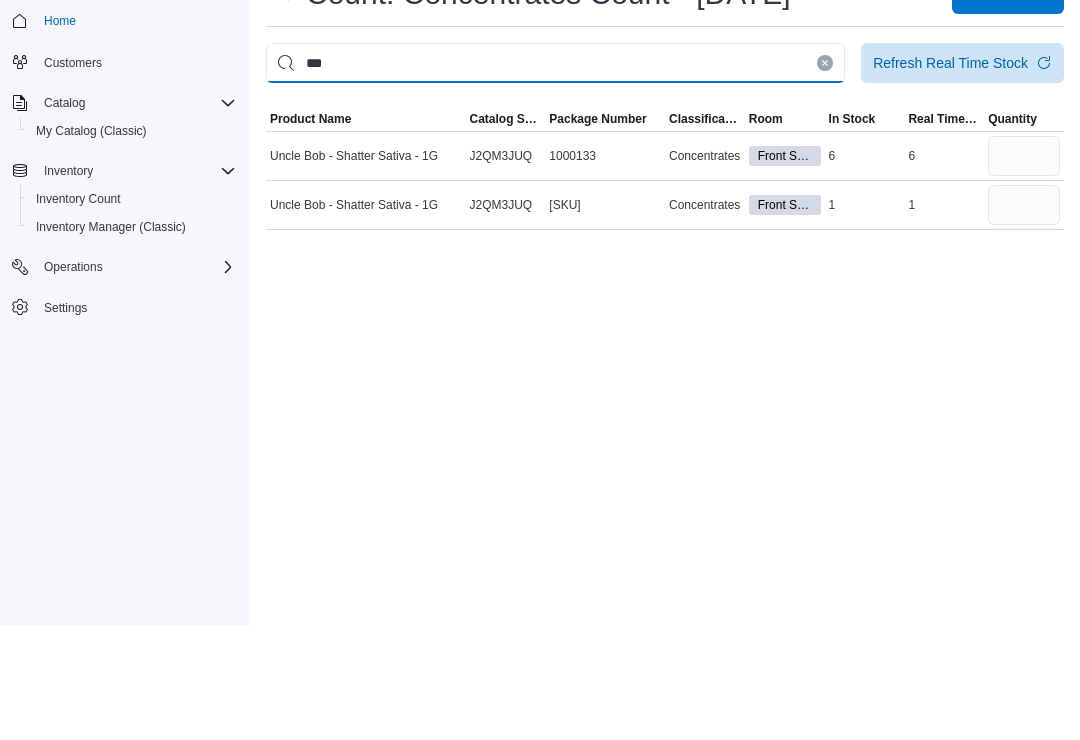 type on "***" 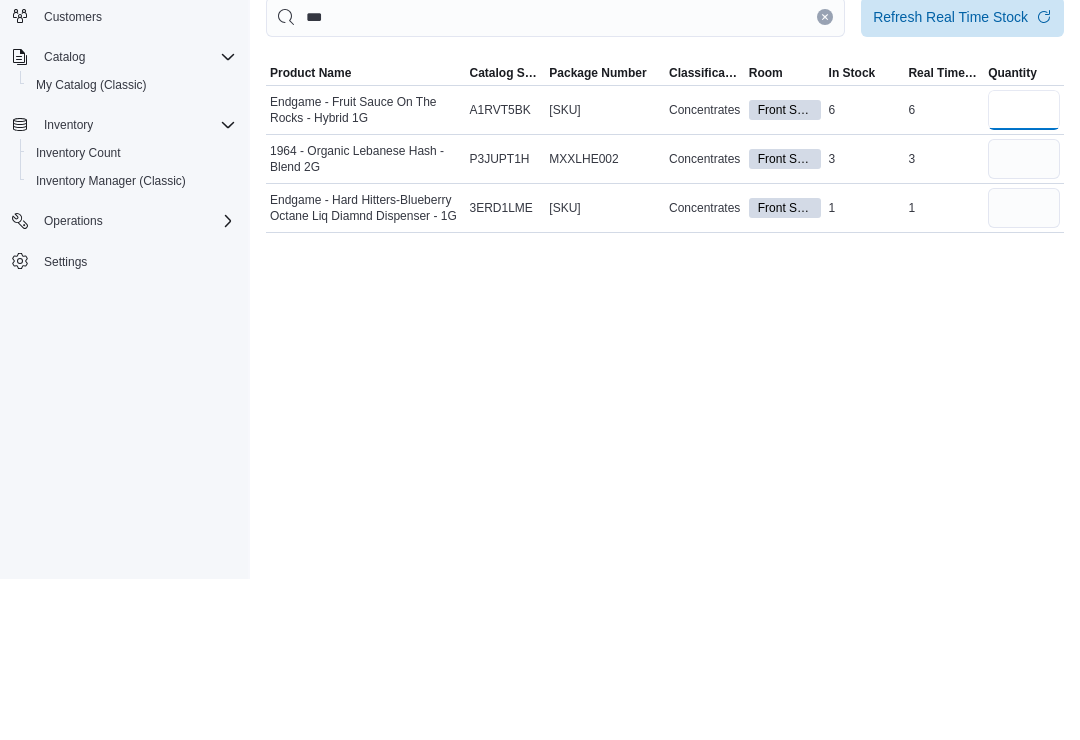 click at bounding box center (1024, 271) 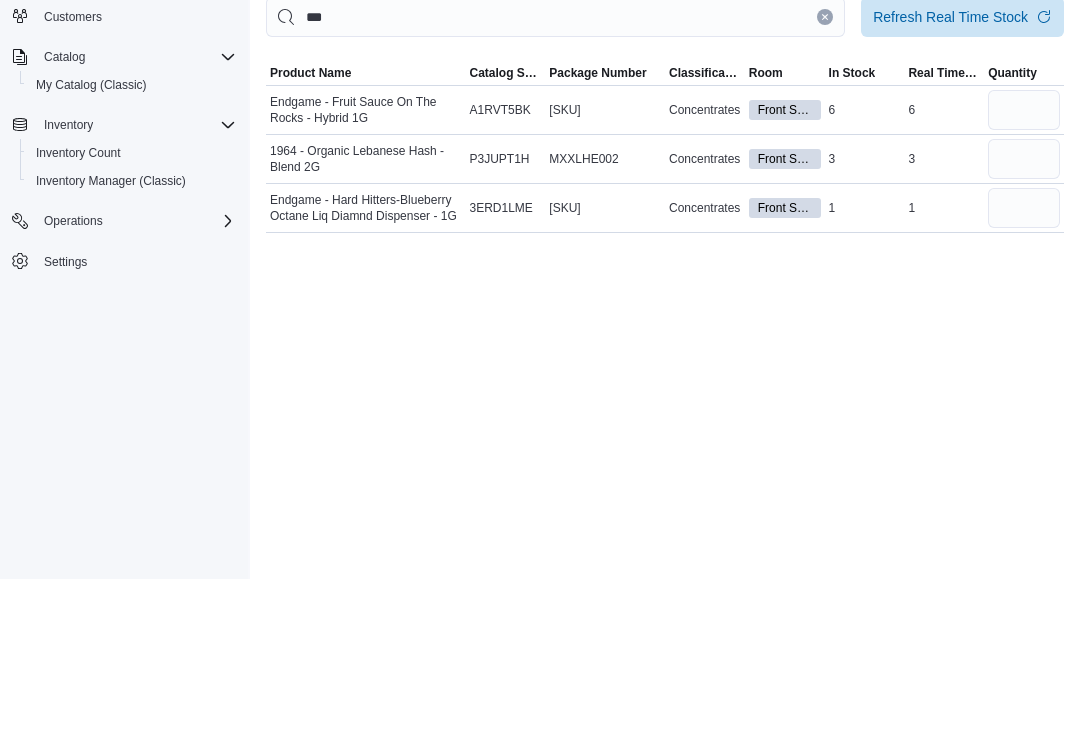click at bounding box center [825, 178] 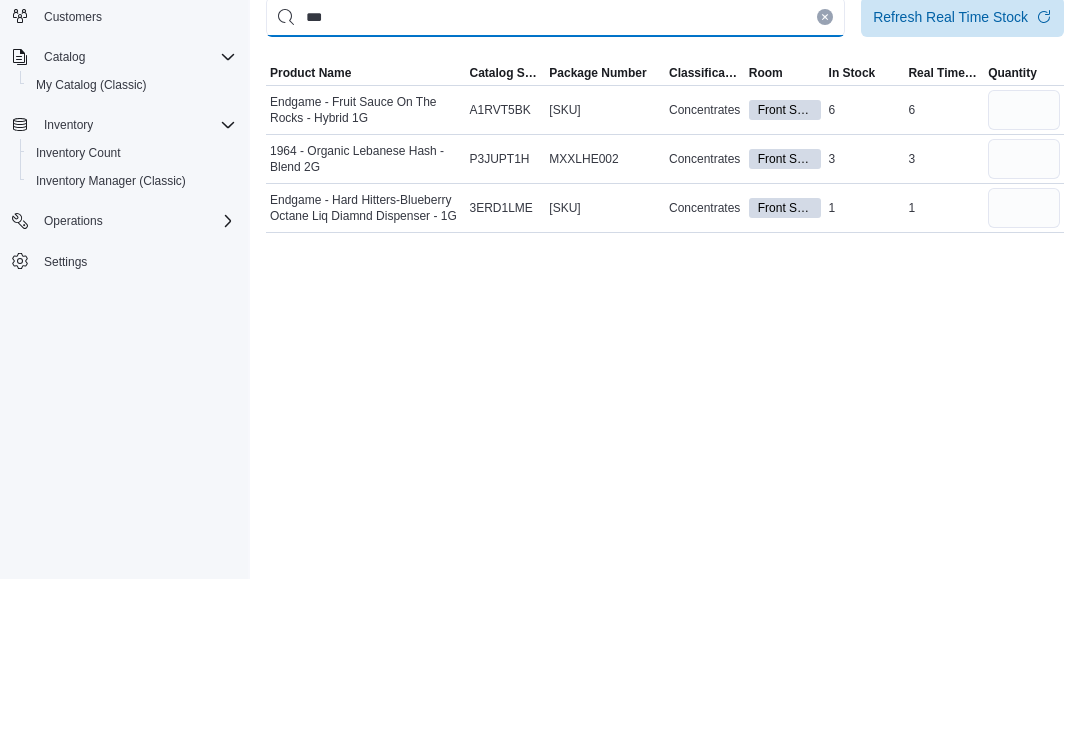type 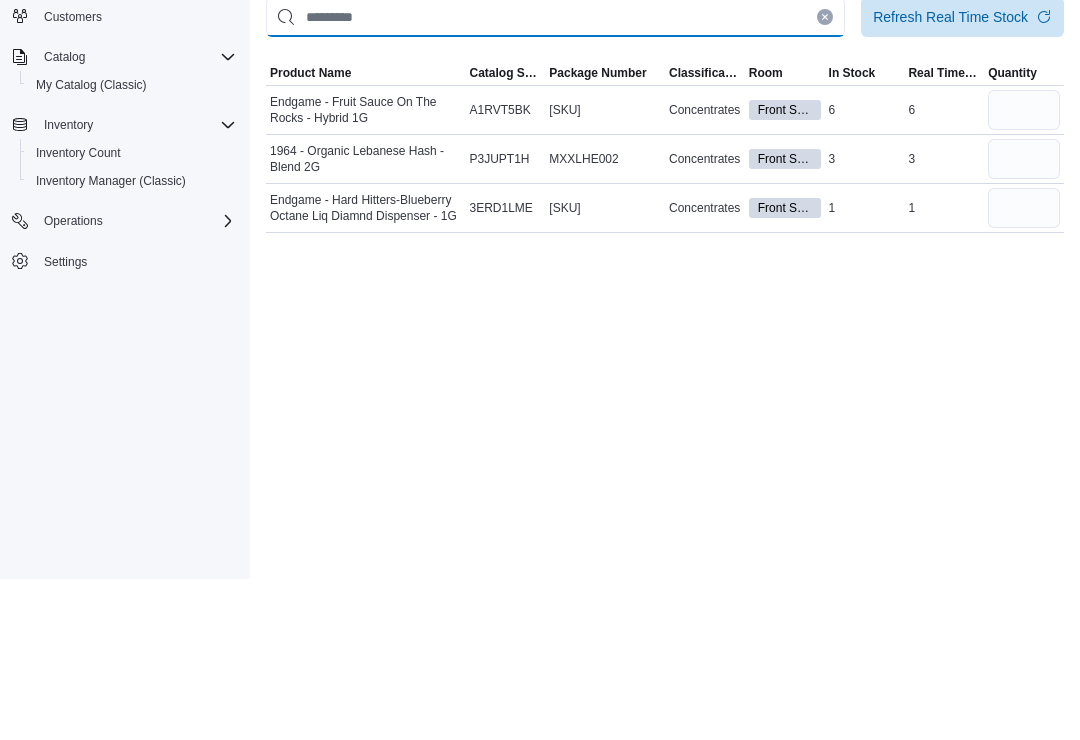 type 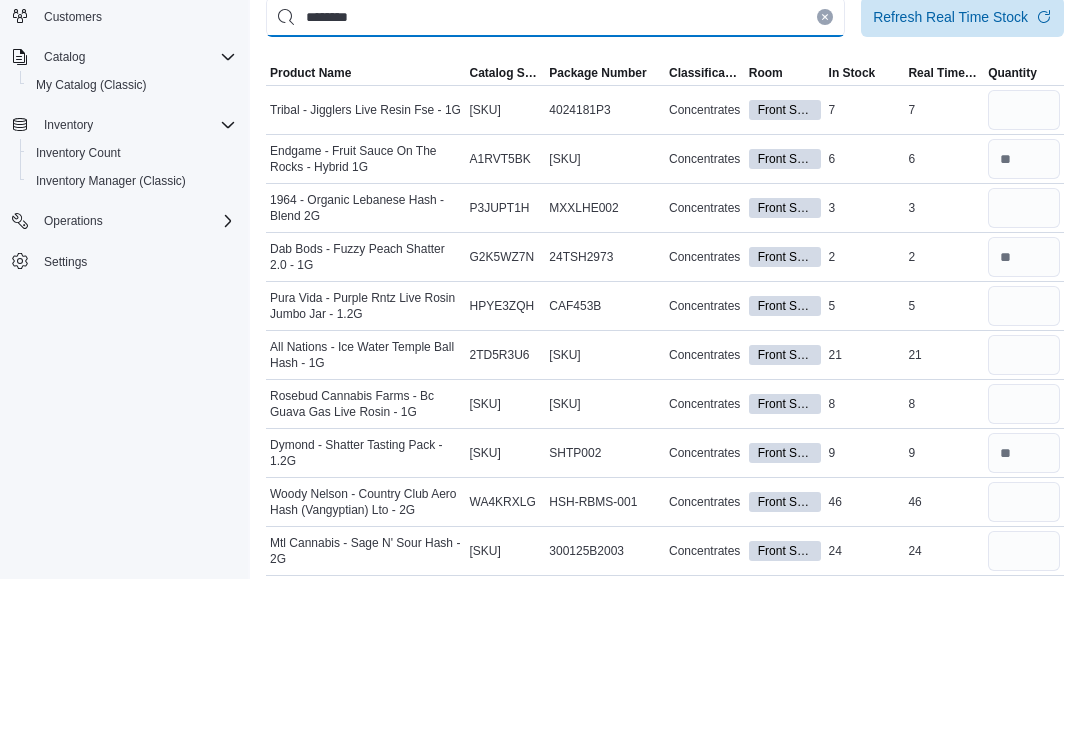 type on "********" 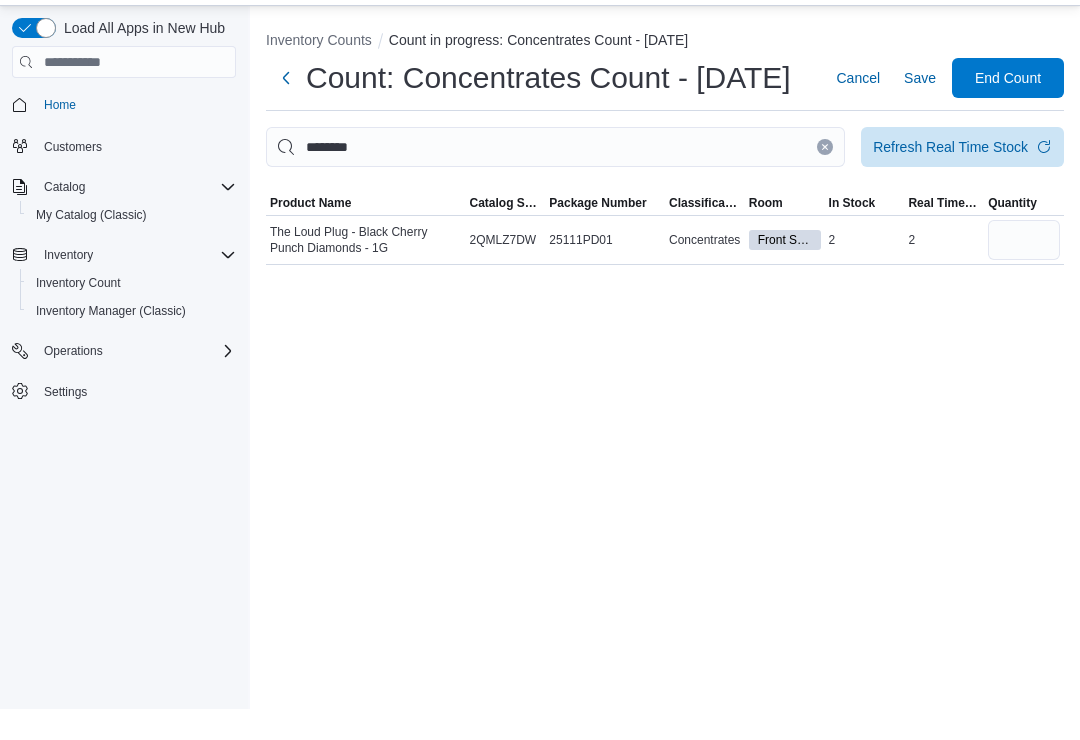 click on "Quantity" at bounding box center (1024, 234) 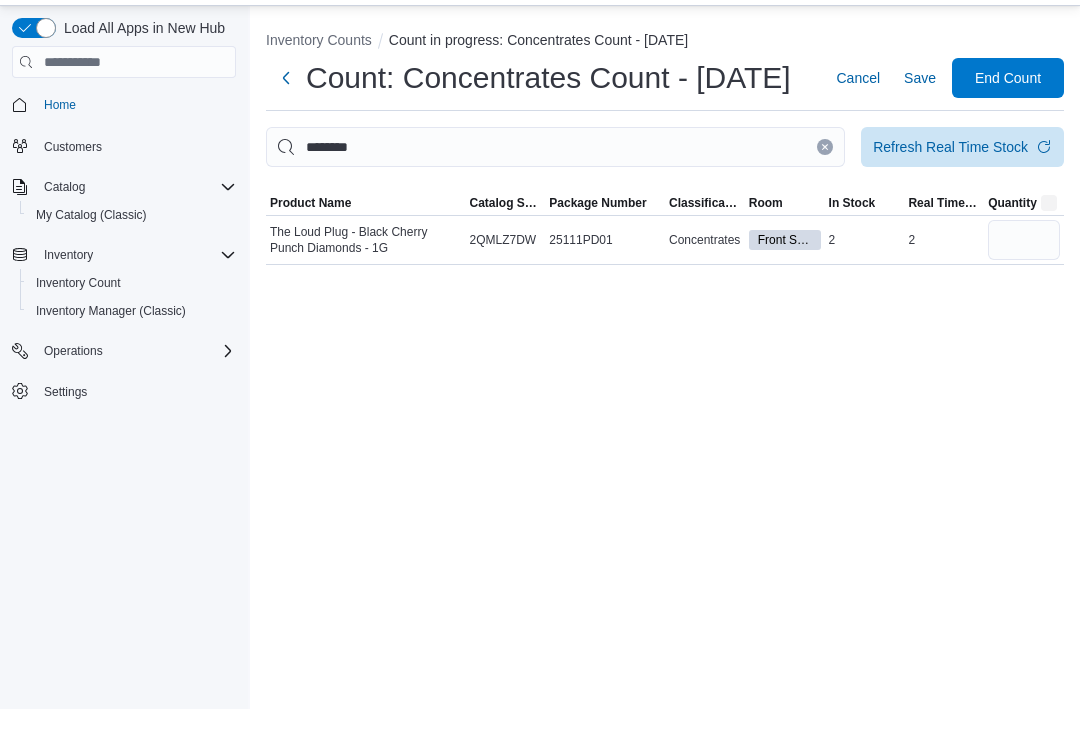 scroll, scrollTop: 31, scrollLeft: 0, axis: vertical 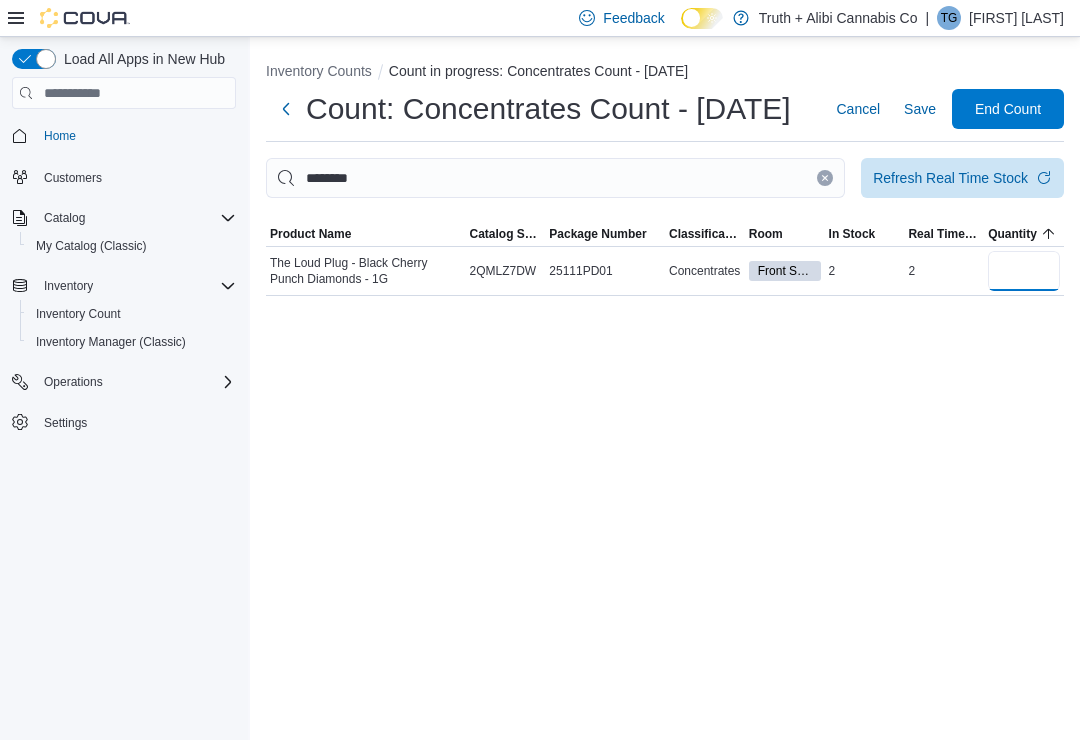 click at bounding box center (1024, 271) 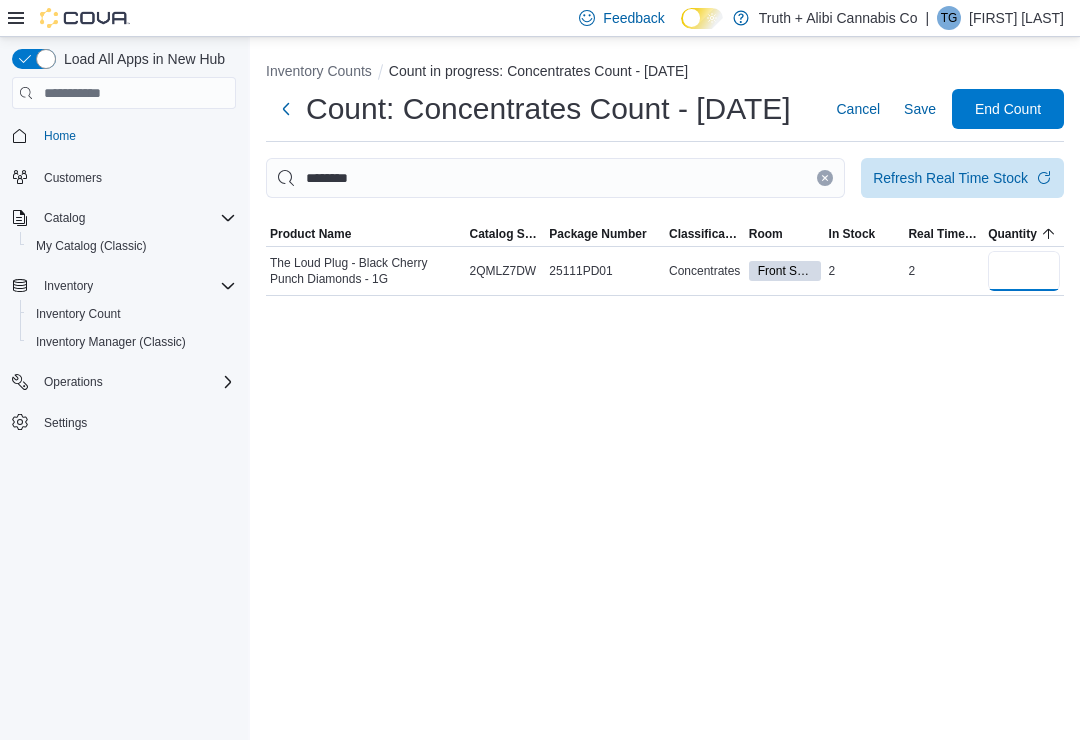 scroll, scrollTop: 8, scrollLeft: 0, axis: vertical 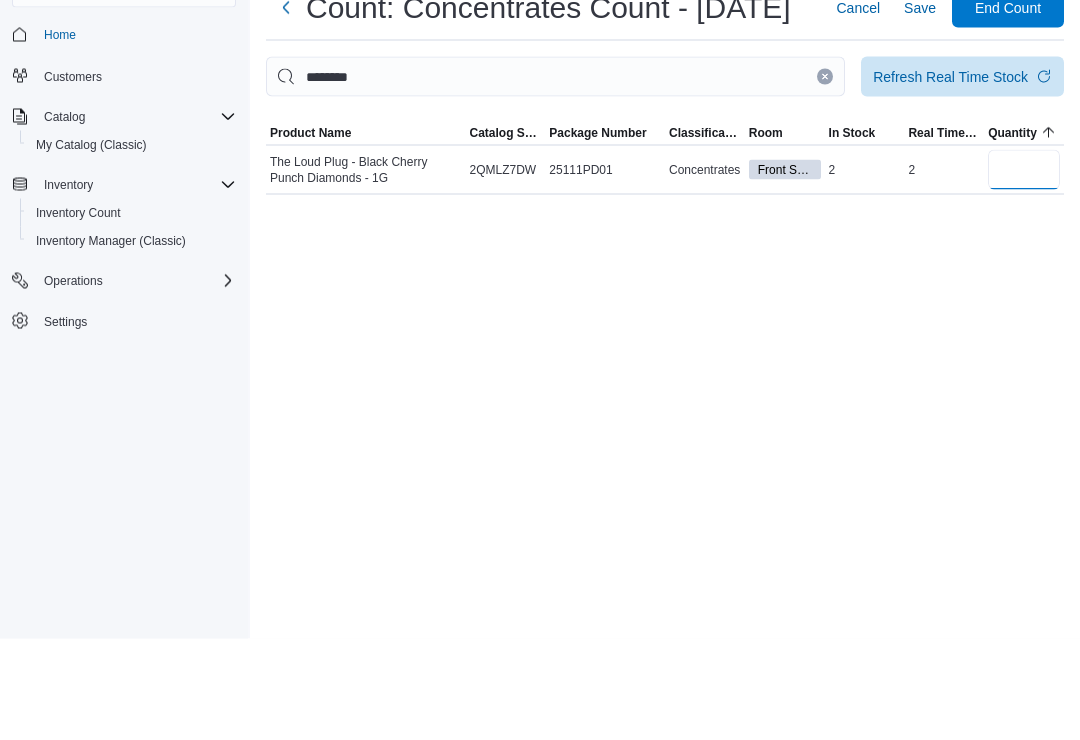 type on "*" 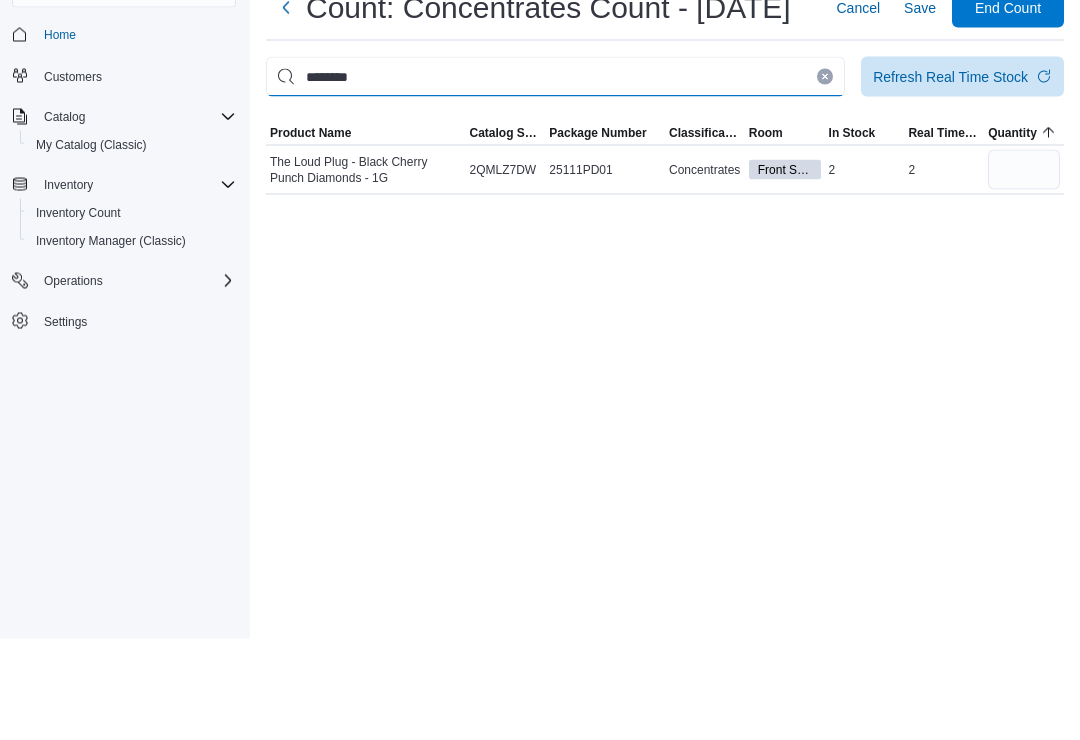 click on "********" at bounding box center (555, 178) 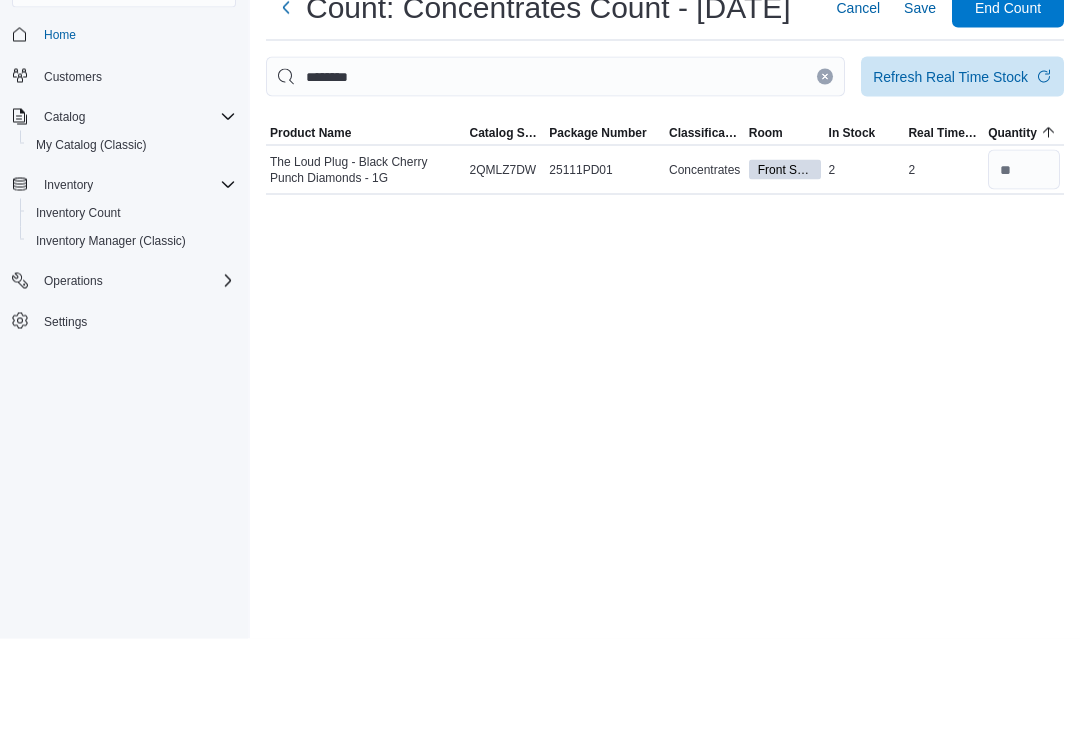 click 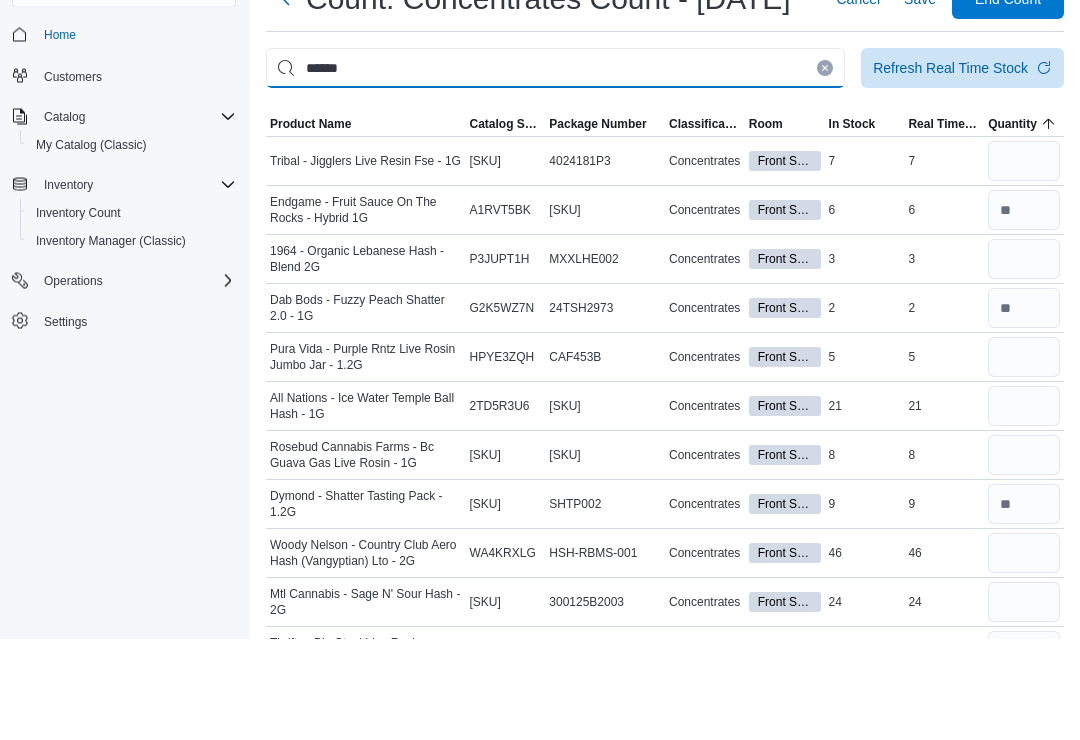 type on "******" 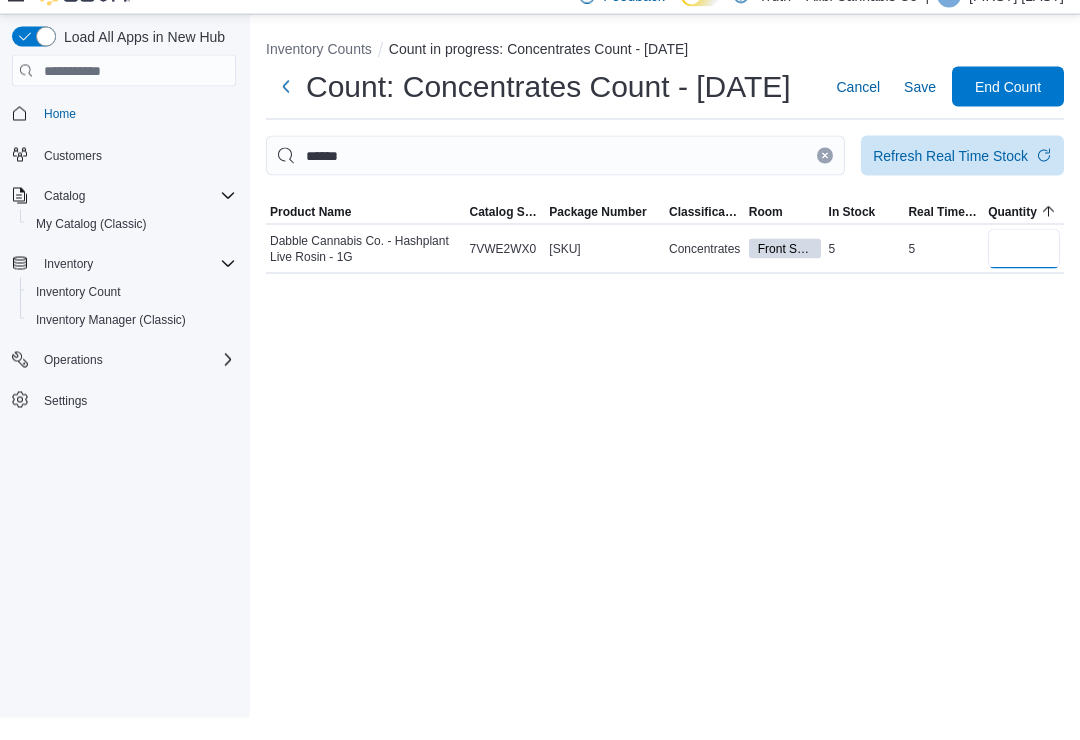 click at bounding box center [1024, 271] 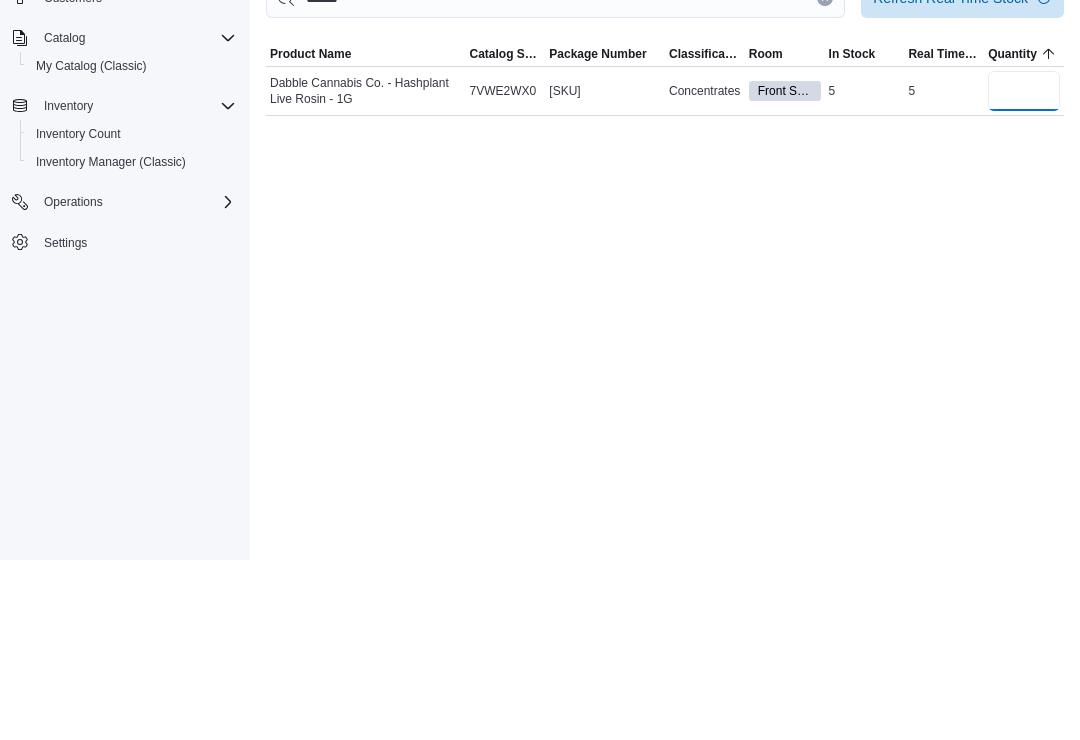 type on "*" 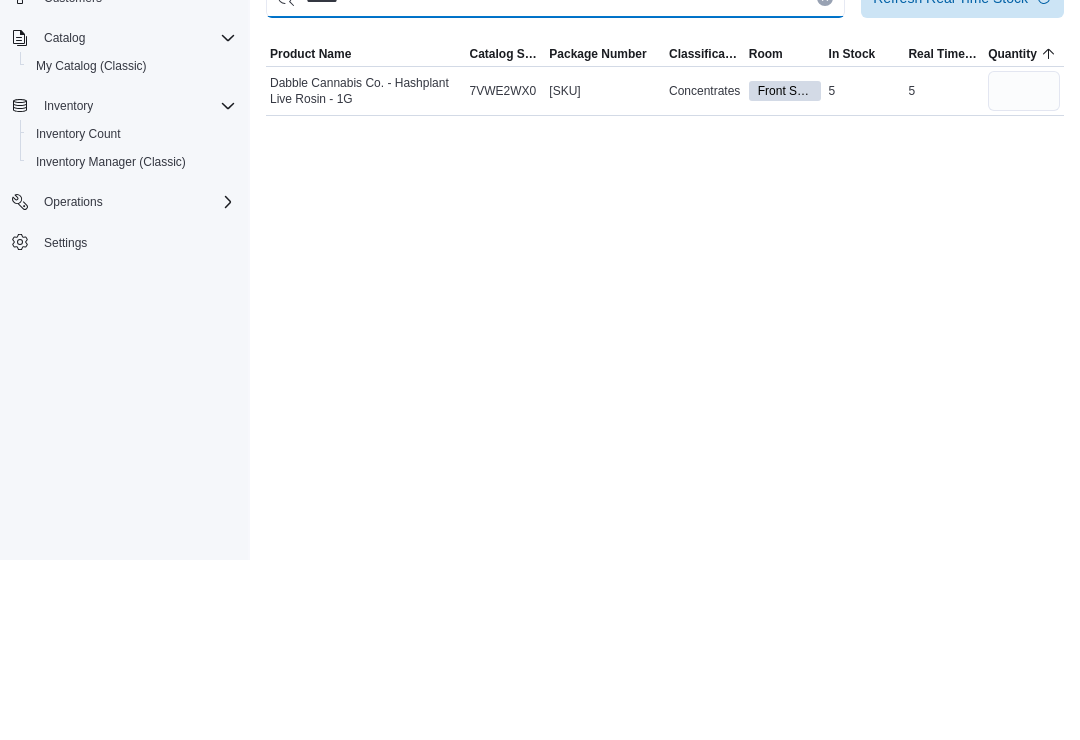 click on "******" at bounding box center [555, 178] 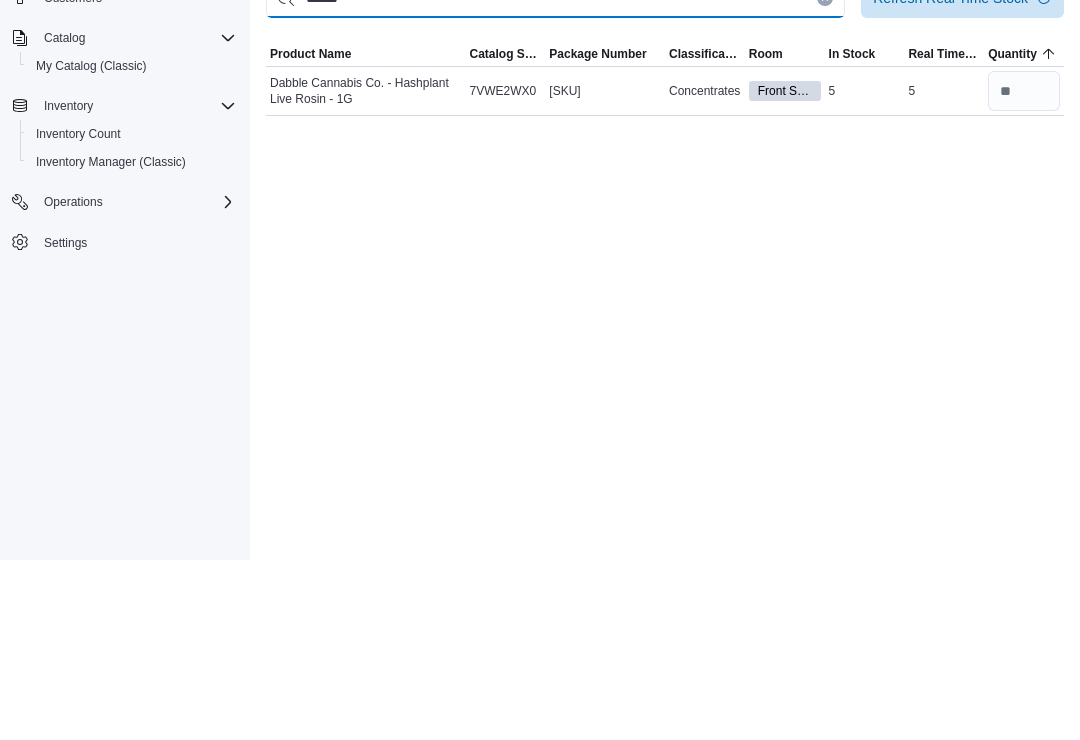 click on "******" at bounding box center (555, 178) 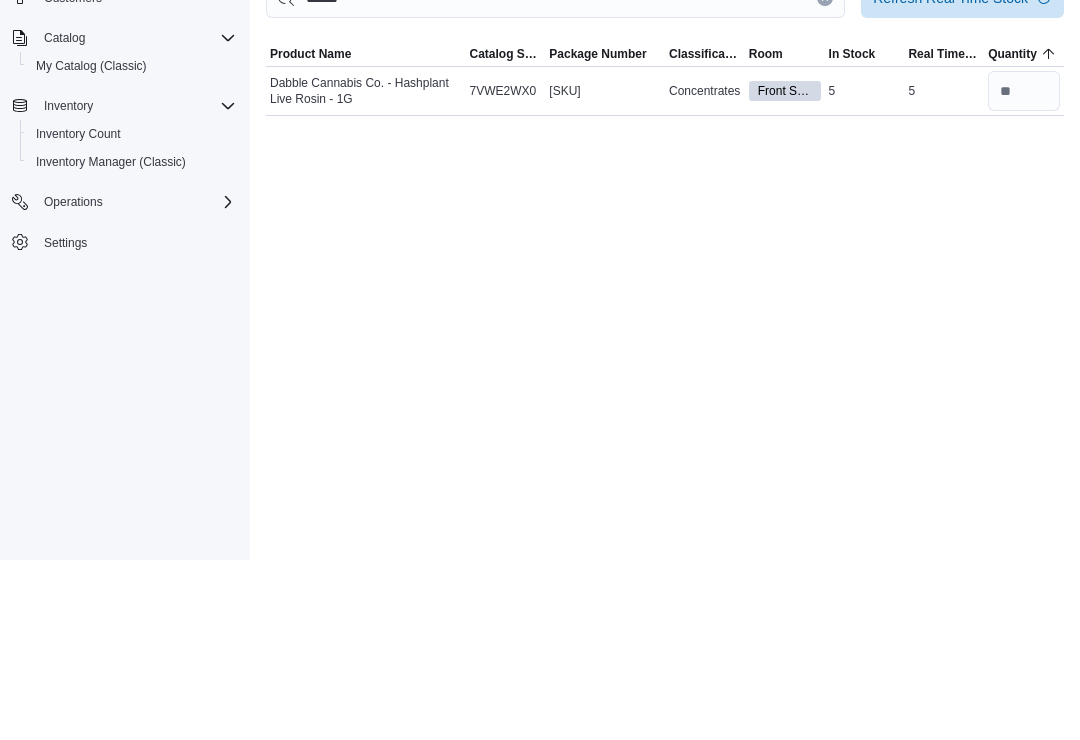 click at bounding box center [825, 178] 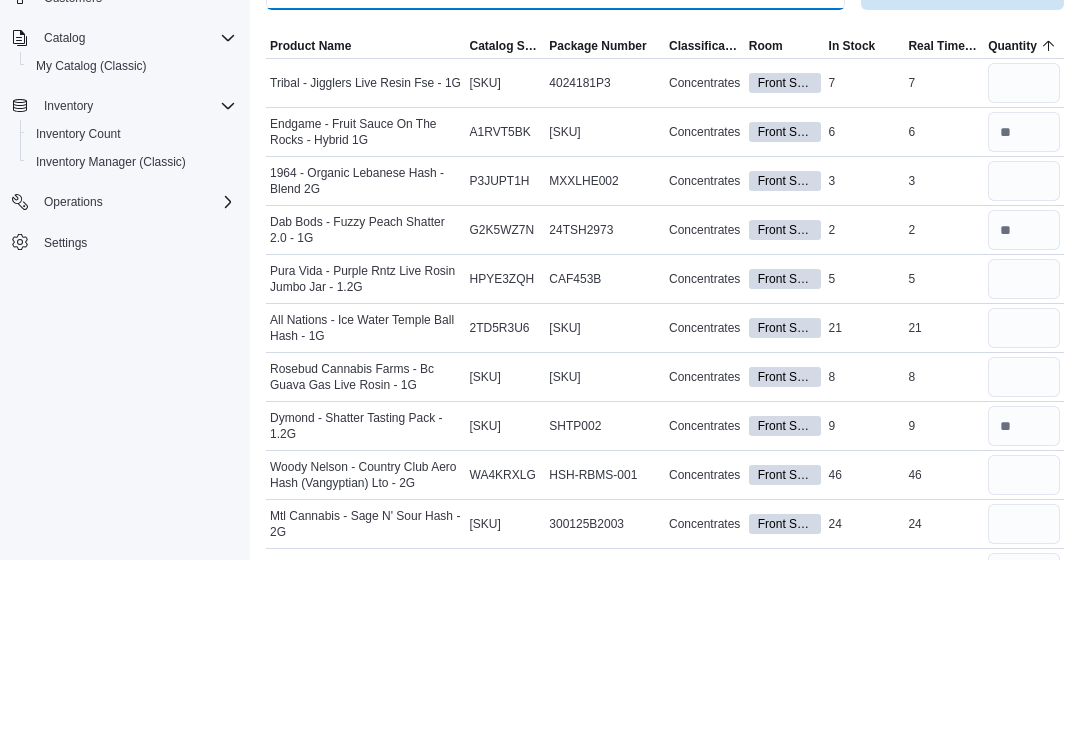 type on "********" 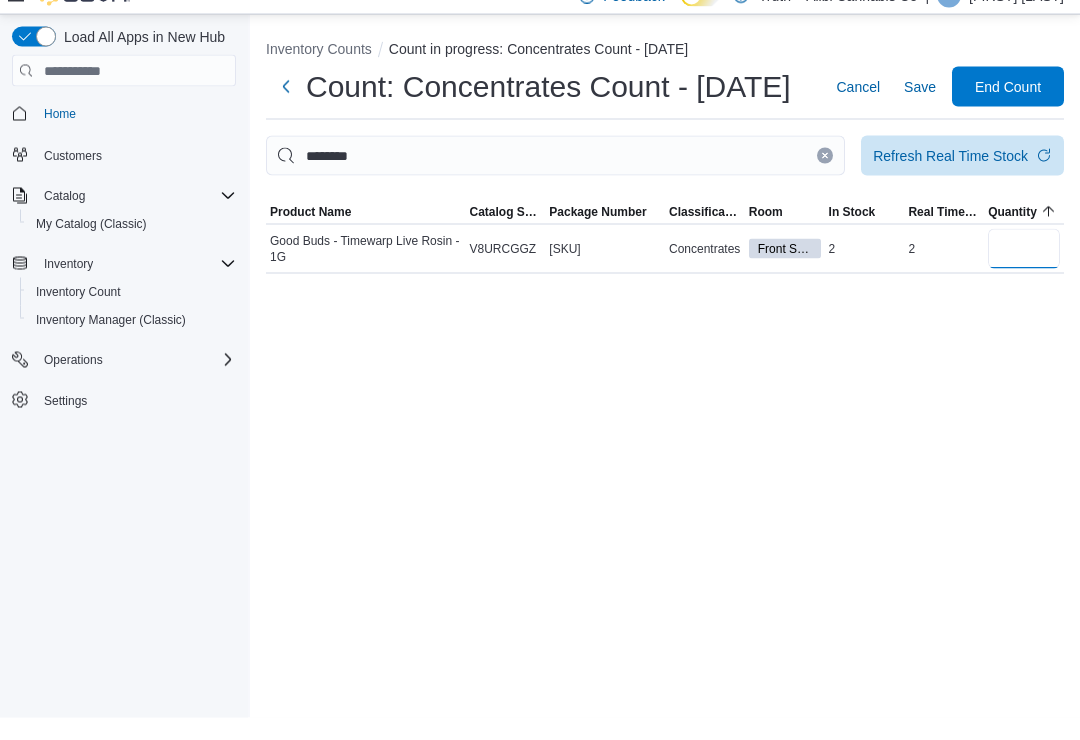 click at bounding box center [1024, 271] 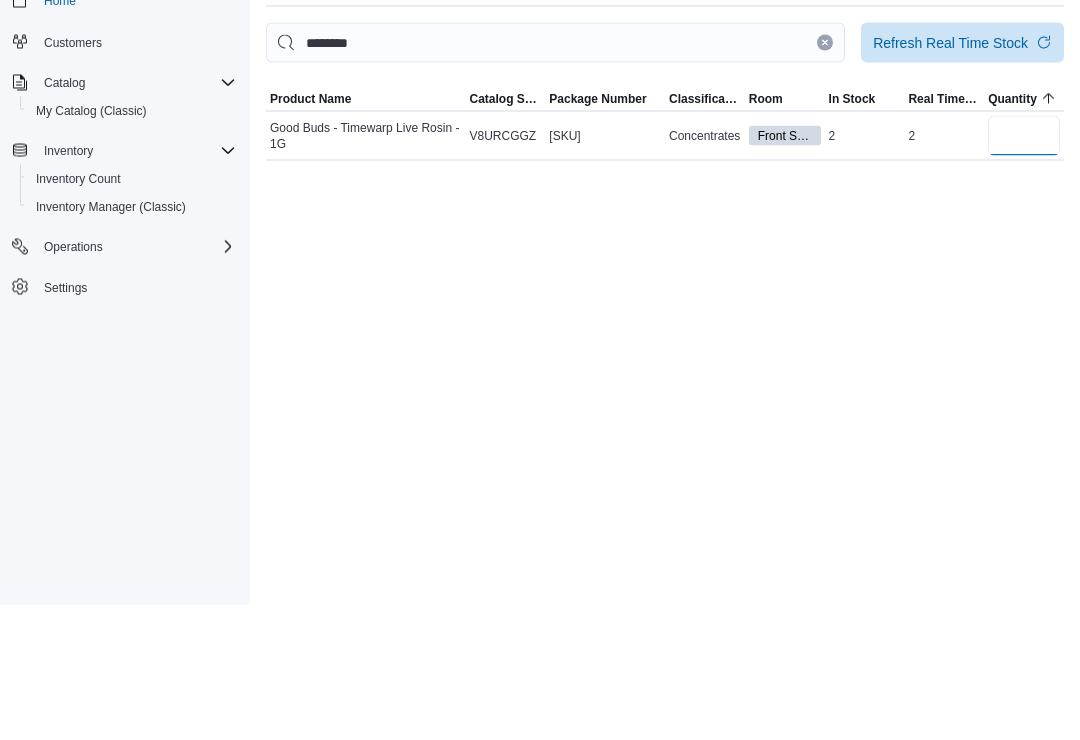 type on "*" 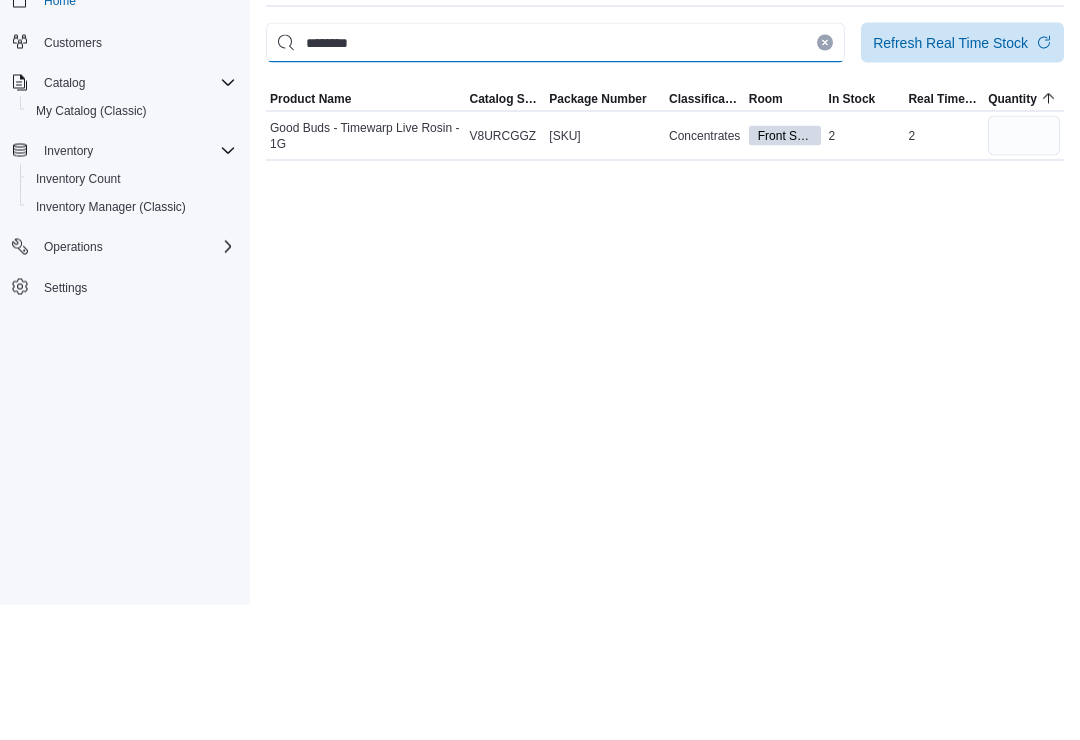 click on "********" at bounding box center [555, 178] 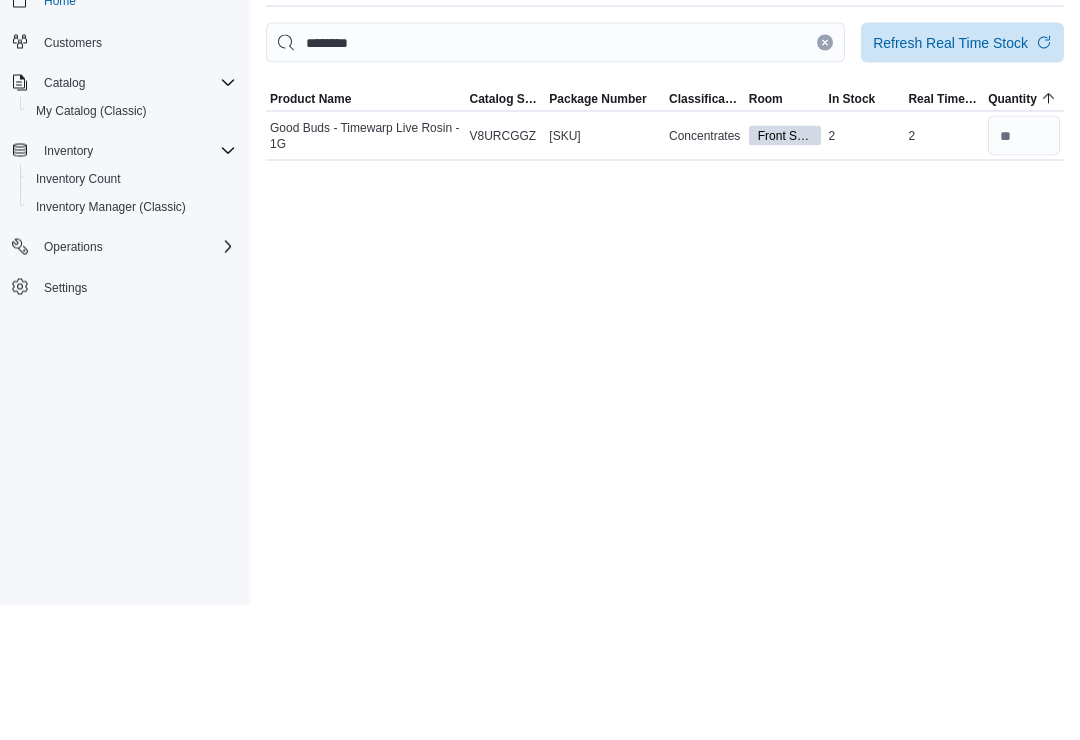 click at bounding box center [825, 178] 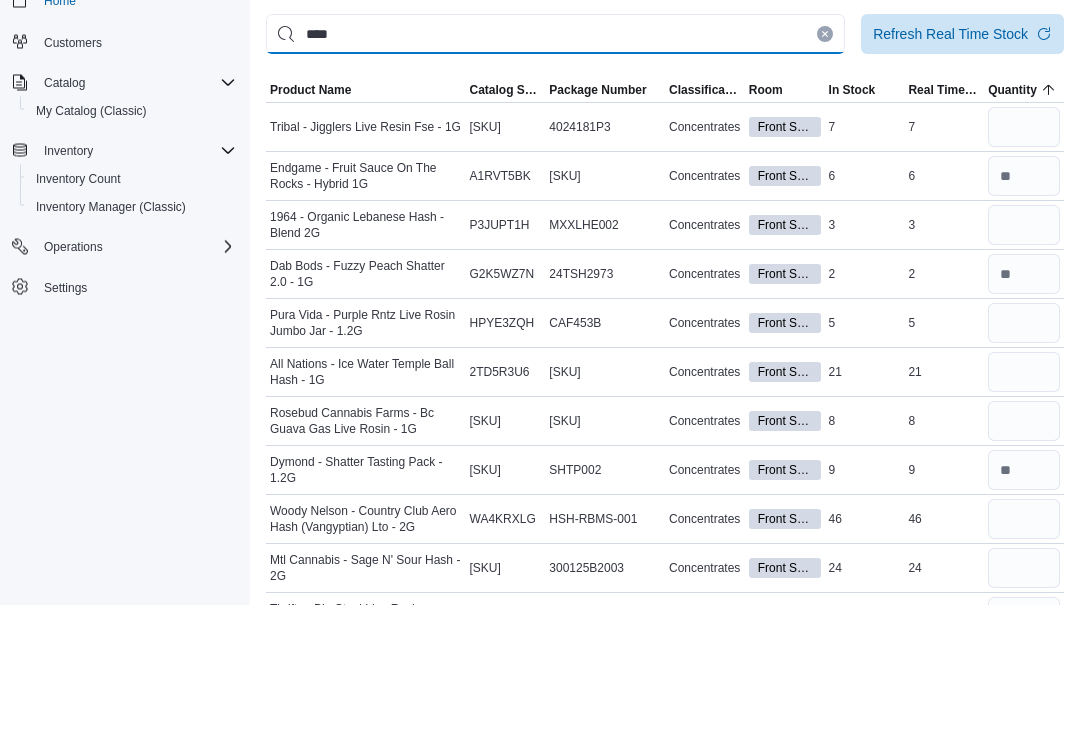 type on "****" 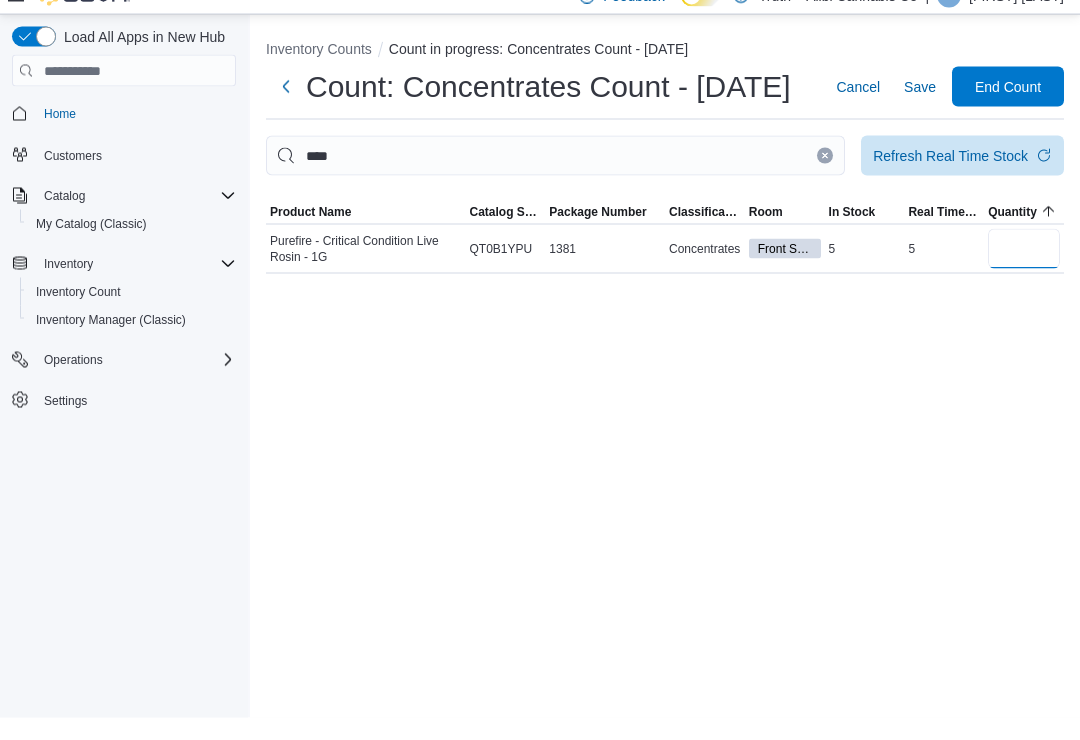 click at bounding box center (1024, 271) 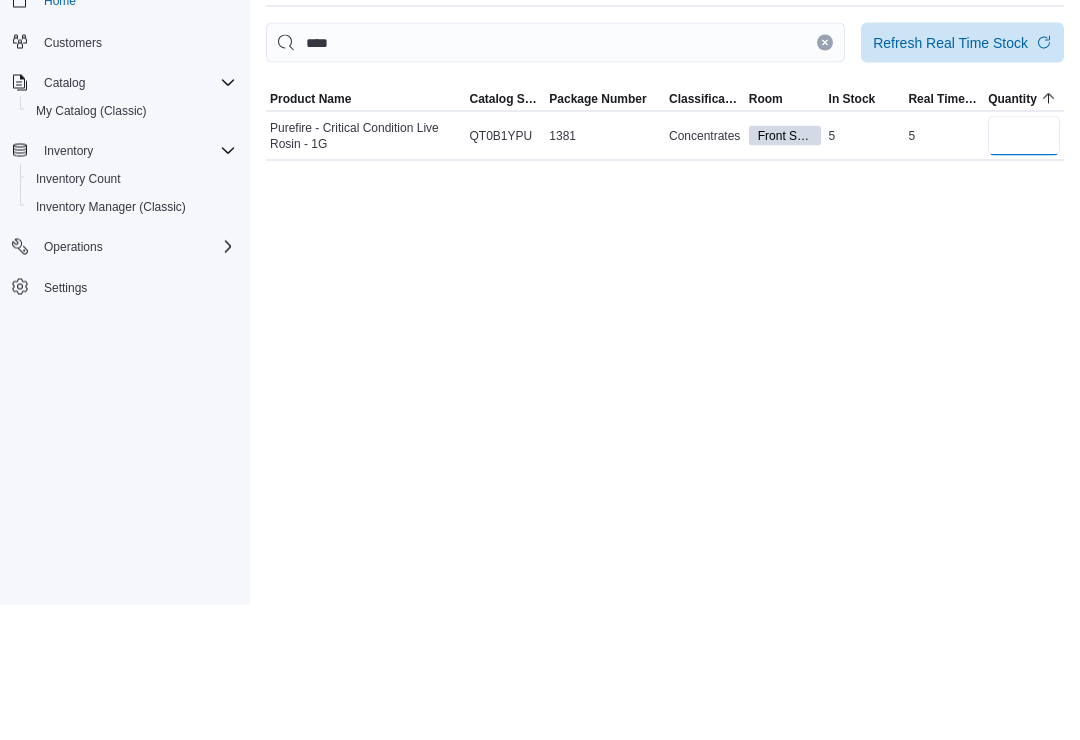 type on "*" 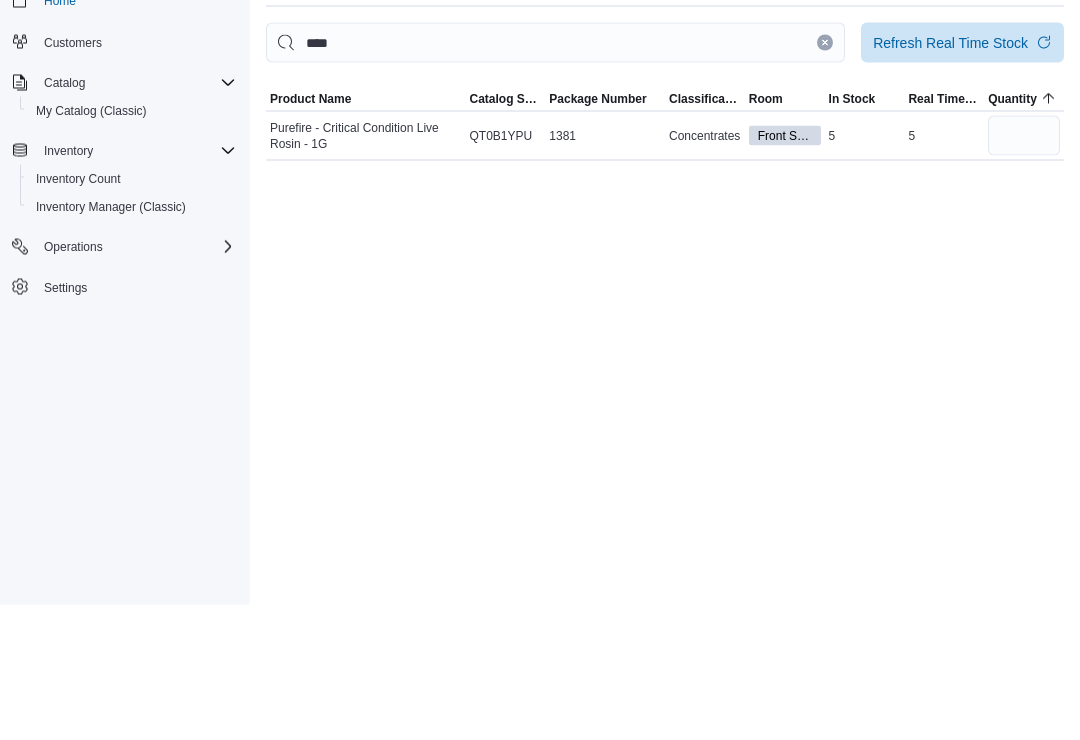 click at bounding box center [825, 178] 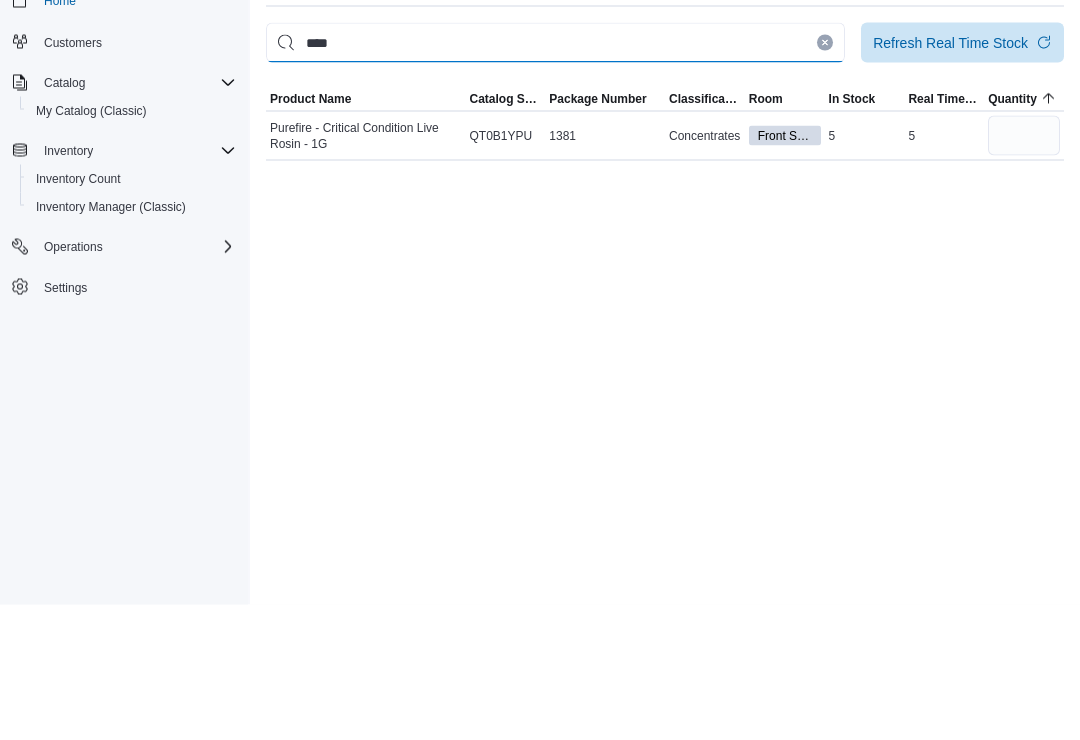 type 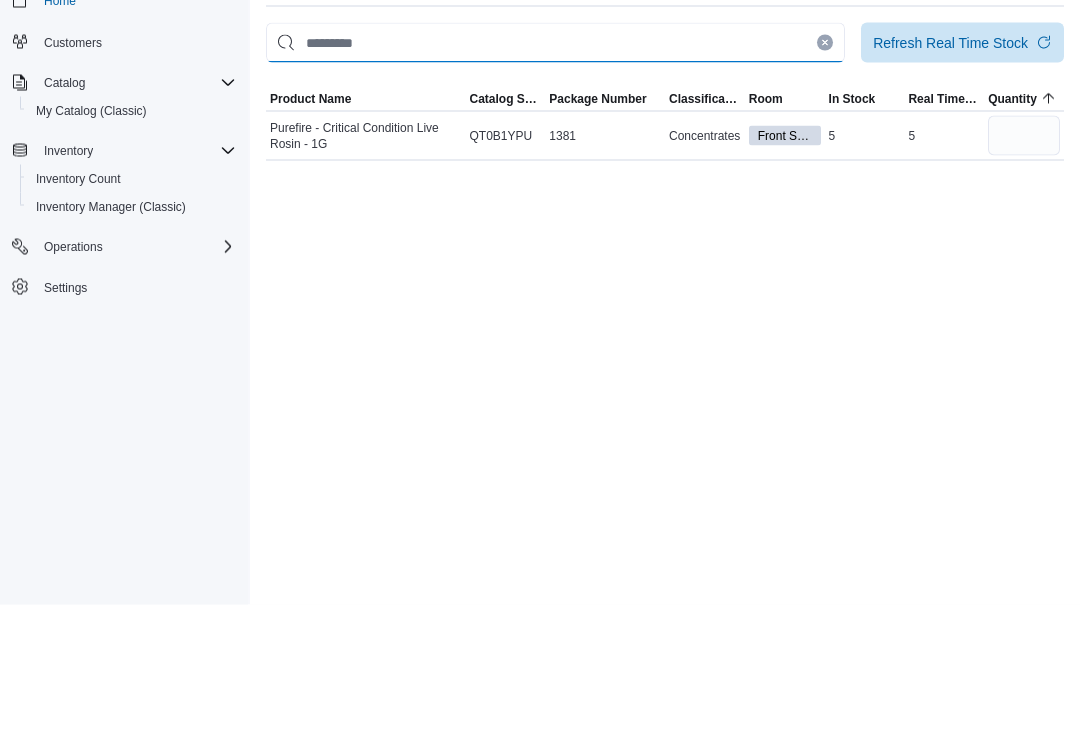 type 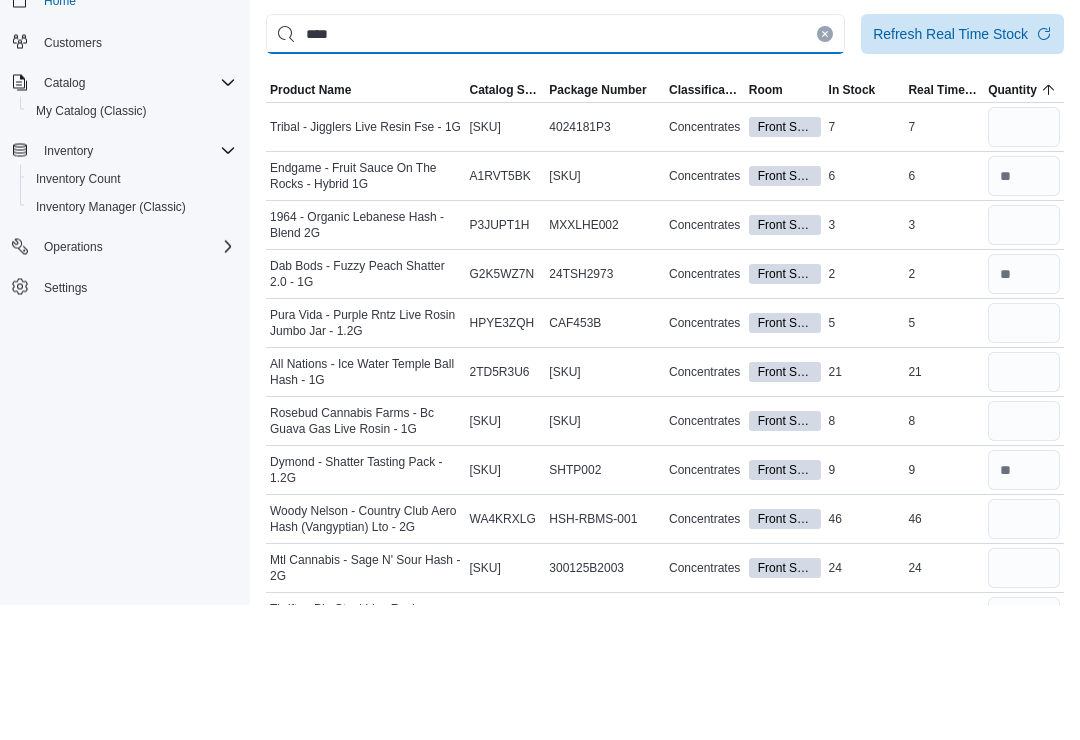 type on "****" 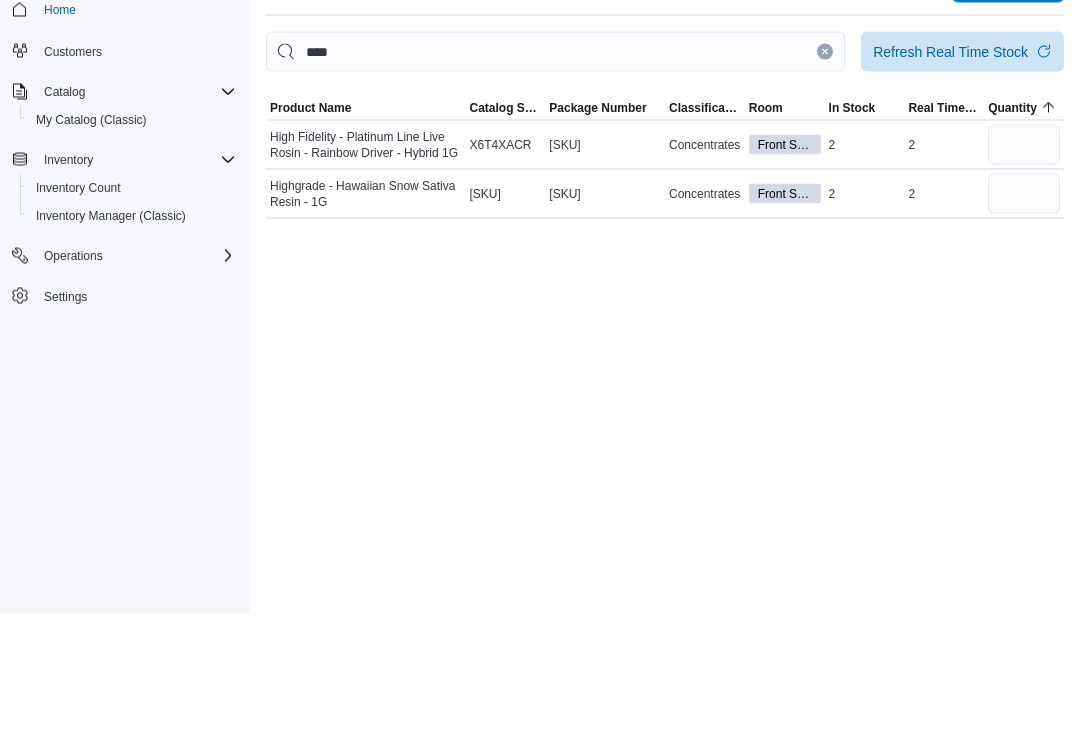 click on "Quantity" at bounding box center (1024, 234) 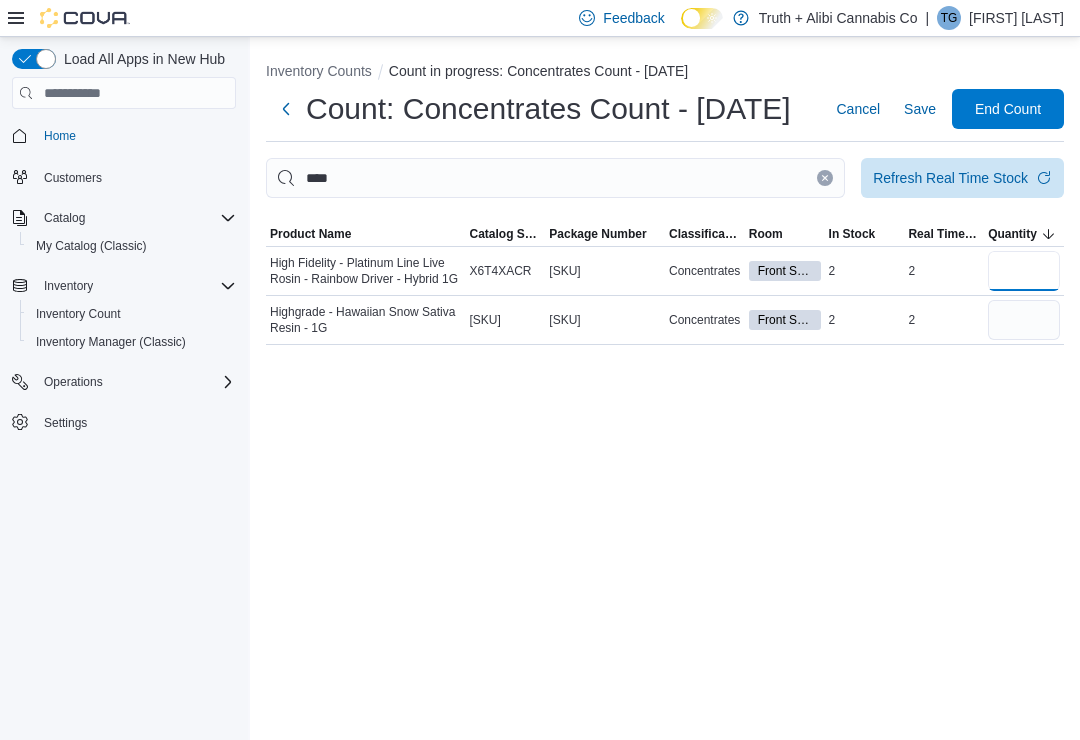 click at bounding box center [1024, 271] 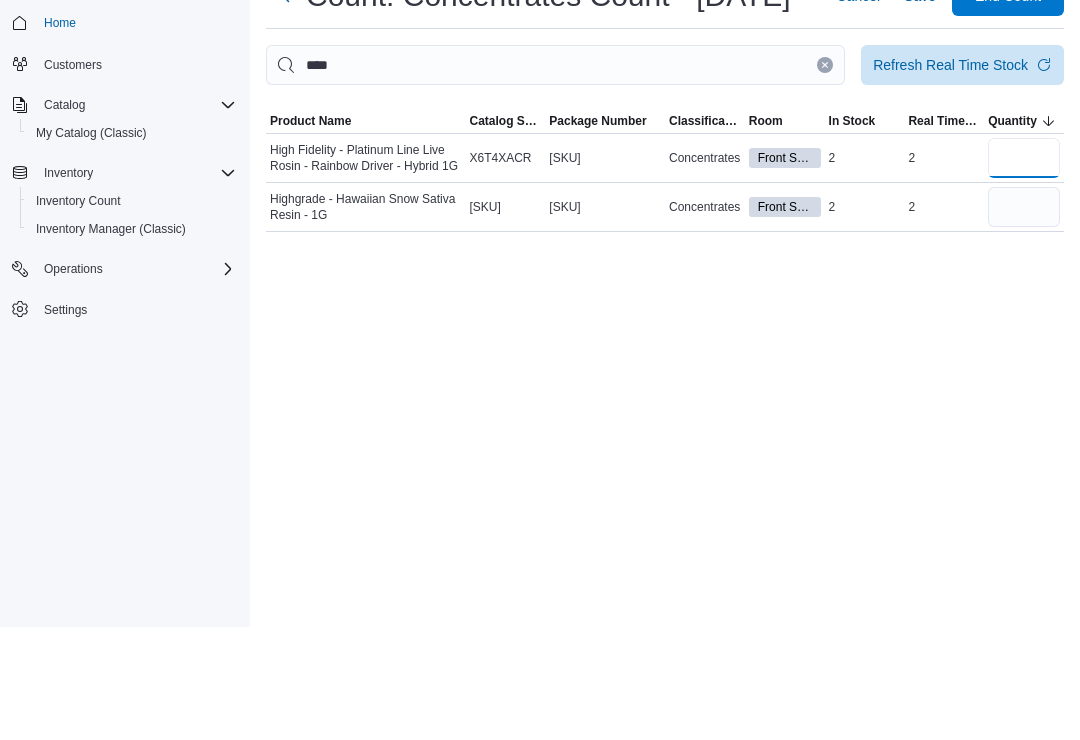 type on "*" 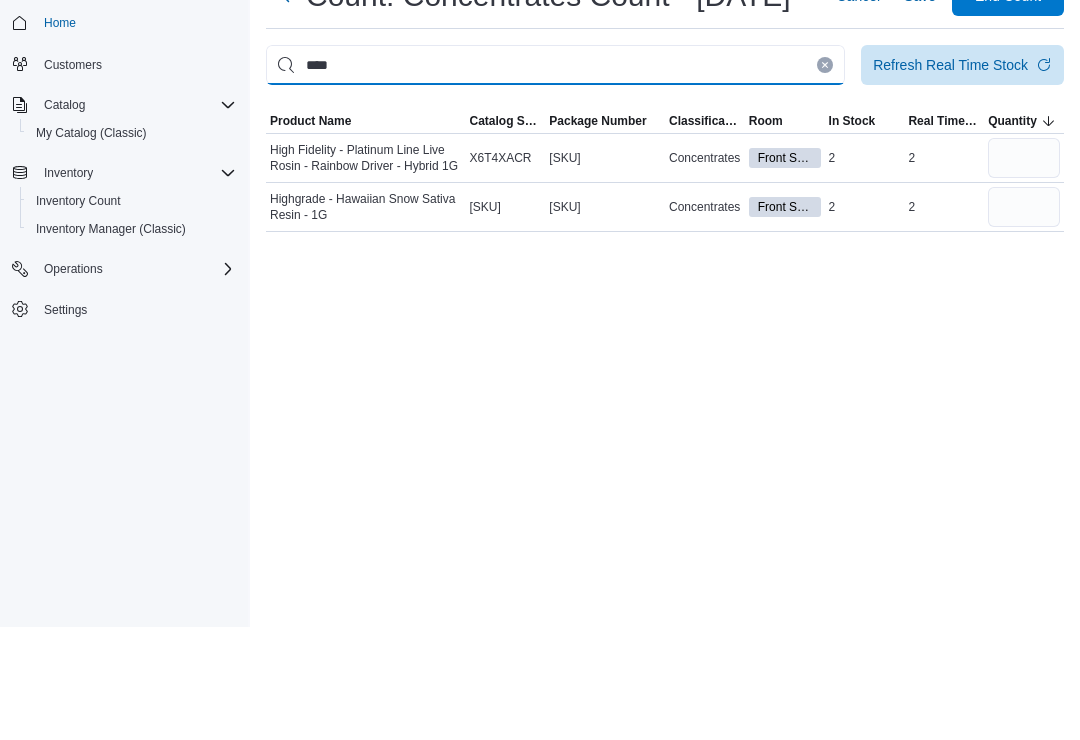 click on "****" at bounding box center [555, 178] 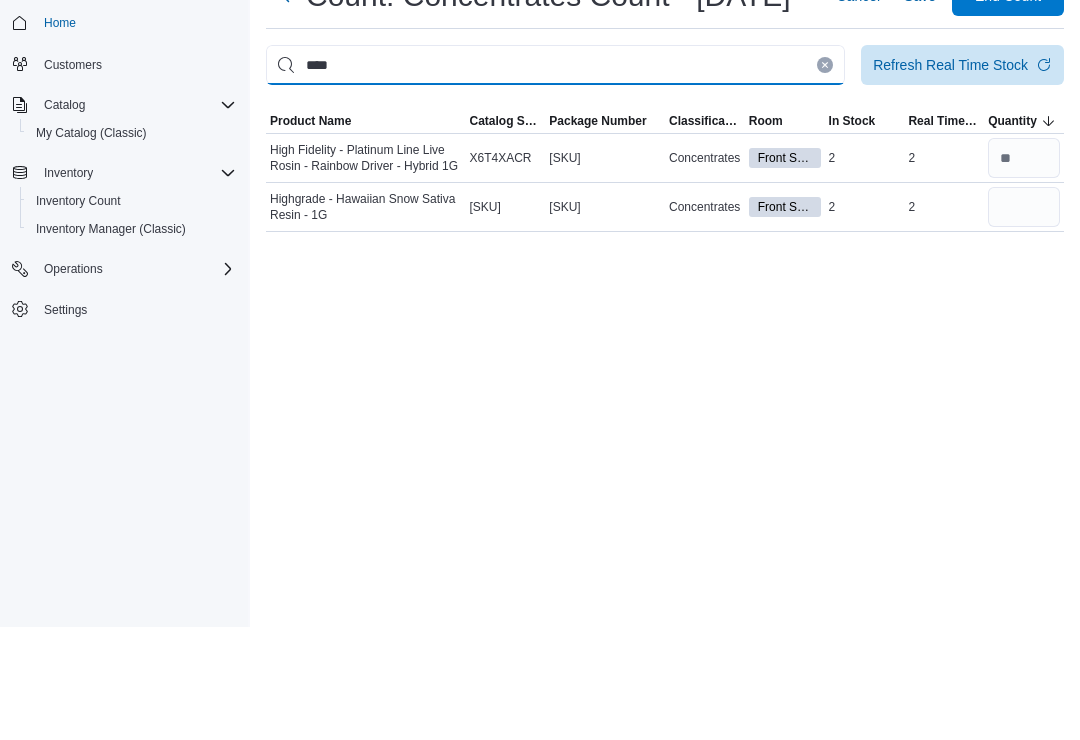 click on "****" at bounding box center [555, 178] 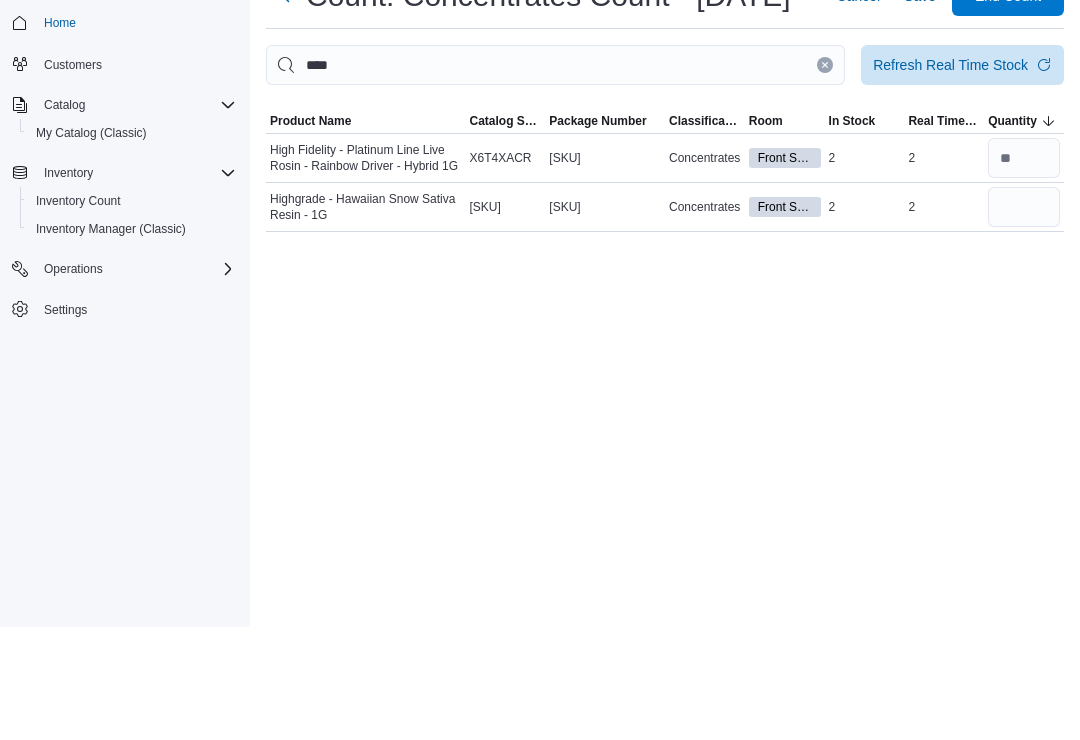 click at bounding box center [825, 178] 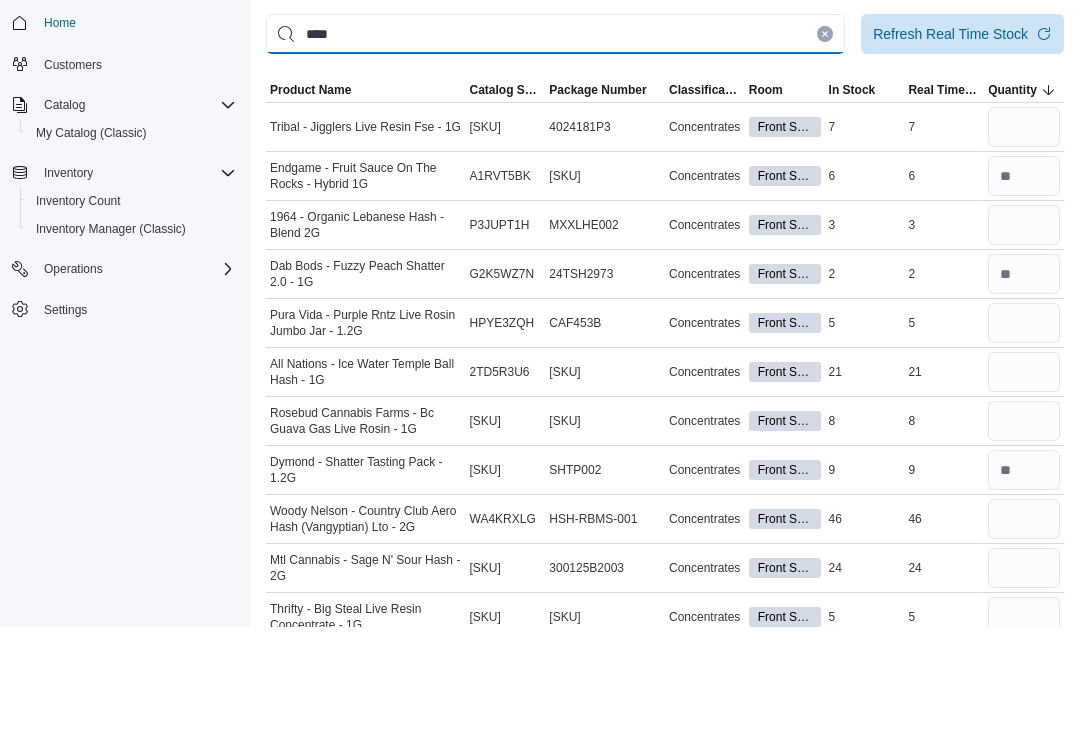 type on "****" 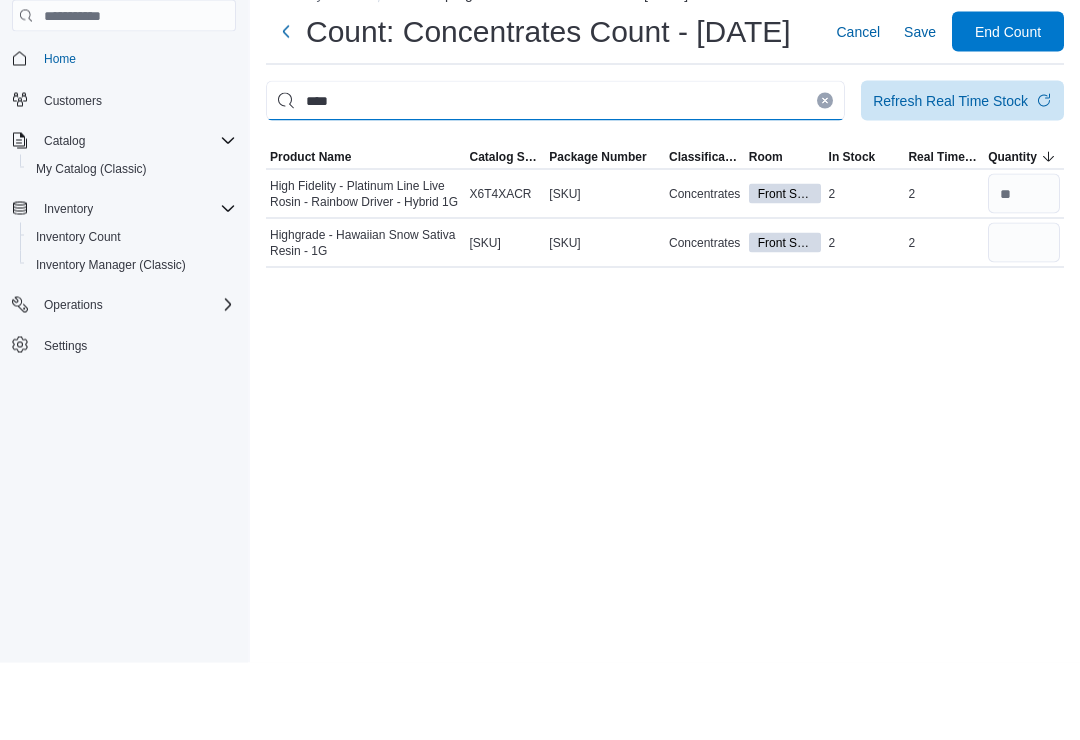 click on "****" at bounding box center [555, 178] 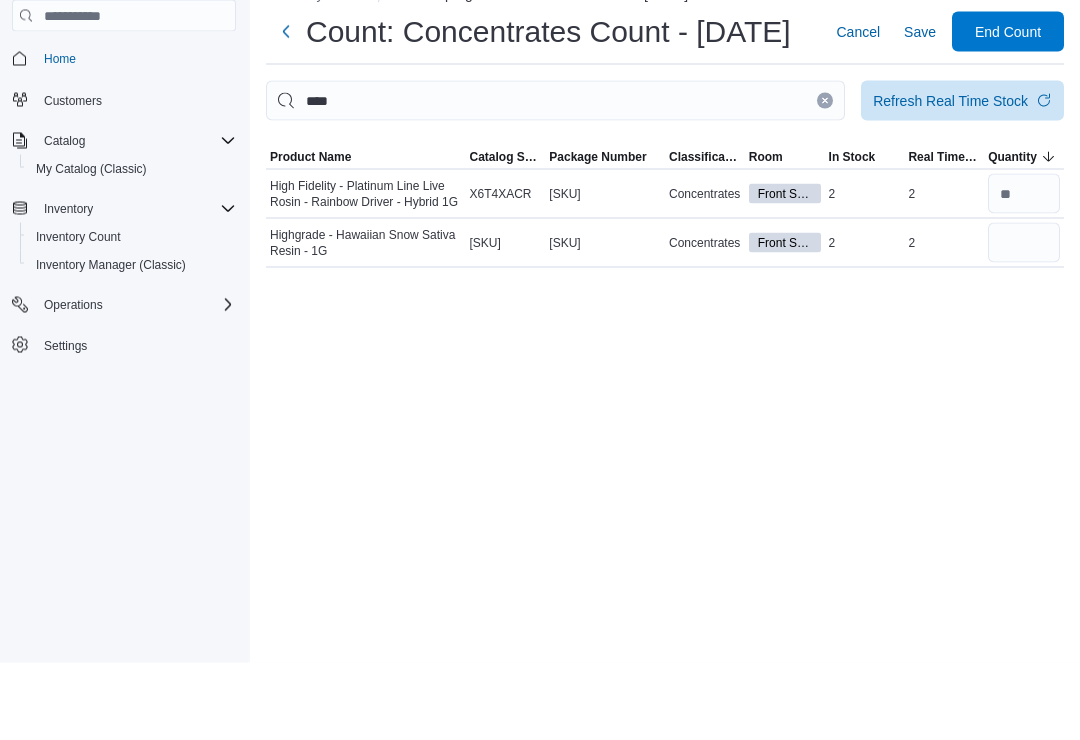 click at bounding box center [825, 178] 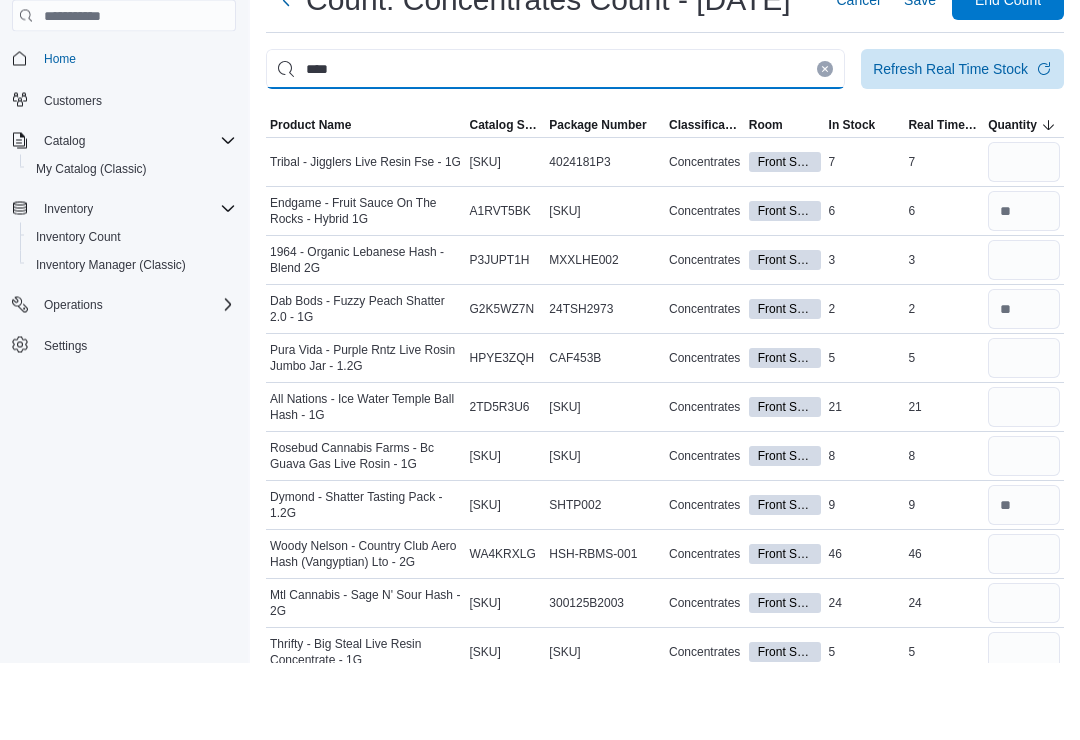 type on "****" 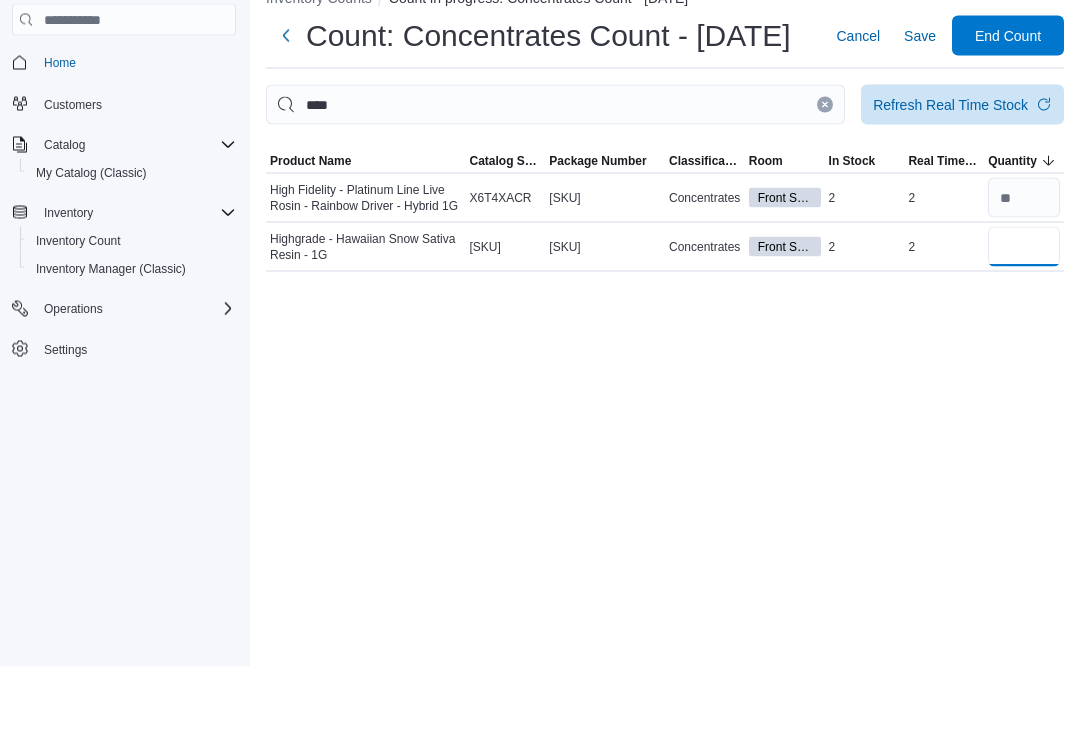 click at bounding box center (1024, 320) 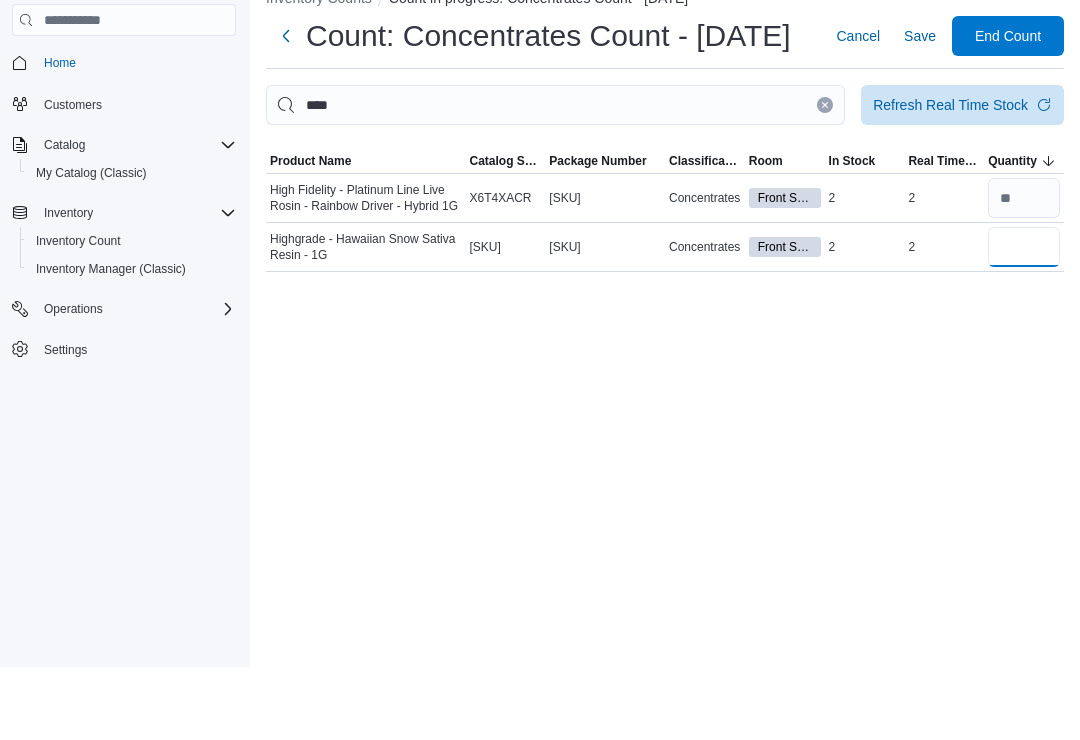 type on "*" 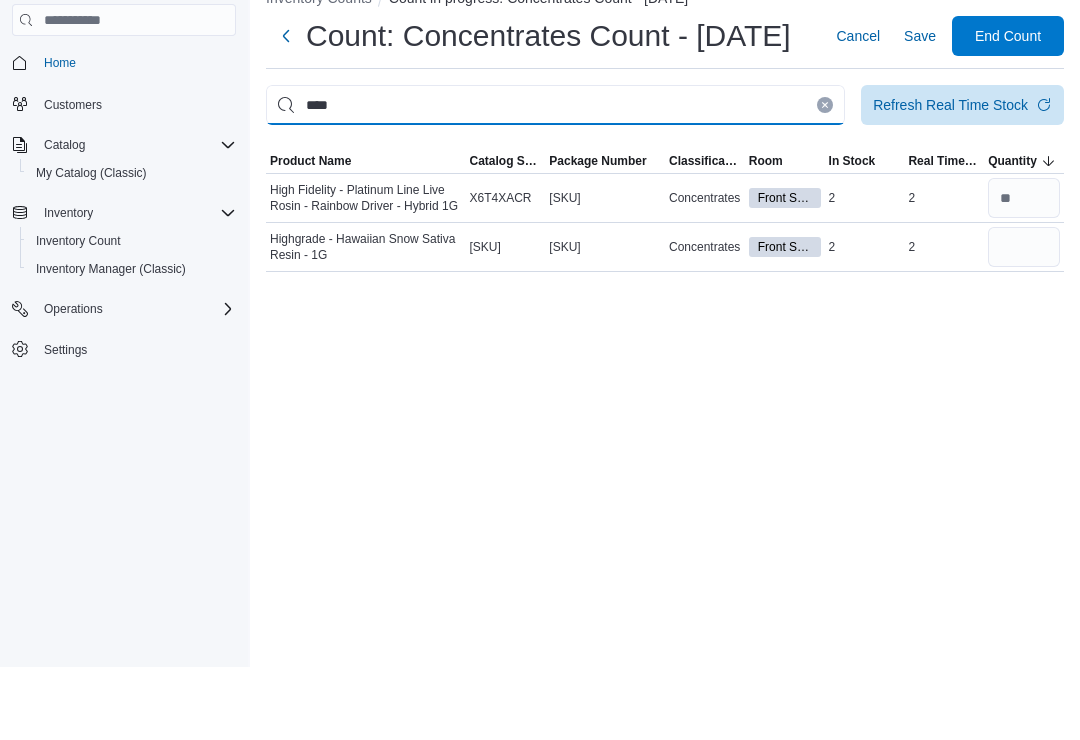 click on "****" at bounding box center (555, 178) 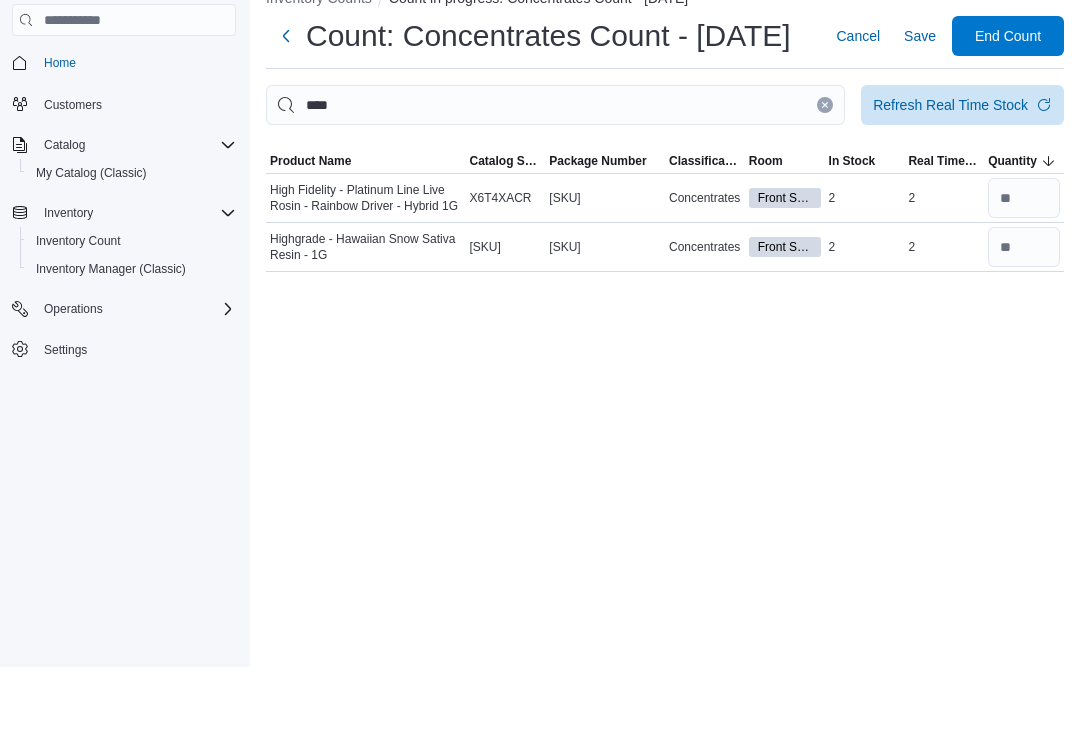 click 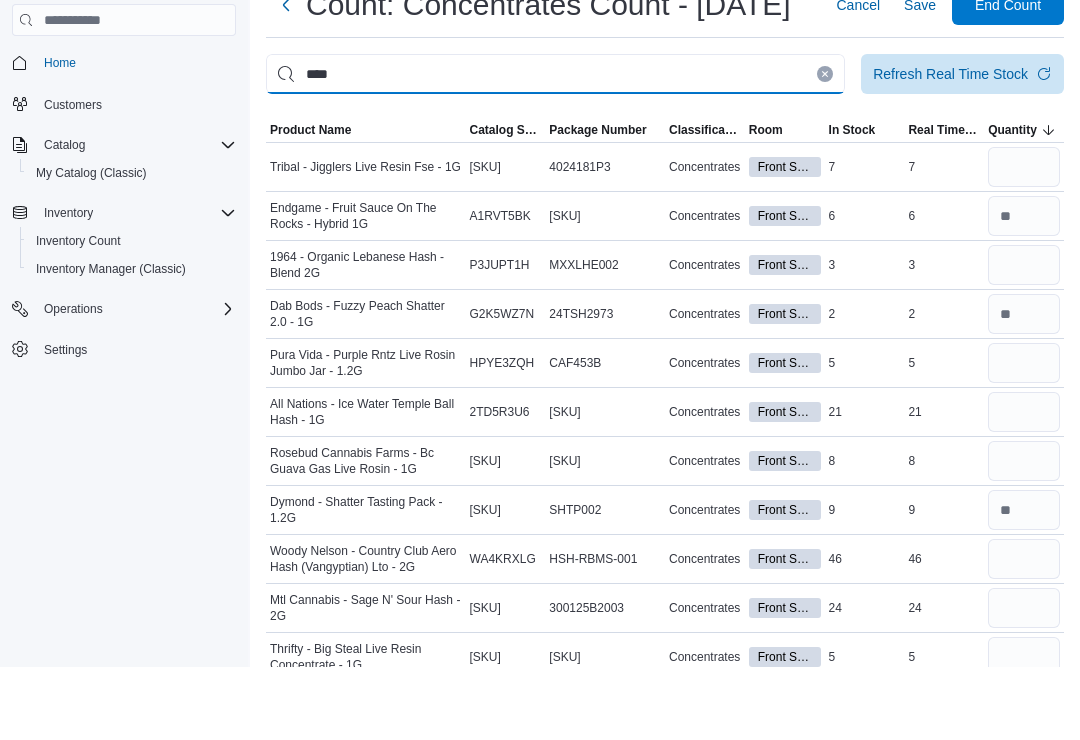 type on "****" 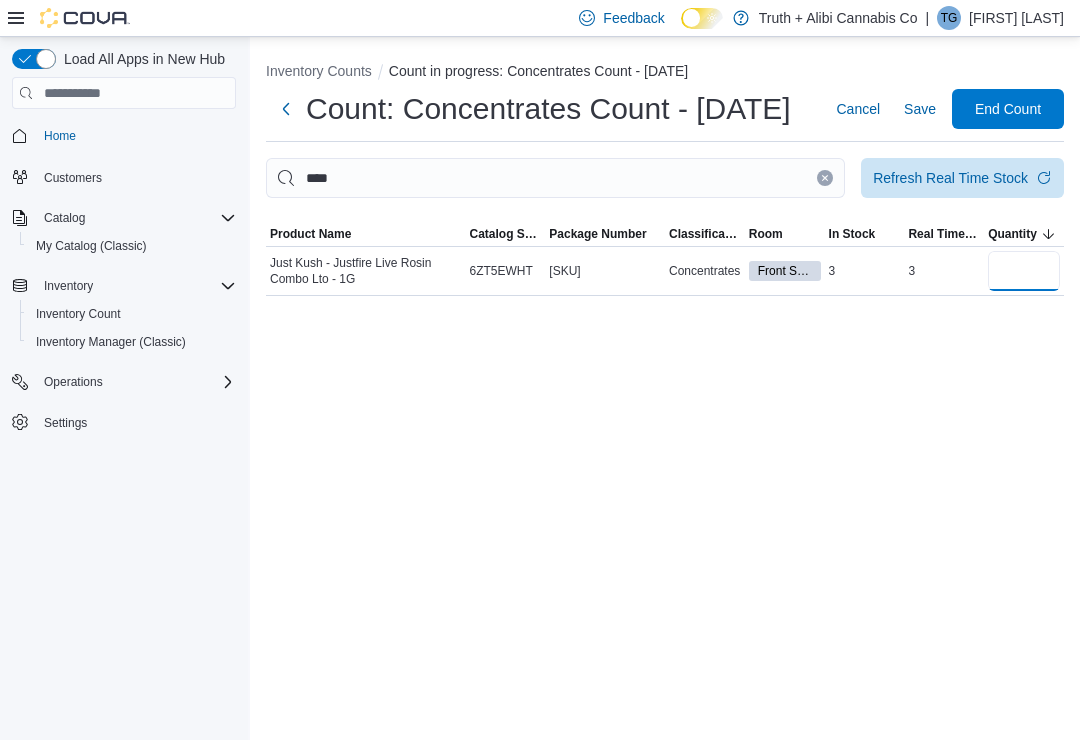 click at bounding box center (1024, 271) 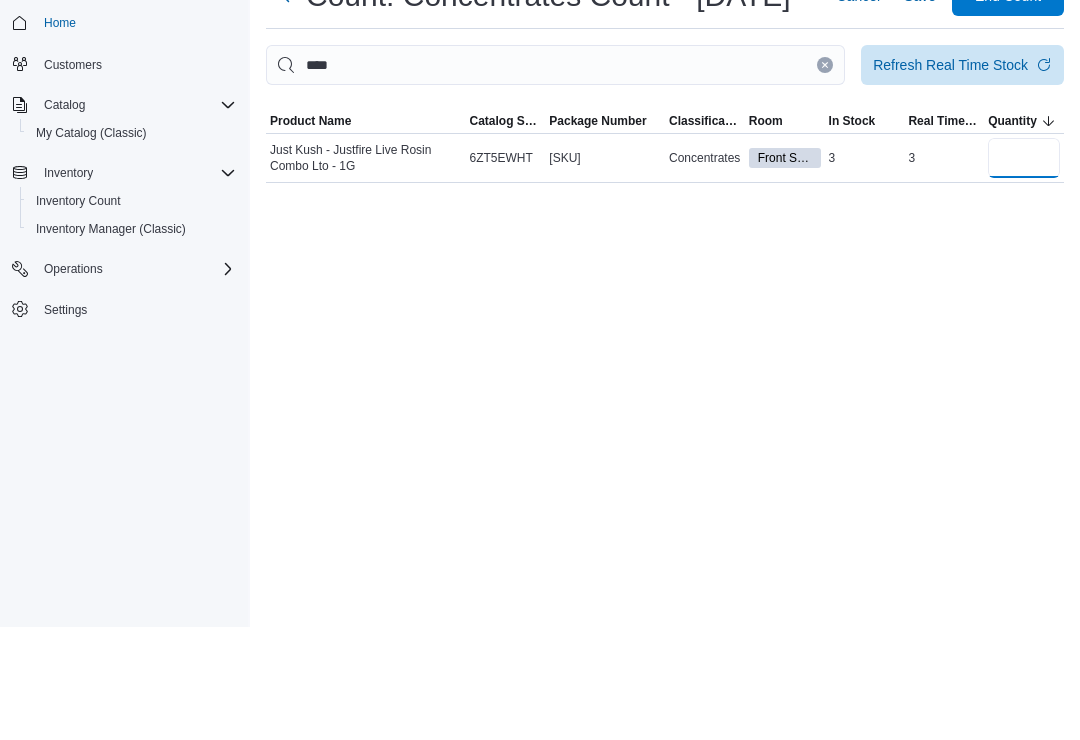 type on "*" 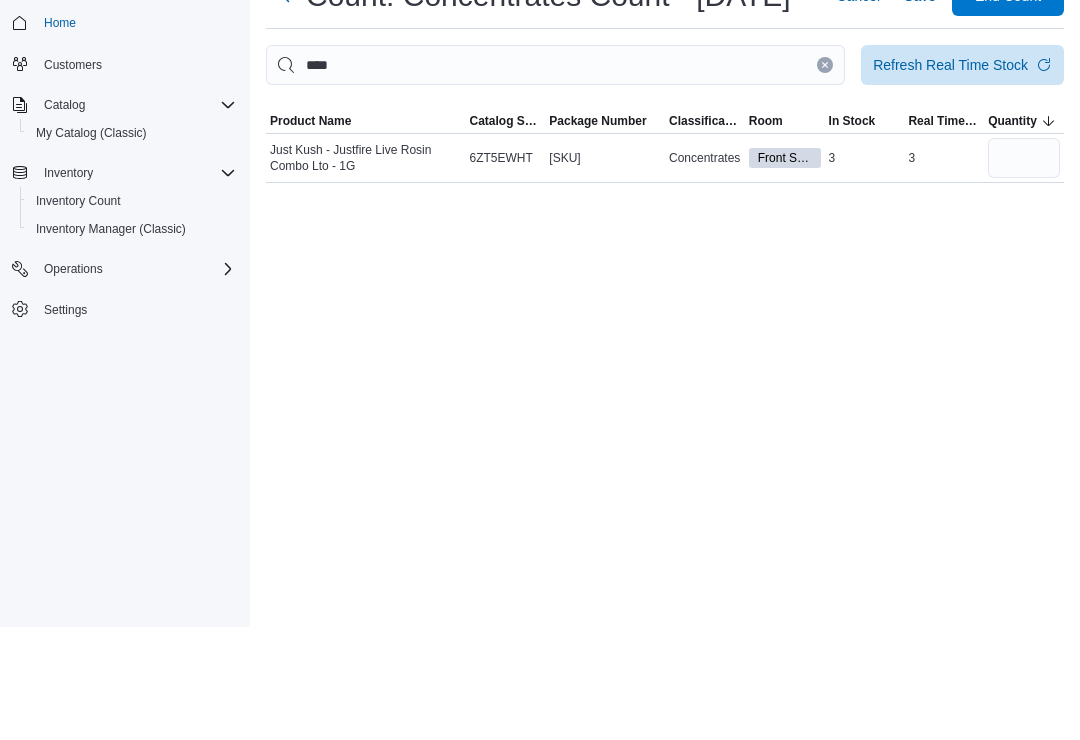 click at bounding box center (825, 178) 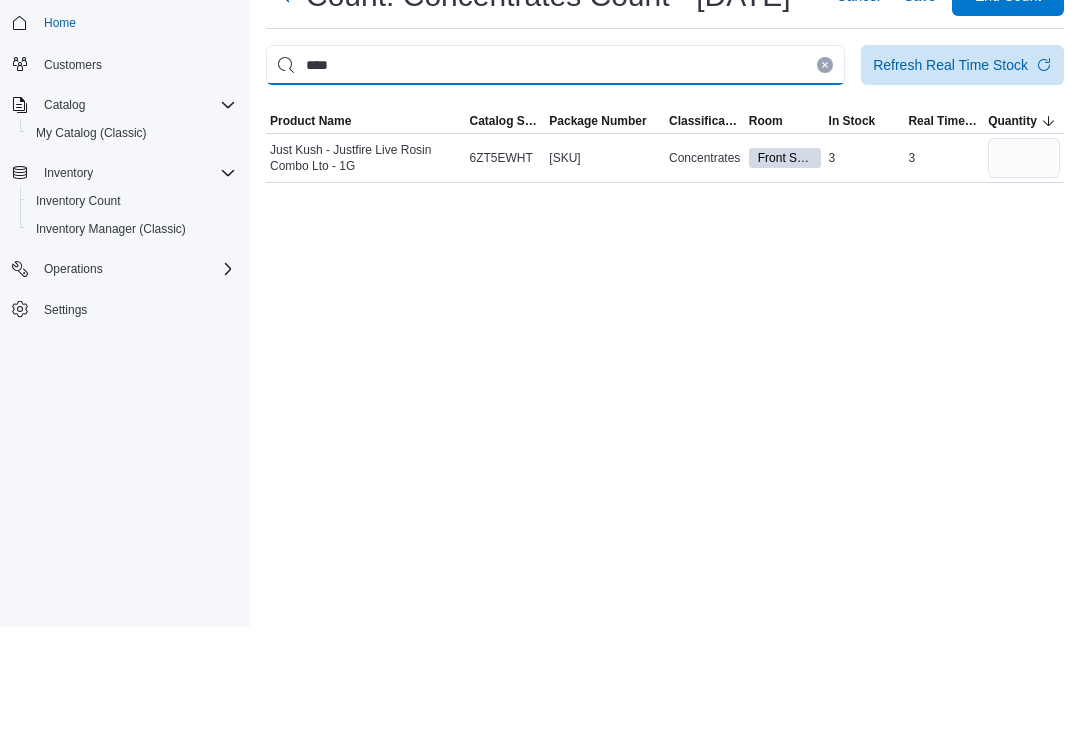 type 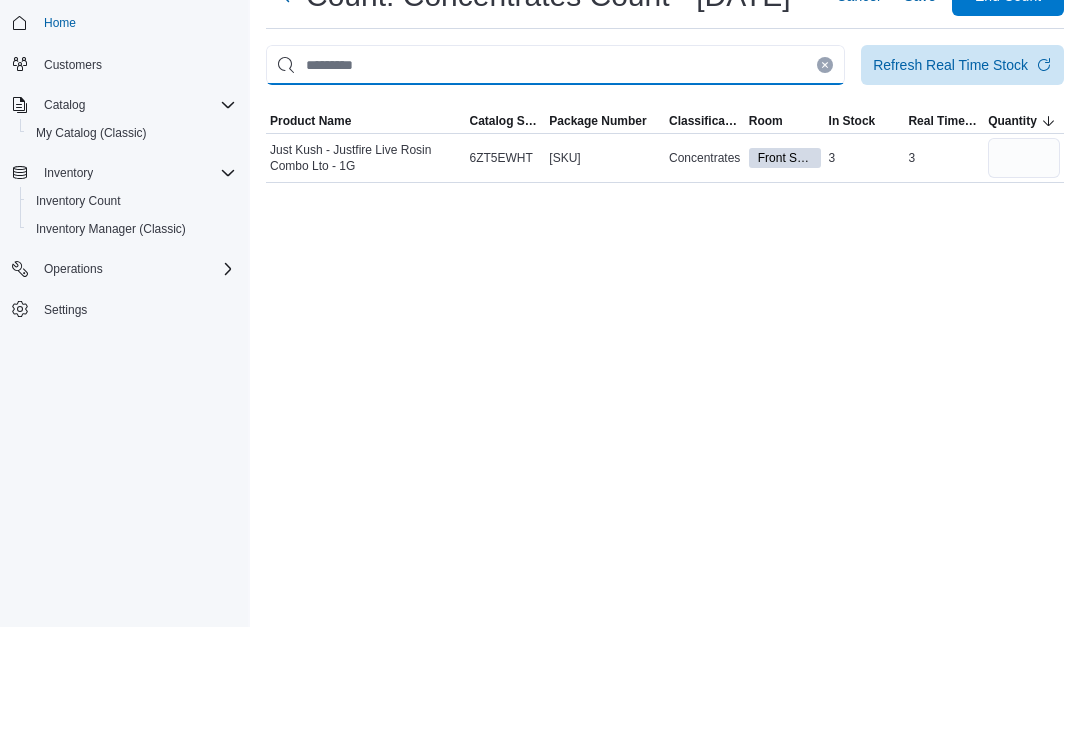 type 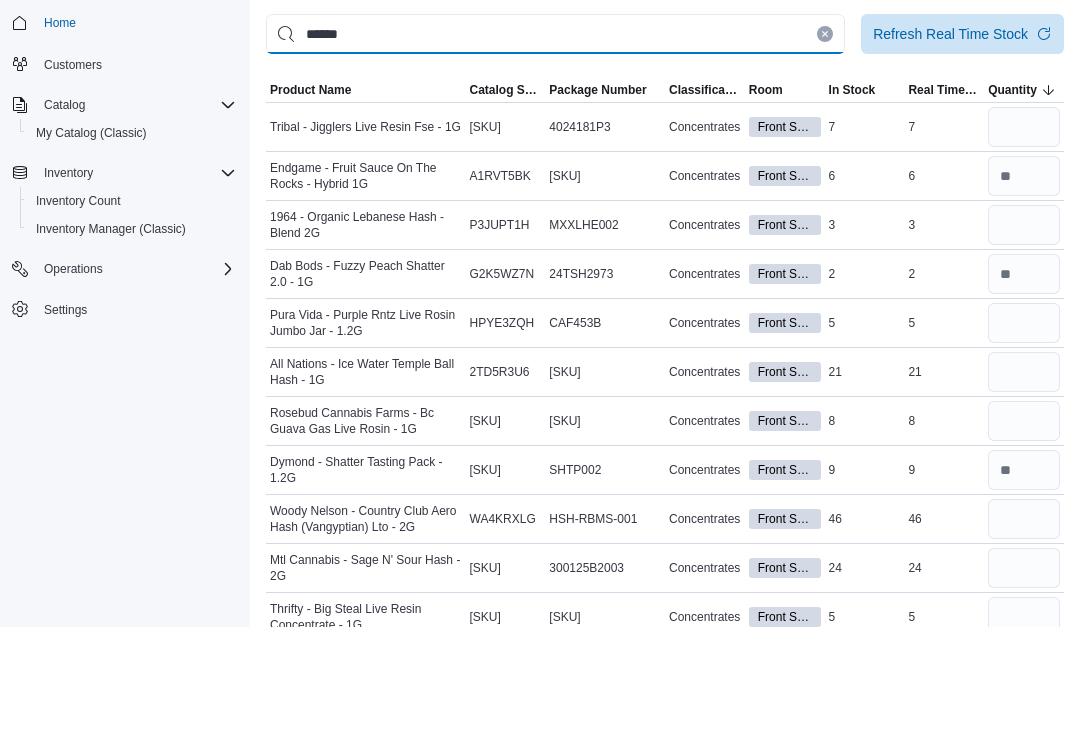 type on "******" 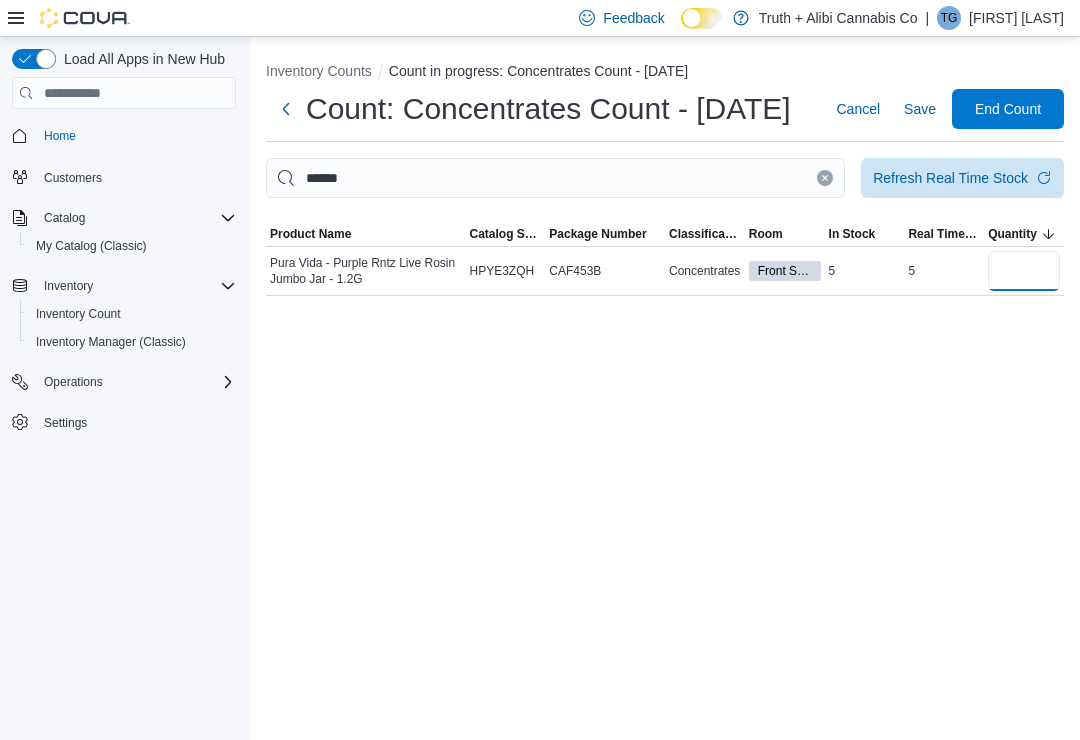 click at bounding box center [1024, 271] 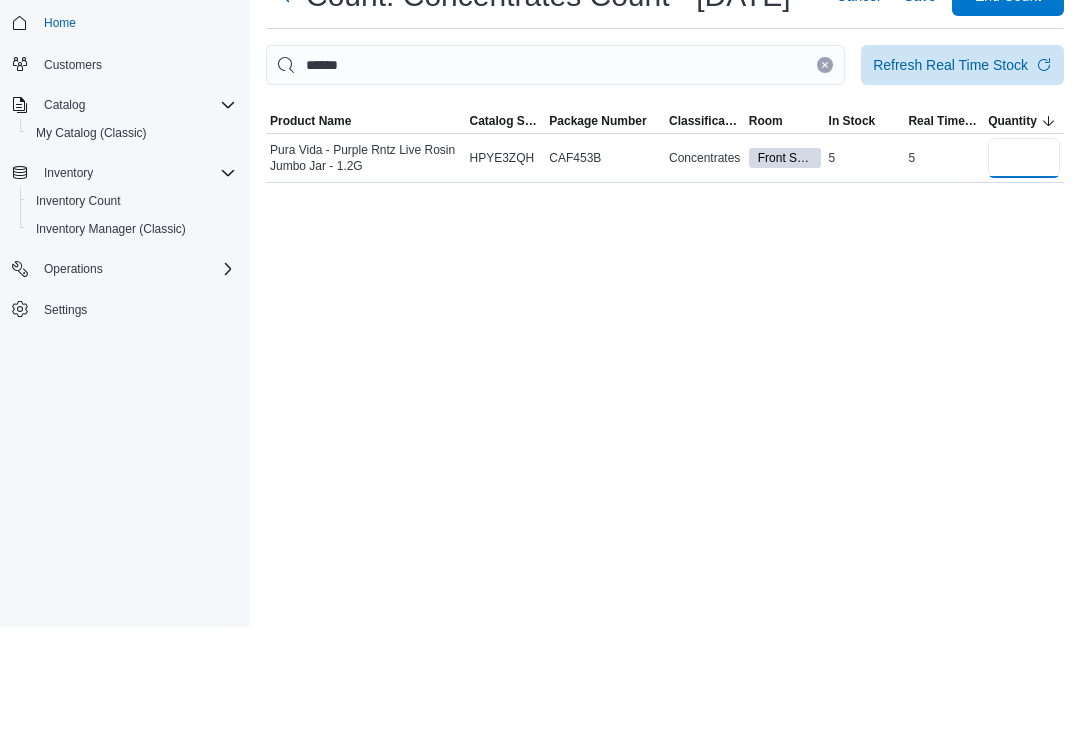 type on "*" 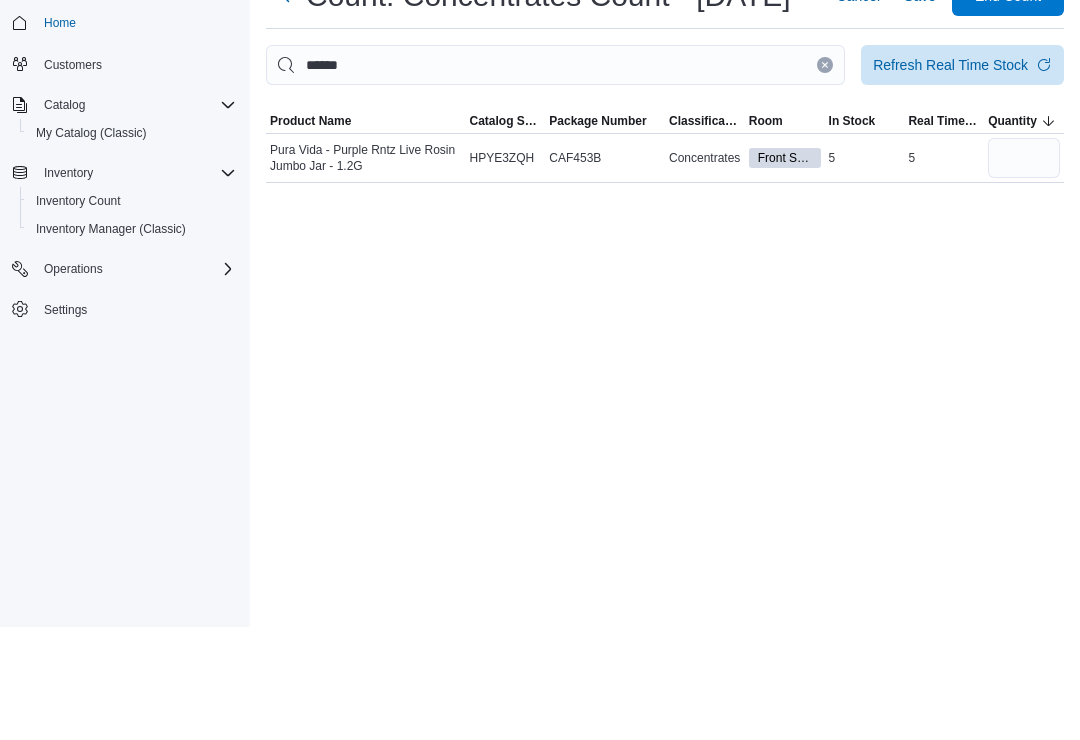 click at bounding box center (825, 178) 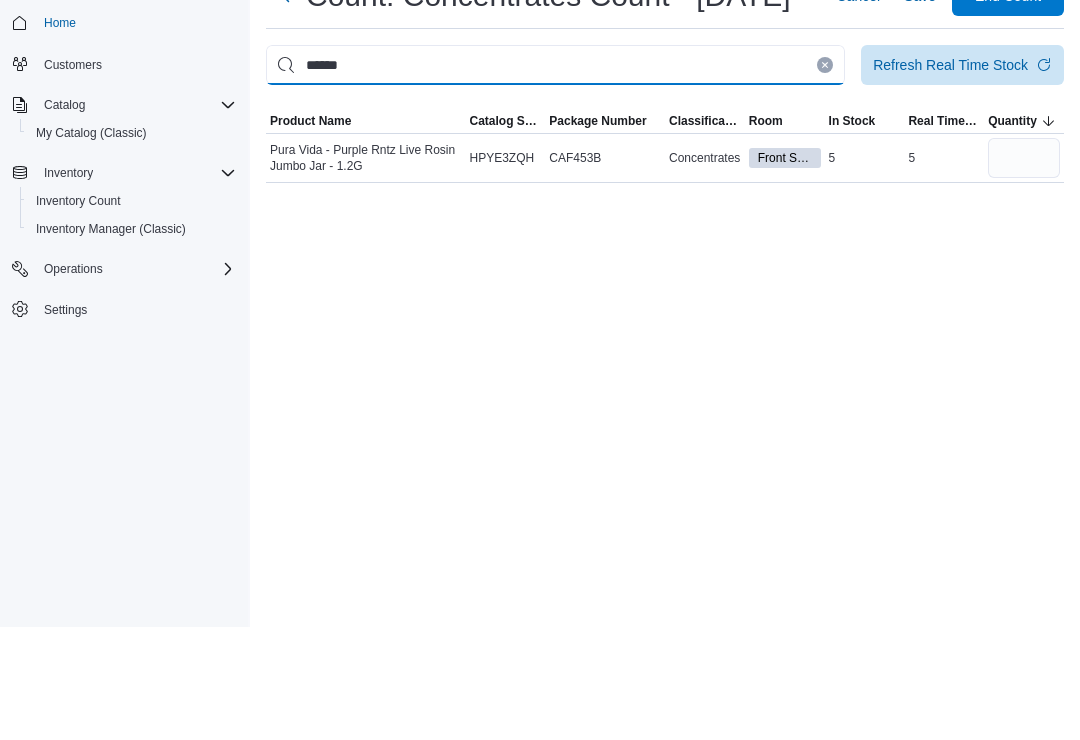 type 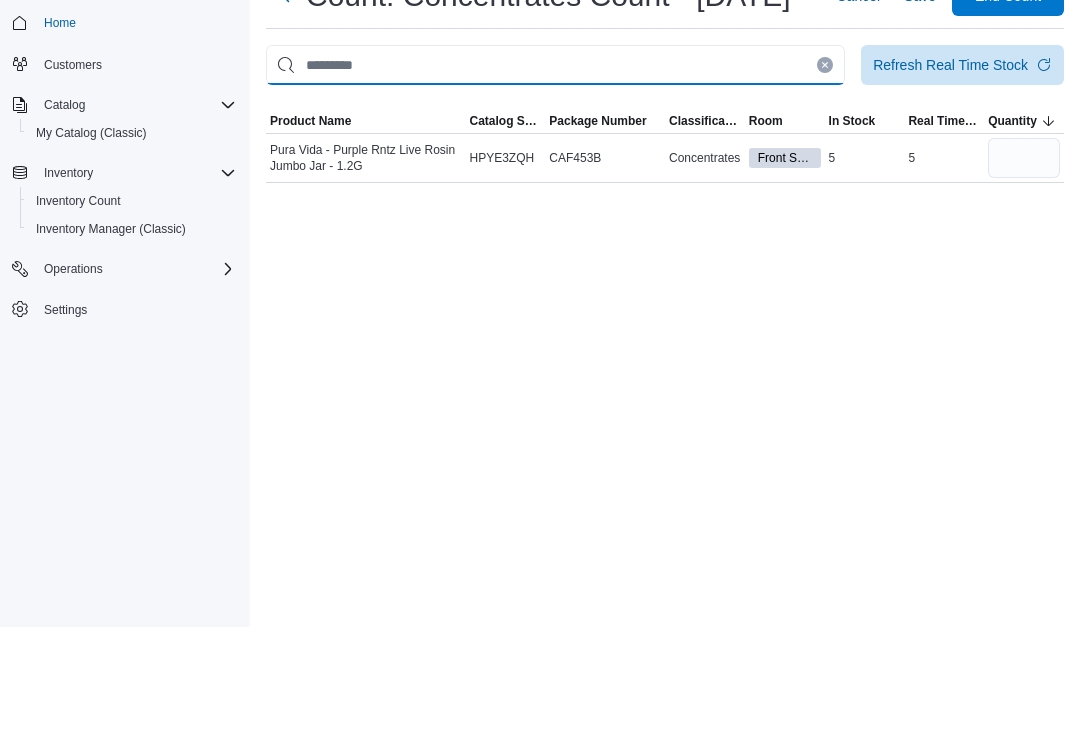 type 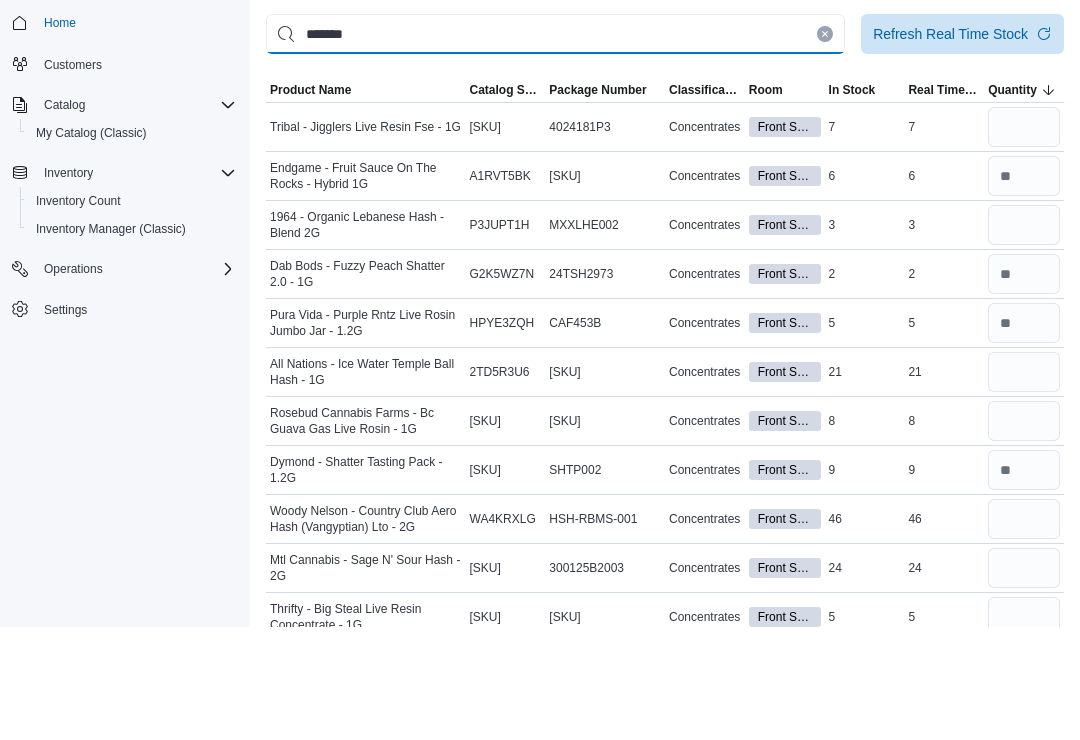 type on "*******" 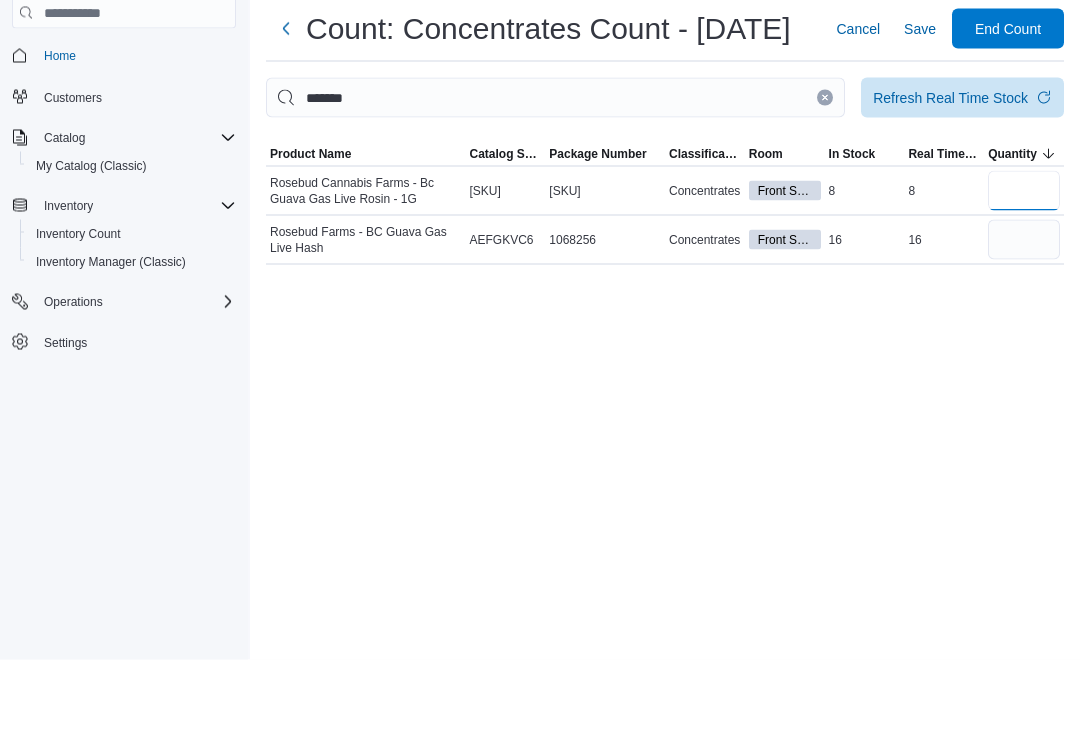 click at bounding box center (1024, 271) 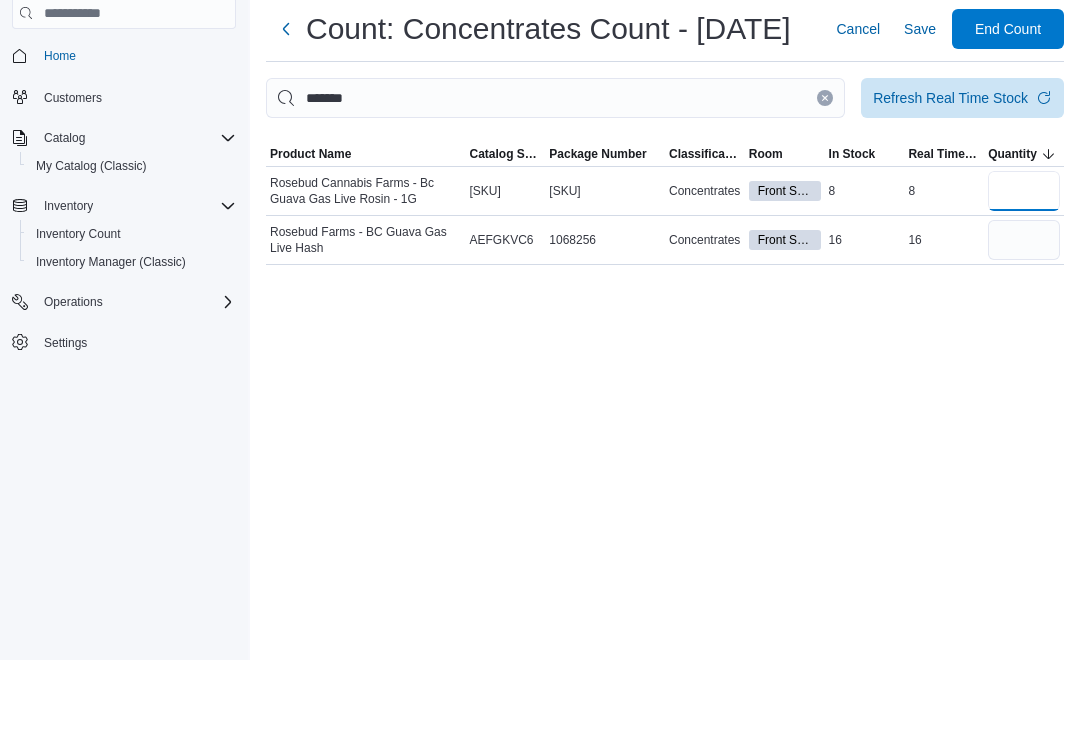 type on "*" 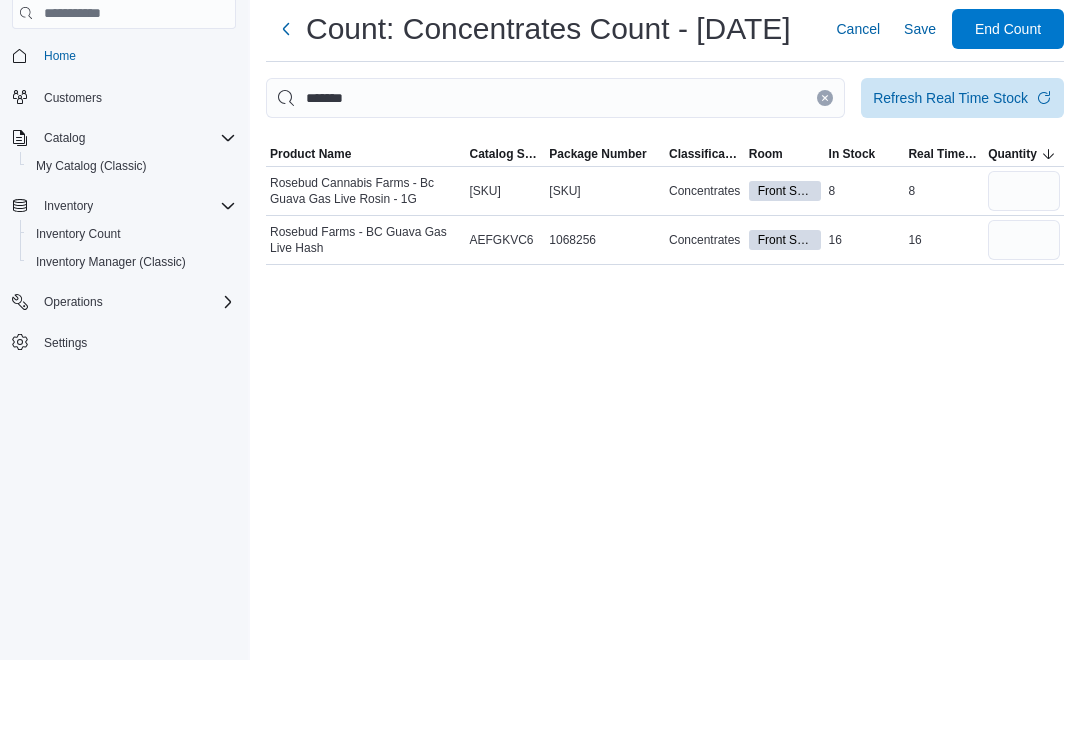 click on "Real Time Stock 16" at bounding box center (944, 320) 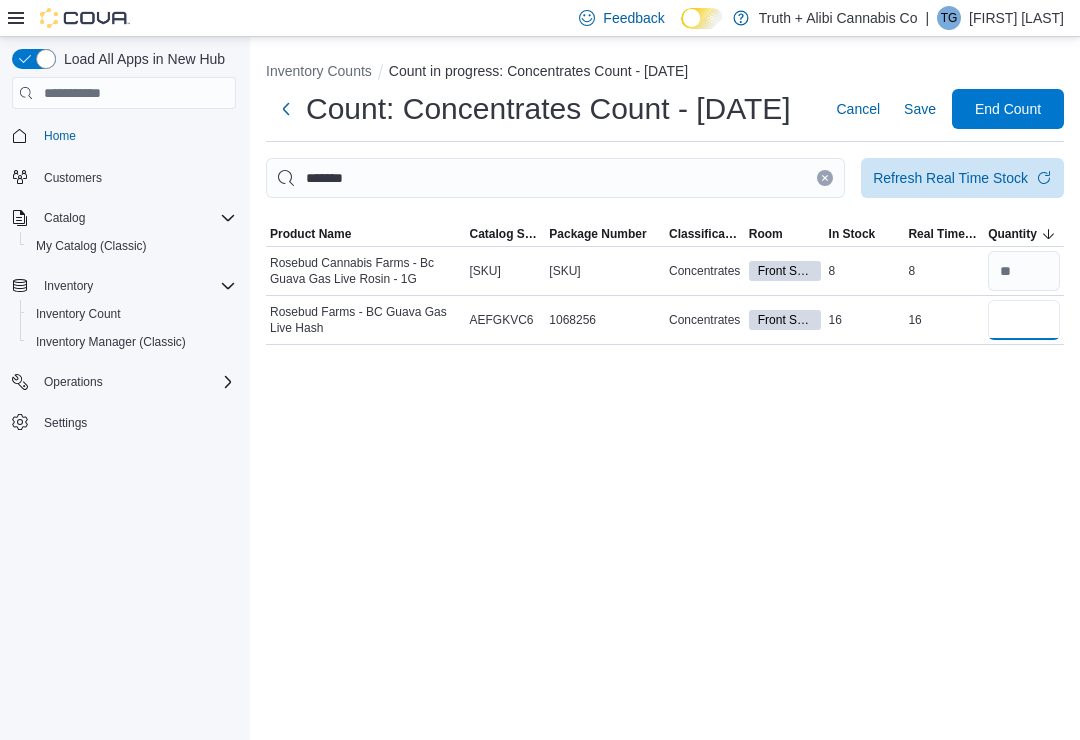 click at bounding box center [1024, 320] 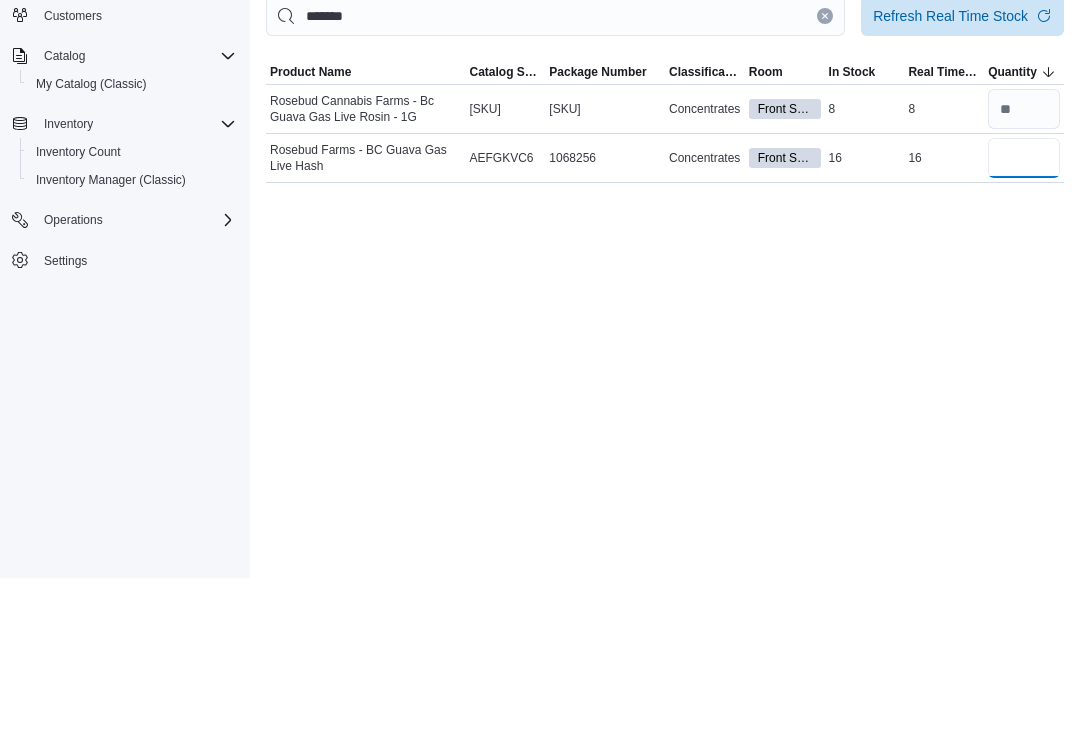 type on "**" 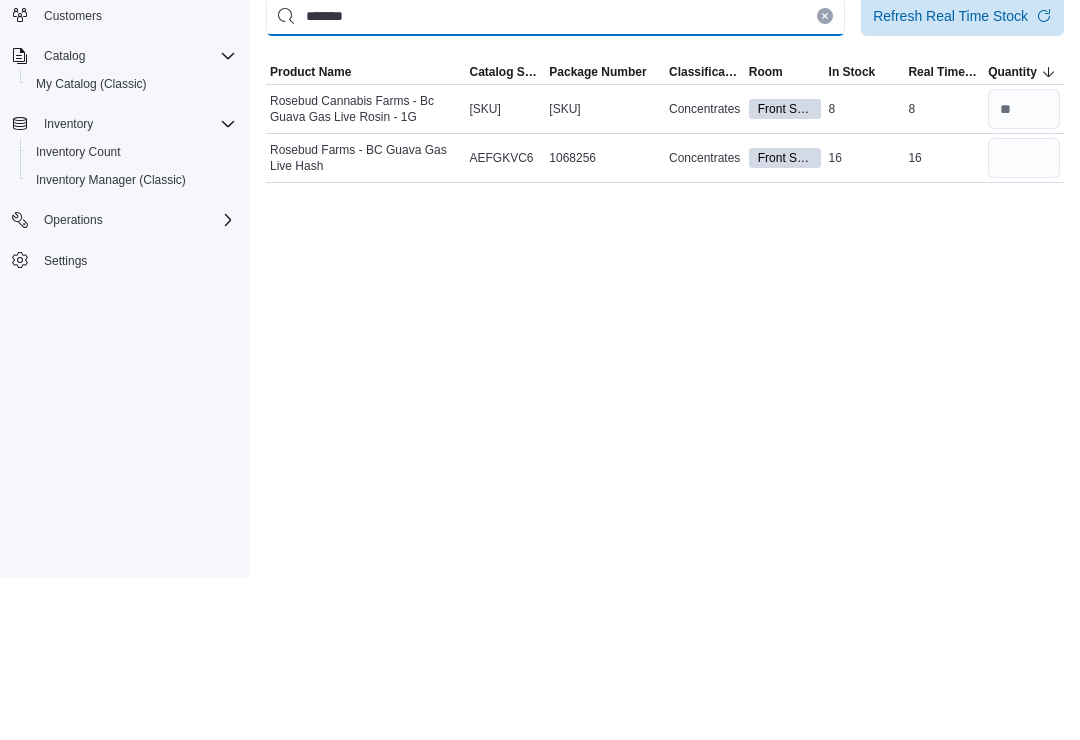 click on "*******" at bounding box center [555, 178] 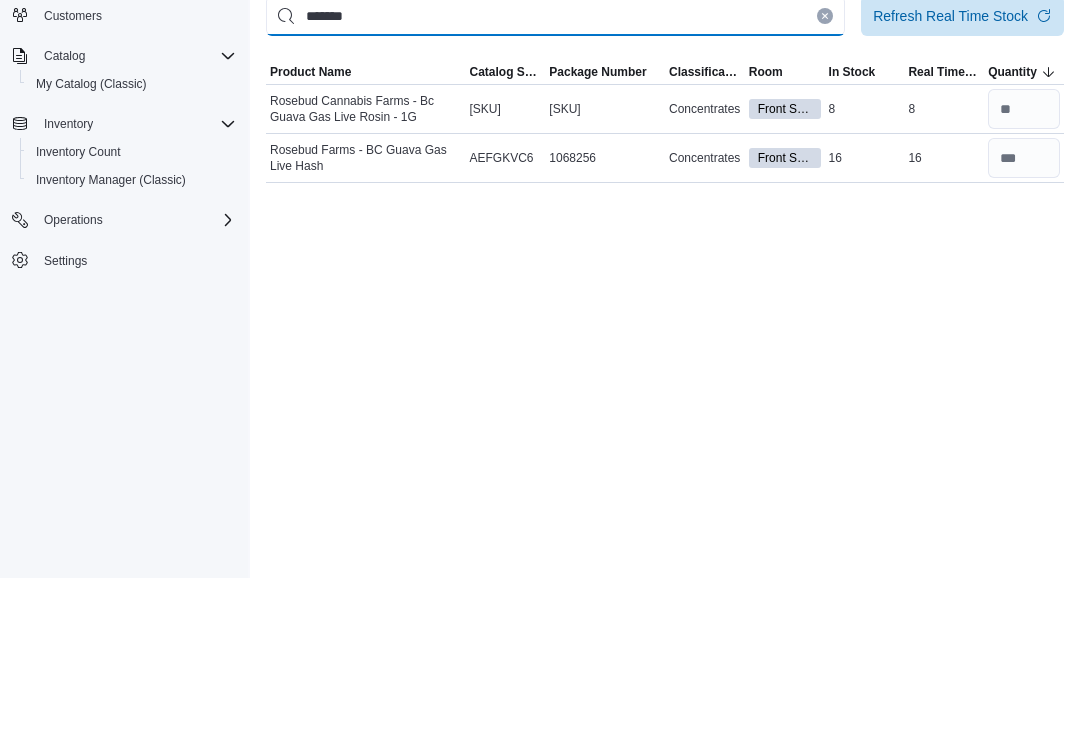 click on "*******" at bounding box center [555, 178] 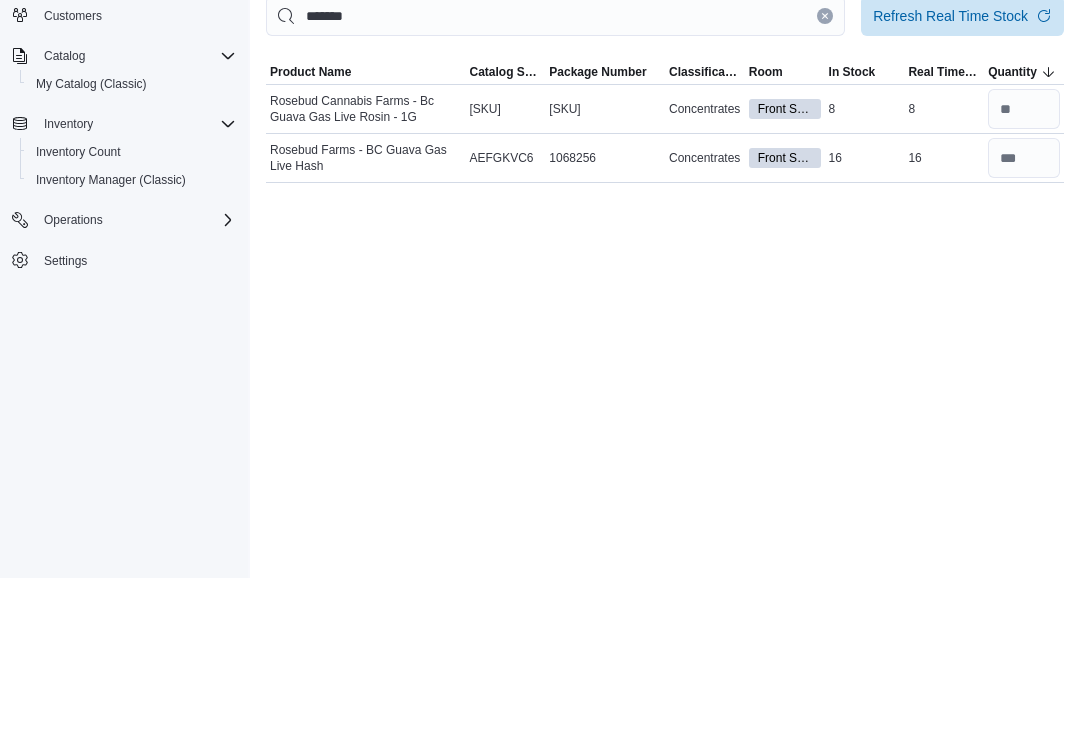 click at bounding box center [825, 178] 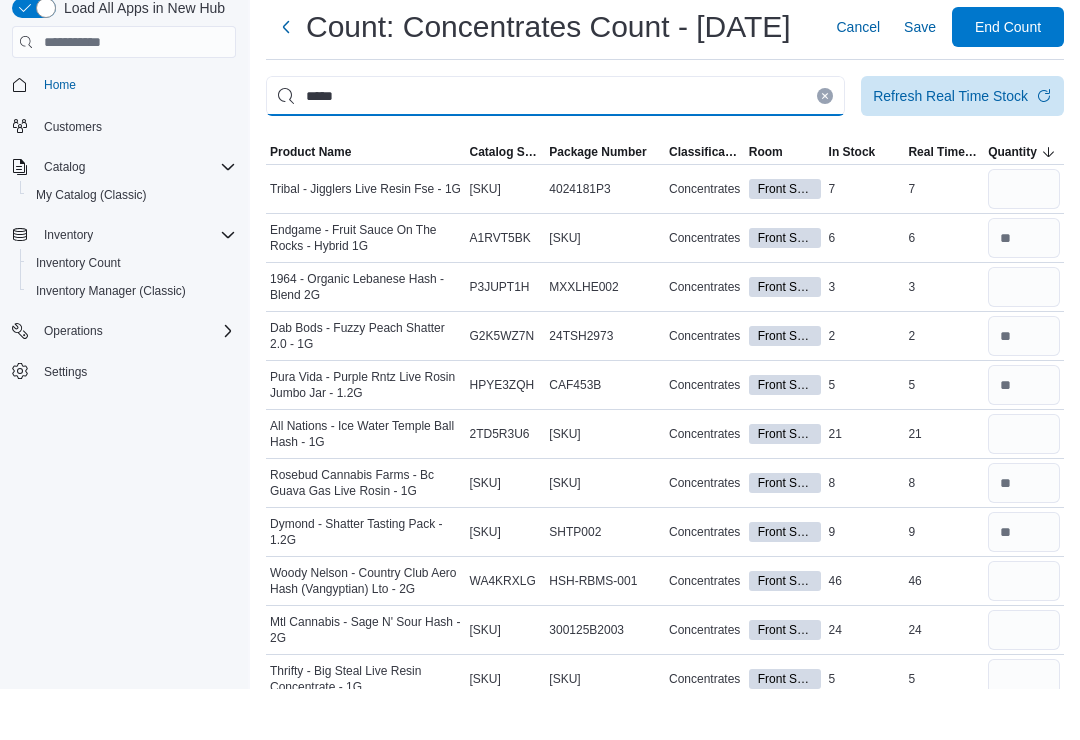 type on "*****" 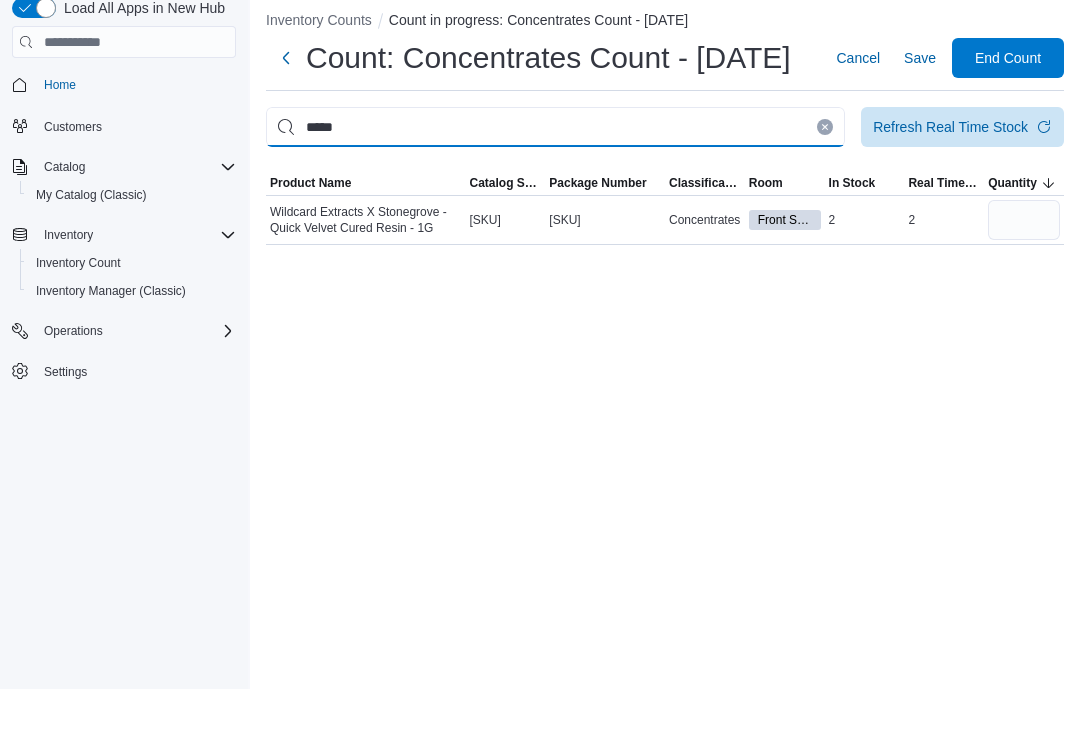 scroll, scrollTop: 0, scrollLeft: 0, axis: both 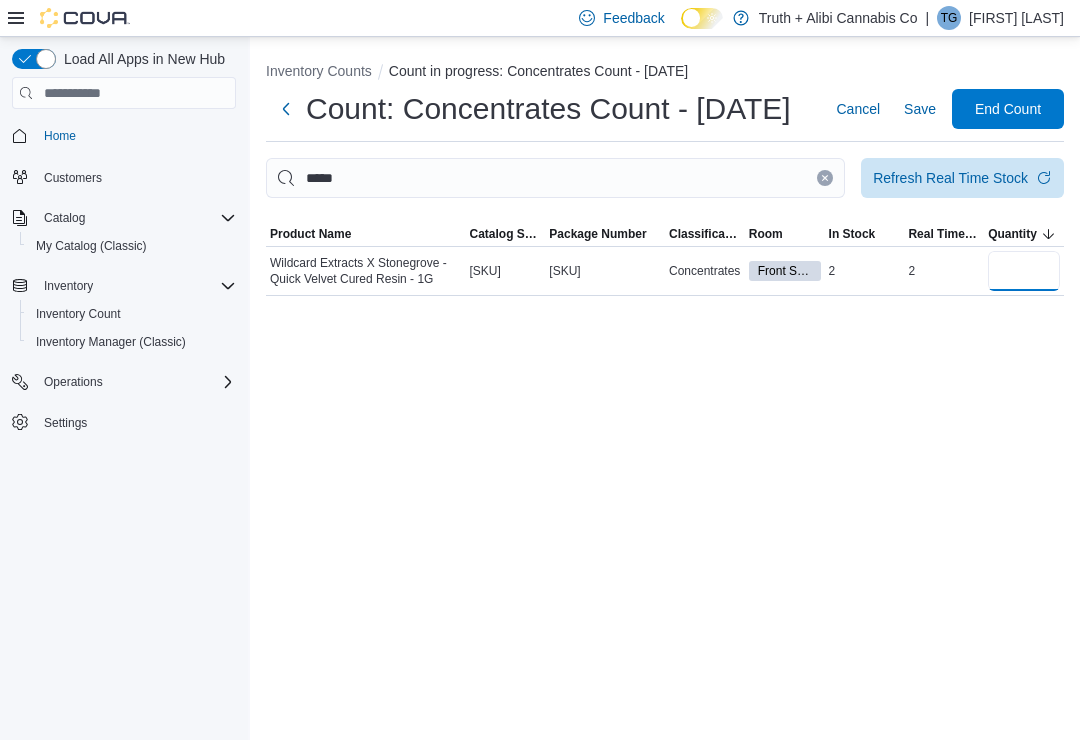 click at bounding box center (1024, 271) 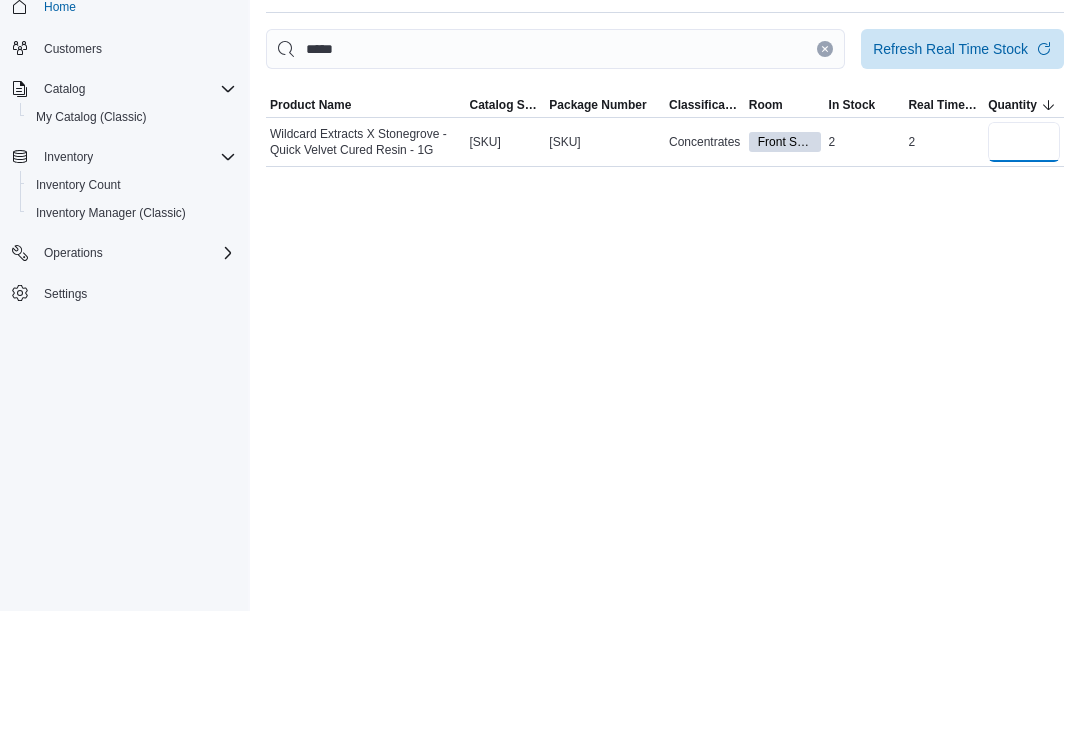 type on "*" 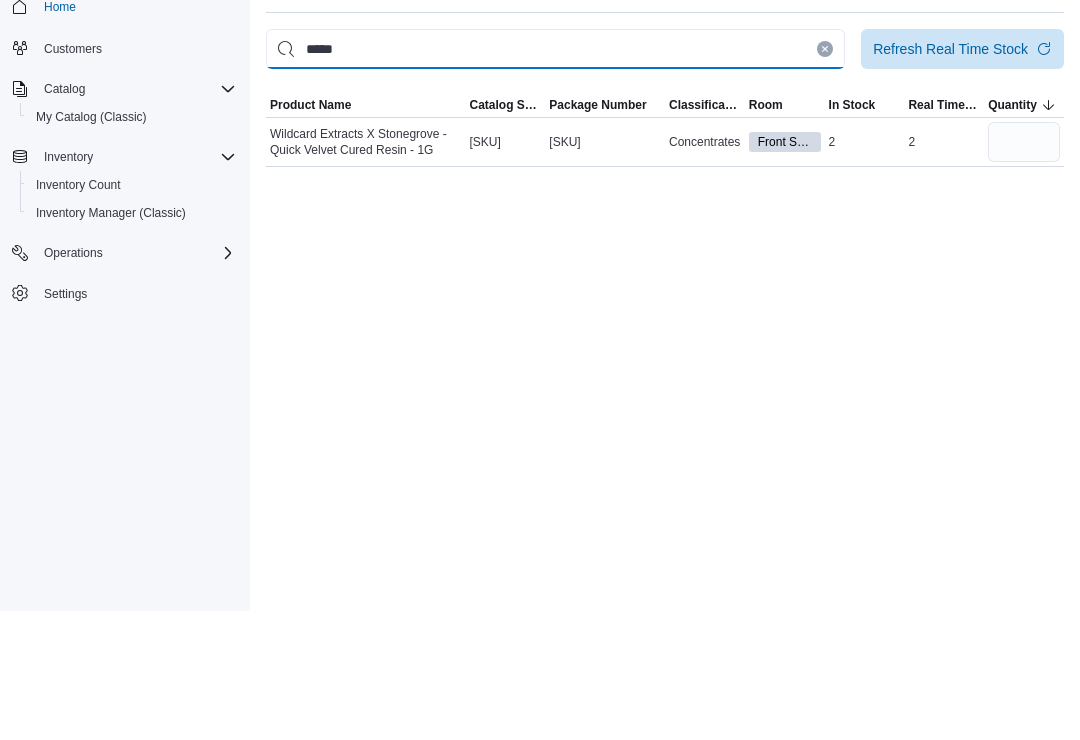 click on "*****" at bounding box center (555, 178) 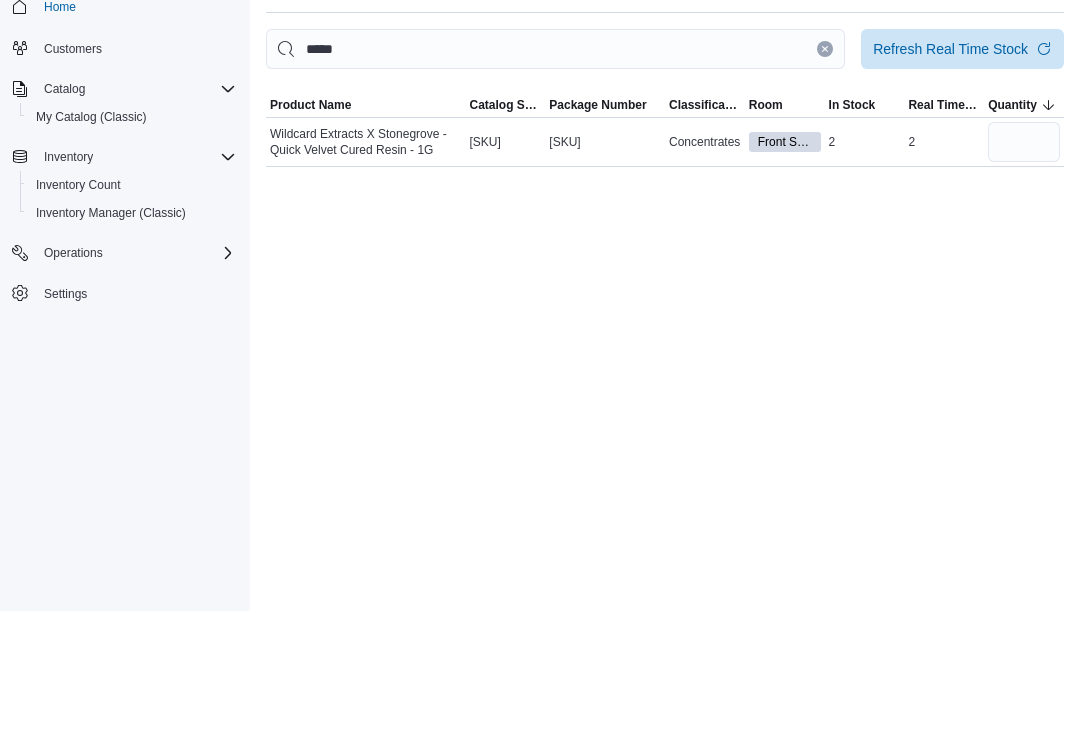 click at bounding box center [825, 178] 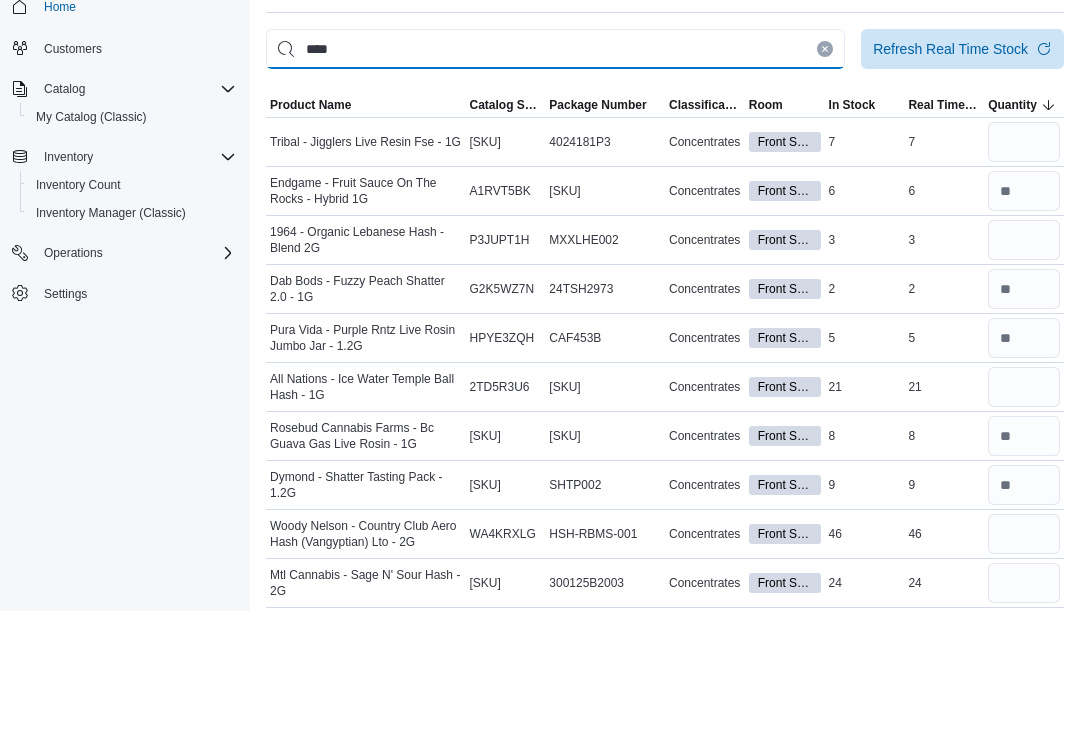 type on "****" 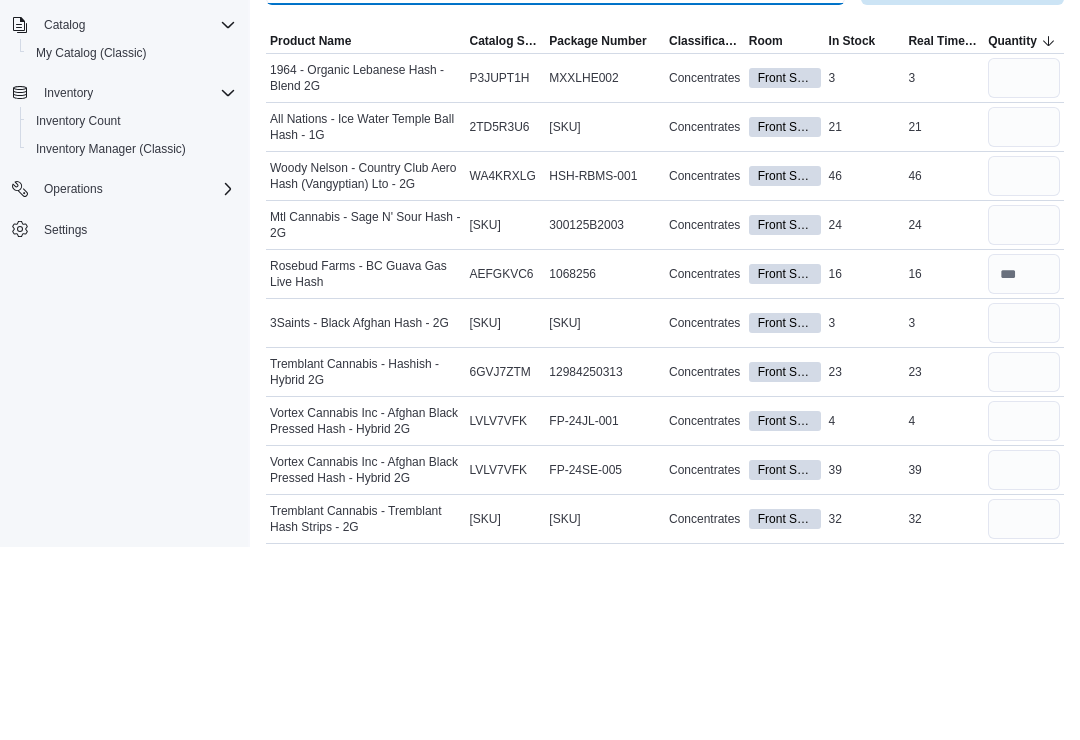 click on "****" at bounding box center (555, 178) 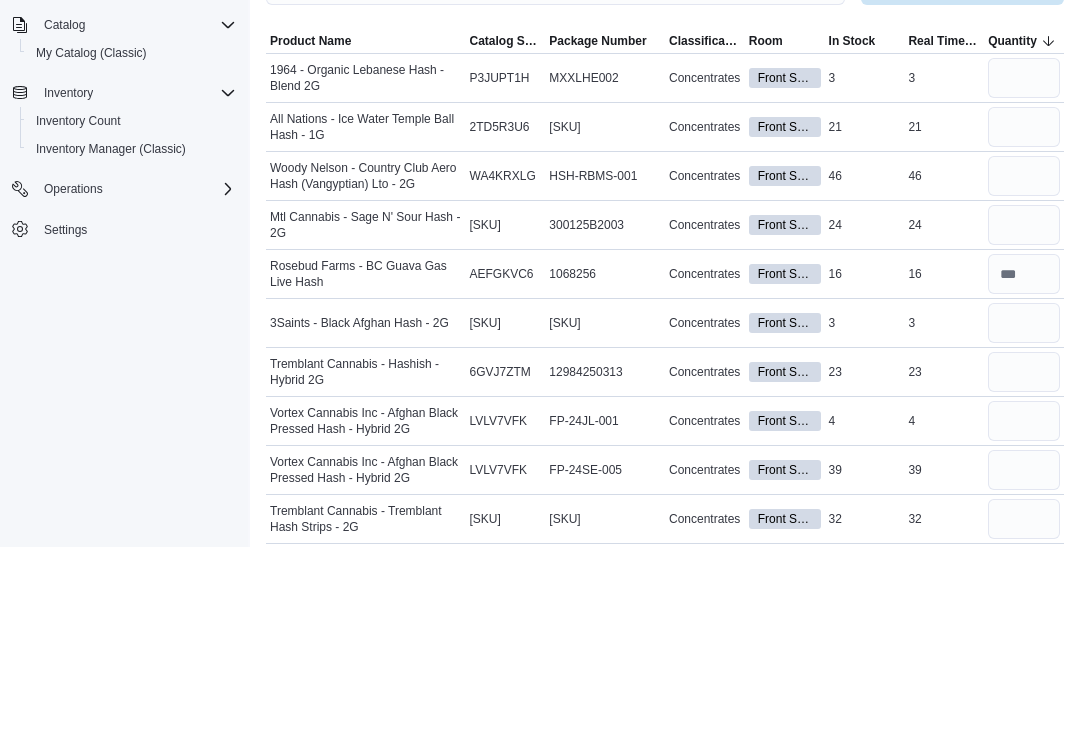 click at bounding box center (825, 178) 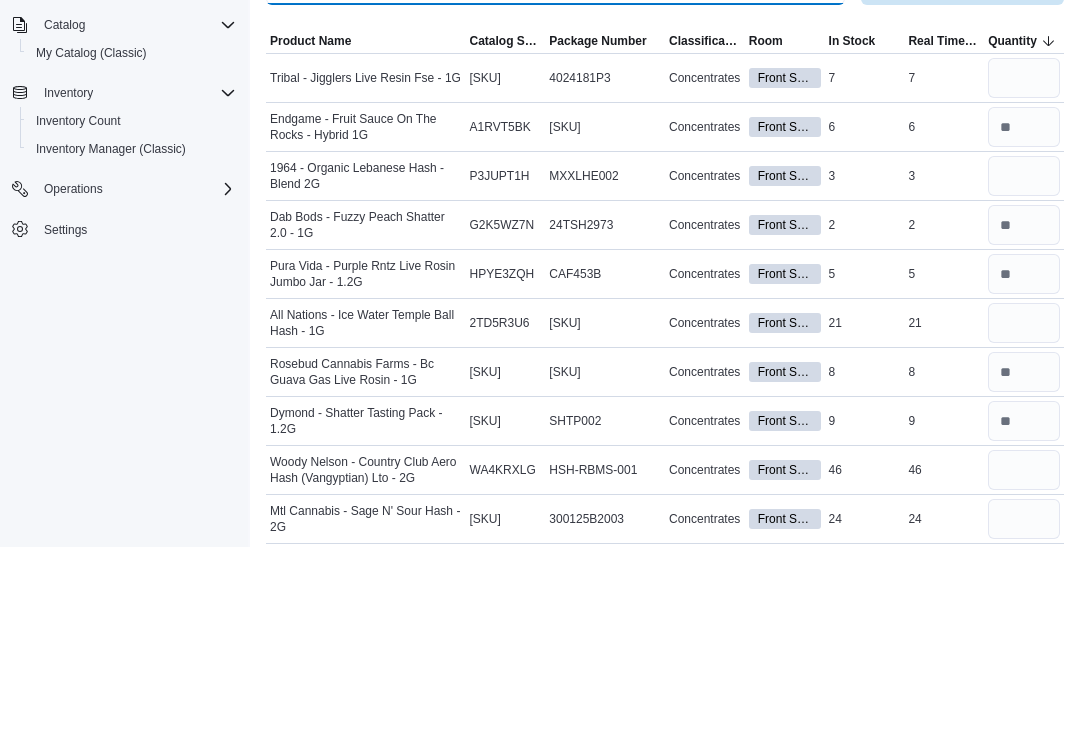 type on "*****" 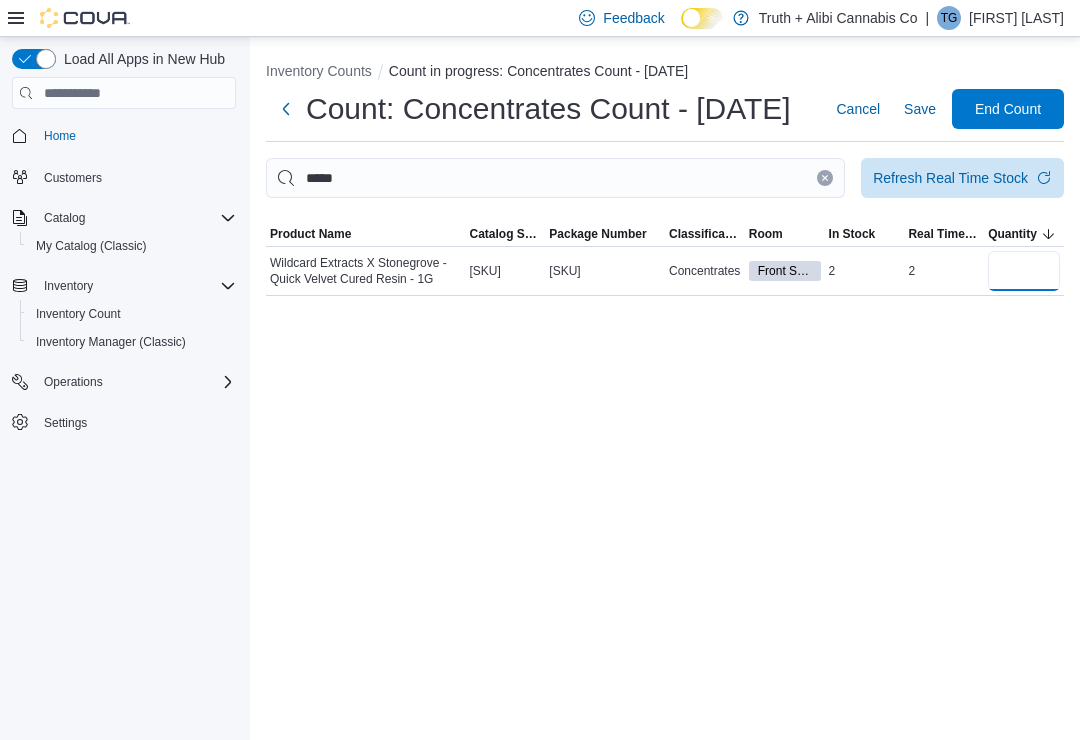 click at bounding box center [1024, 271] 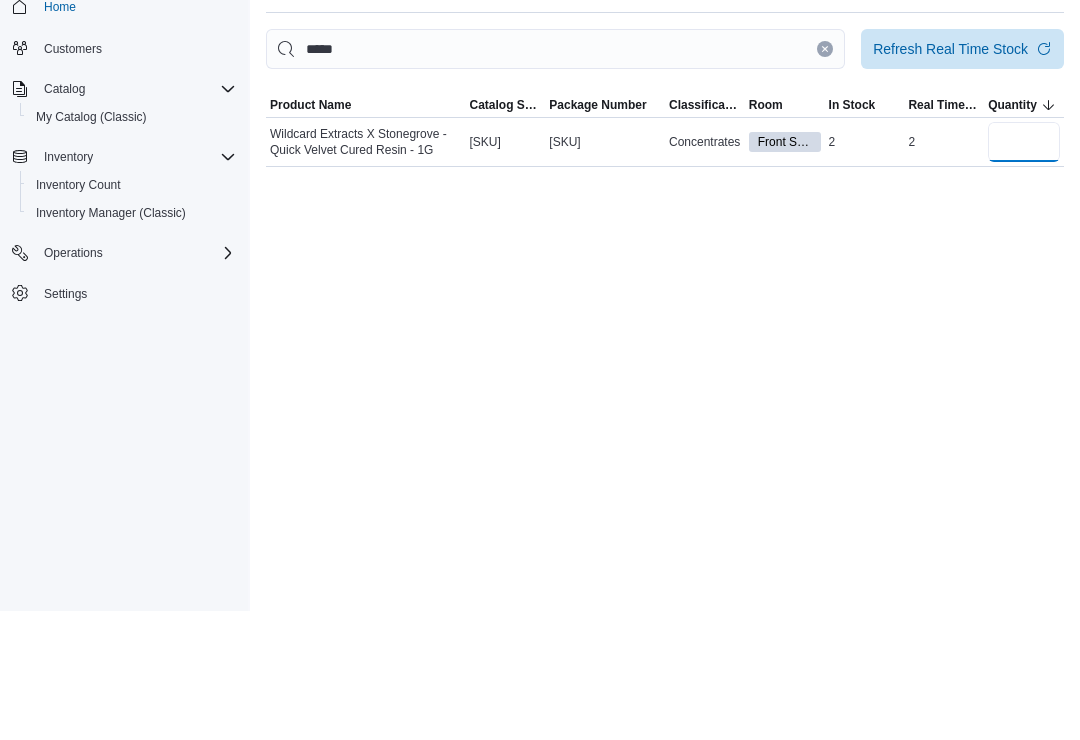 type on "*" 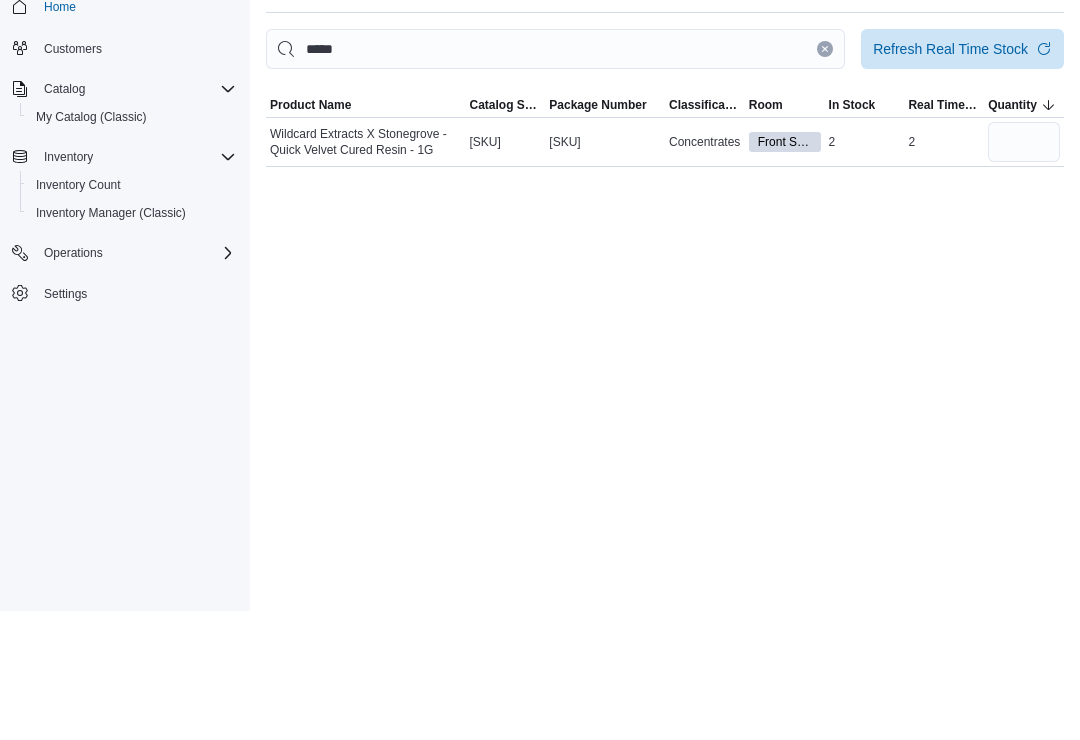 click at bounding box center [825, 178] 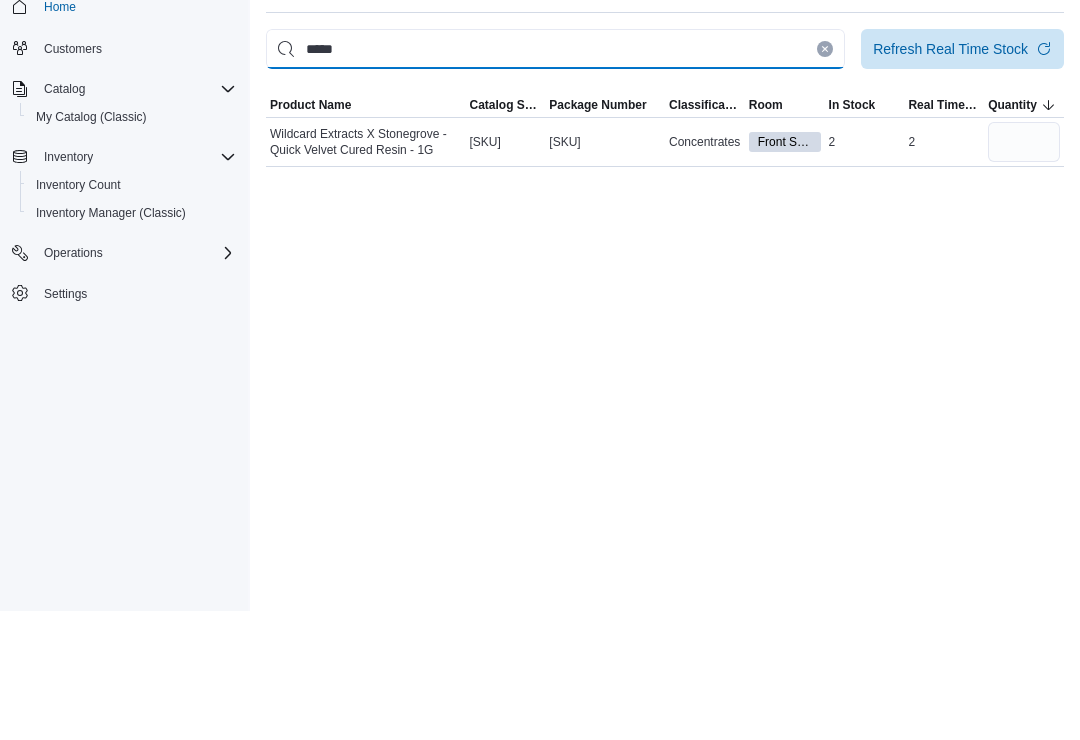 type 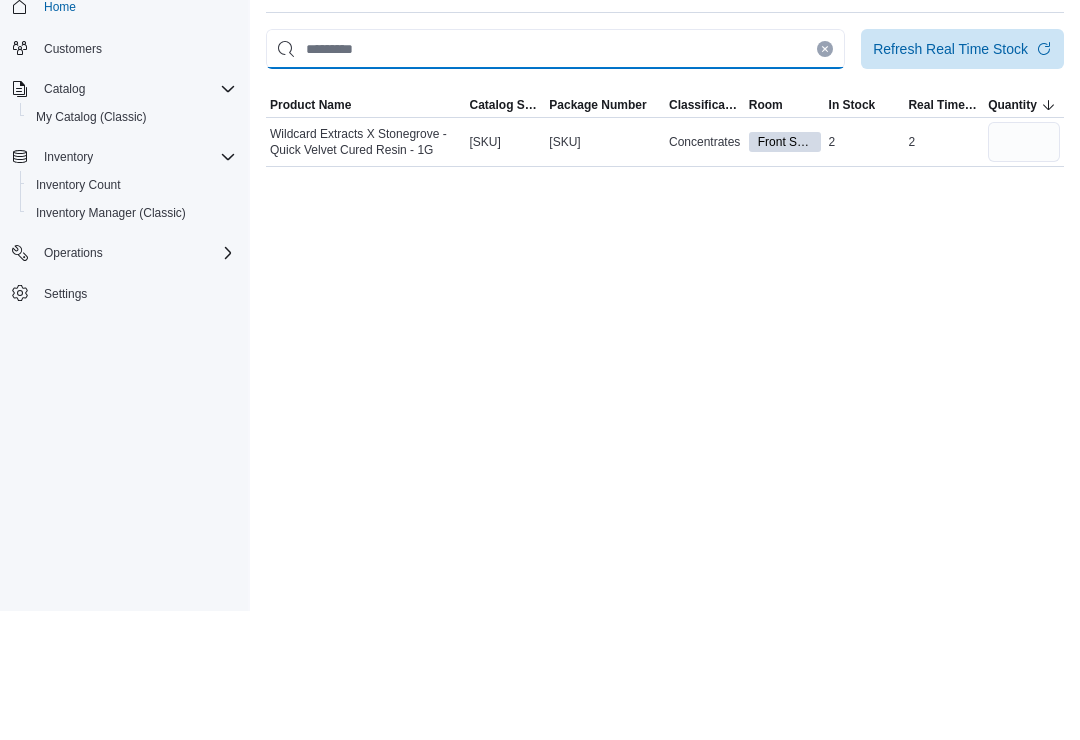 type 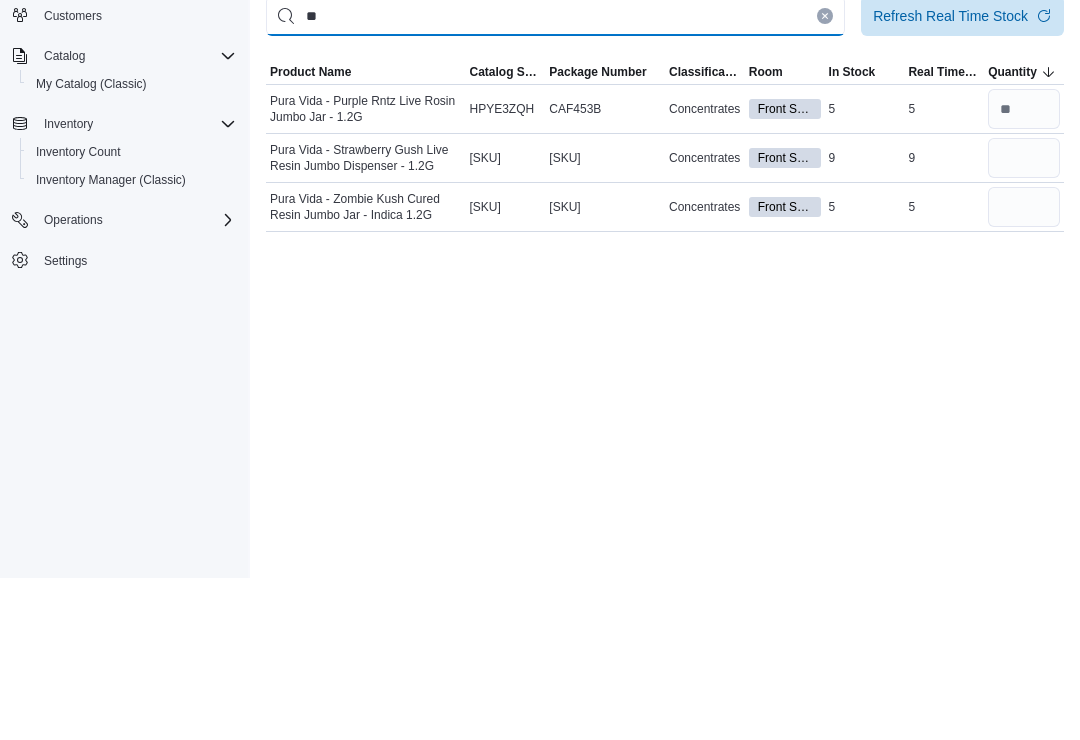 type on "*" 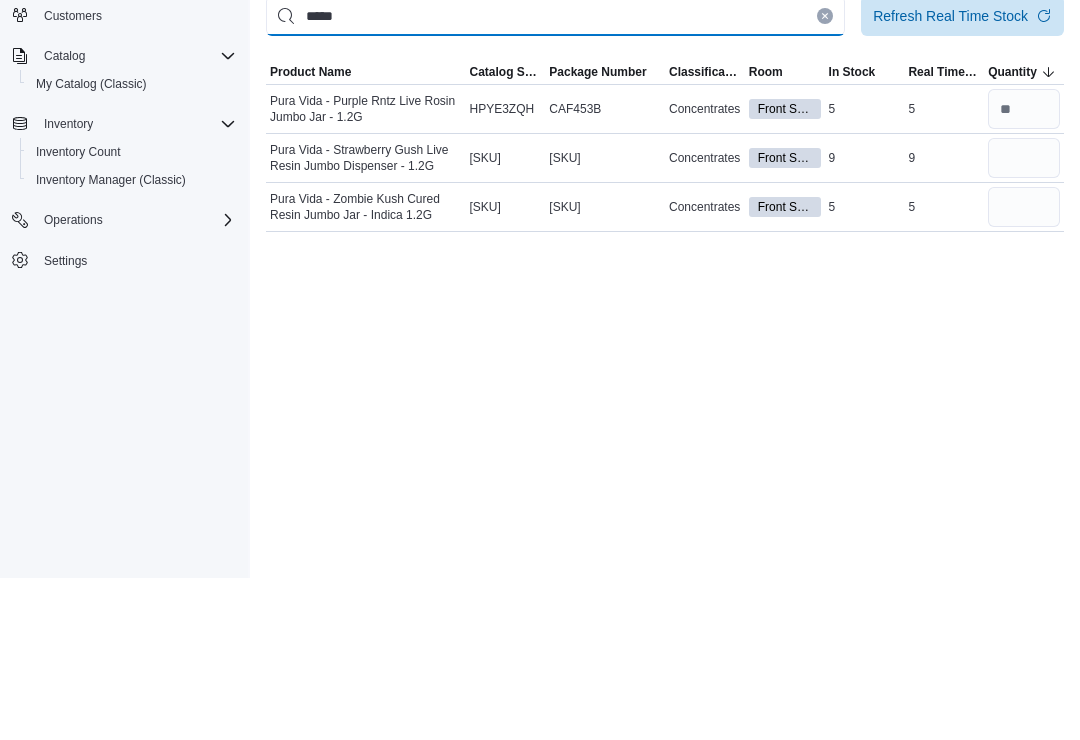 type on "*****" 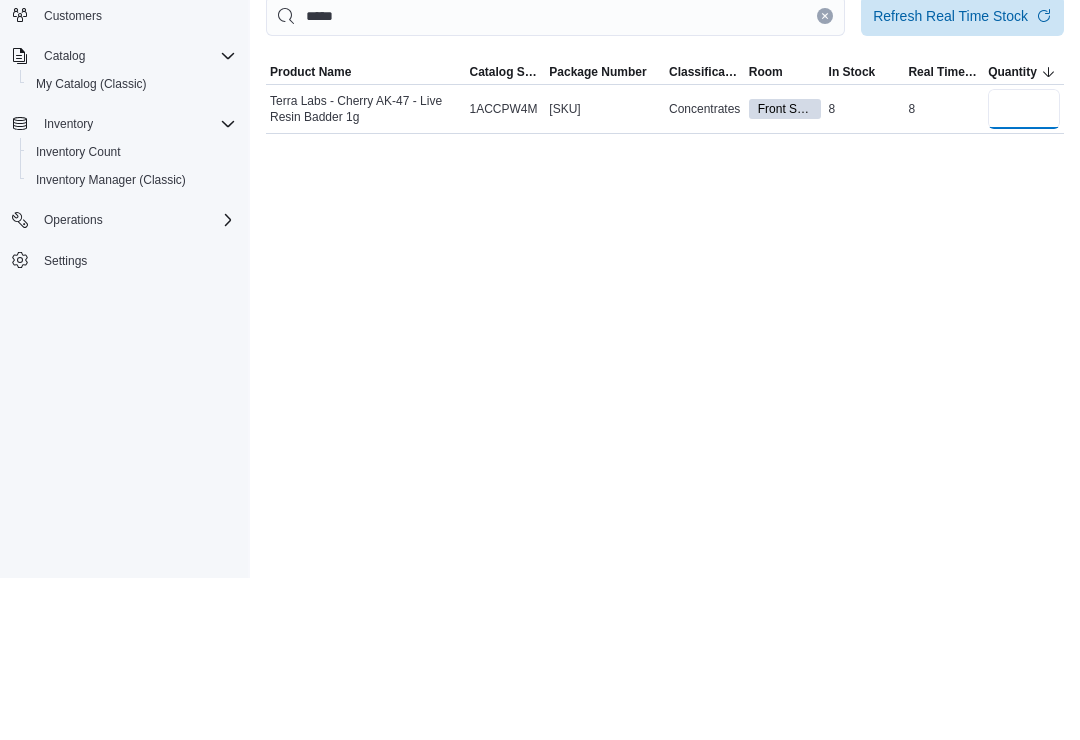 click at bounding box center (1024, 271) 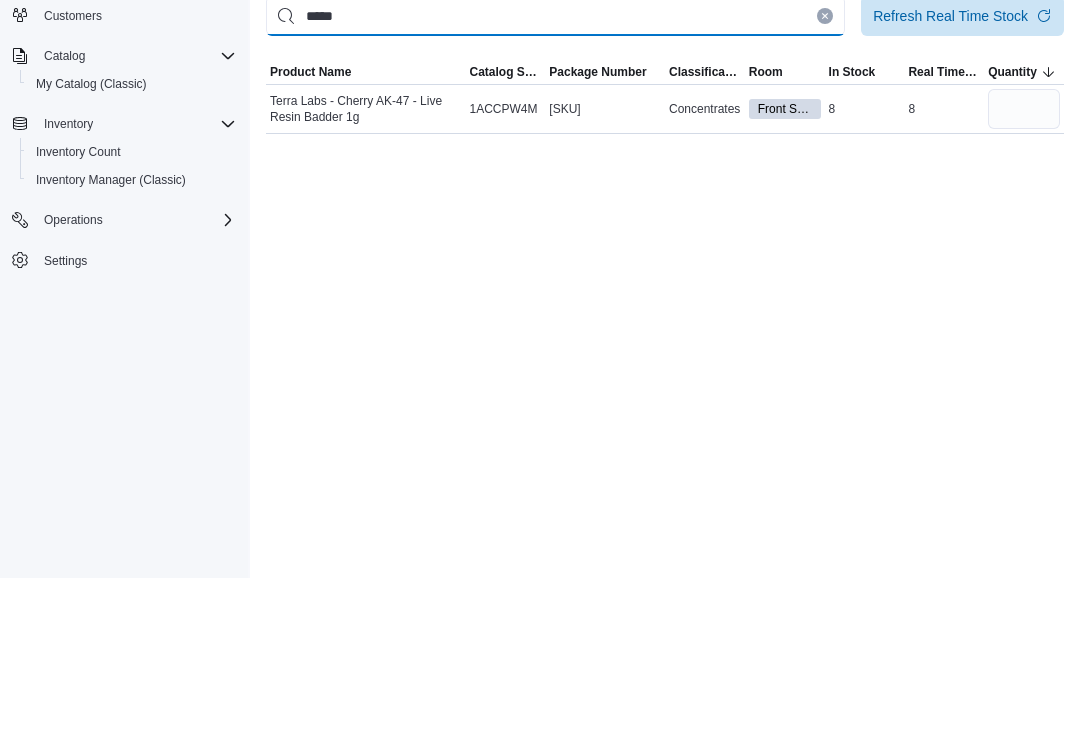 click on "*****" at bounding box center (555, 178) 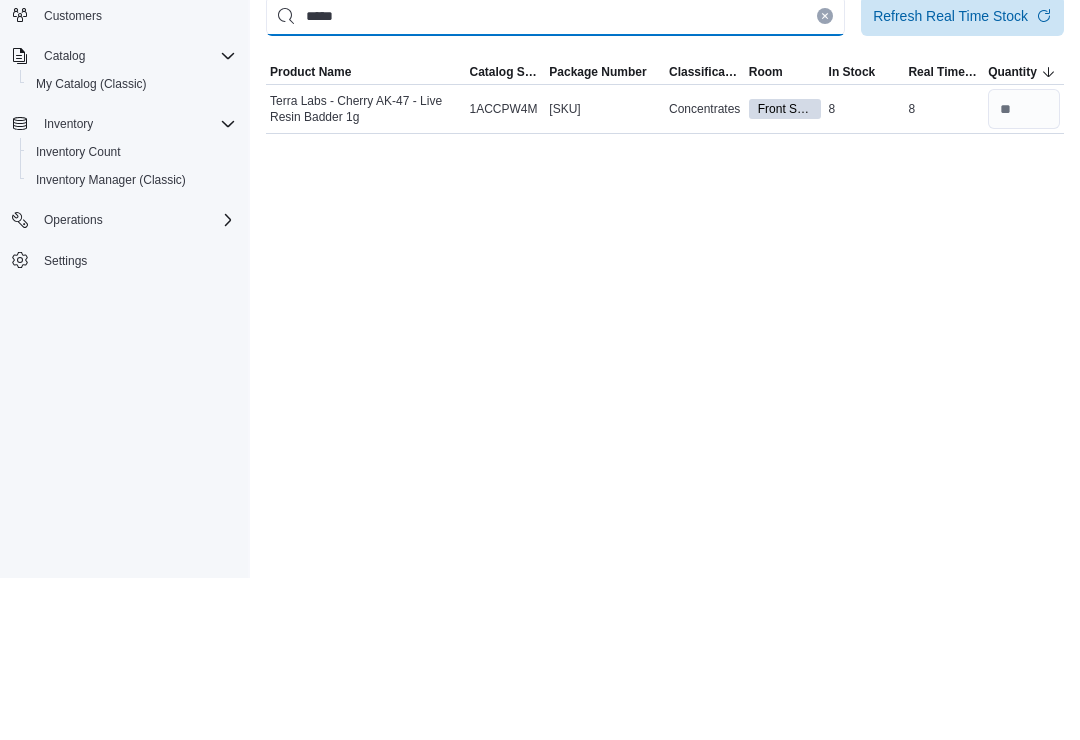 click on "*****" at bounding box center (555, 178) 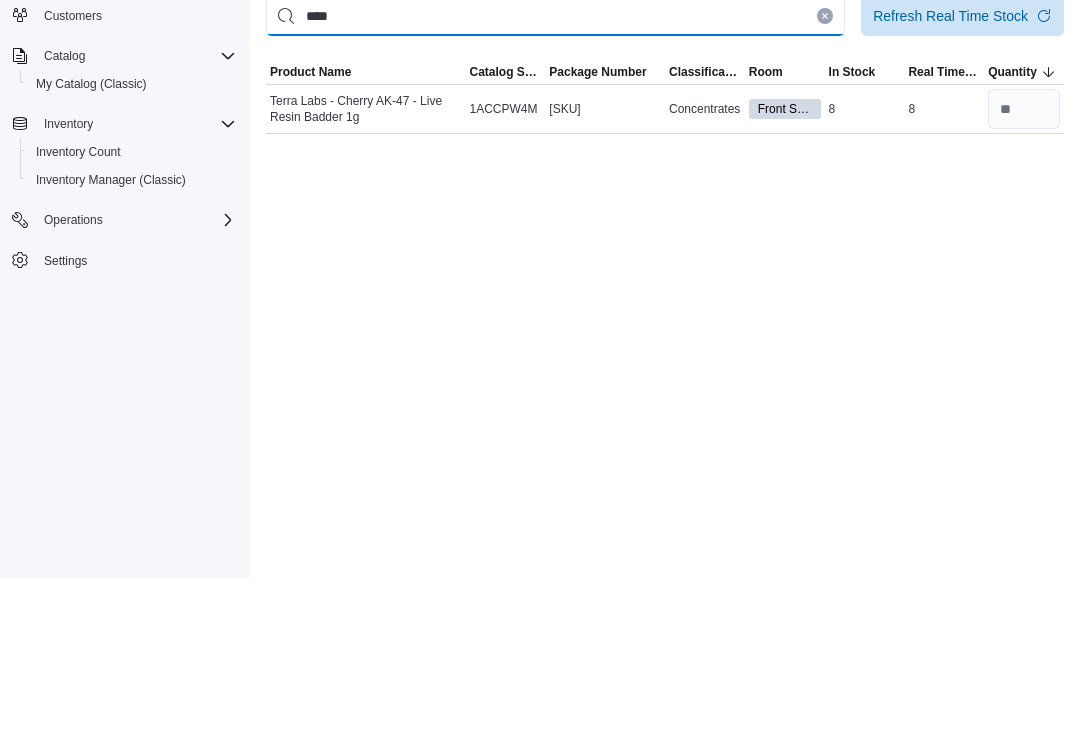 type on "****" 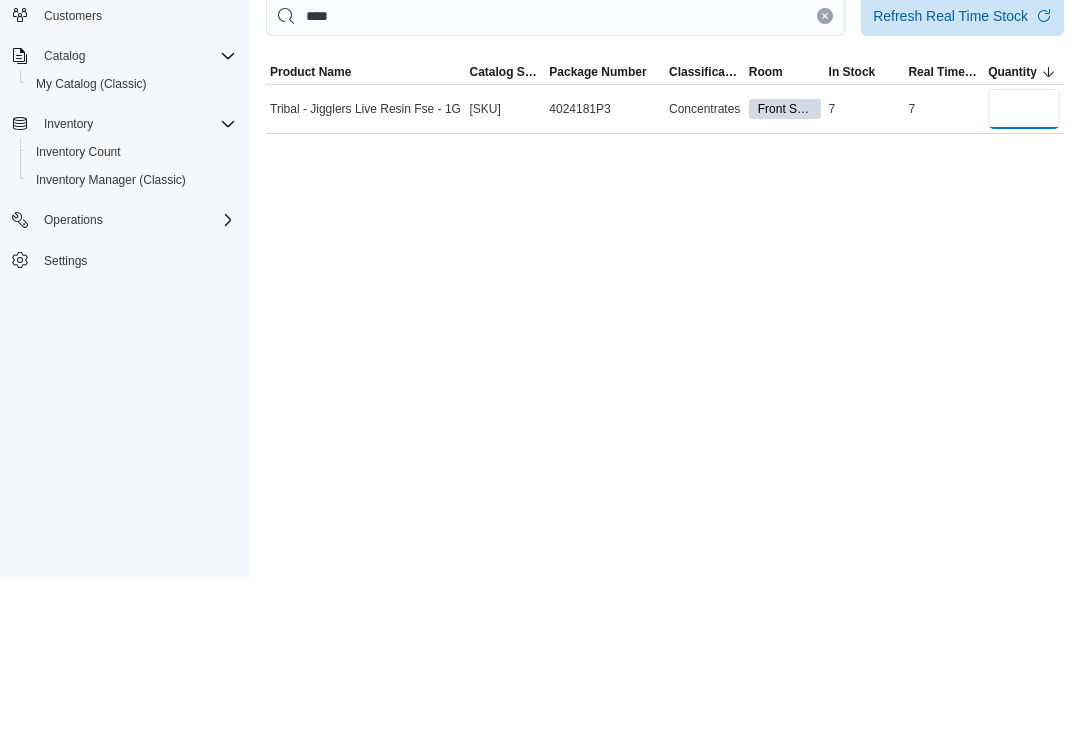 click at bounding box center [1024, 271] 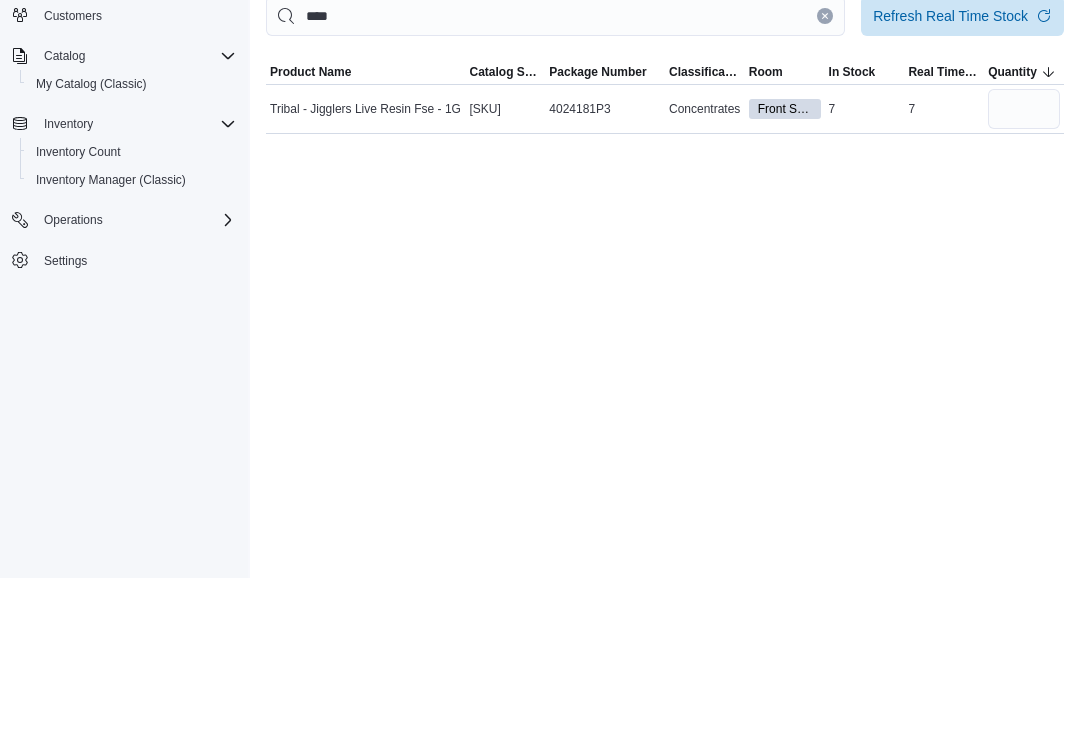 click at bounding box center (825, 178) 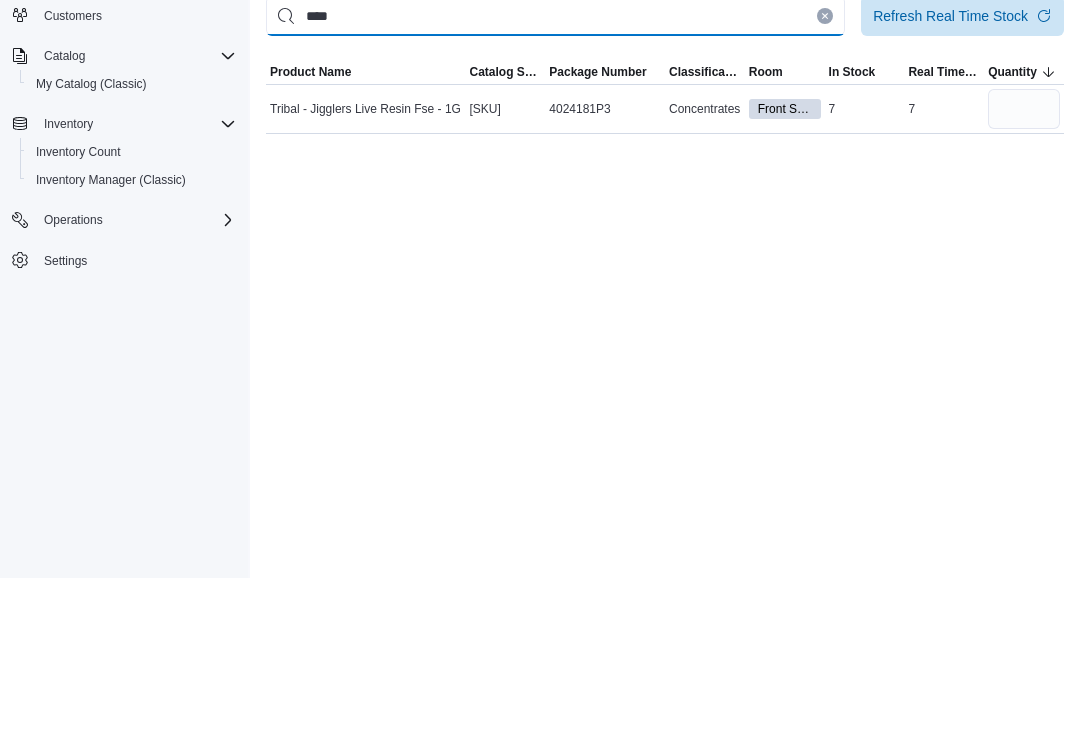 type 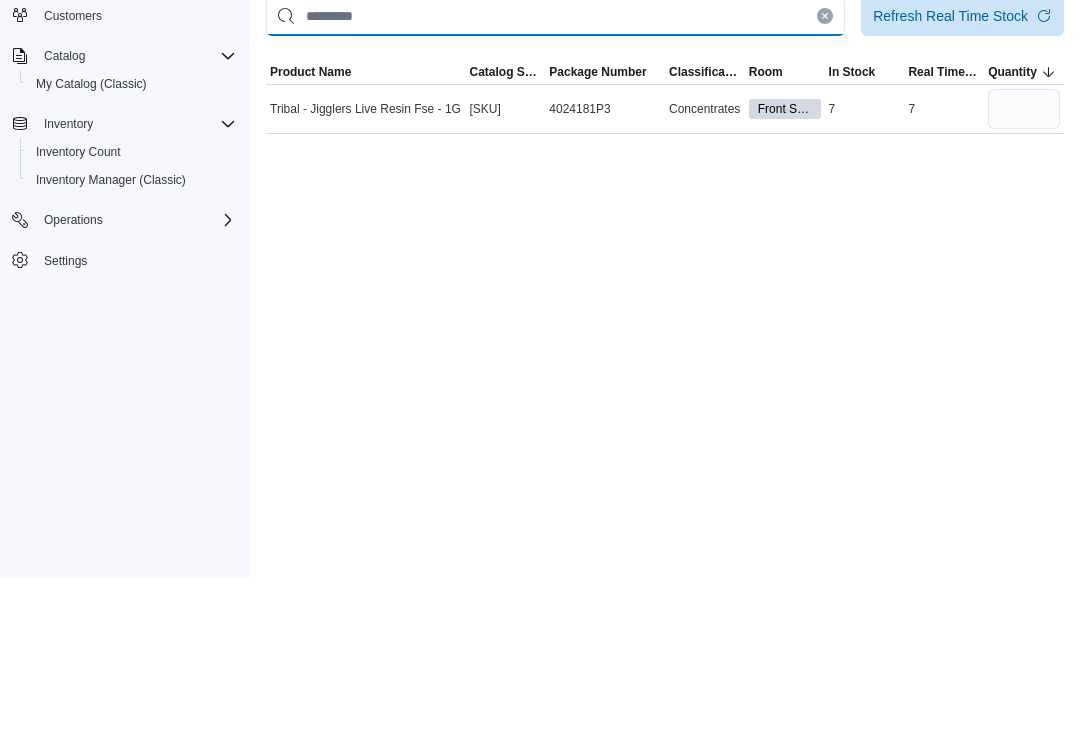 type 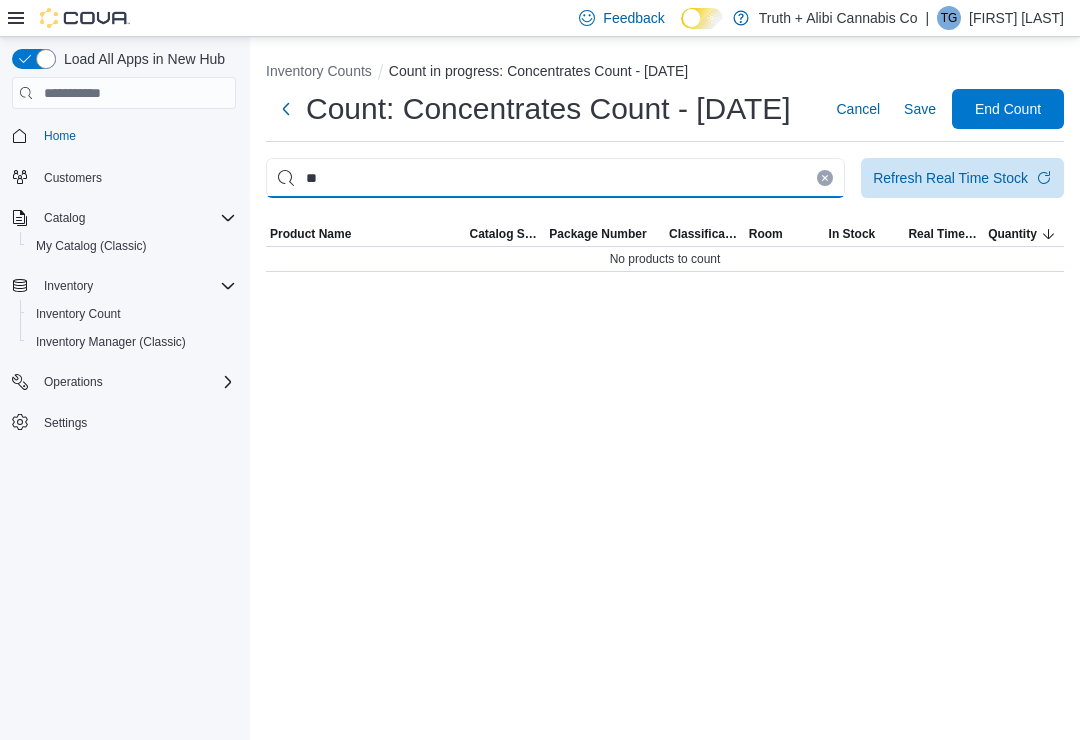 type on "*" 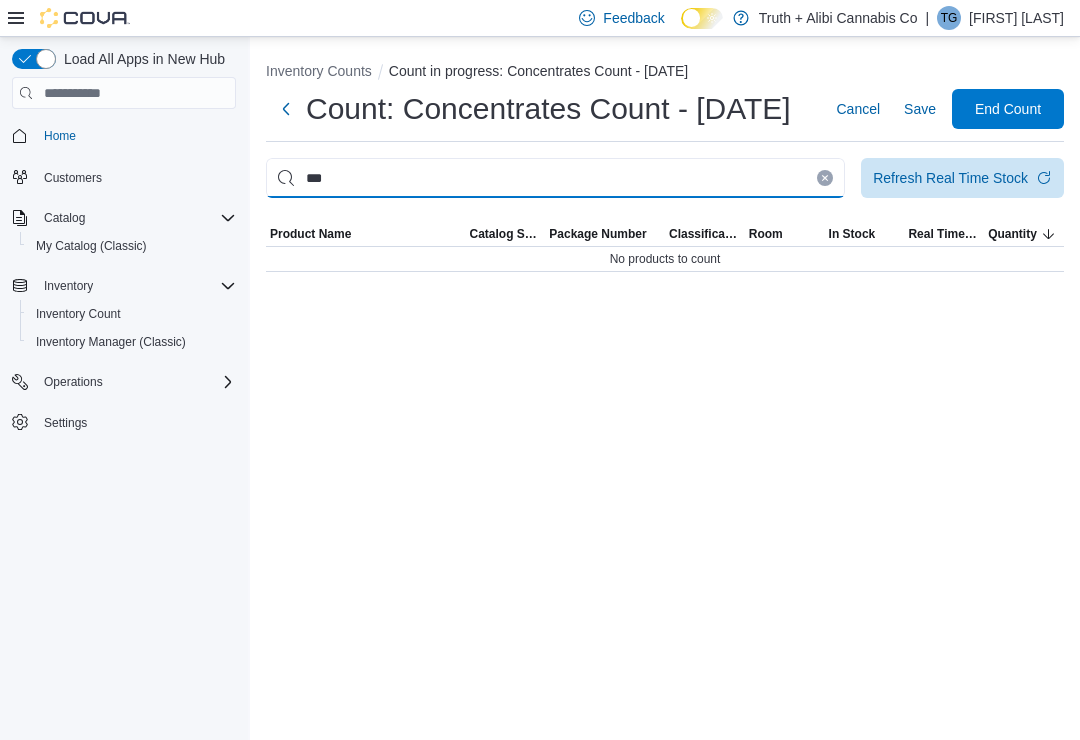 type on "***" 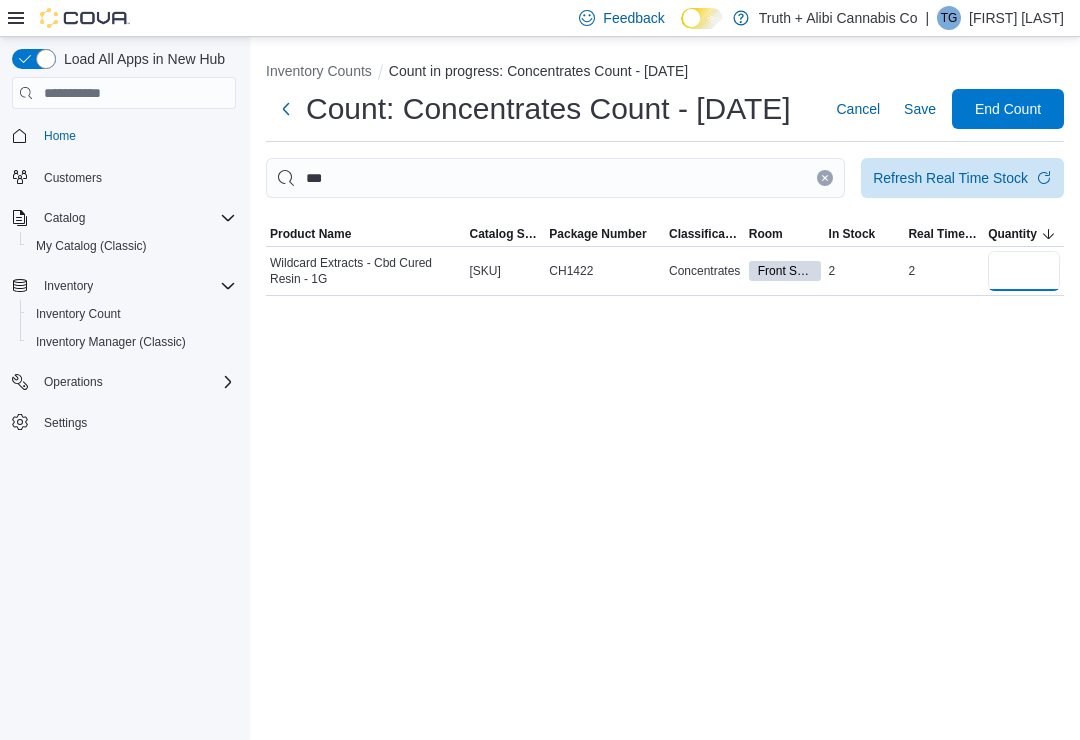 click at bounding box center (1024, 271) 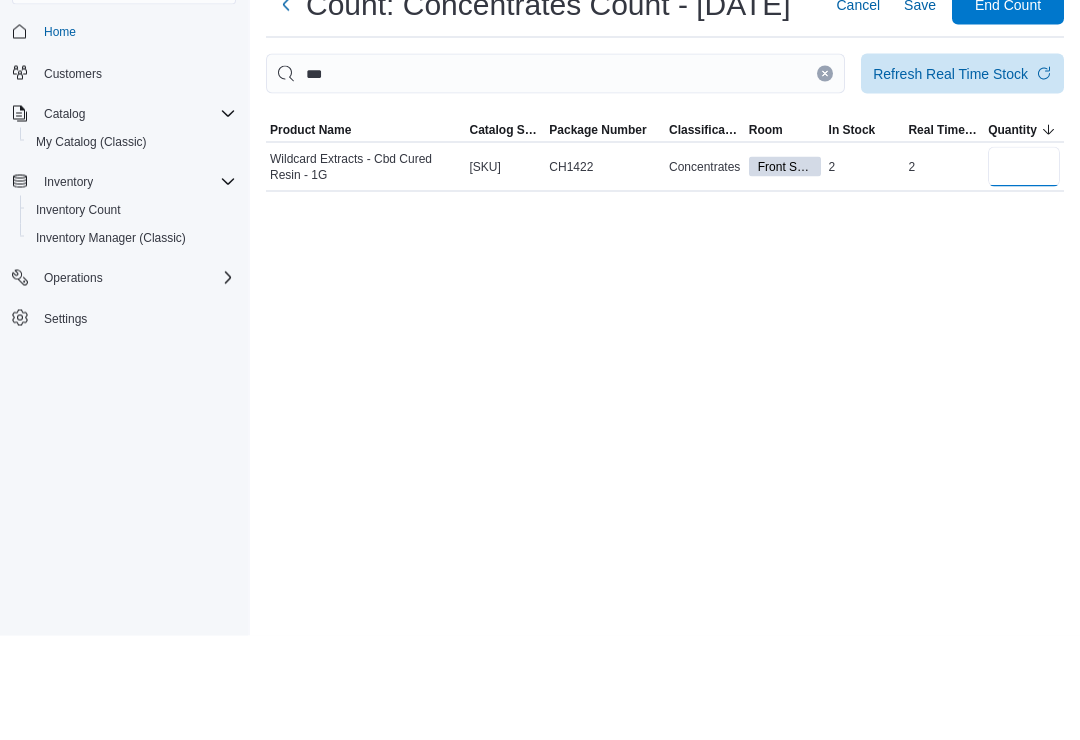 type on "*" 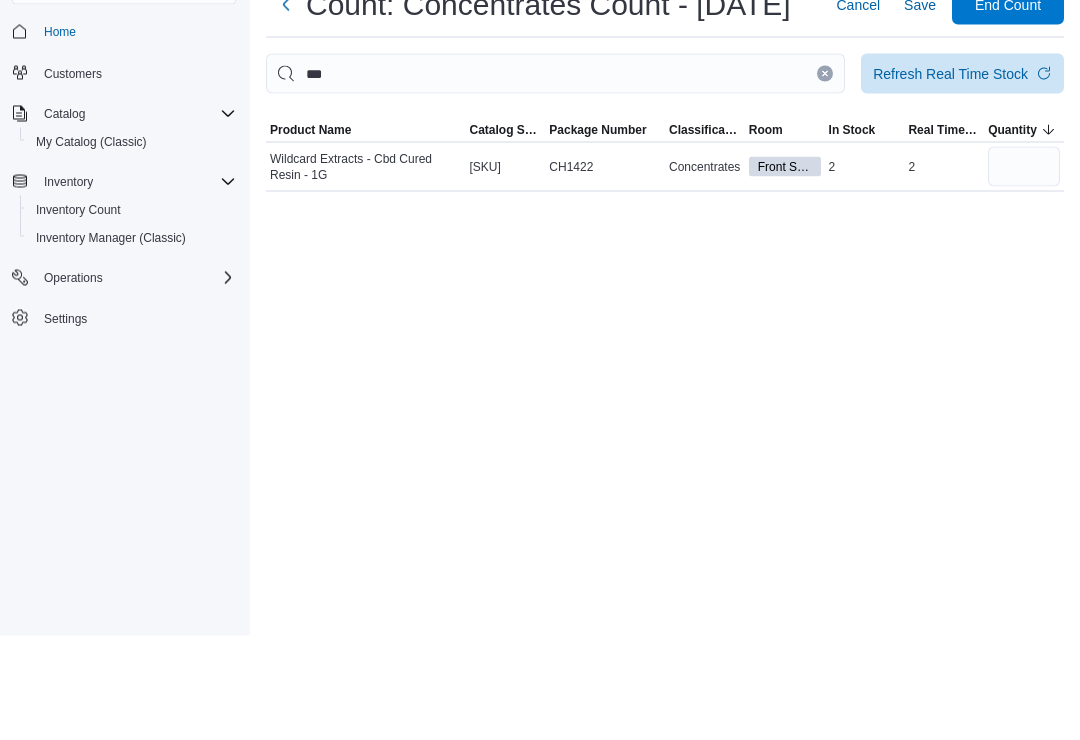 click on "*** Refresh Real Time Stock" at bounding box center (665, 178) 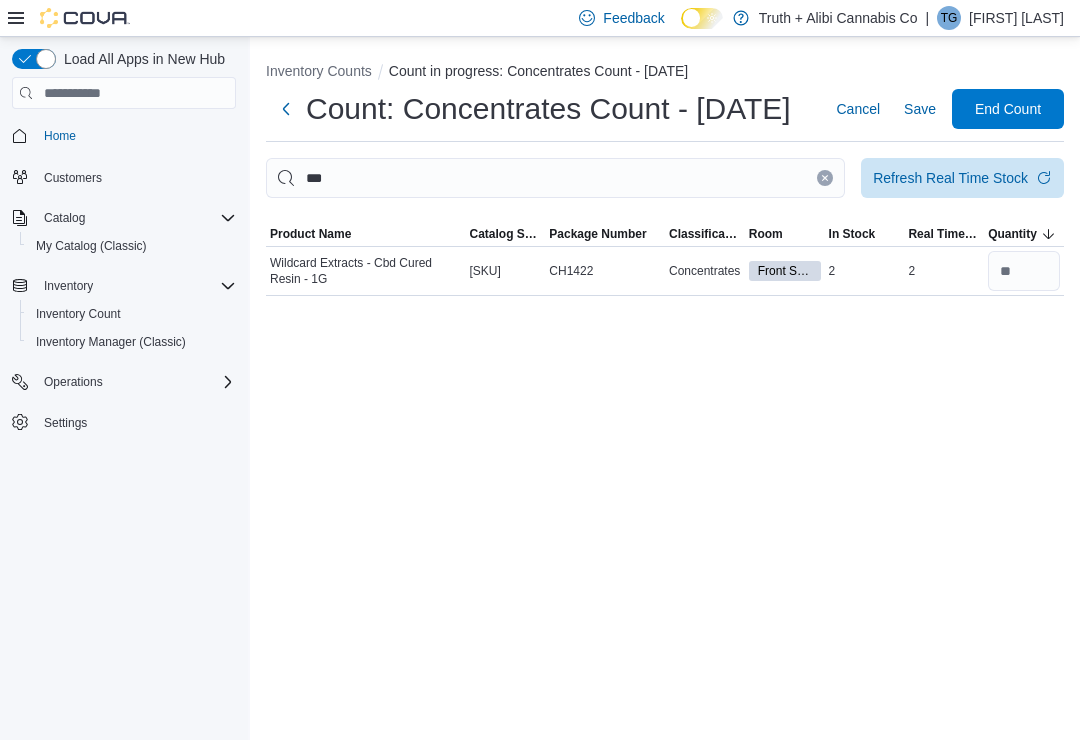 click at bounding box center [825, 178] 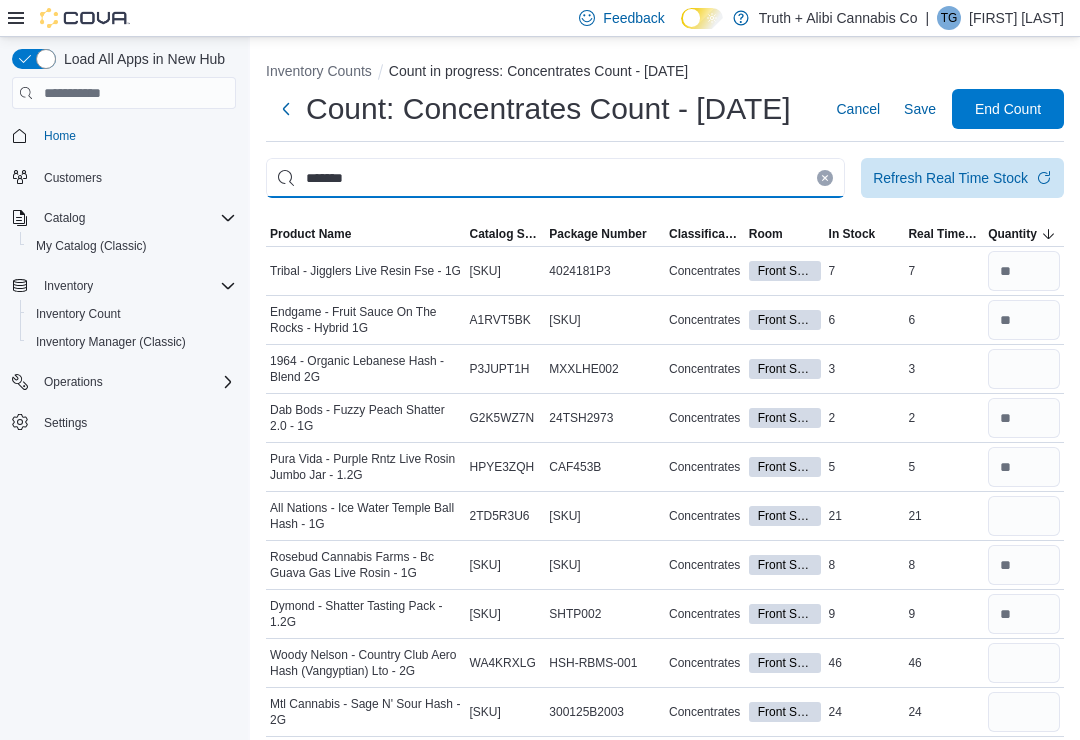 type on "*******" 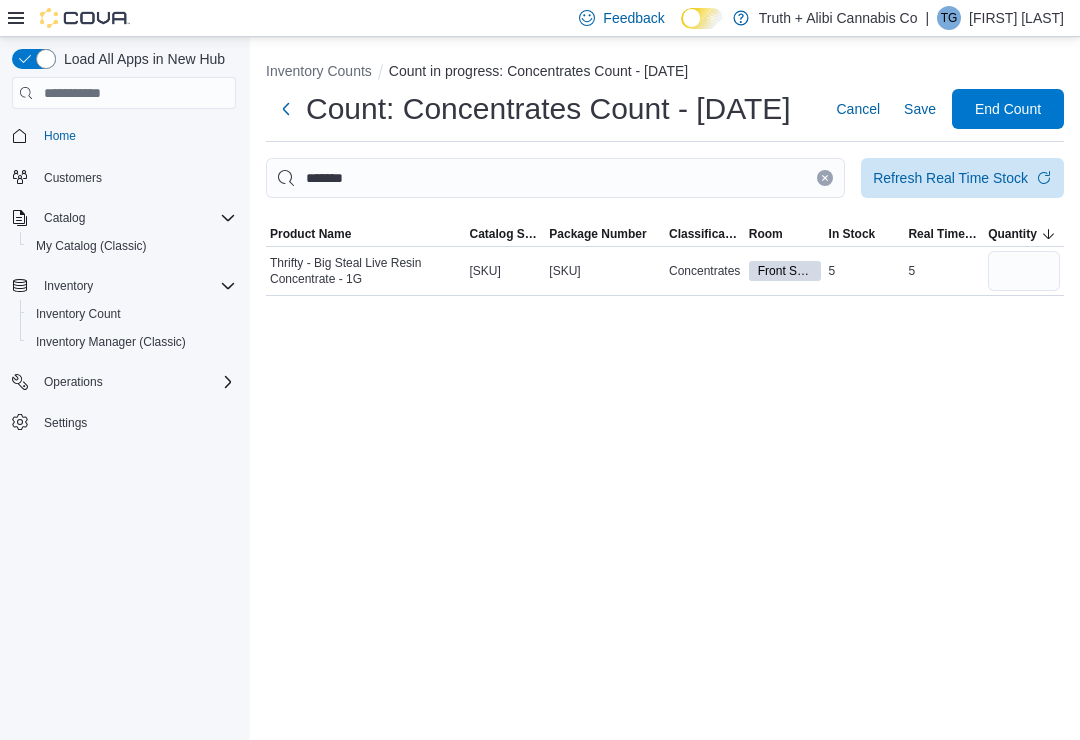 click on "Quantity" at bounding box center [1024, 234] 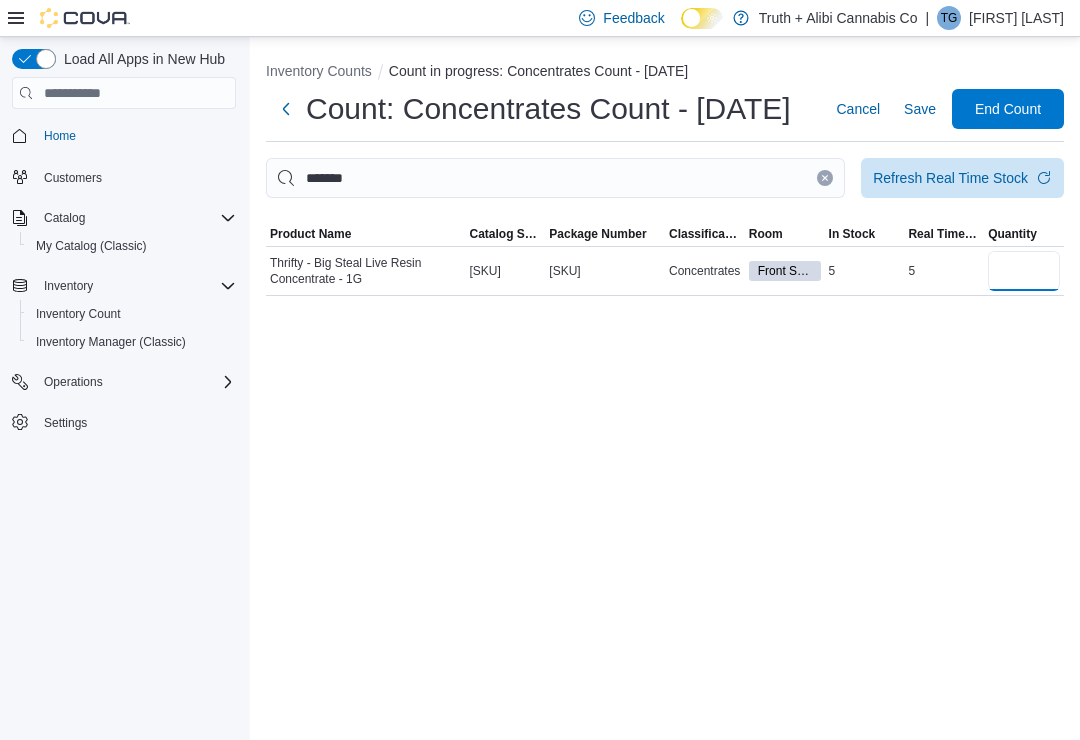 click at bounding box center (1024, 271) 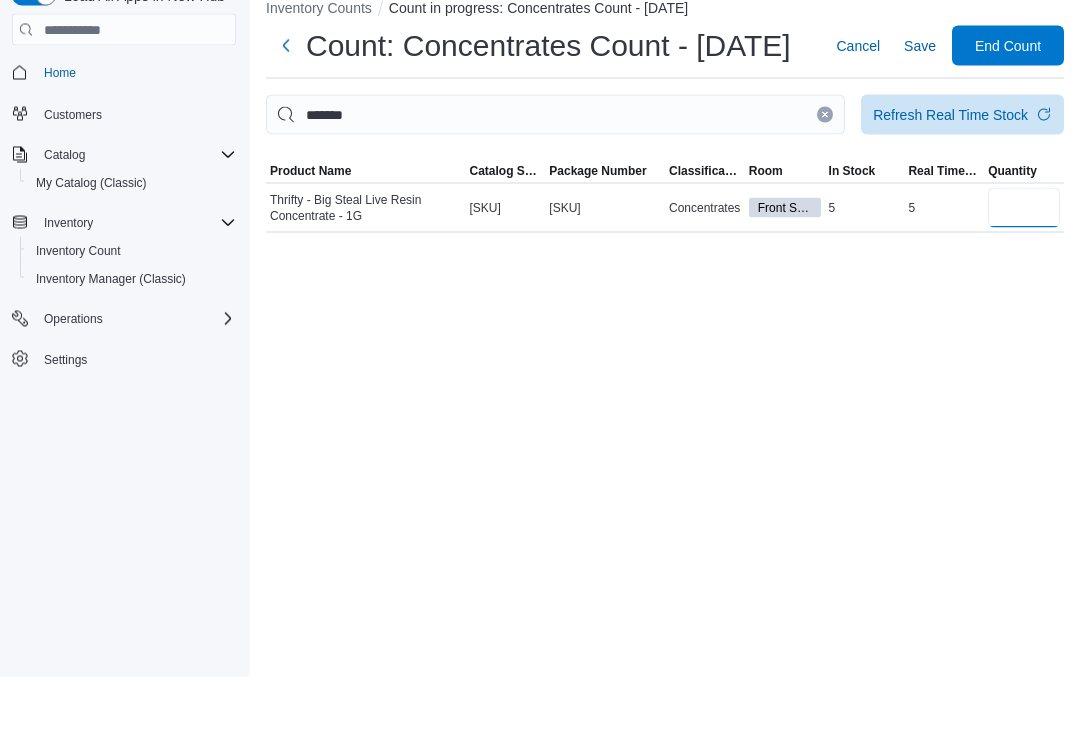 type on "*" 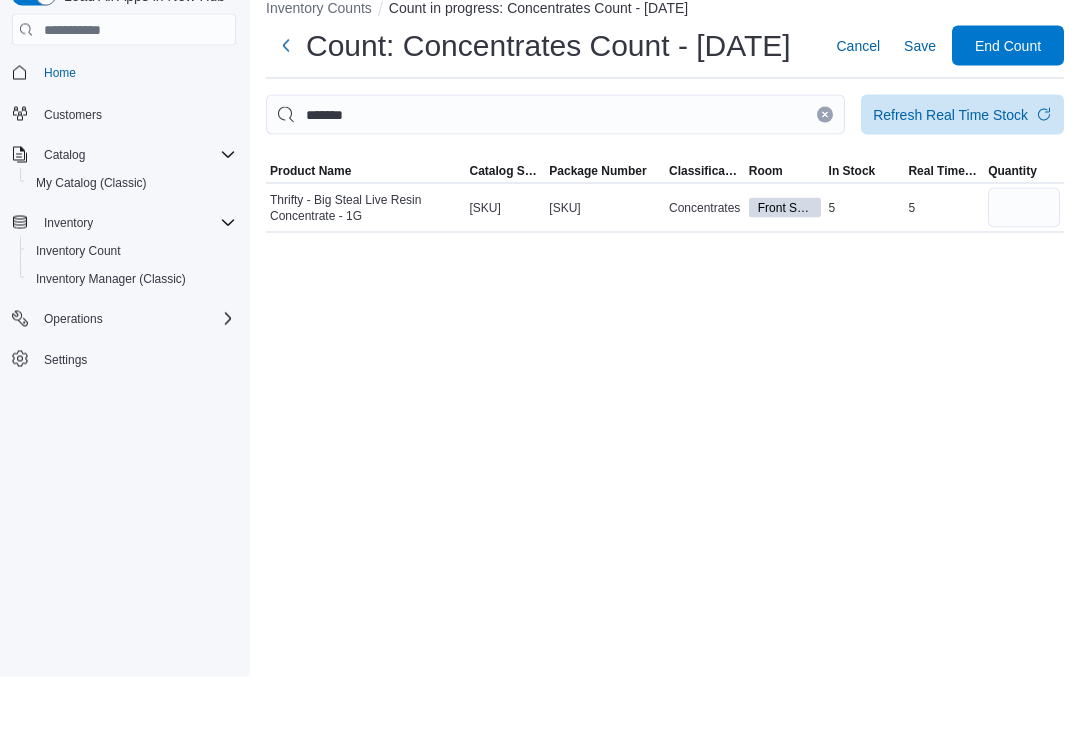 click at bounding box center [825, 178] 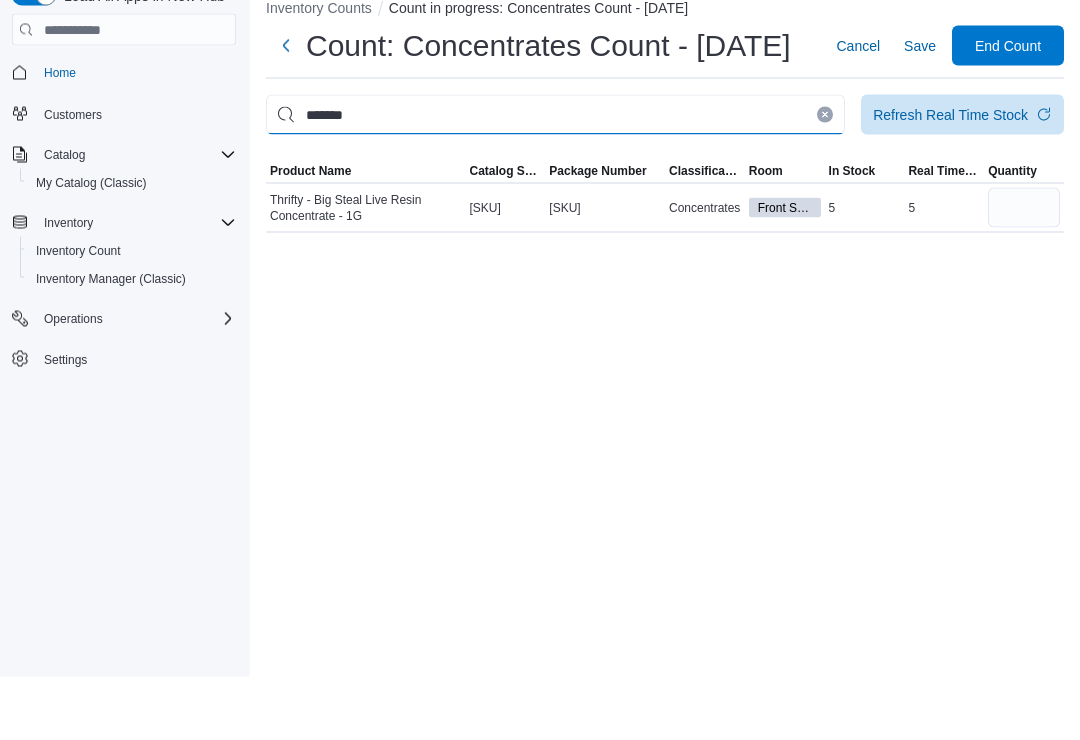 type 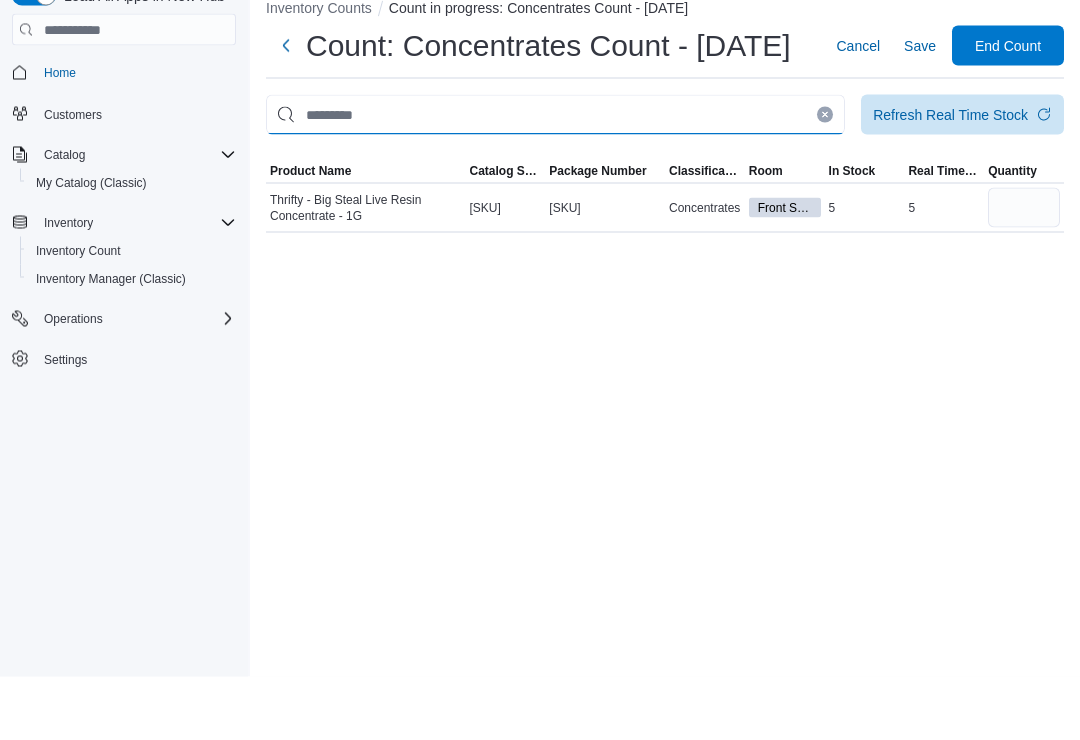 type 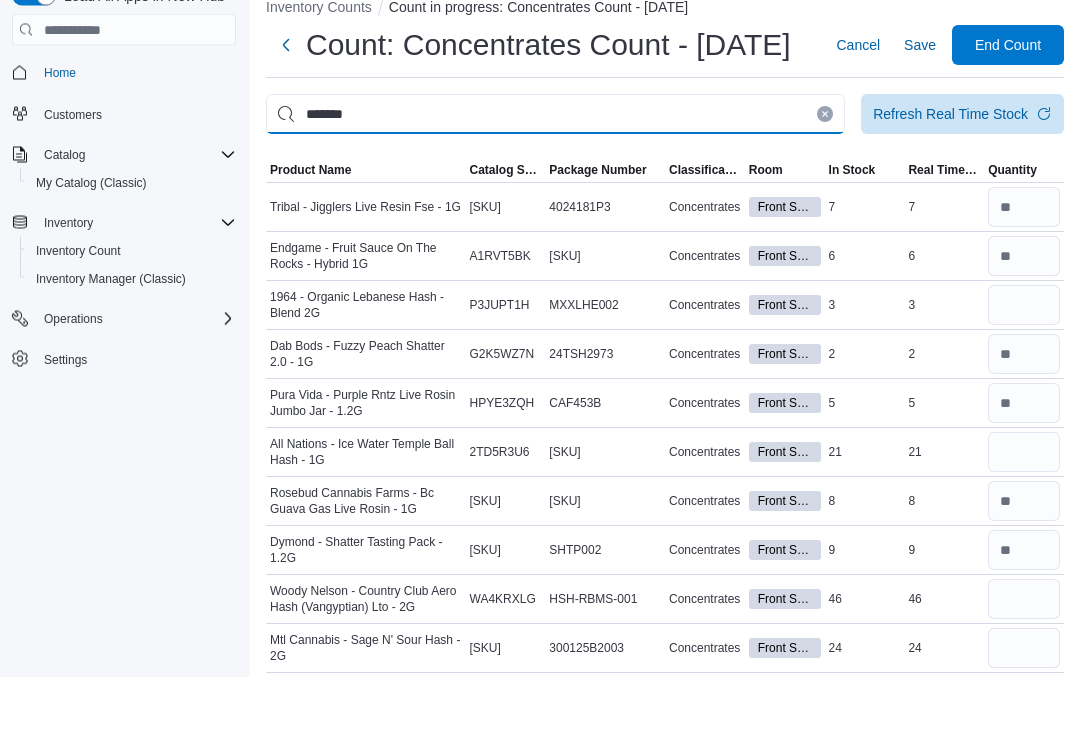 type on "*******" 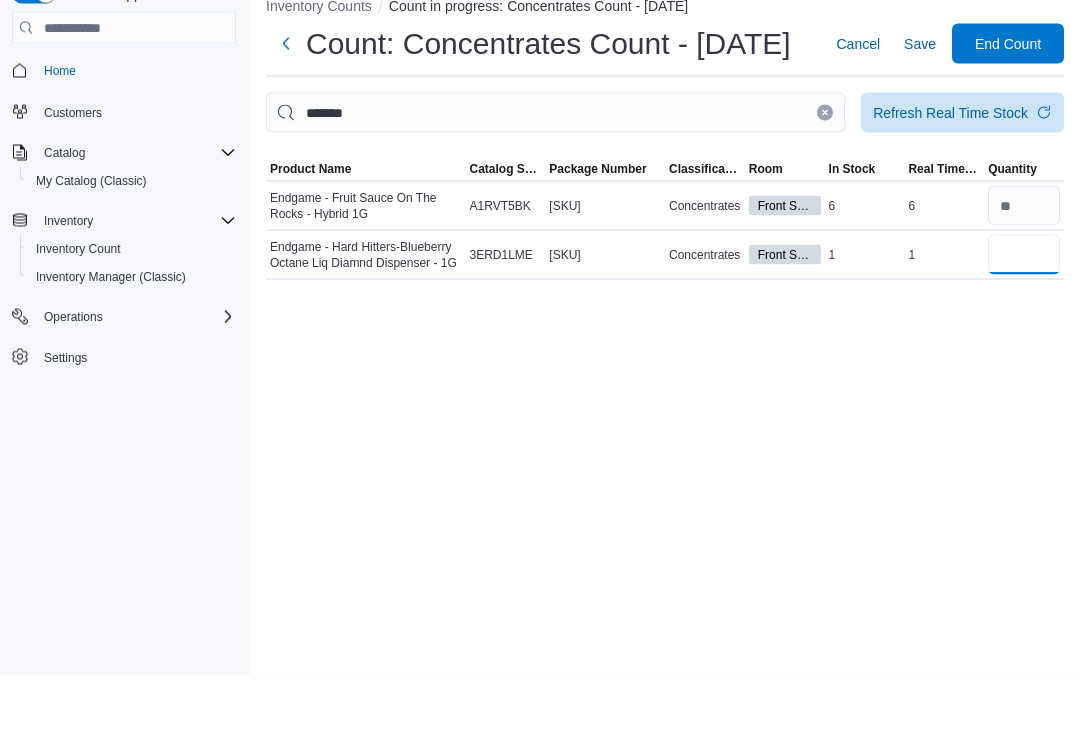 click at bounding box center (1024, 320) 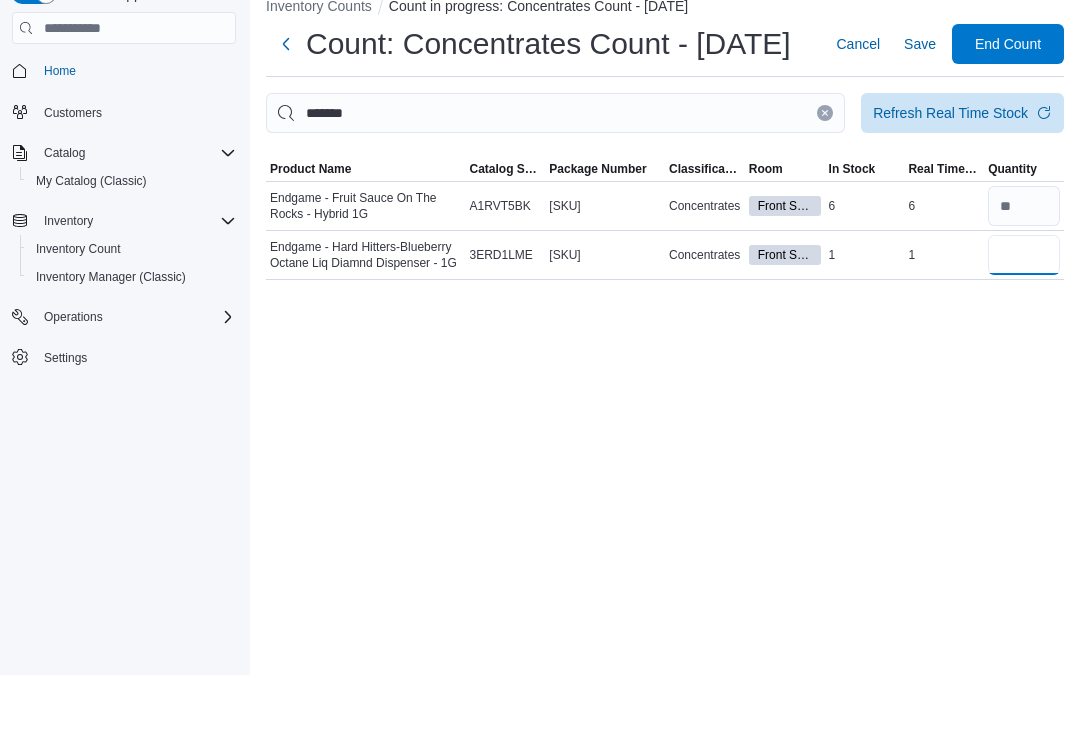 type on "*" 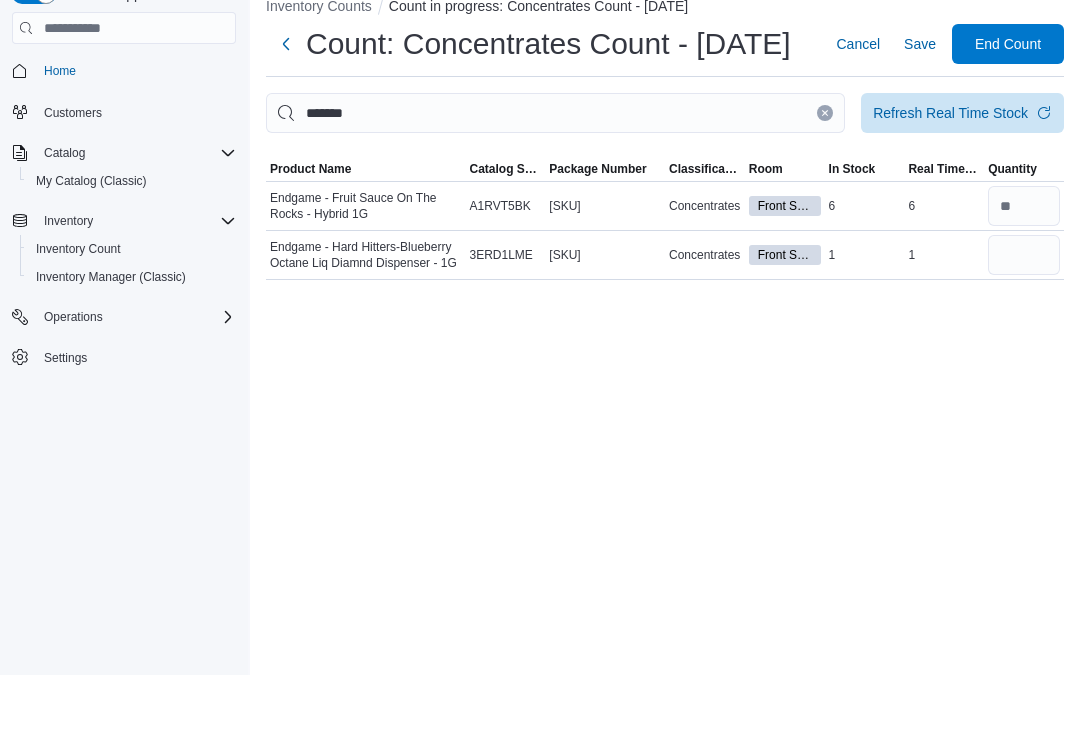 click 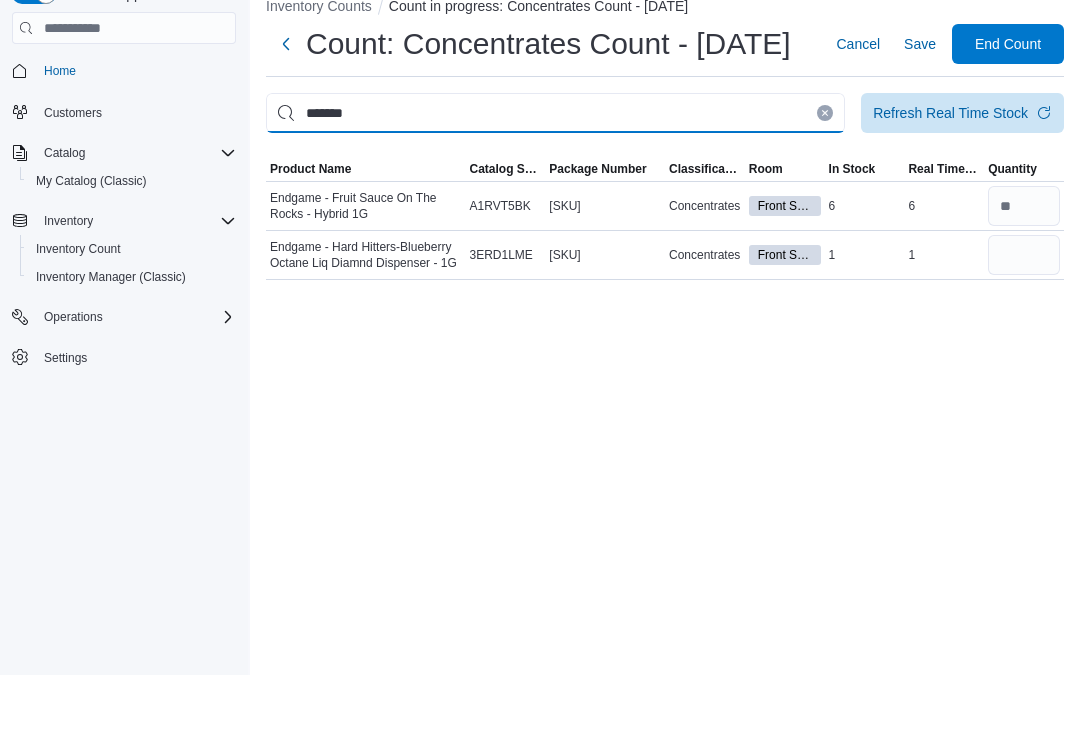 type 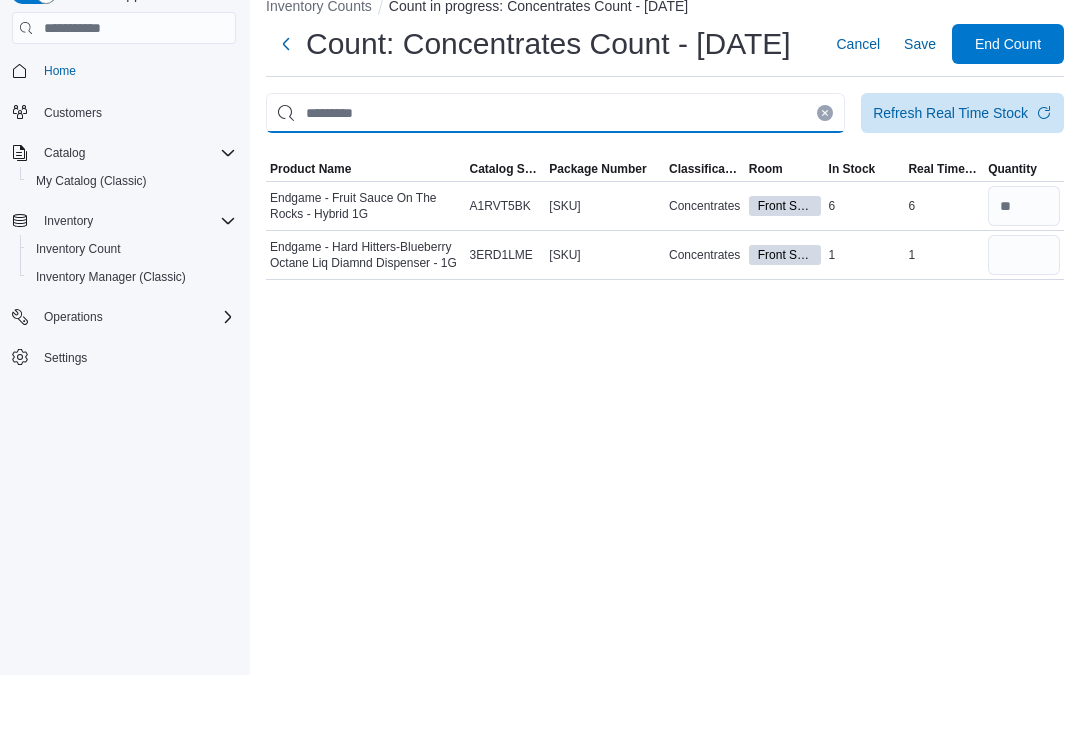 type 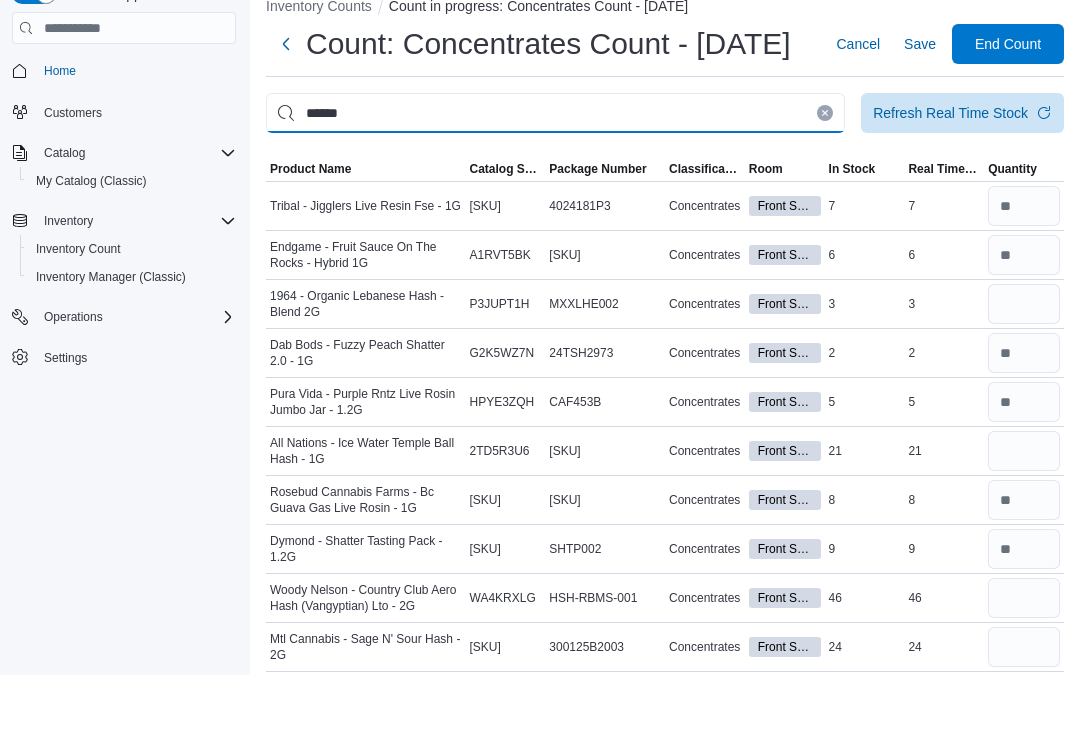 type on "******" 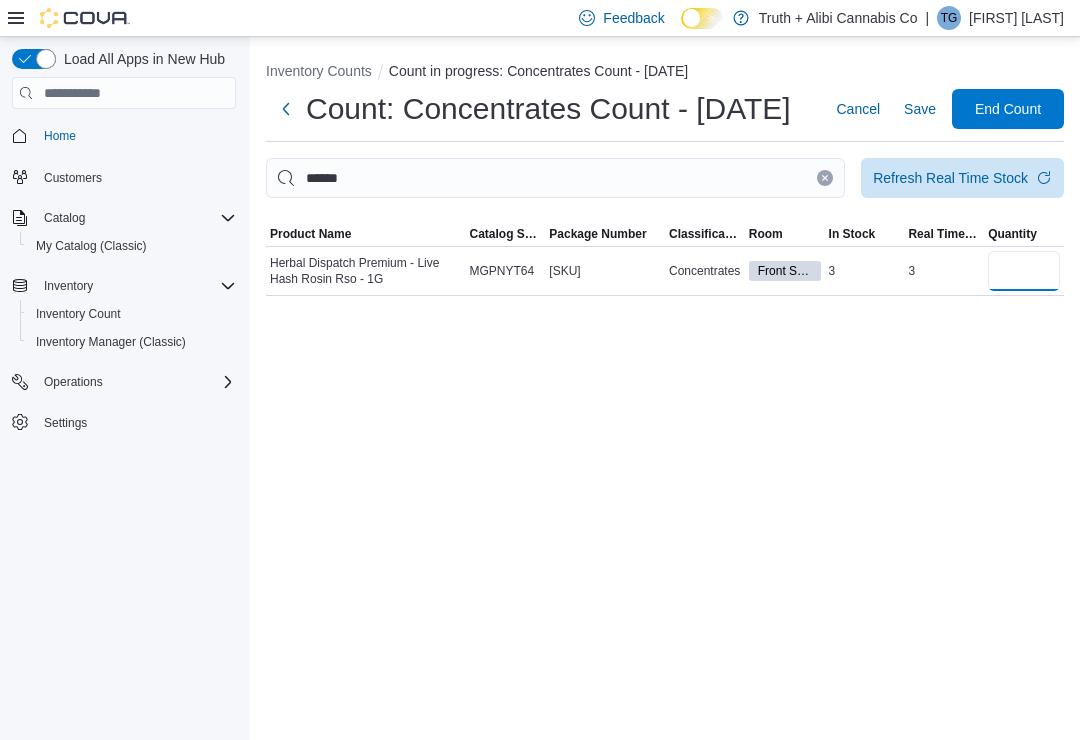 click at bounding box center (1024, 271) 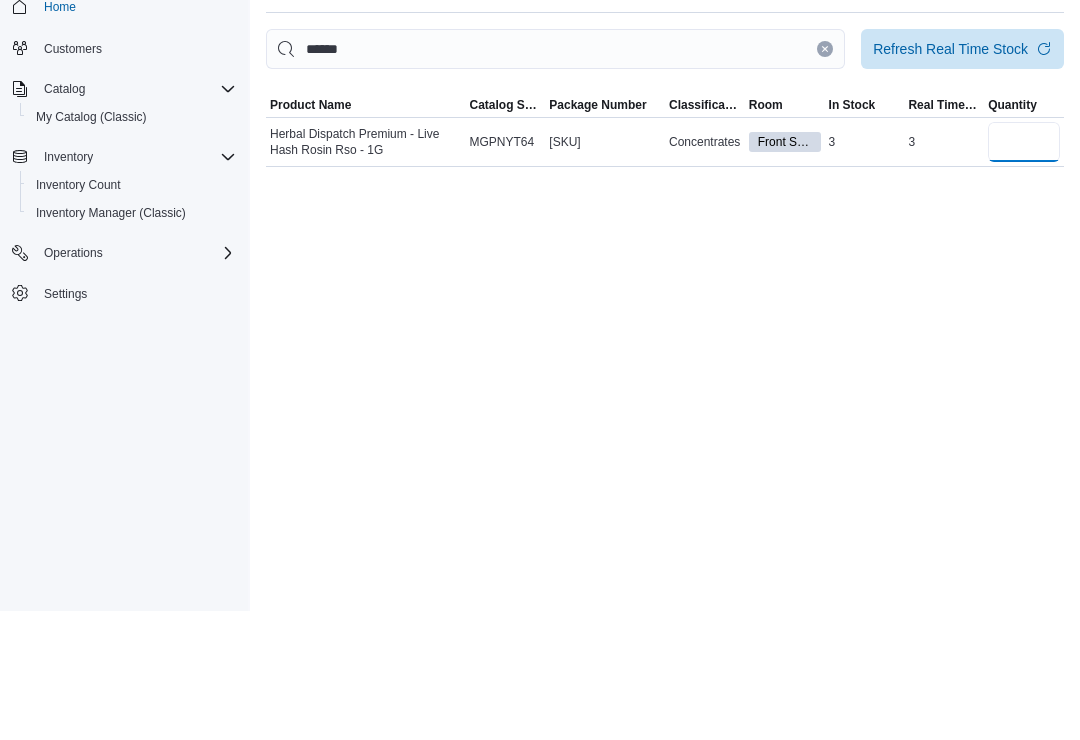 type on "*" 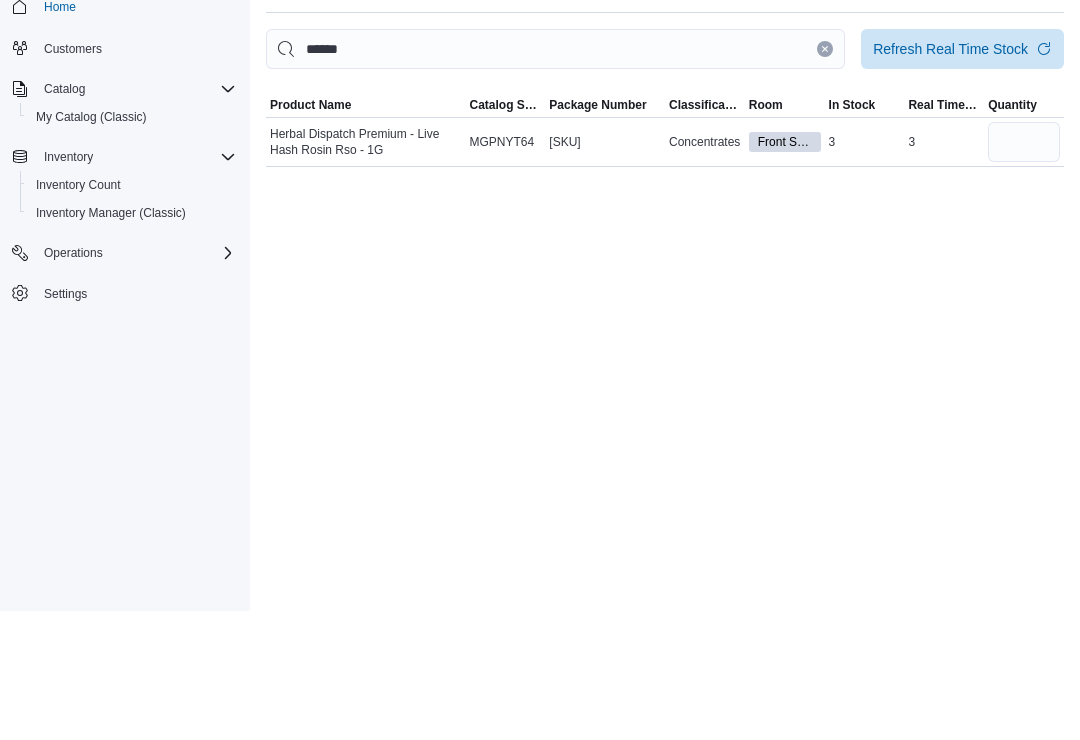 click at bounding box center (825, 178) 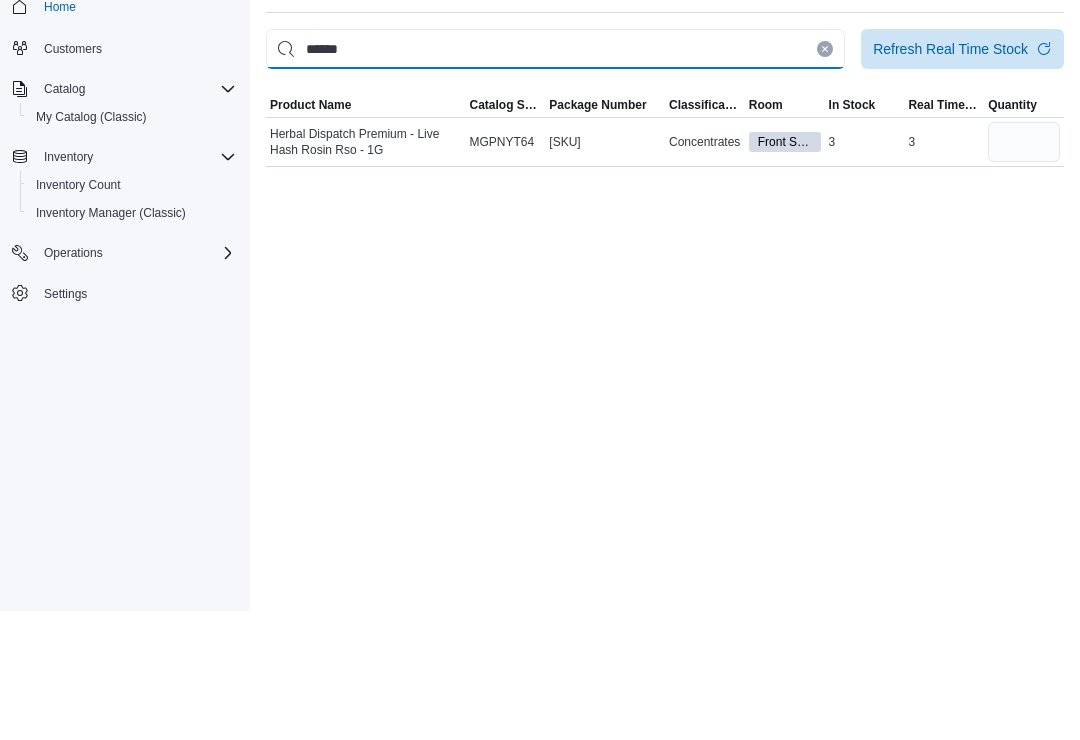 type 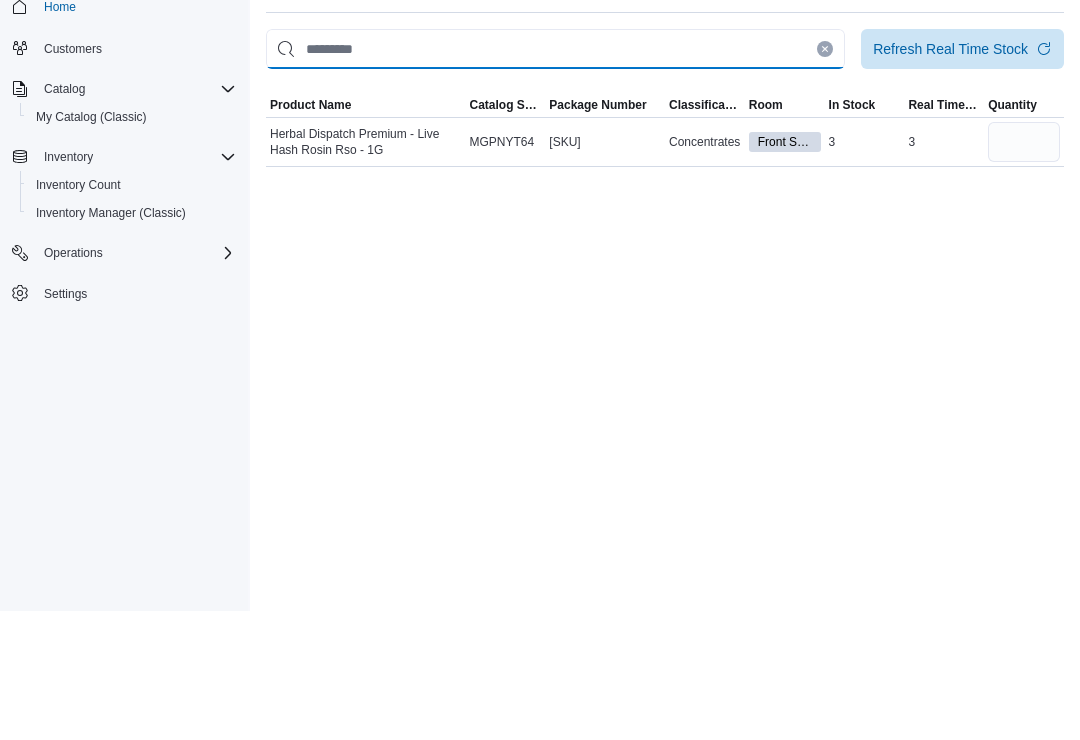 type 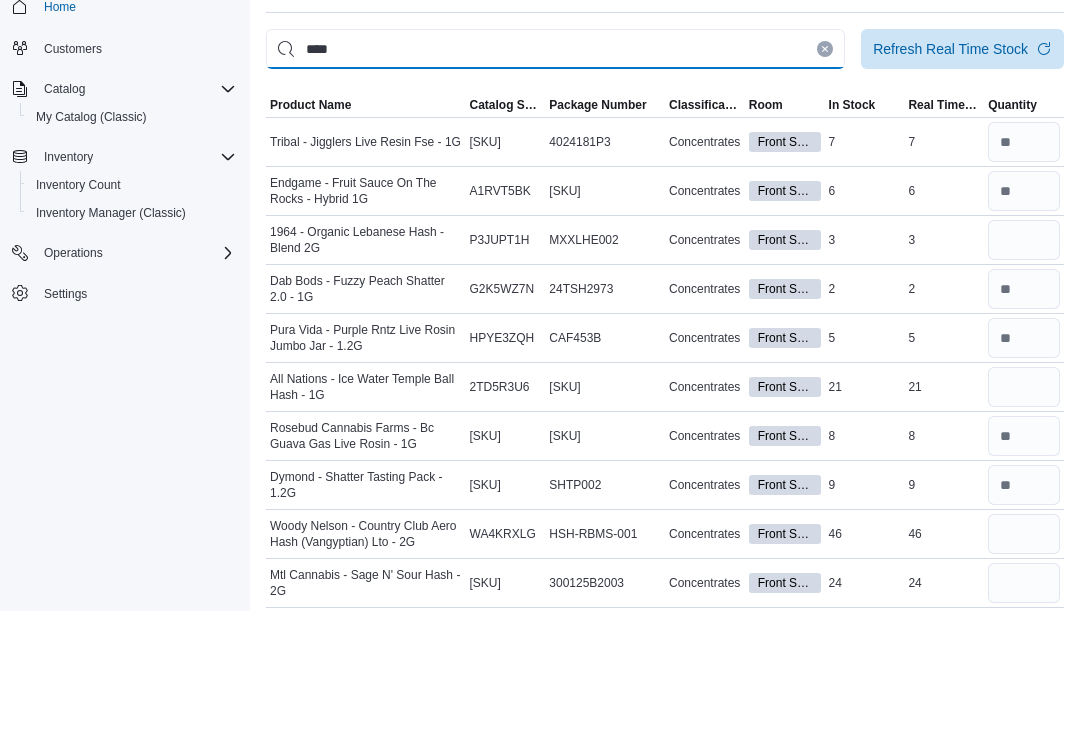 type on "****" 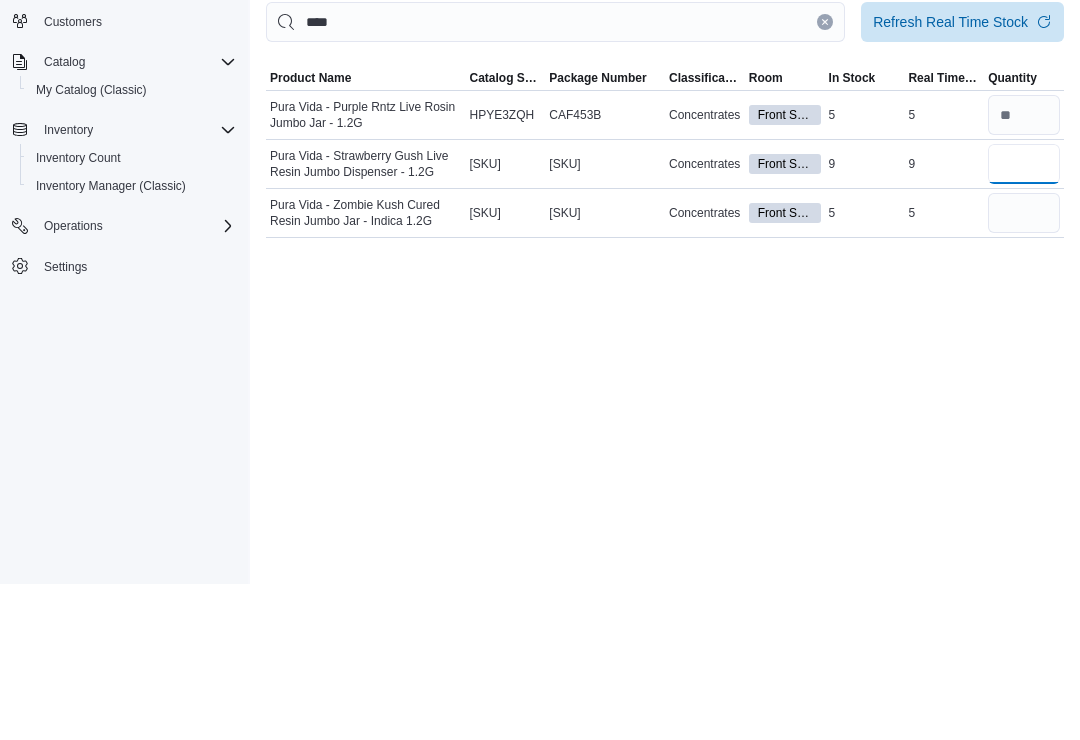 click at bounding box center [1024, 320] 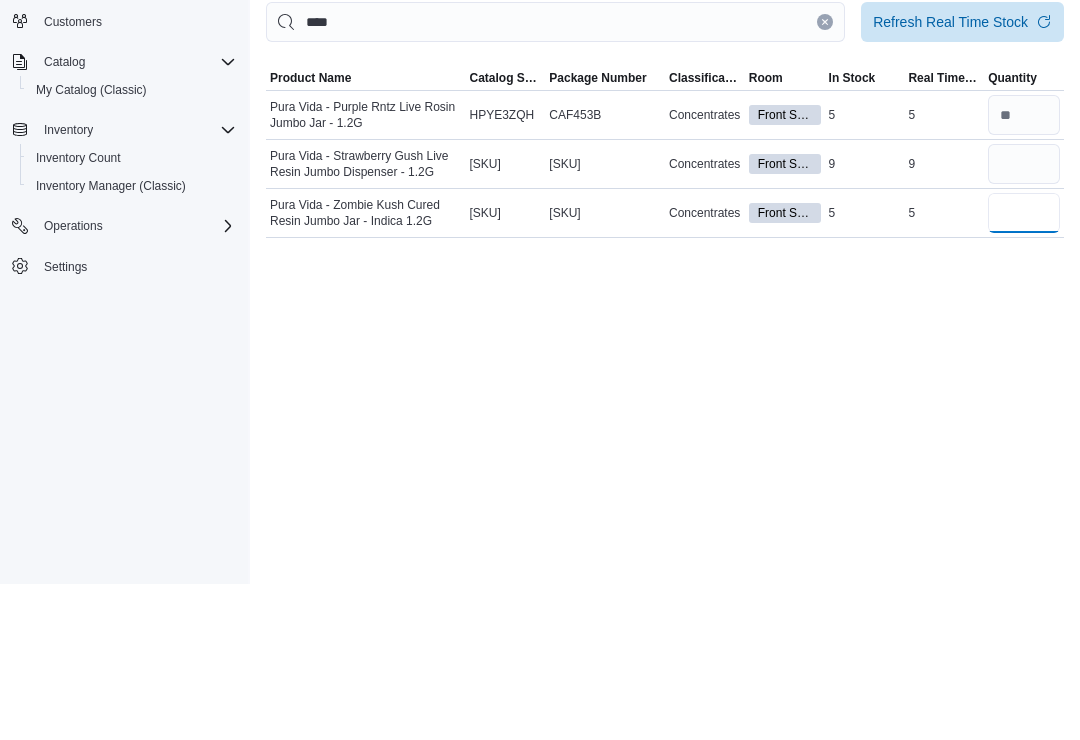 click at bounding box center [1024, 369] 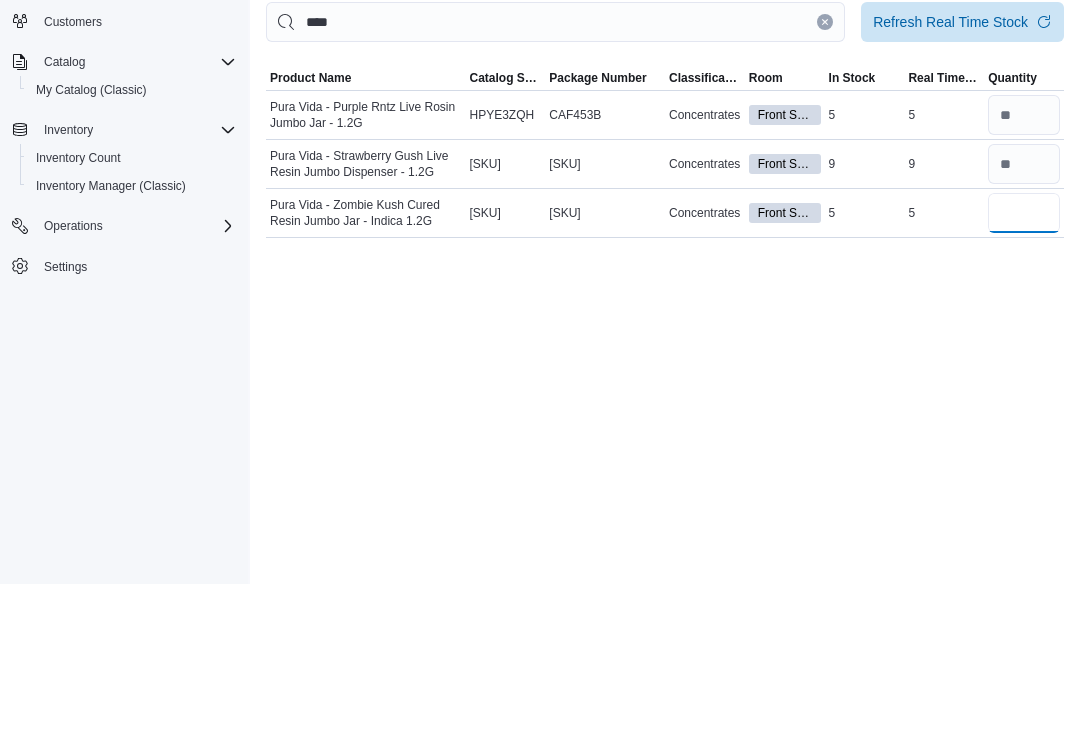 type on "*" 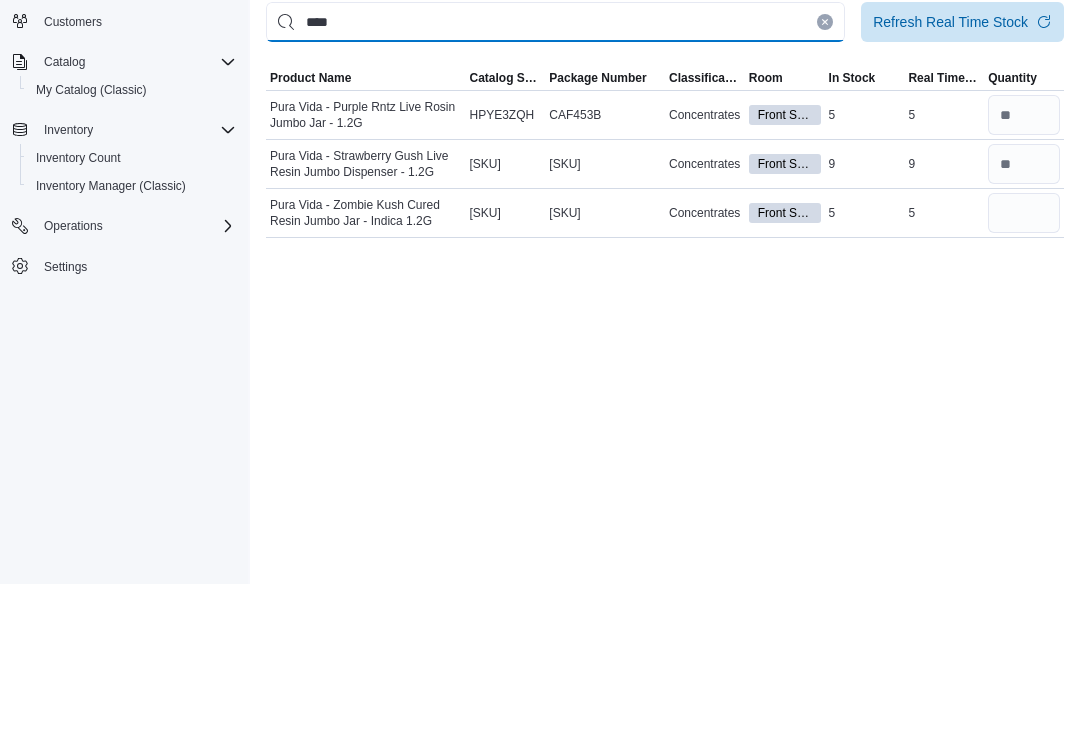 click on "****" at bounding box center [555, 178] 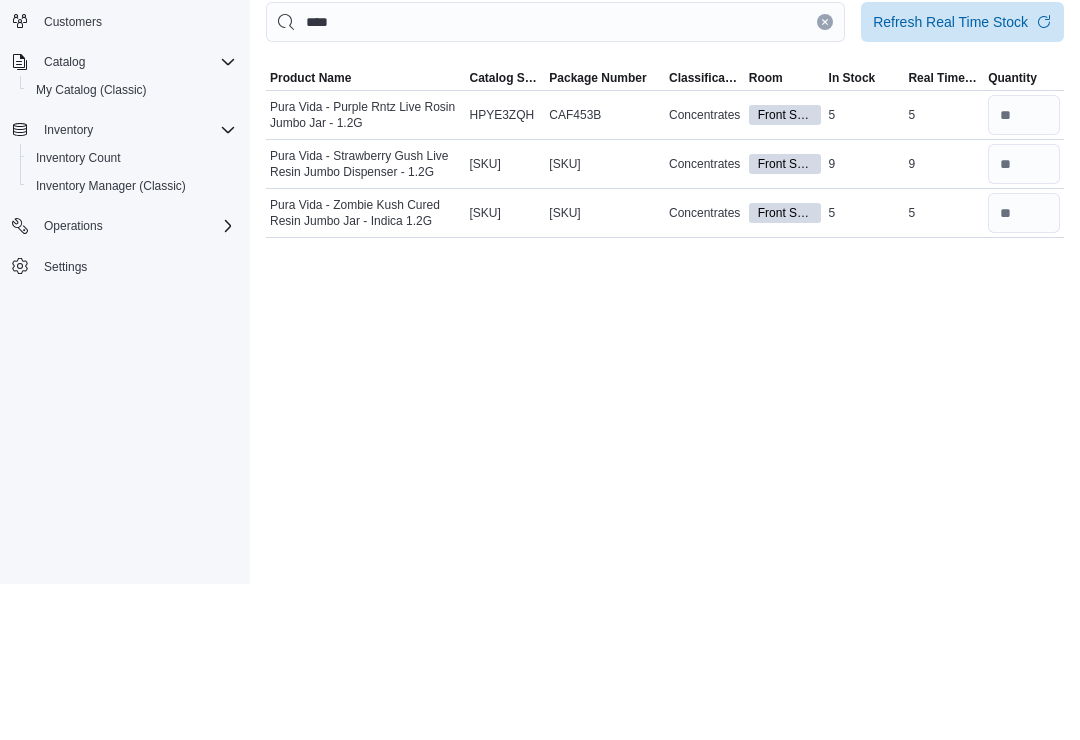 click 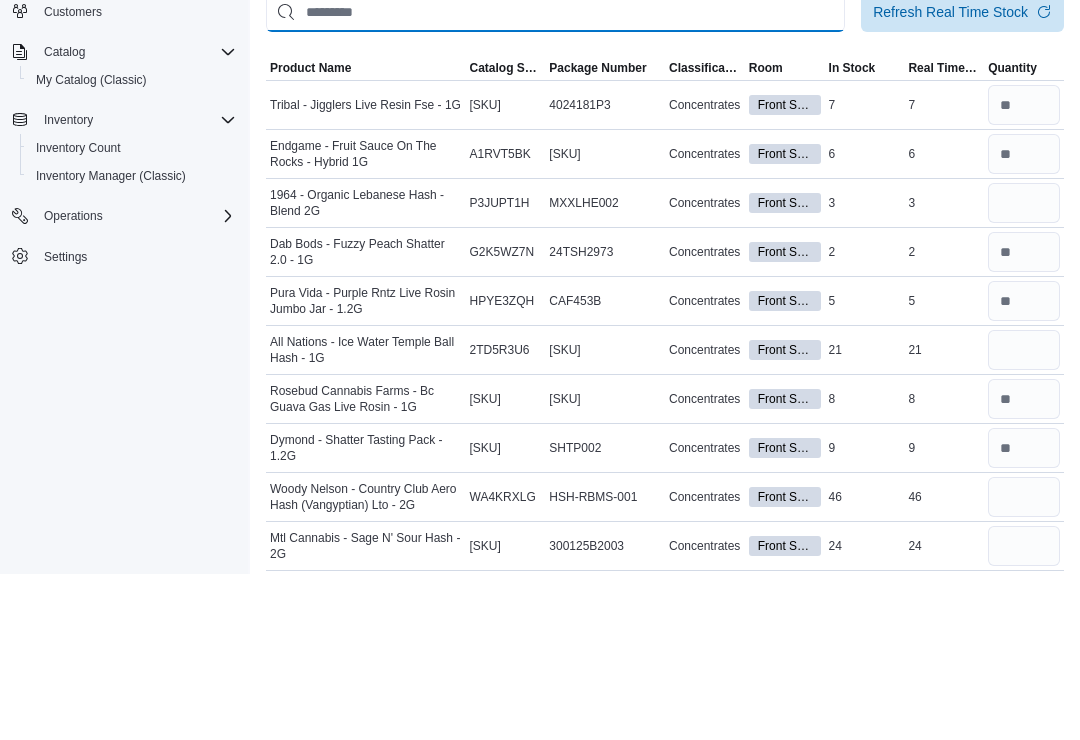 click at bounding box center [555, 178] 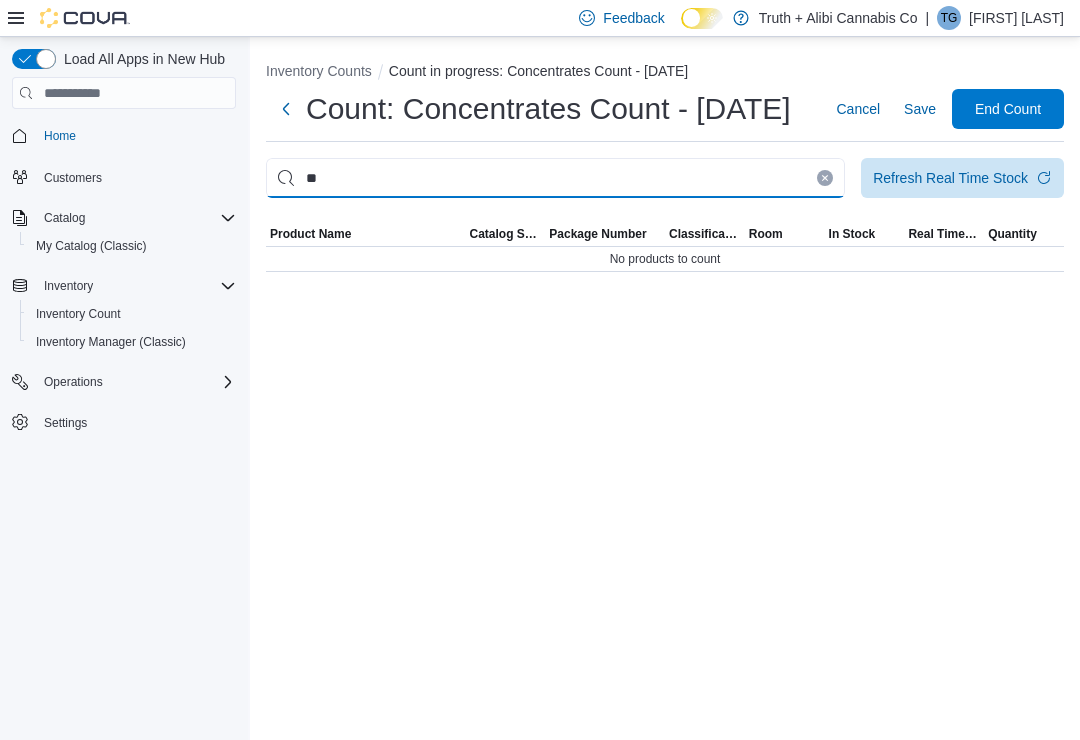 type on "*" 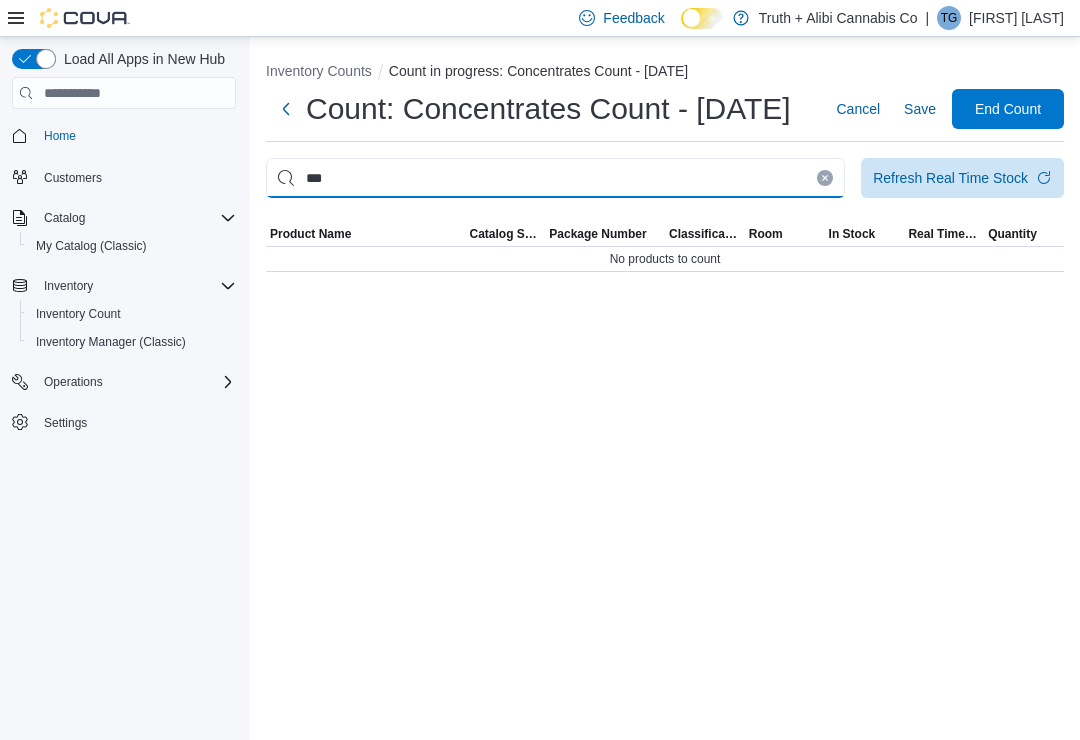 type on "***" 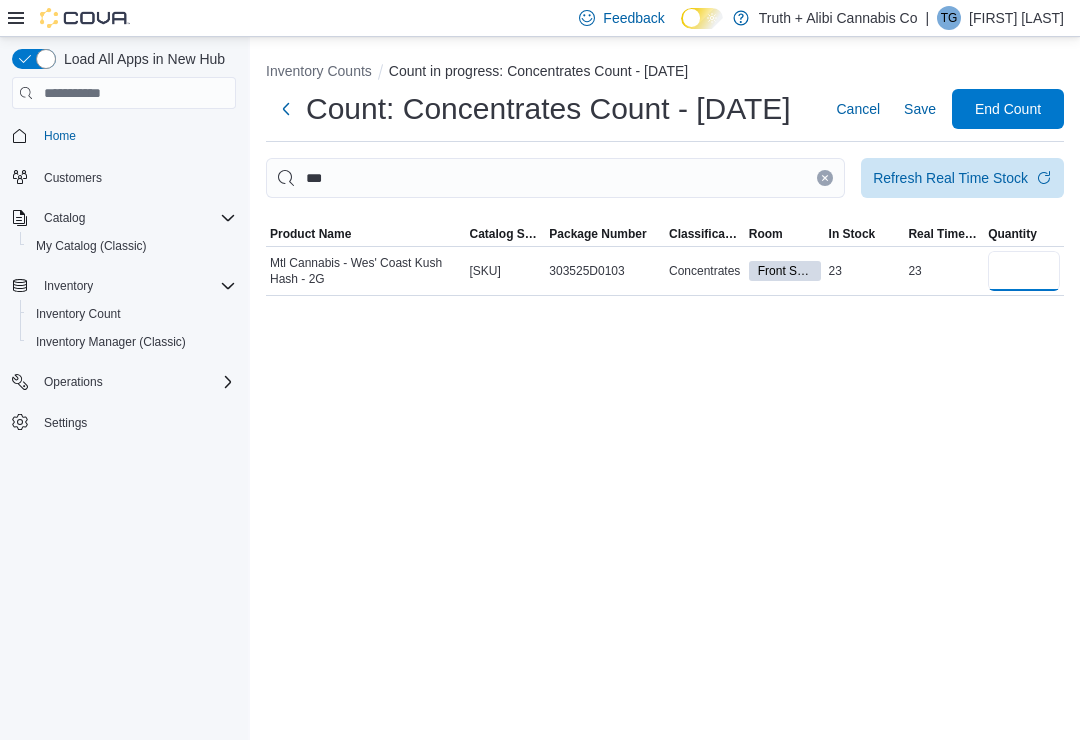 click at bounding box center [1024, 271] 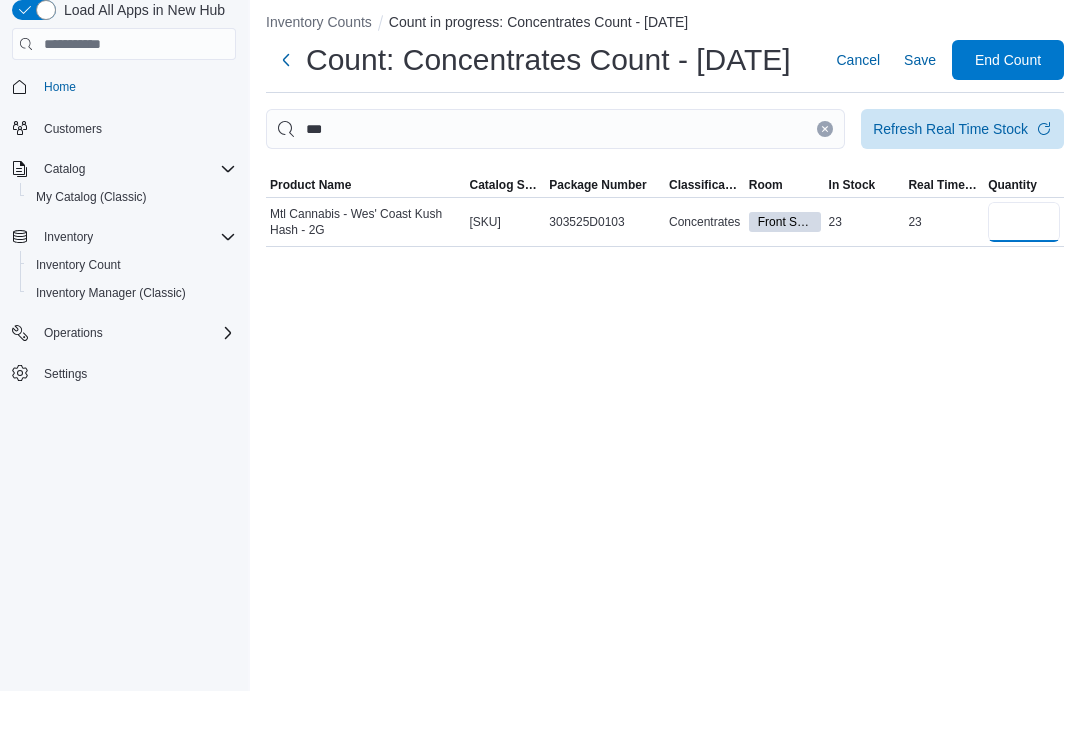 type on "**" 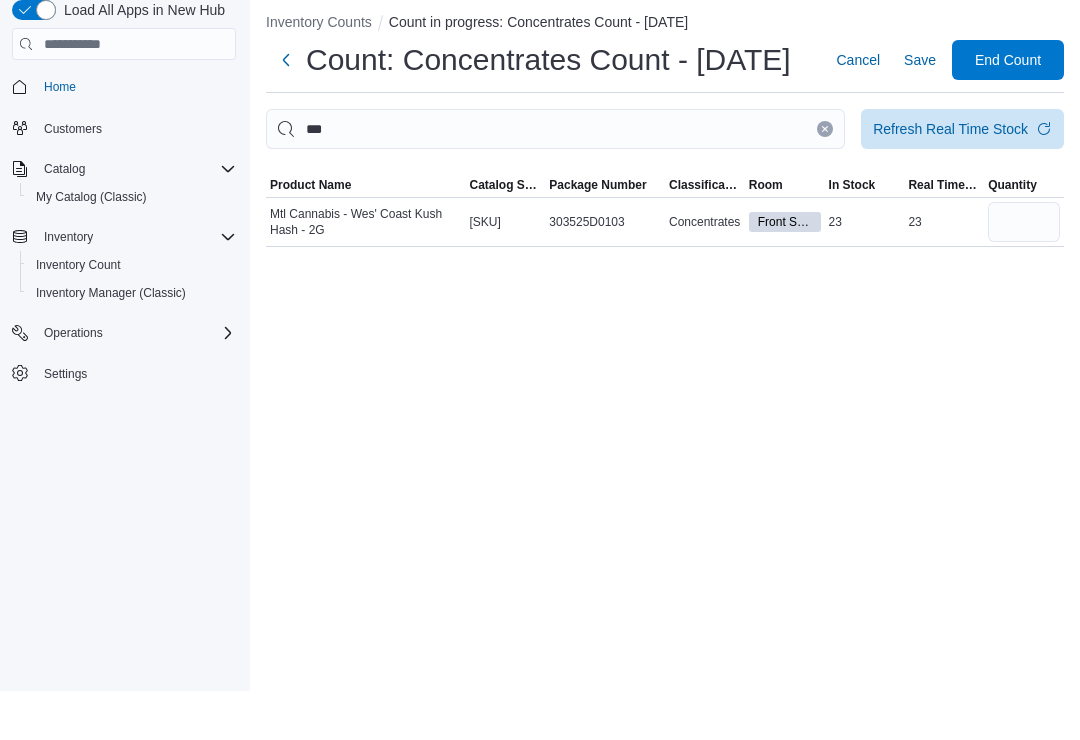 click at bounding box center (825, 178) 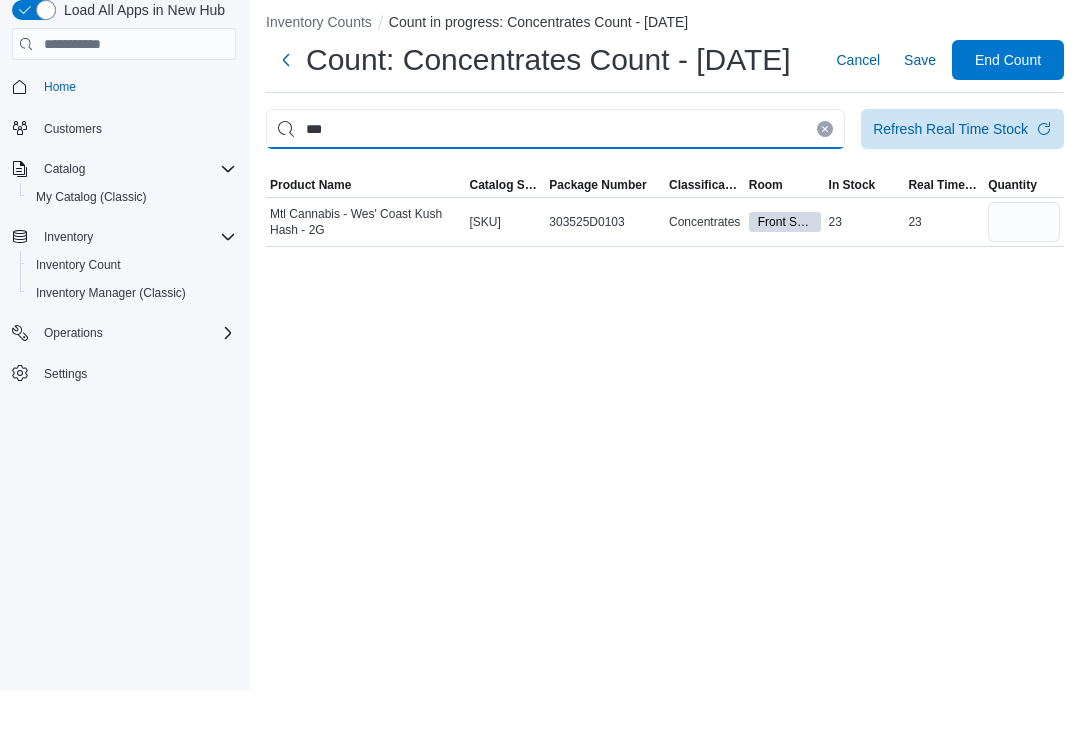 type 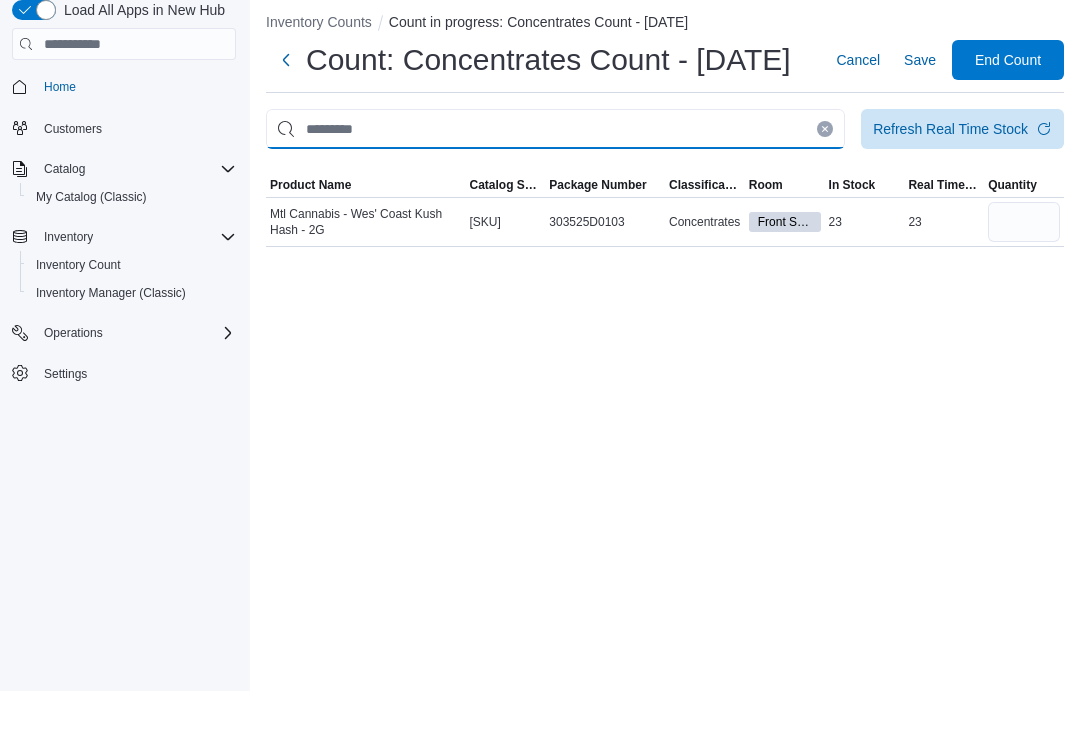 type 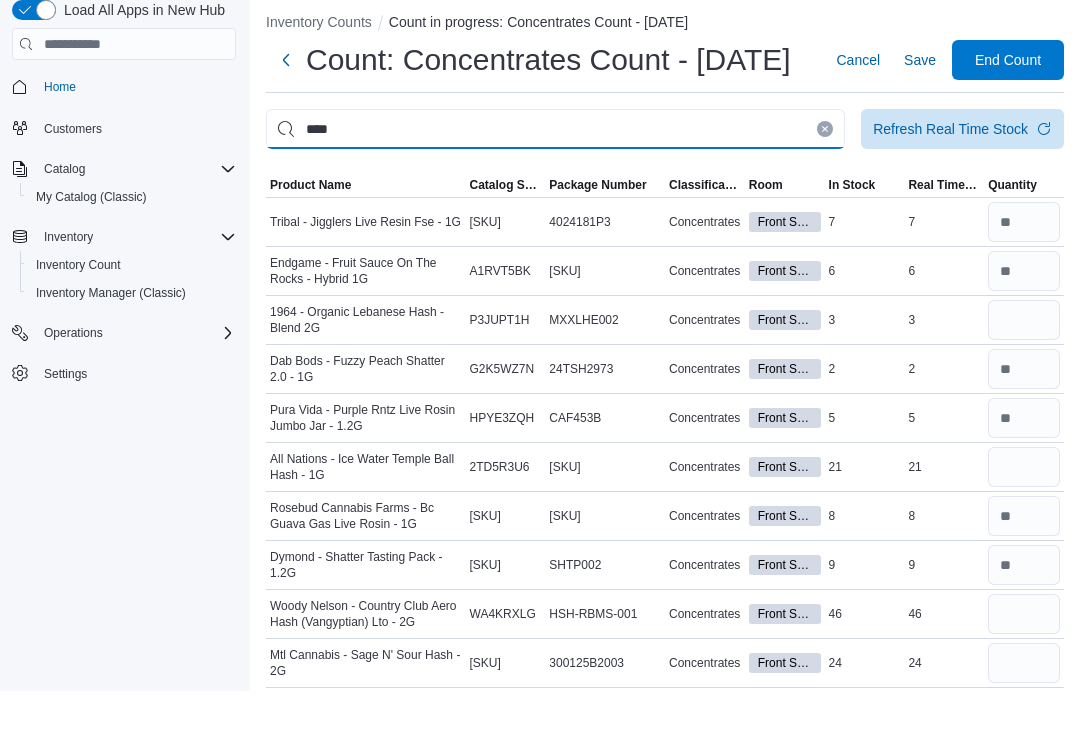 type on "****" 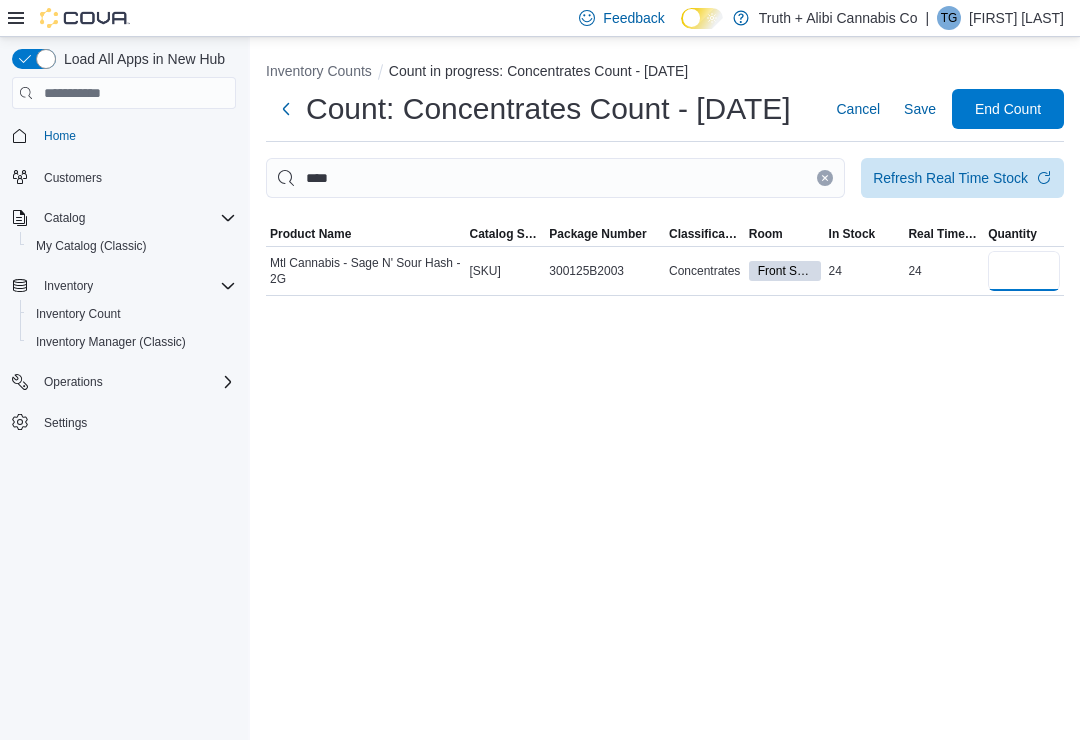 click at bounding box center (1024, 271) 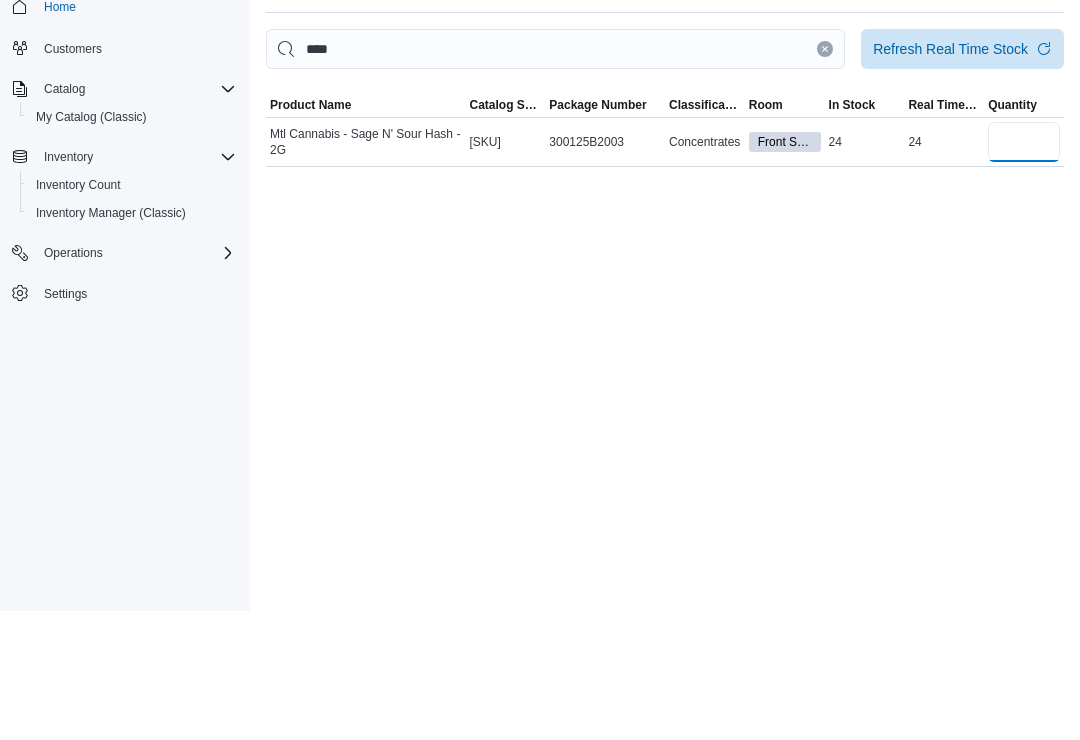type on "**" 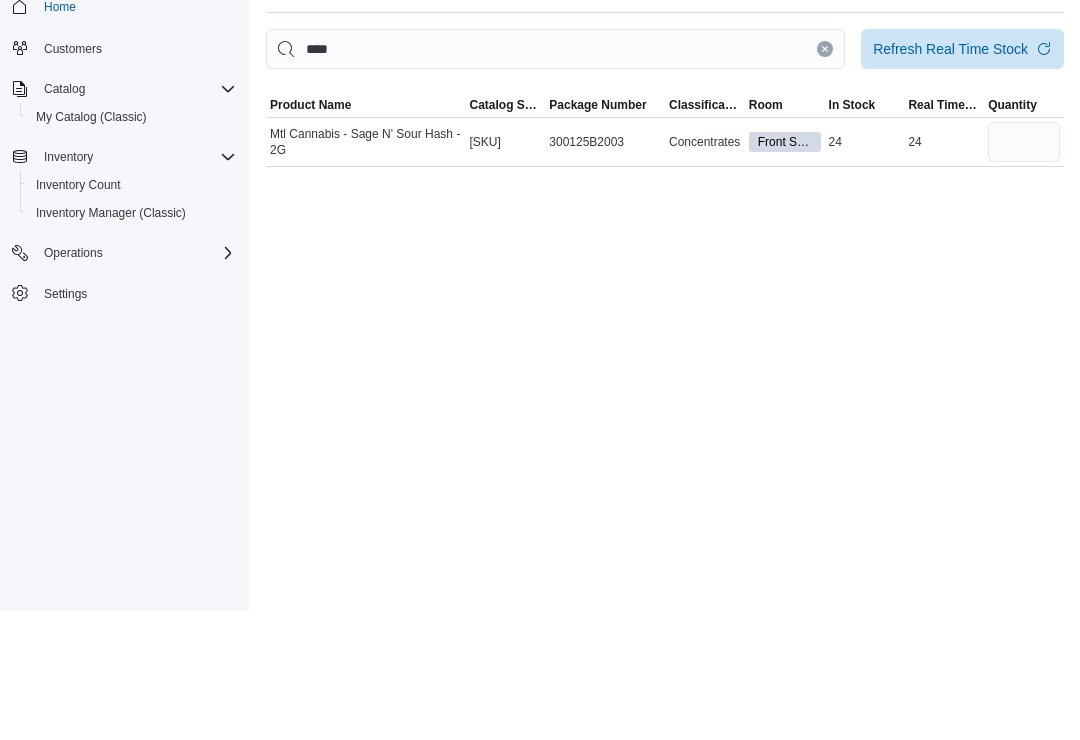 click at bounding box center (825, 178) 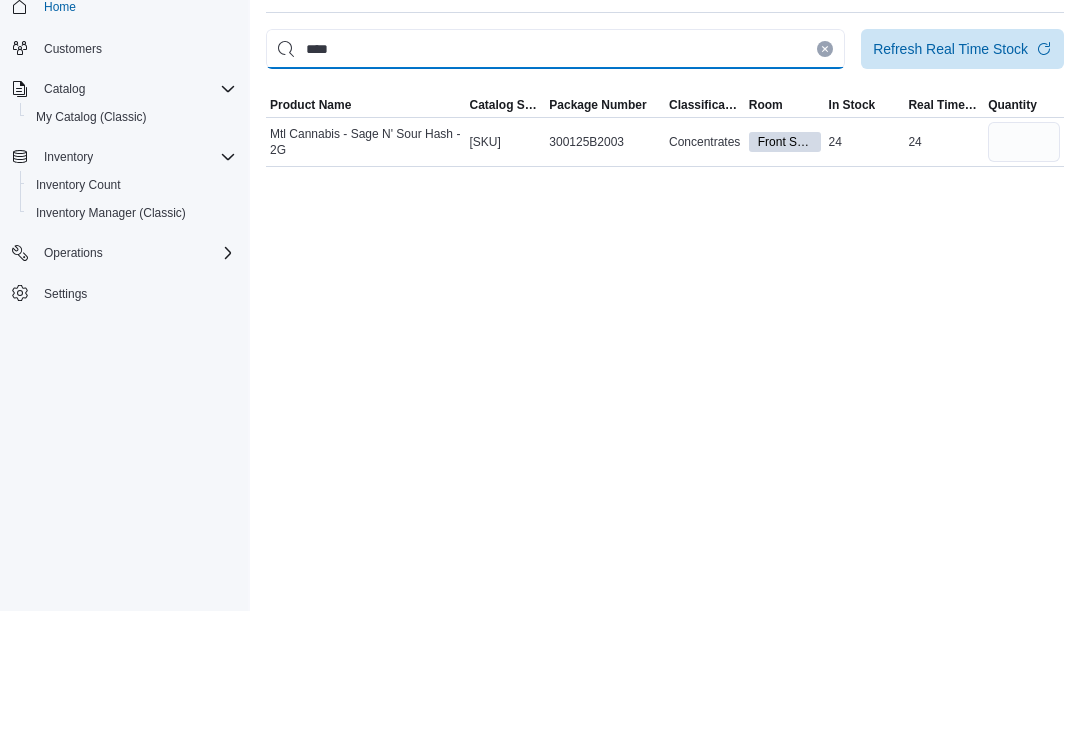 type 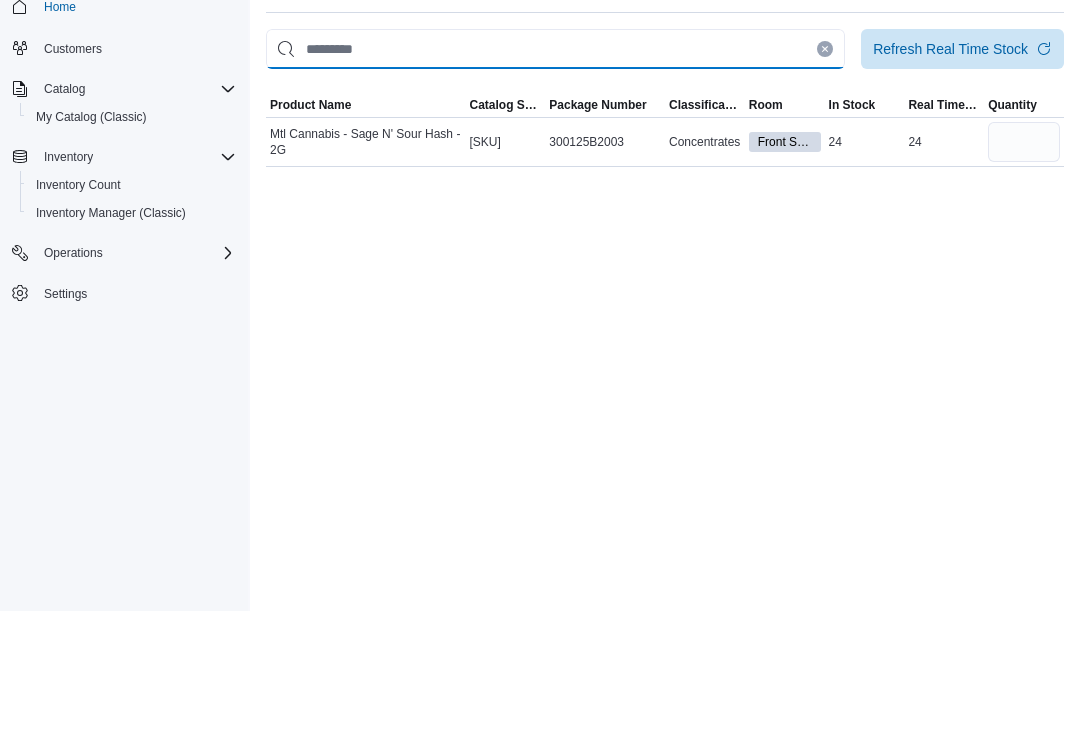 type 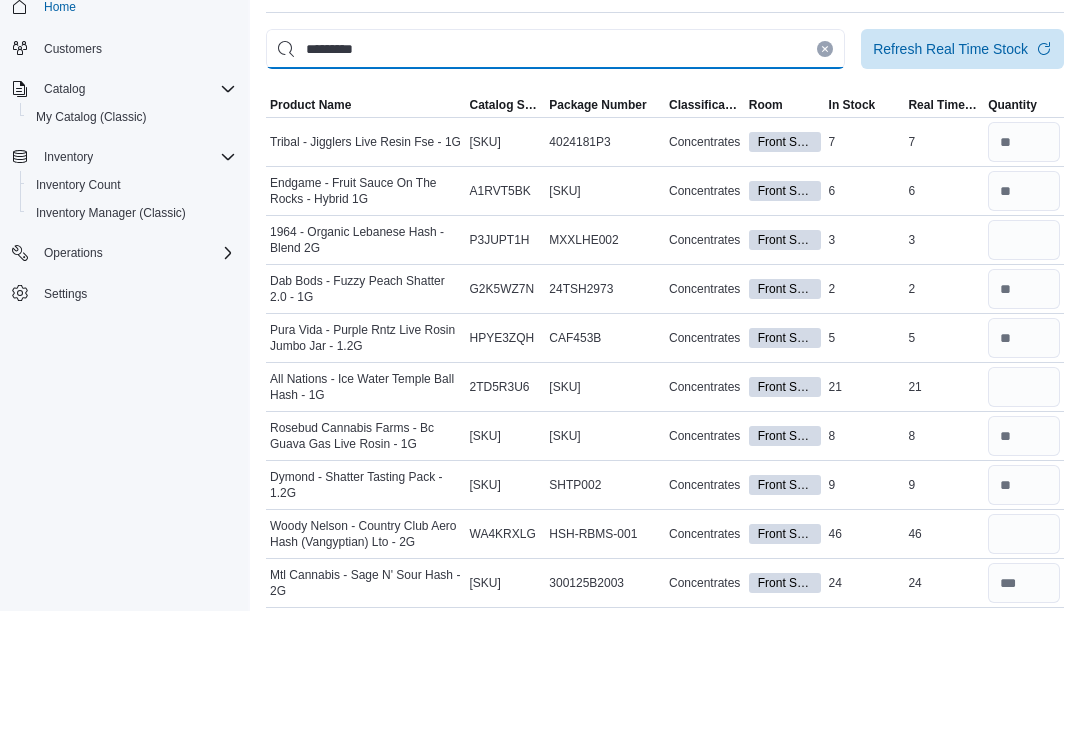 type on "*********" 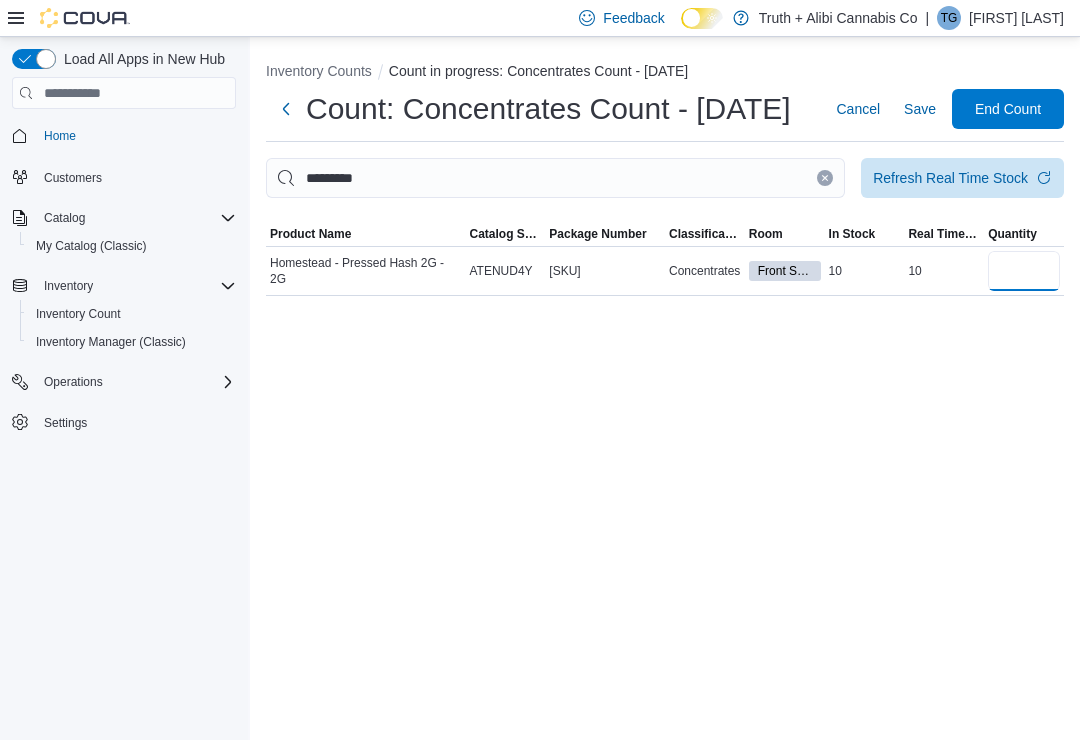 click at bounding box center (1024, 271) 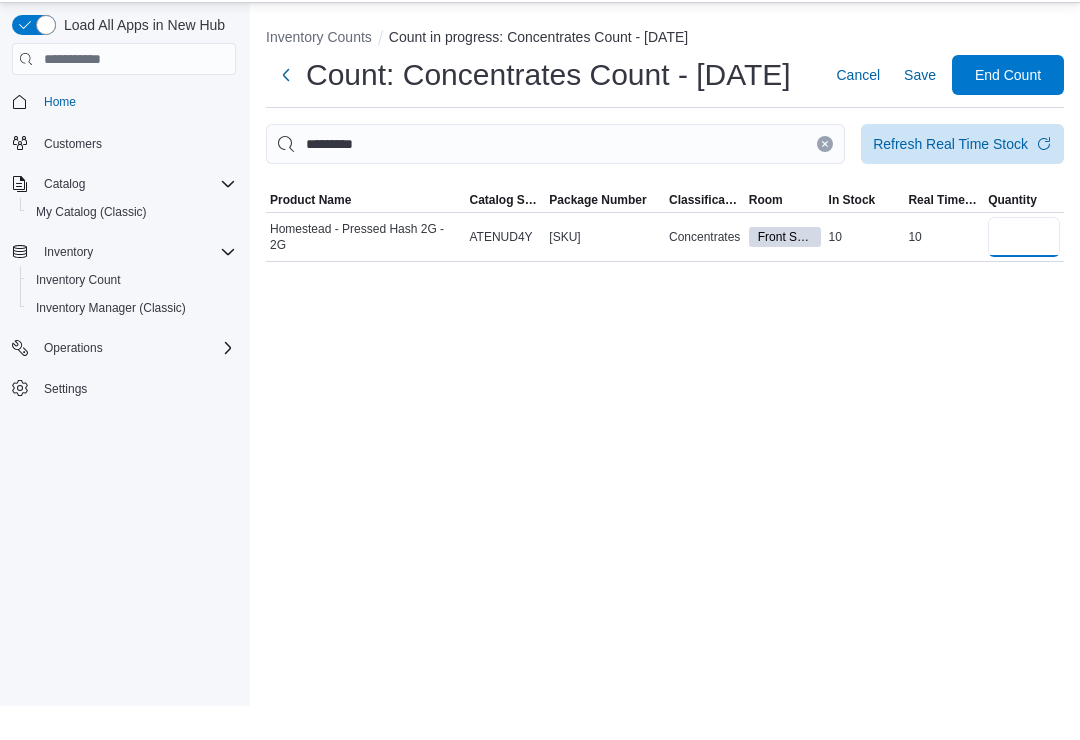 type on "**" 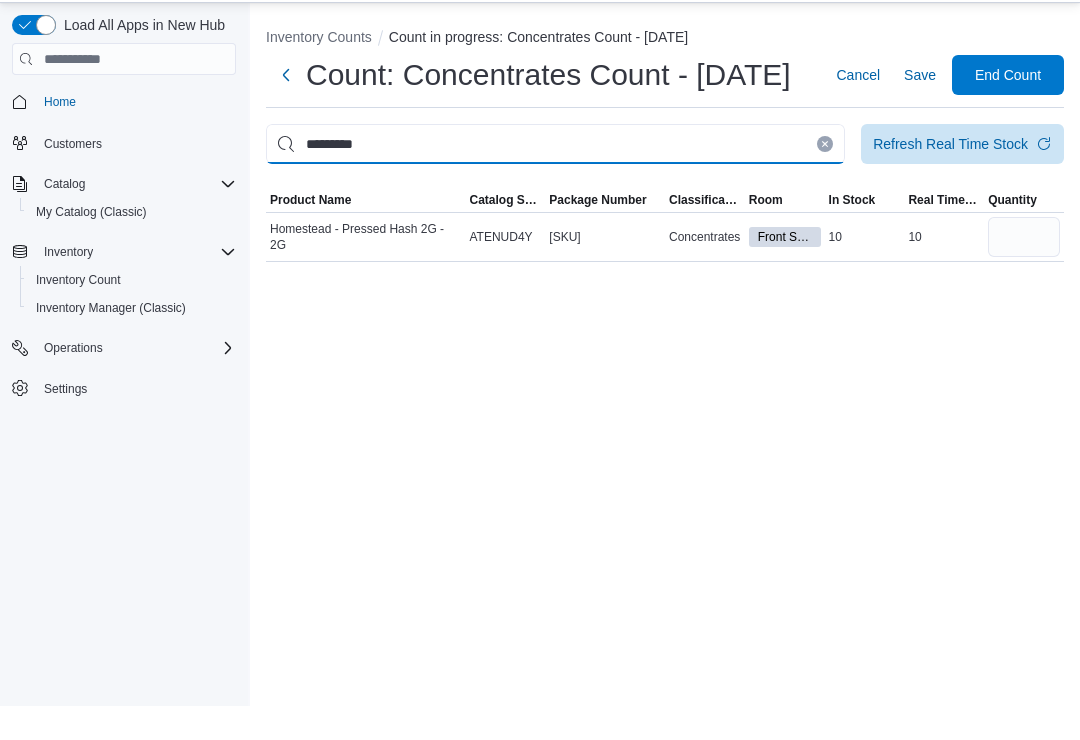 click on "*********" at bounding box center [555, 178] 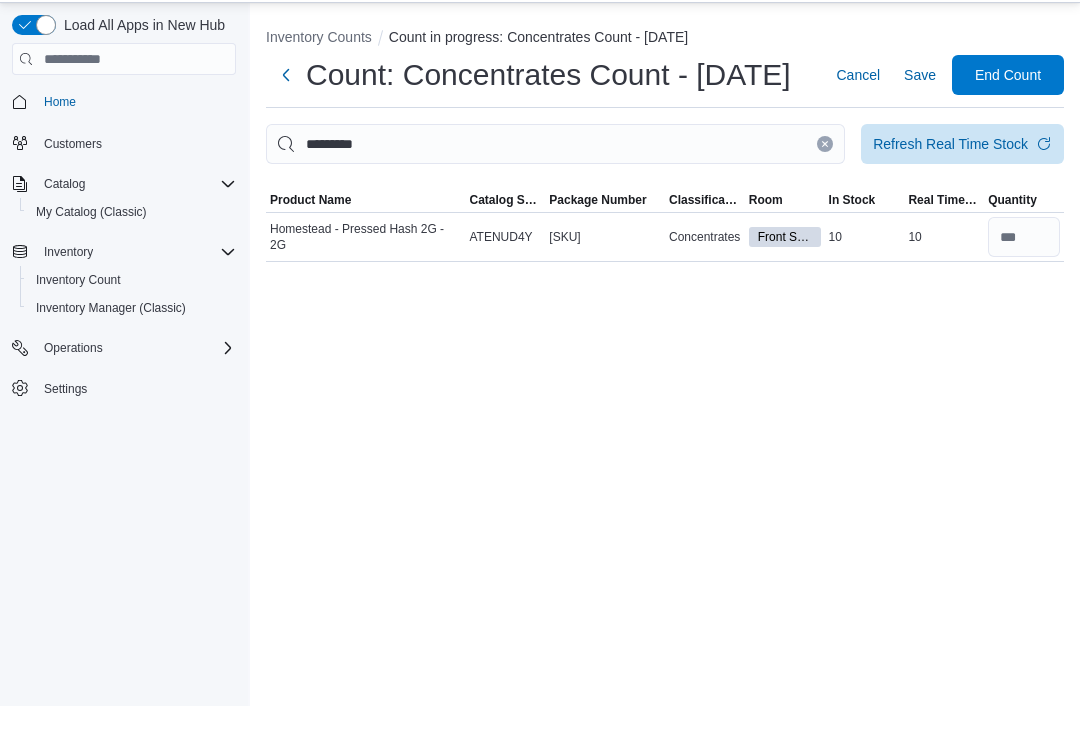 click at bounding box center (825, 178) 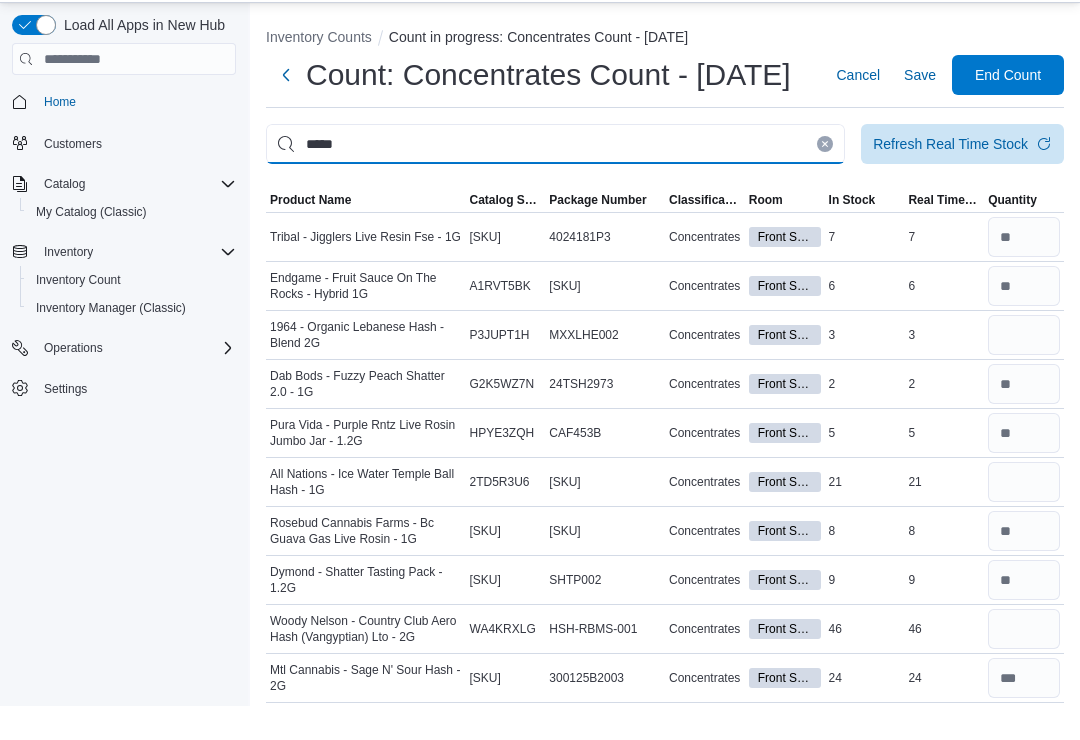 type on "*****" 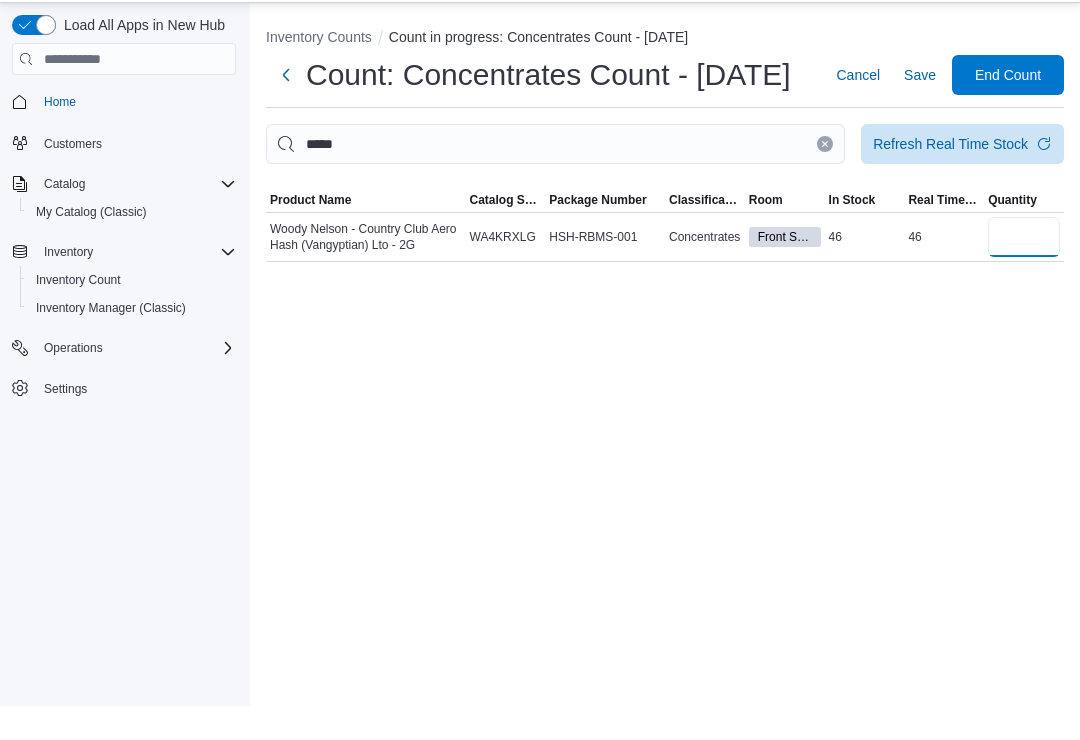 click at bounding box center [1024, 271] 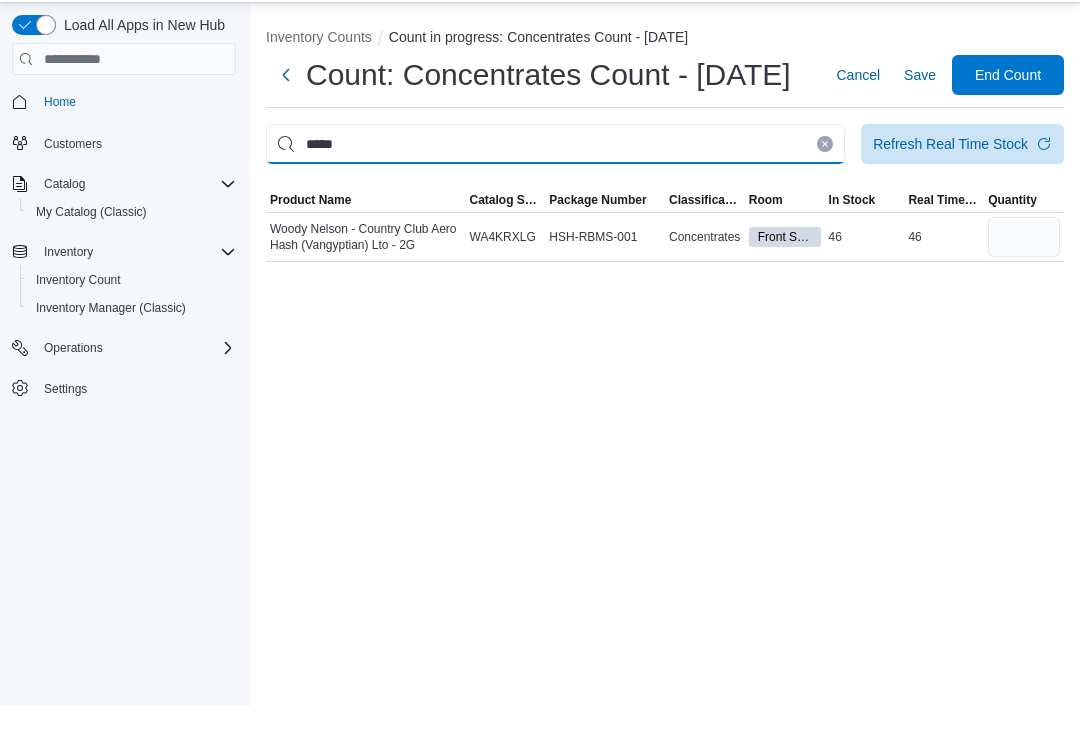 click on "*****" at bounding box center (555, 178) 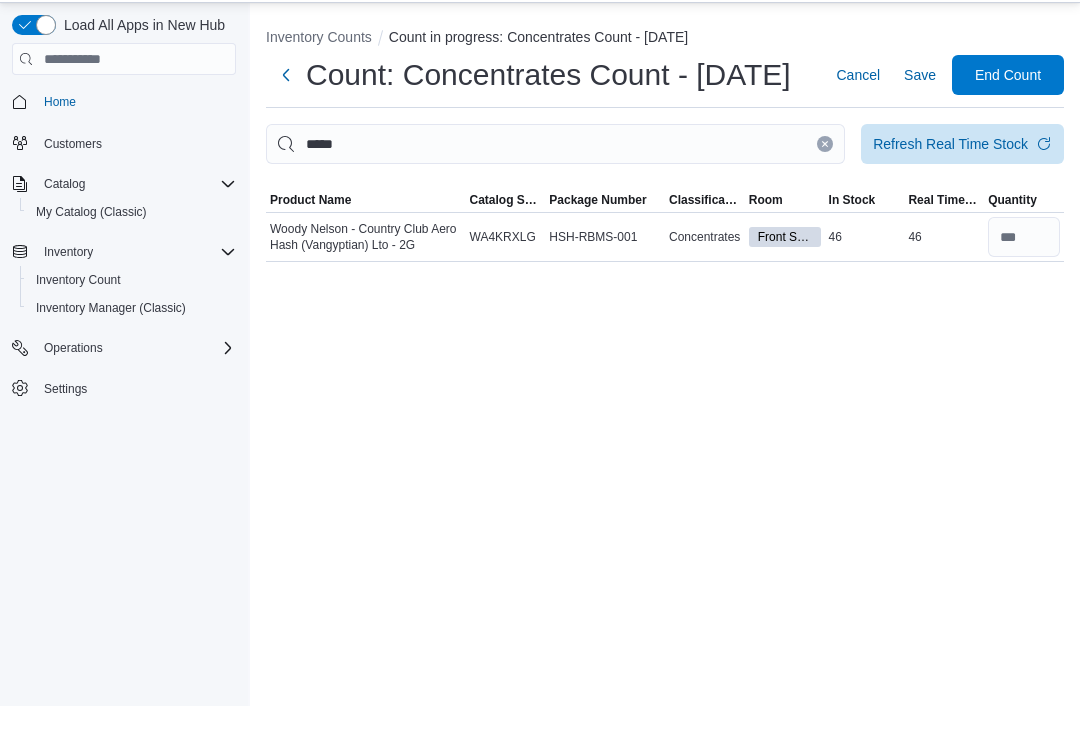 click at bounding box center [825, 178] 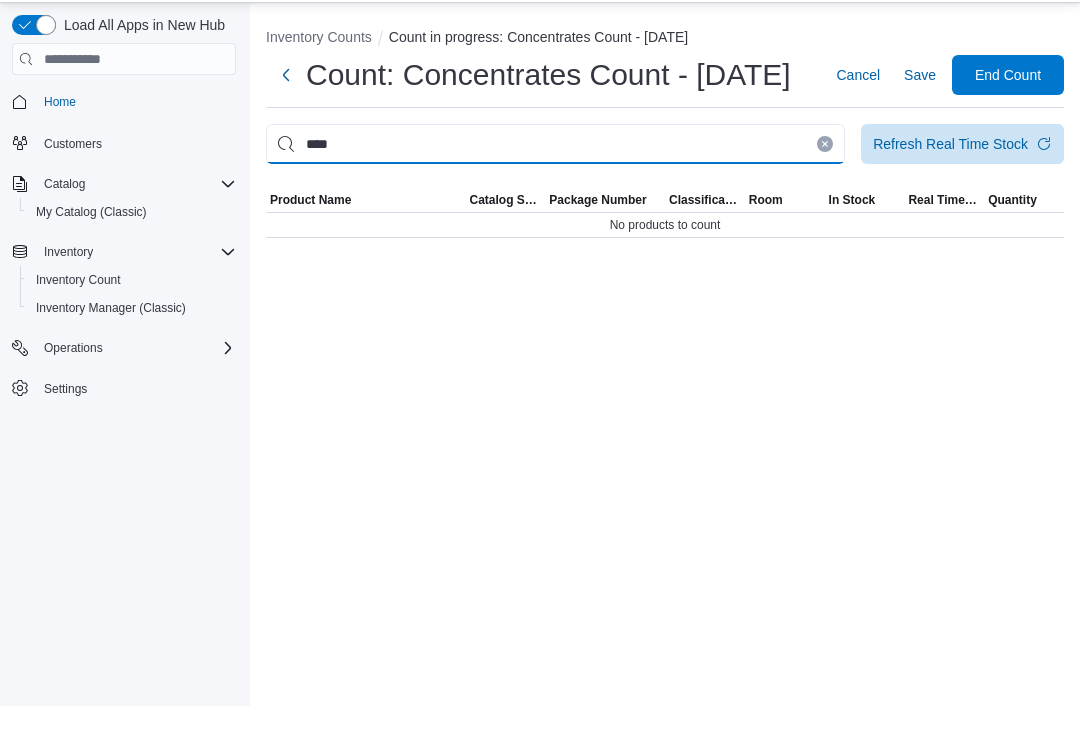 type on "****" 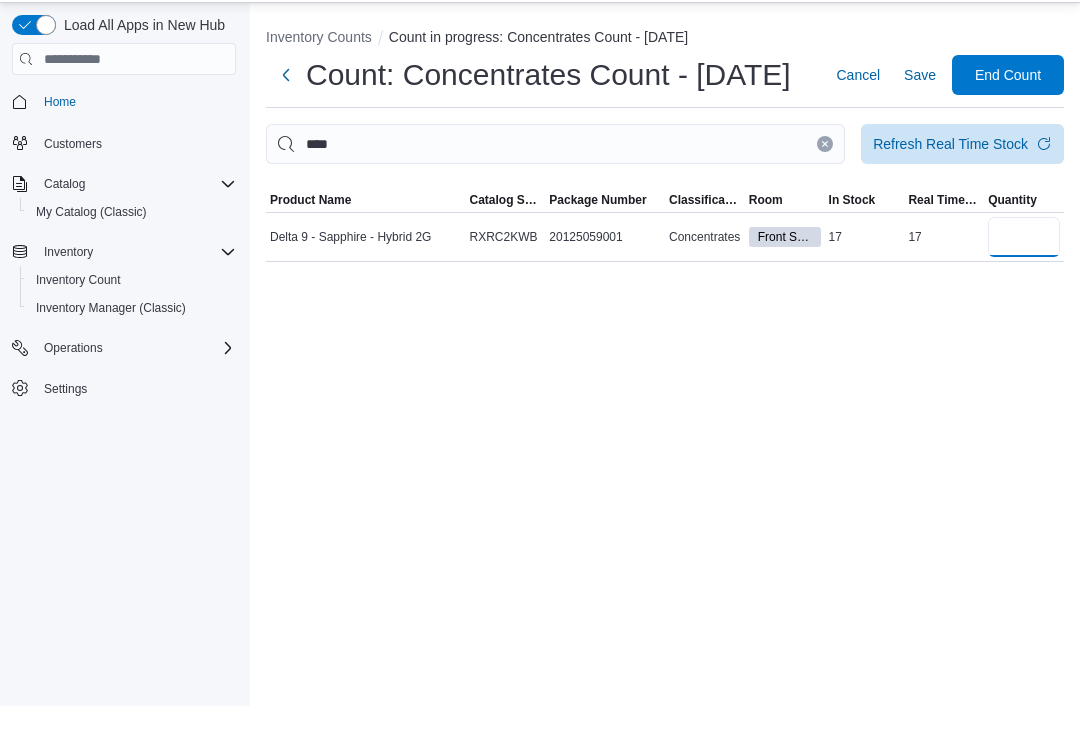 click at bounding box center [1024, 271] 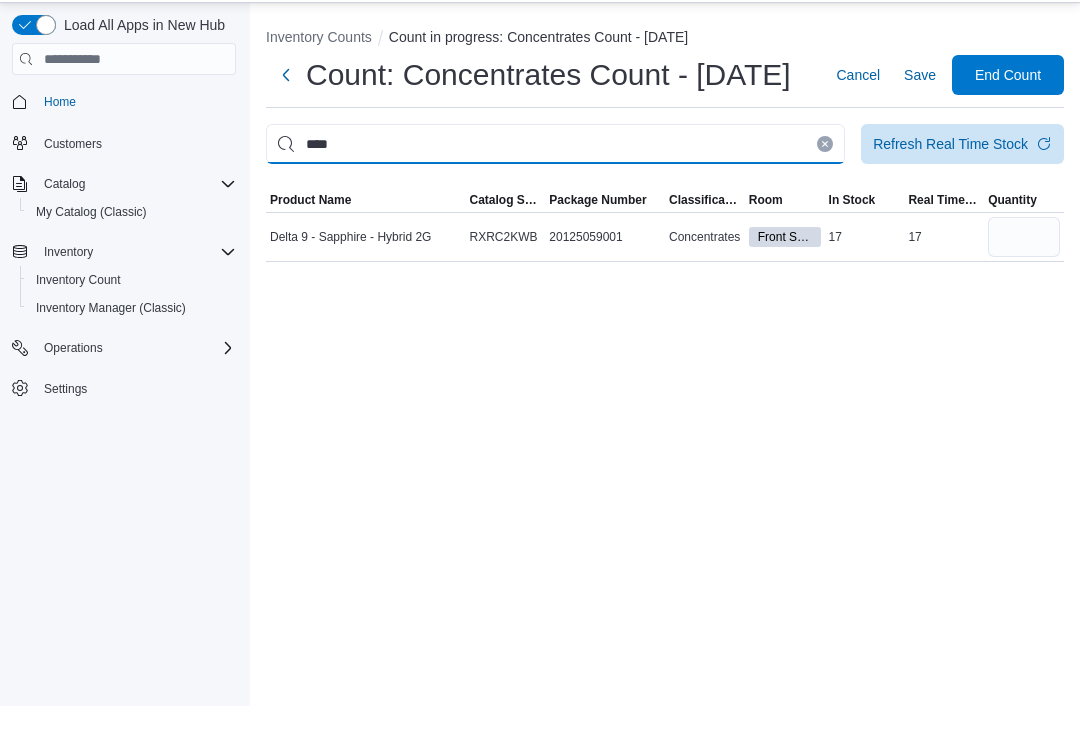 click on "****" at bounding box center [555, 178] 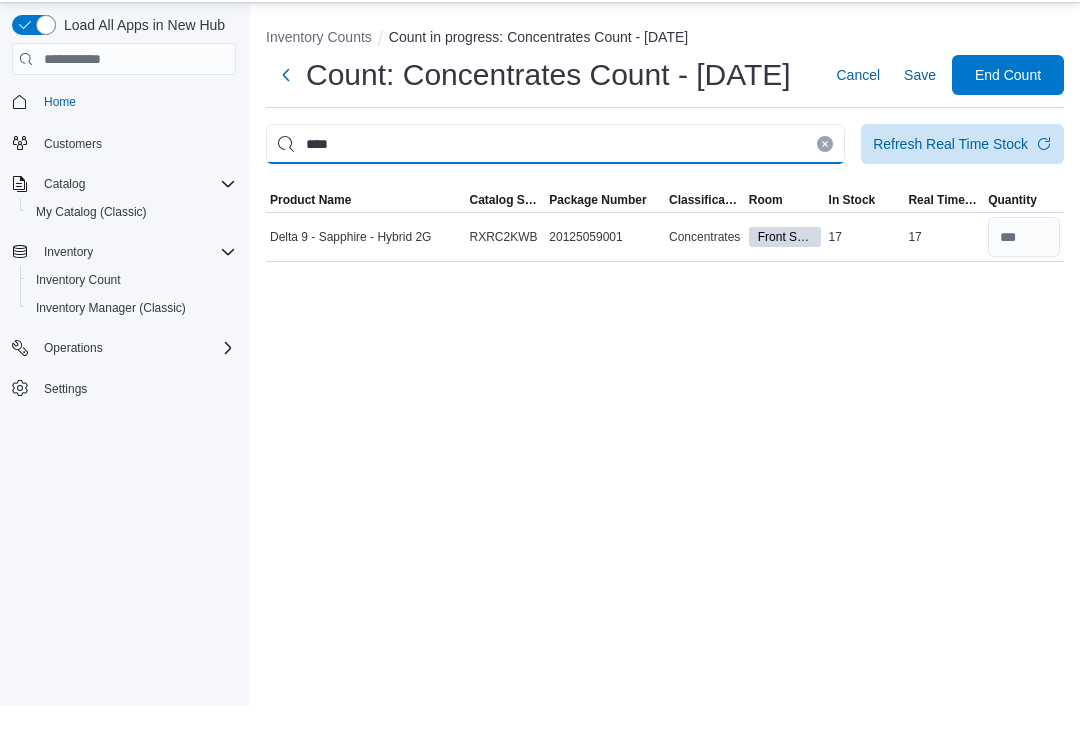 click on "****" at bounding box center (555, 178) 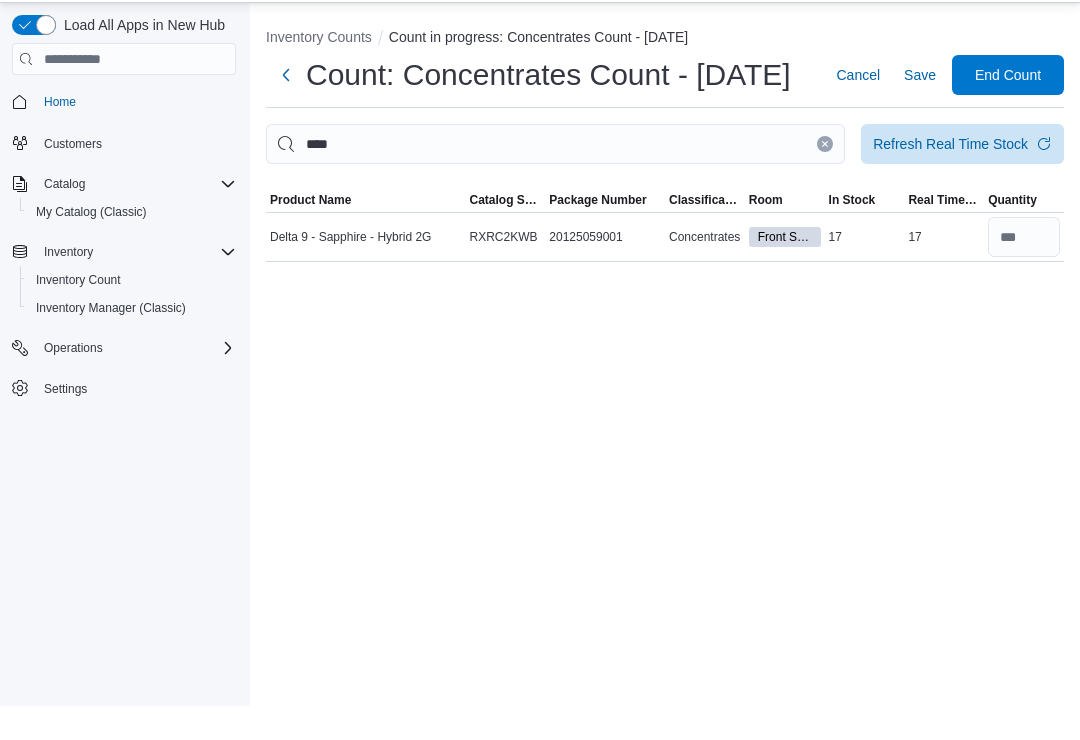 click at bounding box center (825, 178) 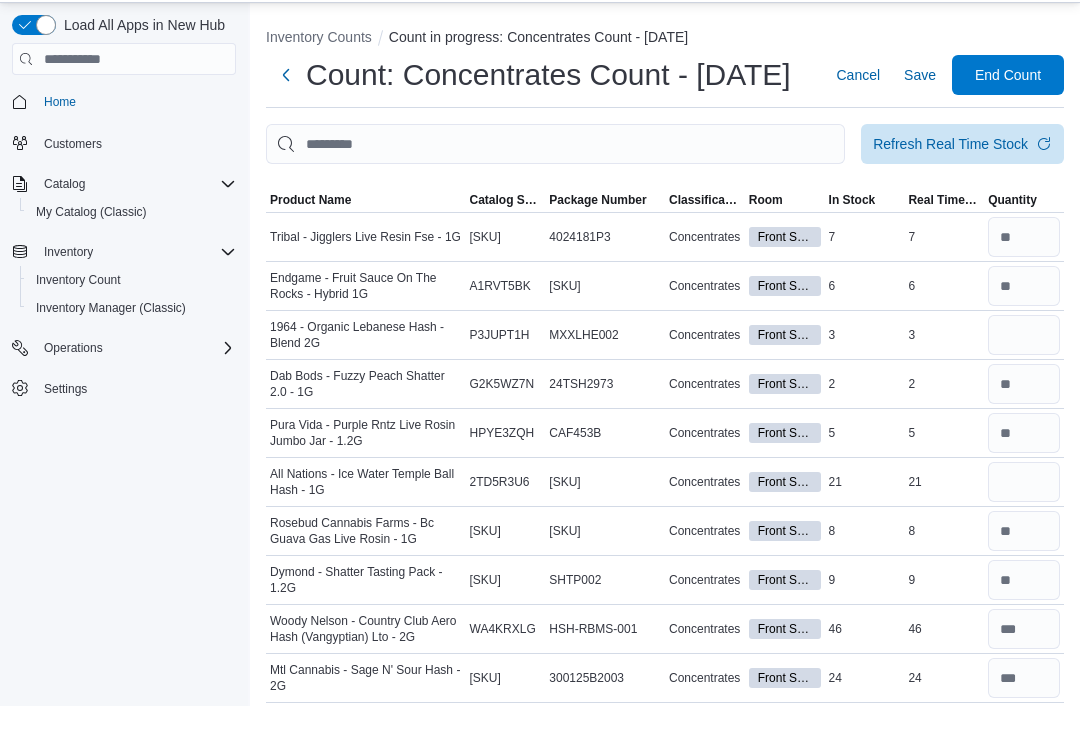 click on "Save" at bounding box center (920, 109) 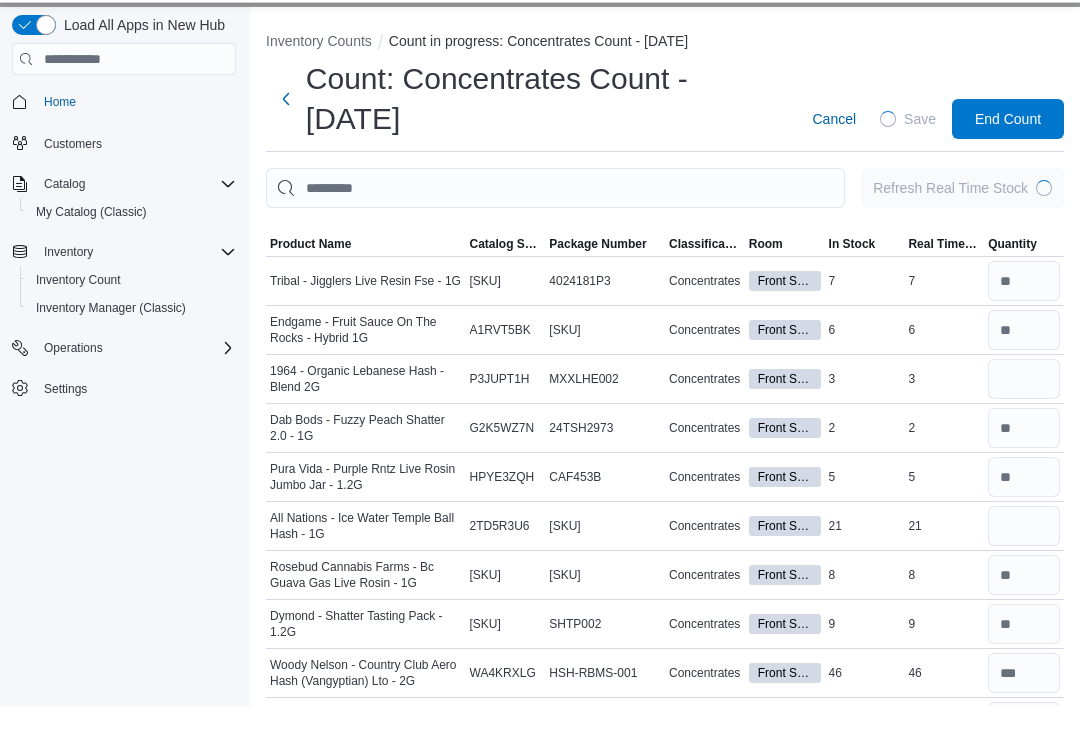 scroll, scrollTop: 34, scrollLeft: 0, axis: vertical 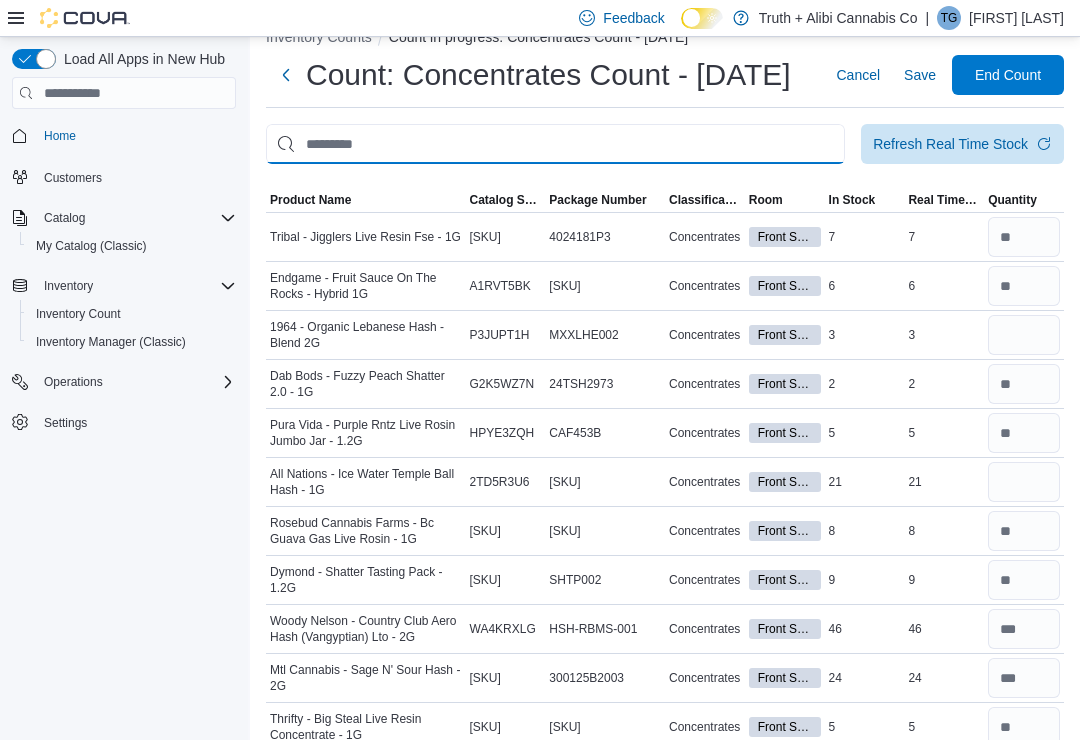 click at bounding box center [555, 144] 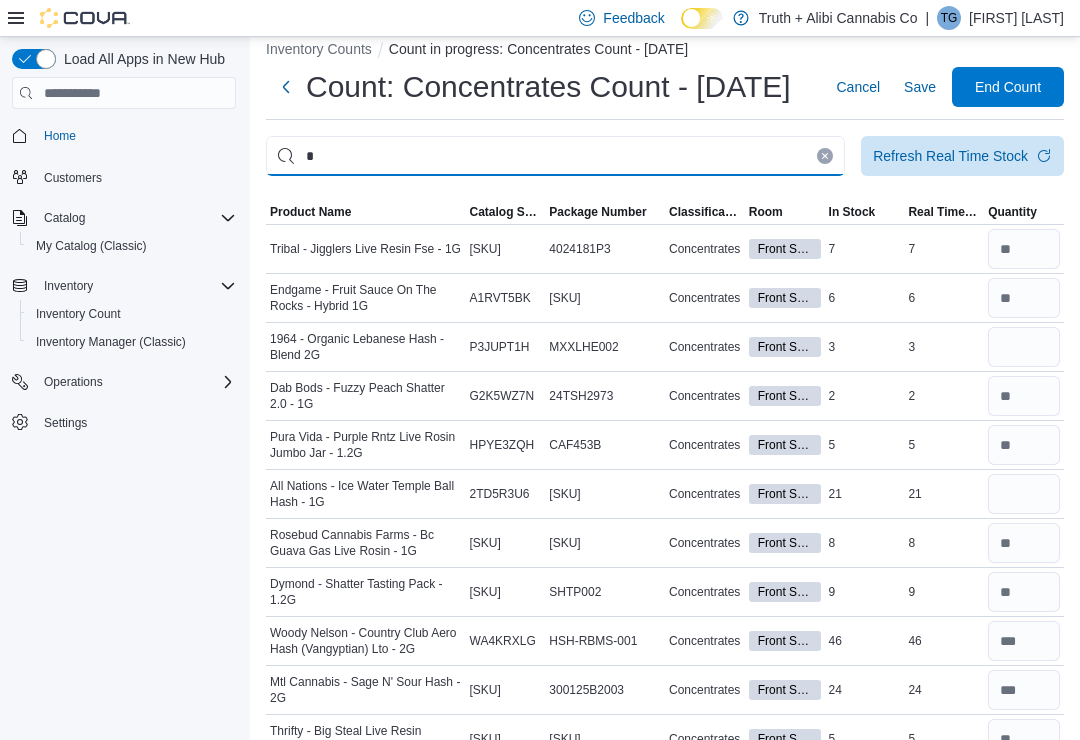 scroll, scrollTop: 0, scrollLeft: 0, axis: both 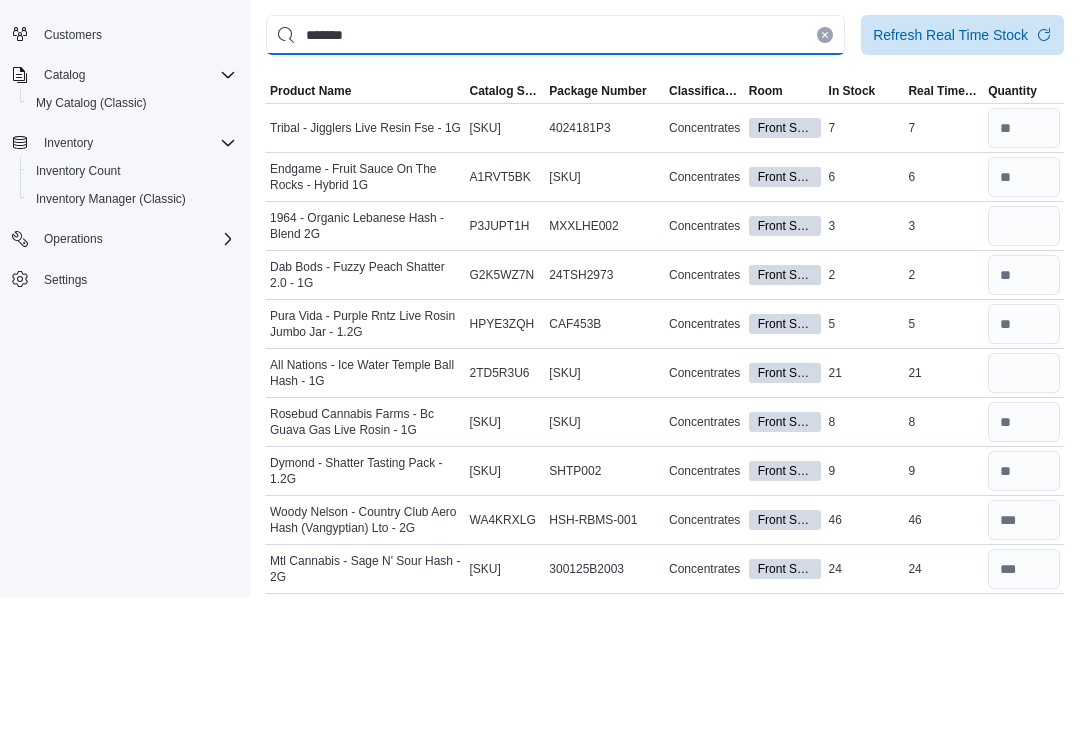 type on "*******" 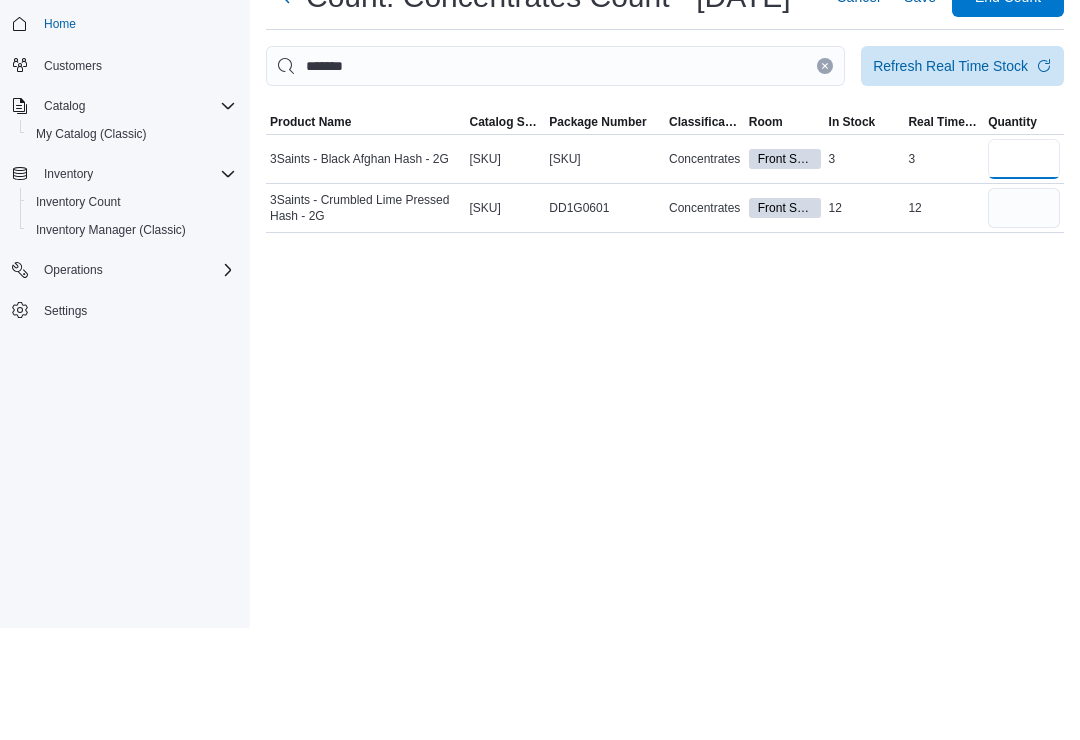 type on "*" 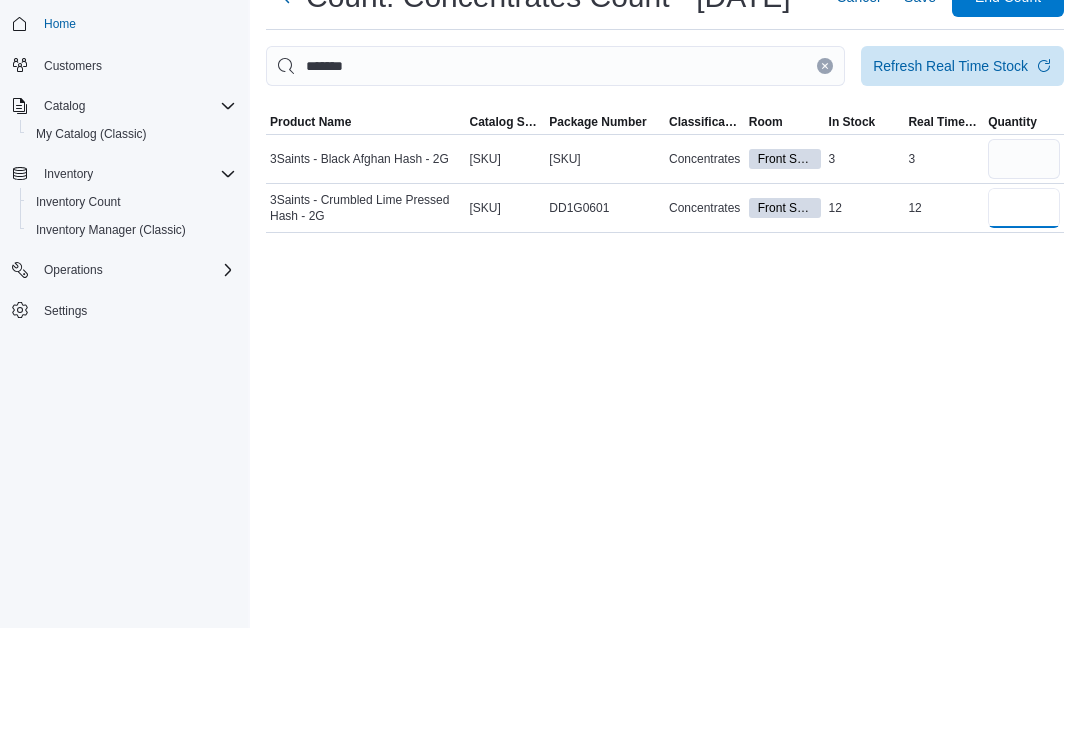click at bounding box center (1024, 320) 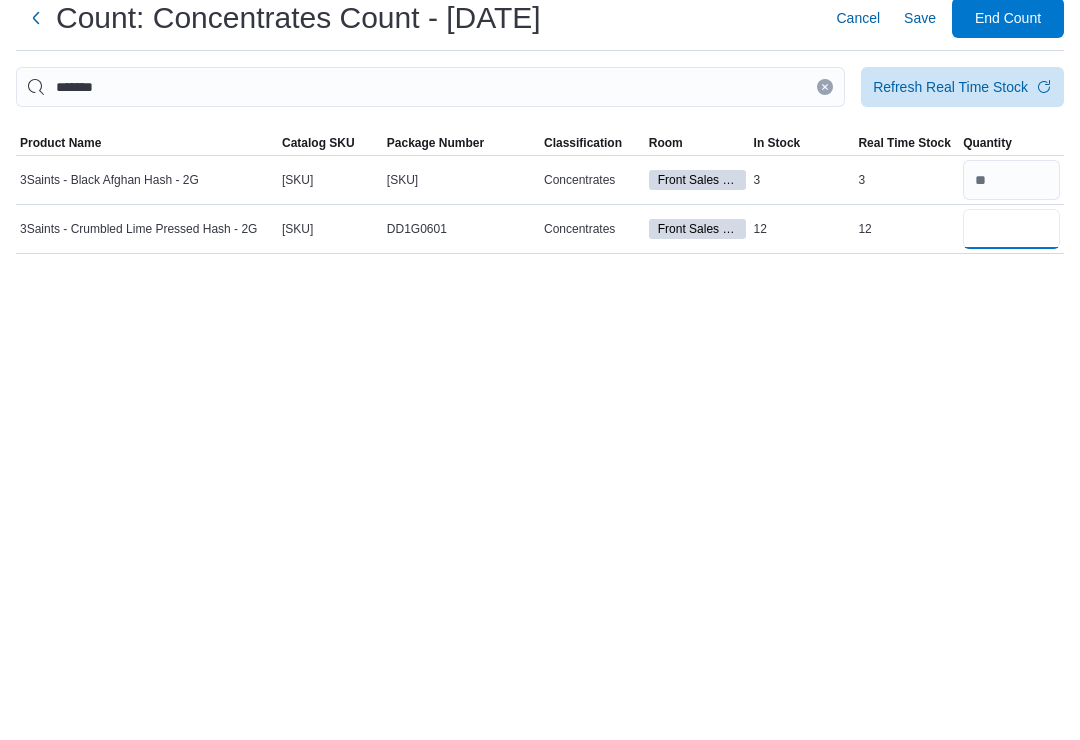 type on "**" 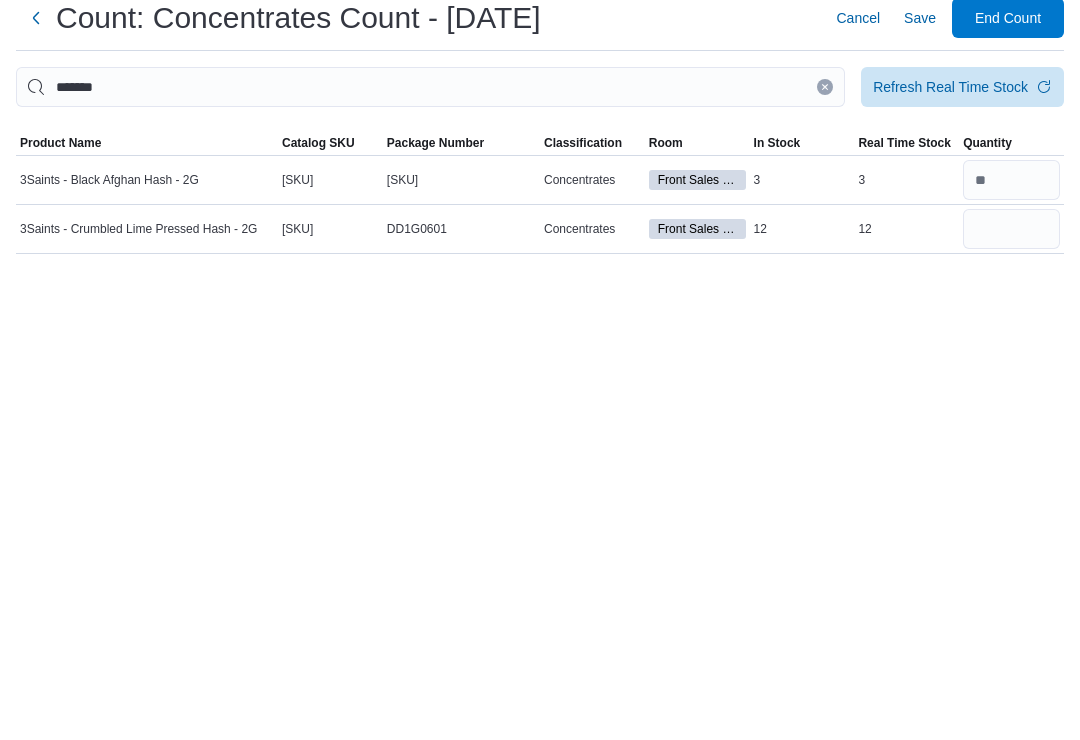 click 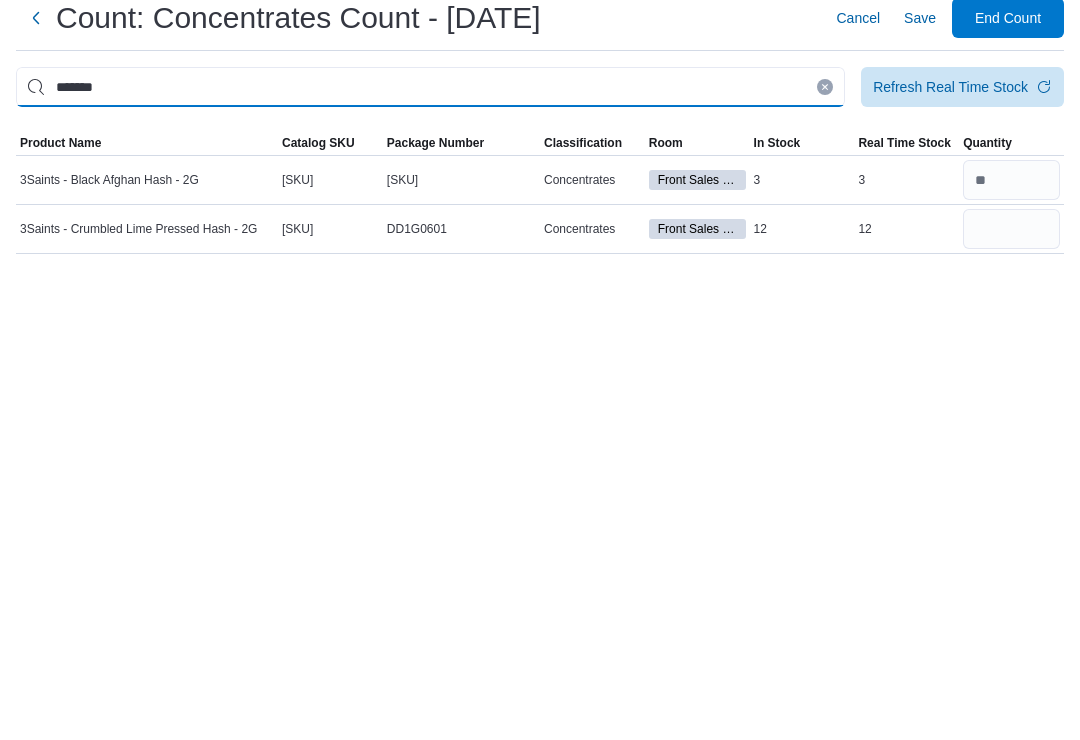 type 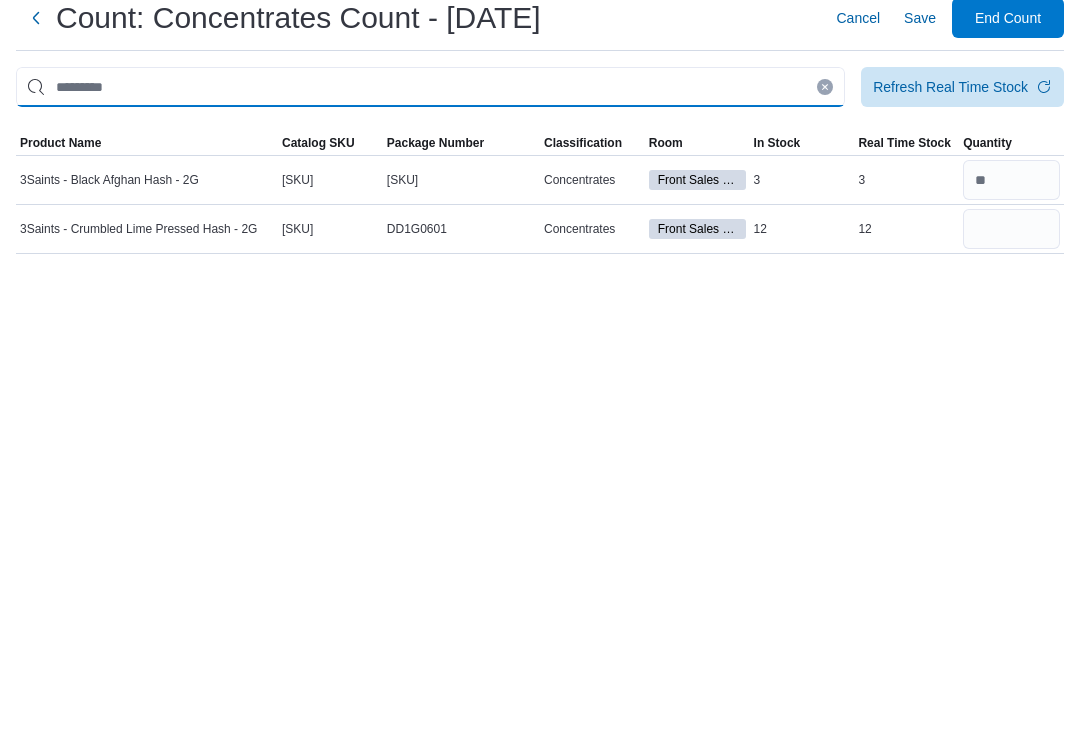 type 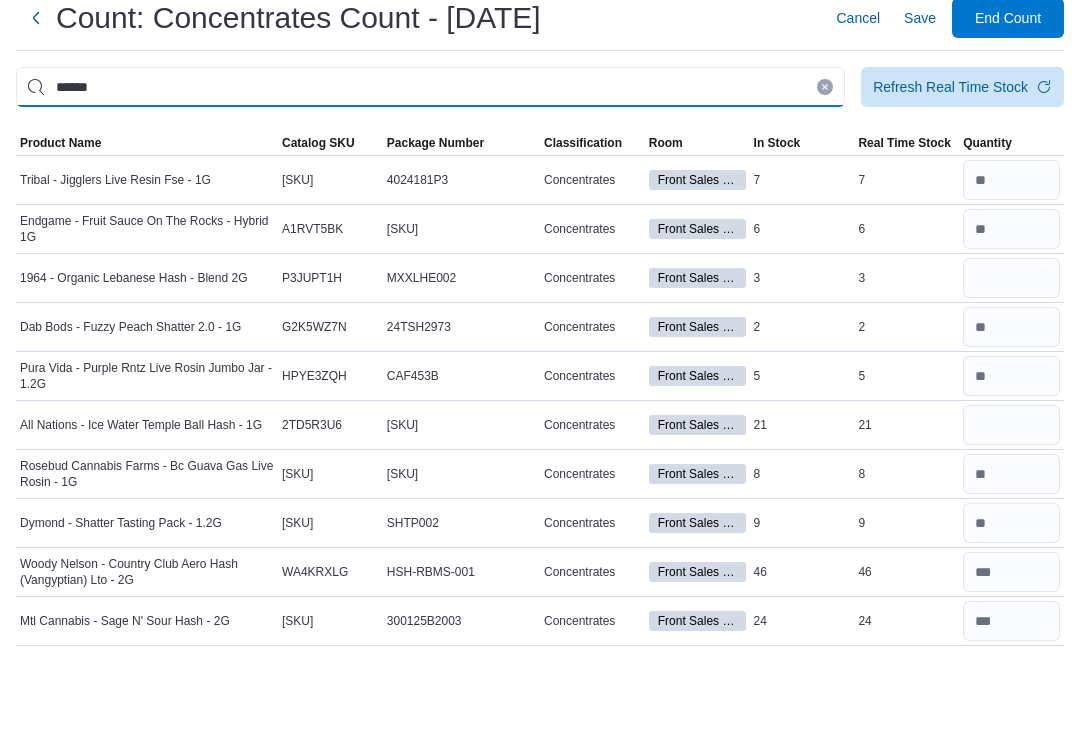 type on "******" 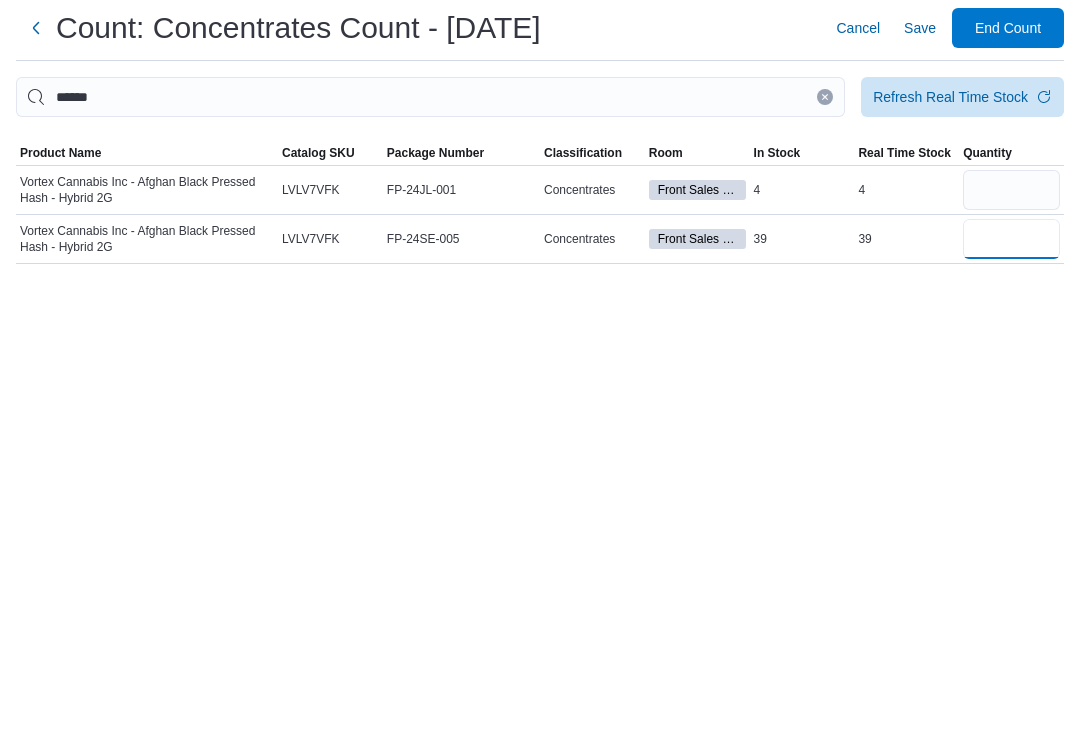 click at bounding box center (1011, 320) 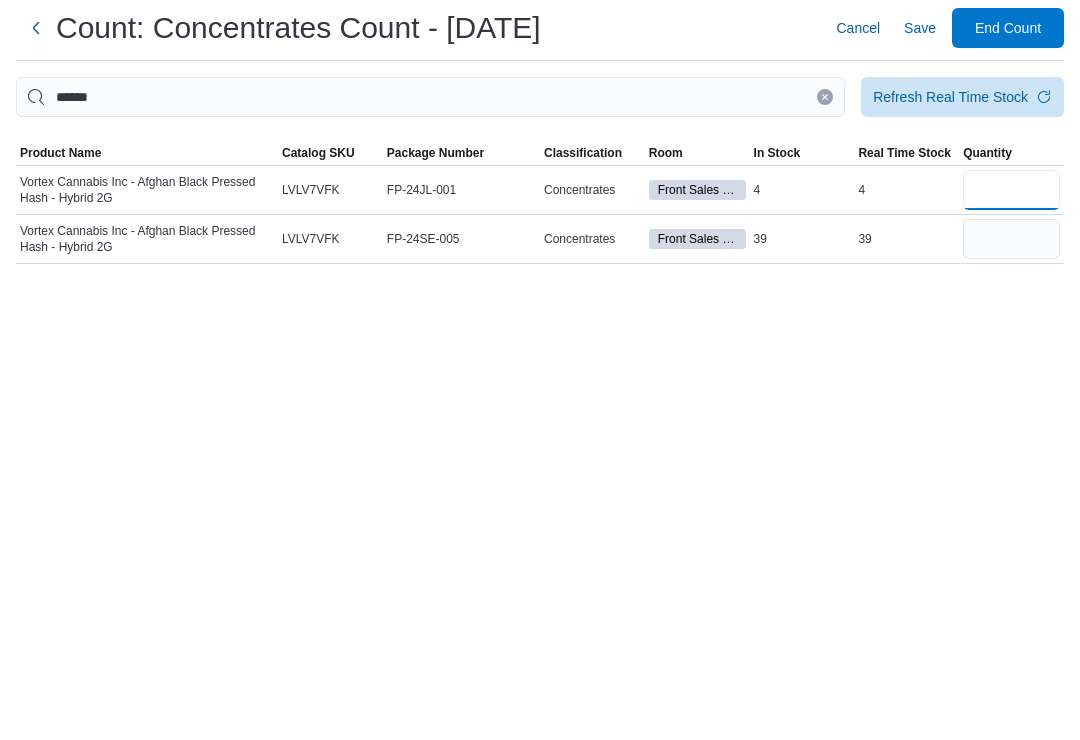 click at bounding box center (1011, 271) 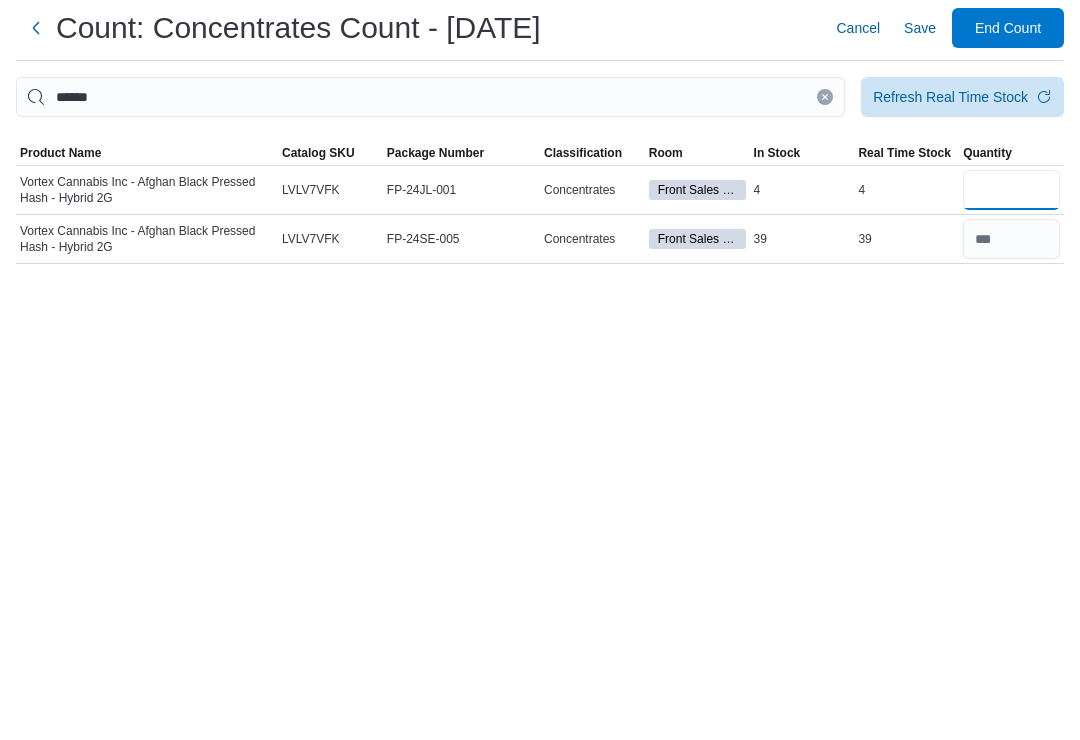 type on "*" 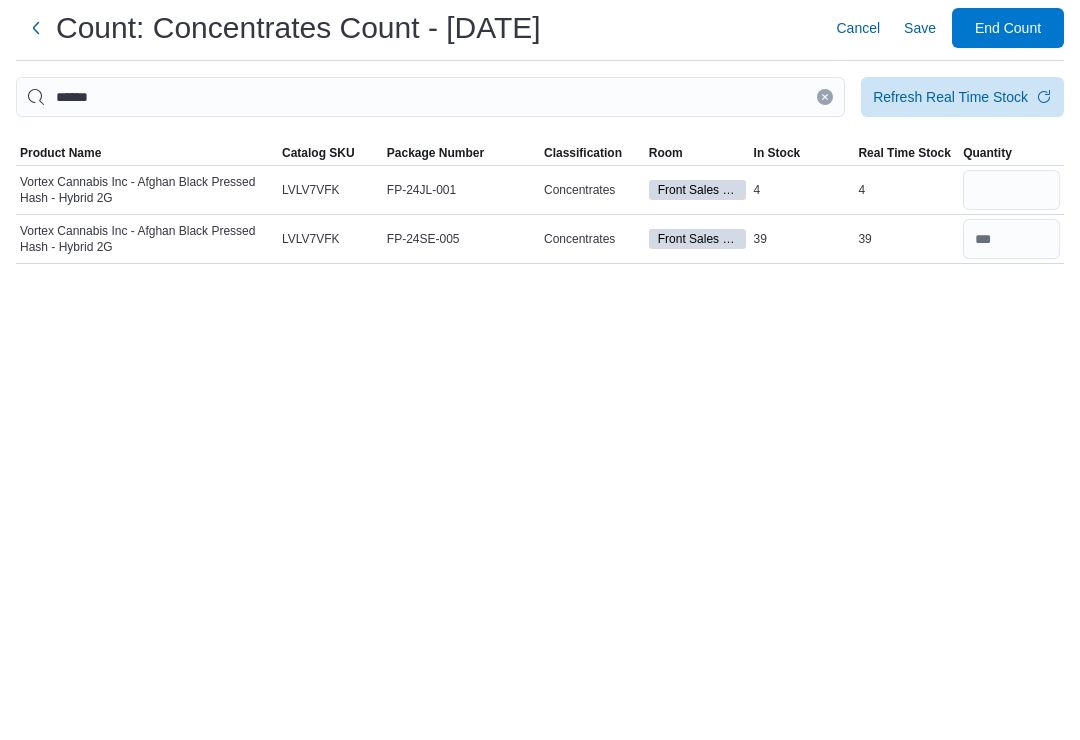 click on "Inventory Counts Count in progress: Concentrates Count - [DATE] Count: Concentrates Count - [DATE]  Cancel Save End Count ****** Refresh Real Time Stock Sorting This table contains 2 rows. Product Name Catalog SKU Package Number Classification Room In Stock Real Time Stock Quantity Vortex Cannabis Inc - Afghan Black Pressed Hash -  Hybrid 2G Catalog SKU LVLV7VFK Package Number FP-24JL-001 Concentrates Front Sales Room In Stock 4  Real Time Stock 4  * Vortex Cannabis Inc - Afghan Black Pressed Hash -  Hybrid 2G Catalog SKU LVLV7VFK Package Number FP-24SE-005 Concentrates Front Sales Room In Stock 39  Real Time Stock 39" at bounding box center [540, 199] 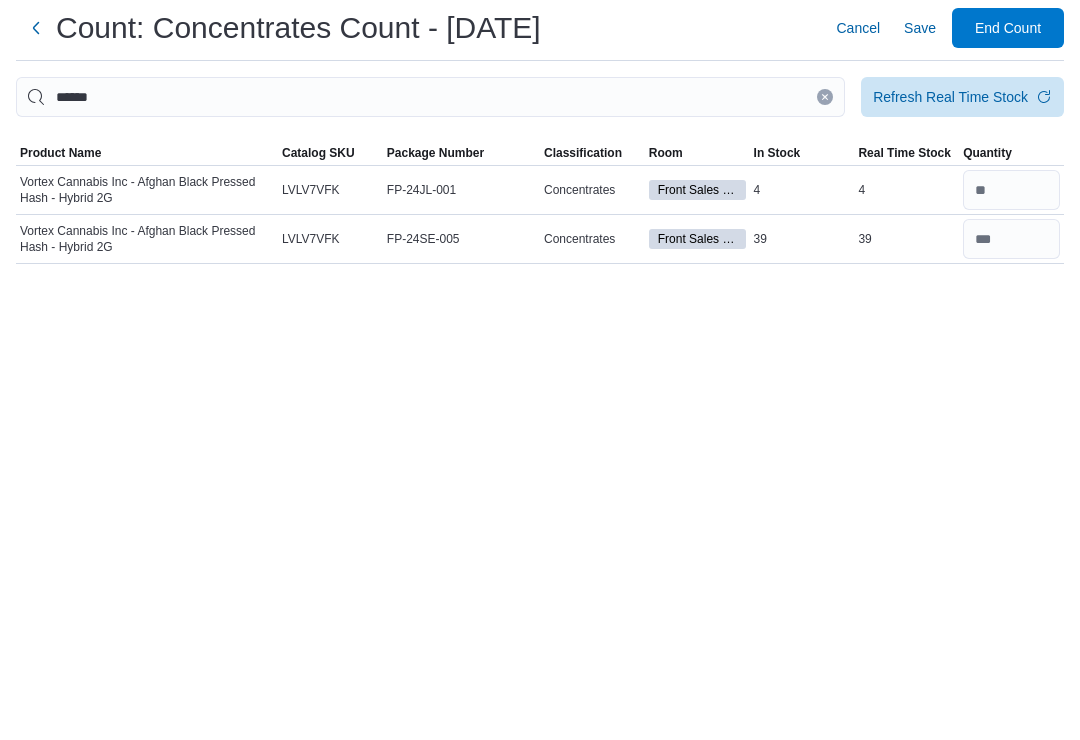 scroll, scrollTop: 31, scrollLeft: 0, axis: vertical 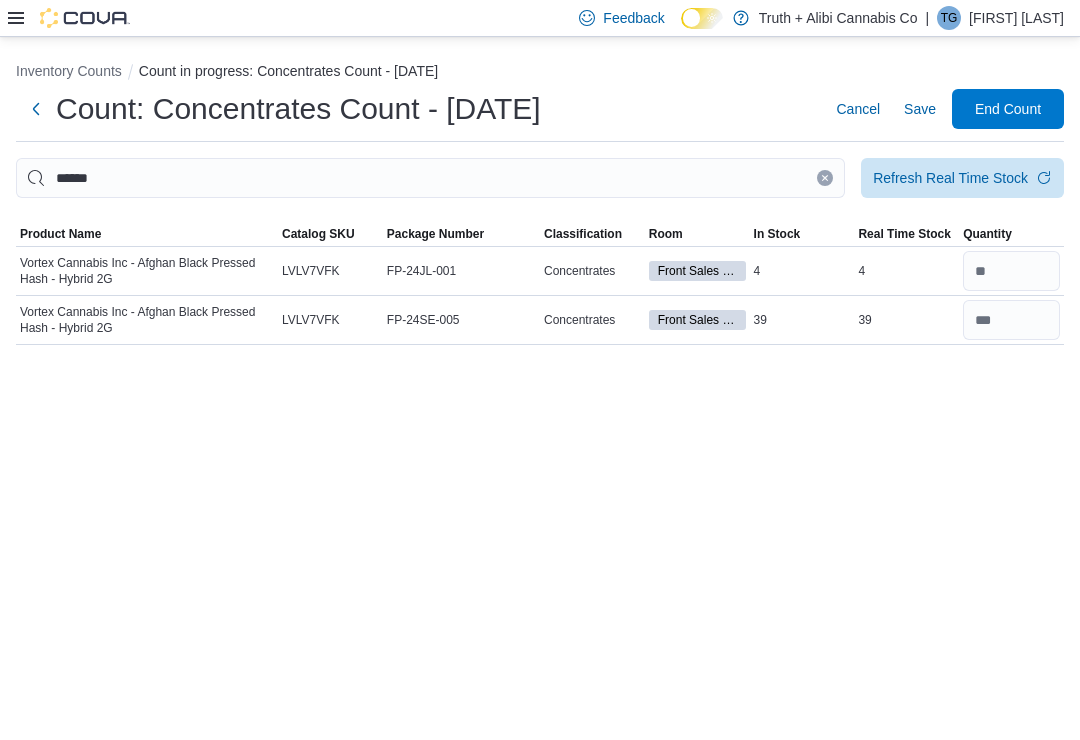click at bounding box center (825, 178) 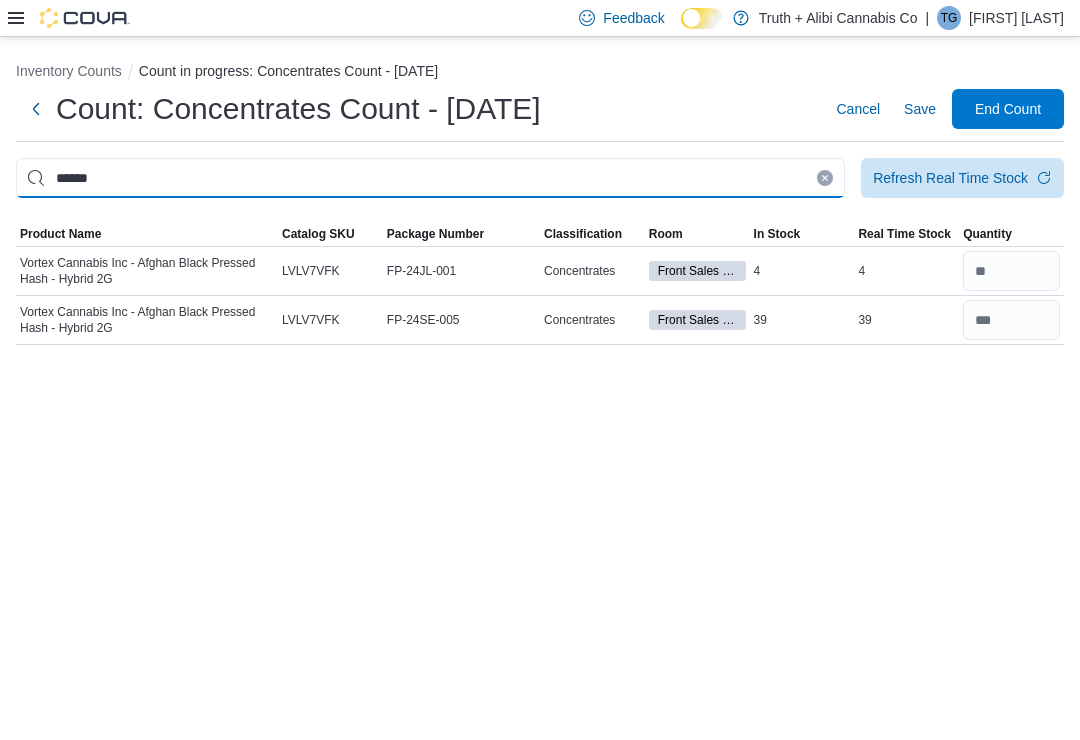 type 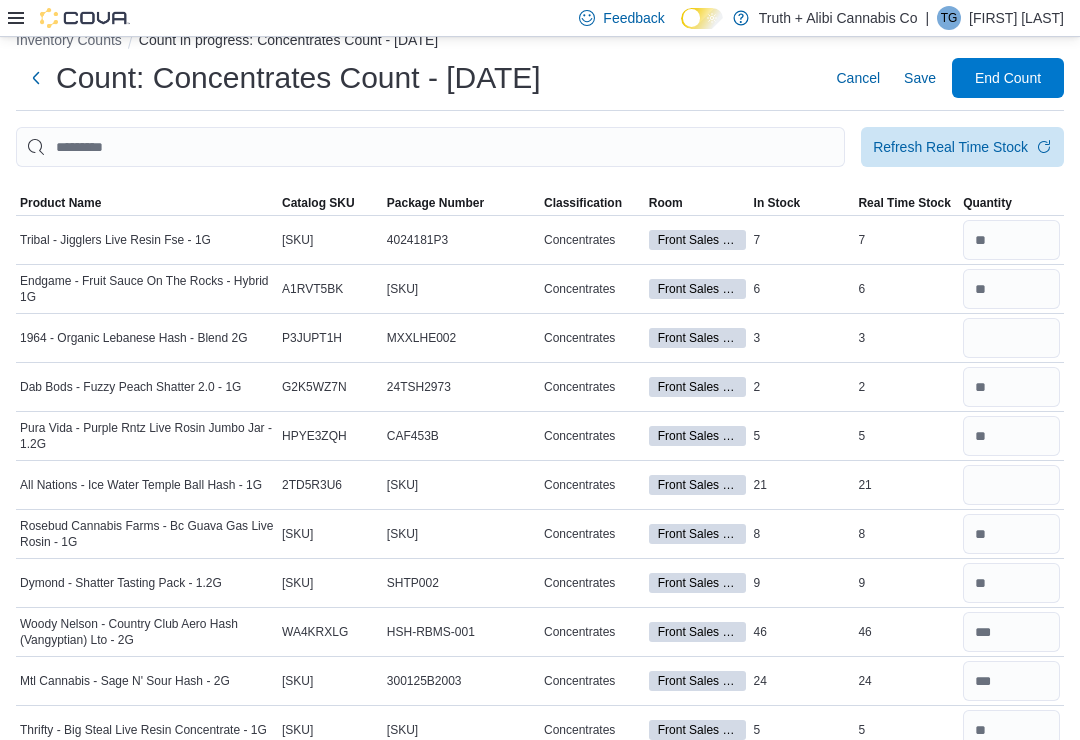 click on "Real Time Stock 7" at bounding box center (906, 240) 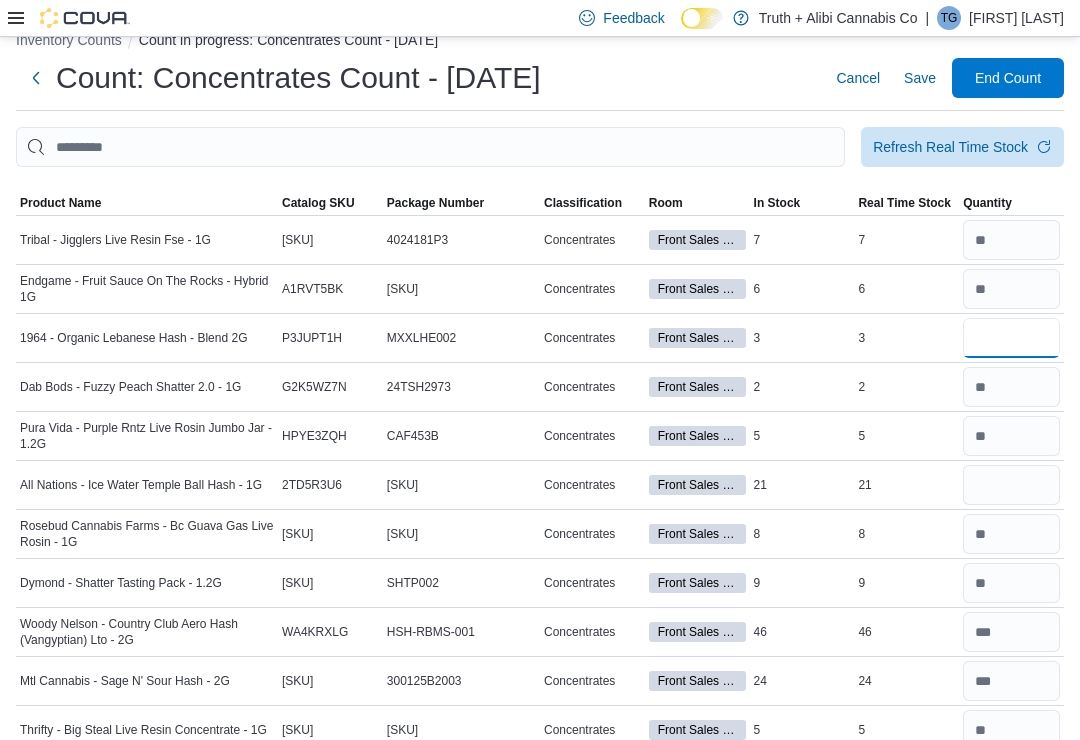 click at bounding box center [1011, 338] 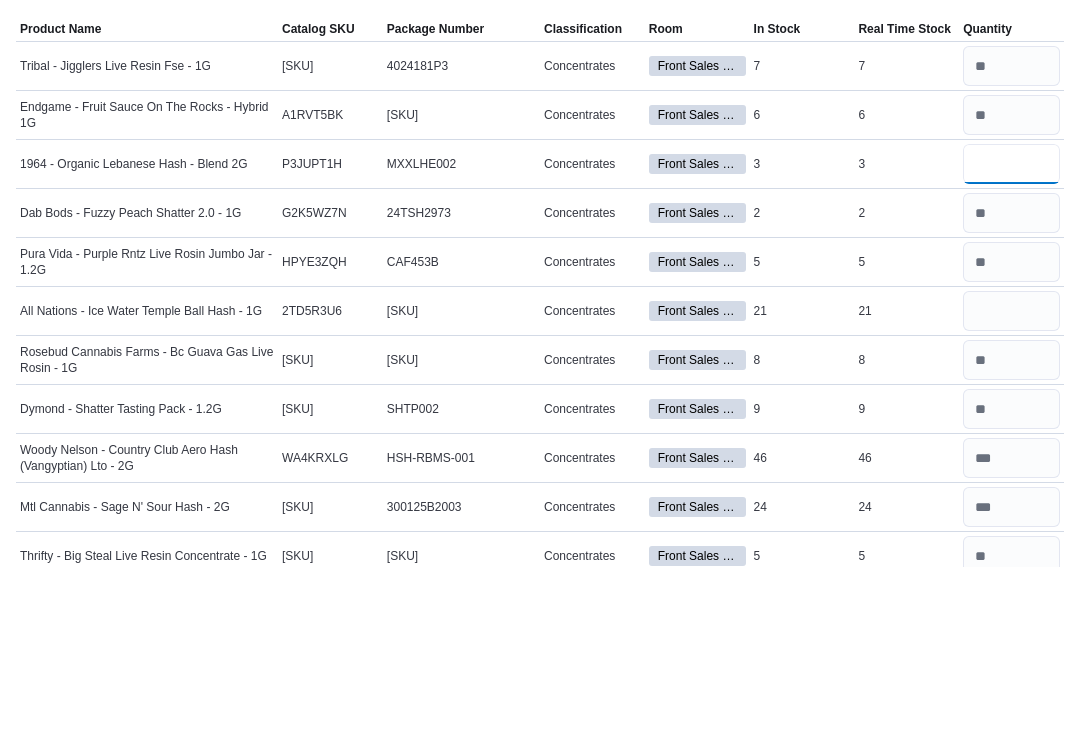 type on "*" 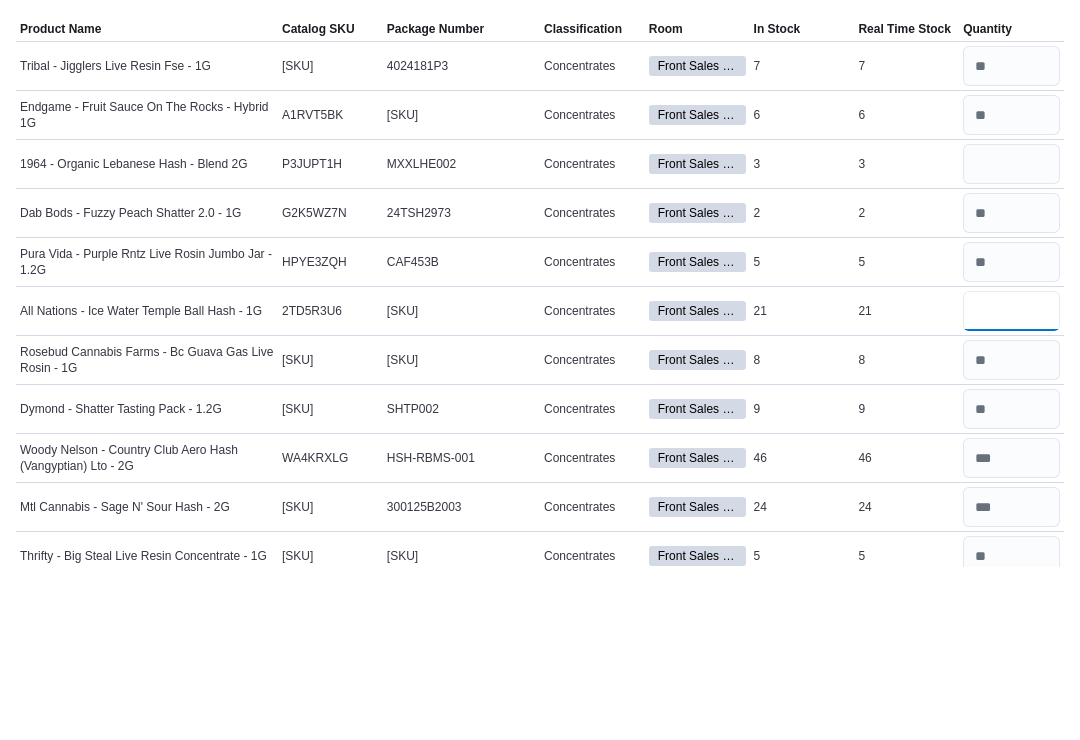 click at bounding box center (1011, 485) 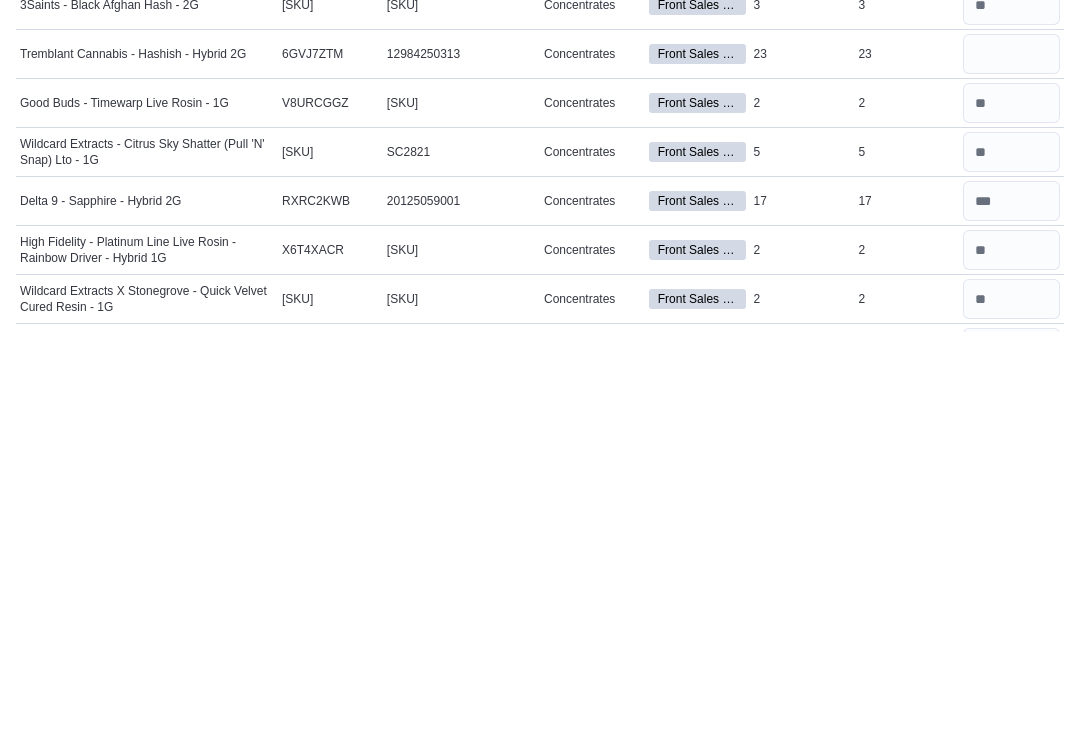 scroll, scrollTop: 613, scrollLeft: 0, axis: vertical 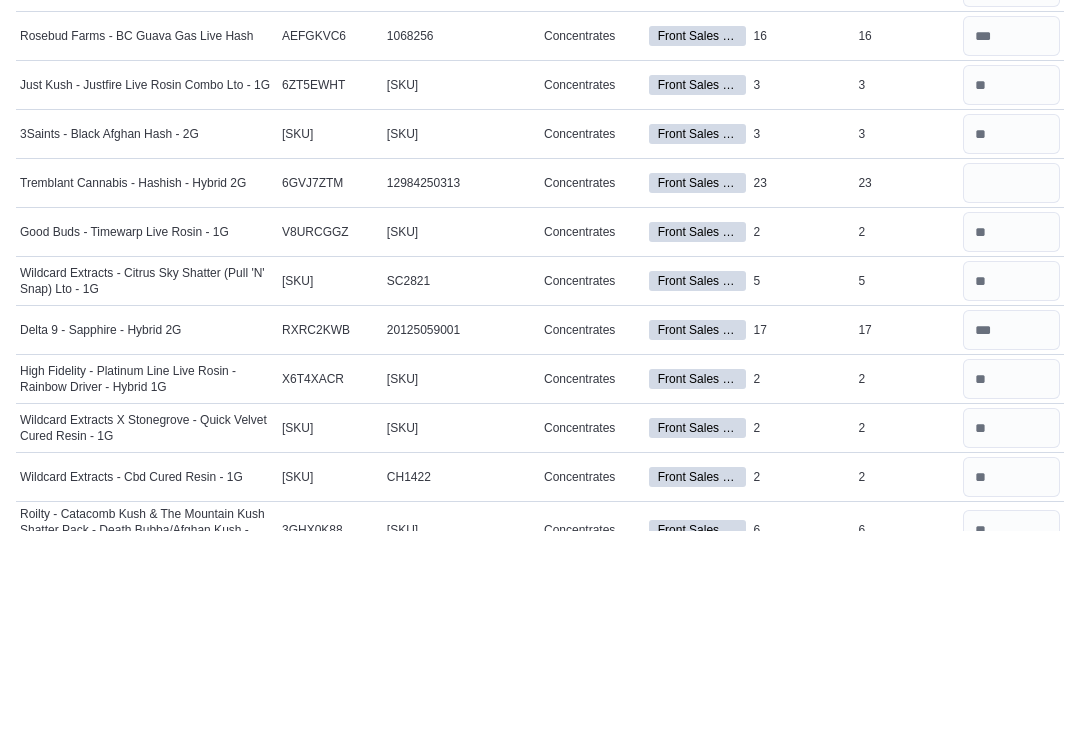 type on "**" 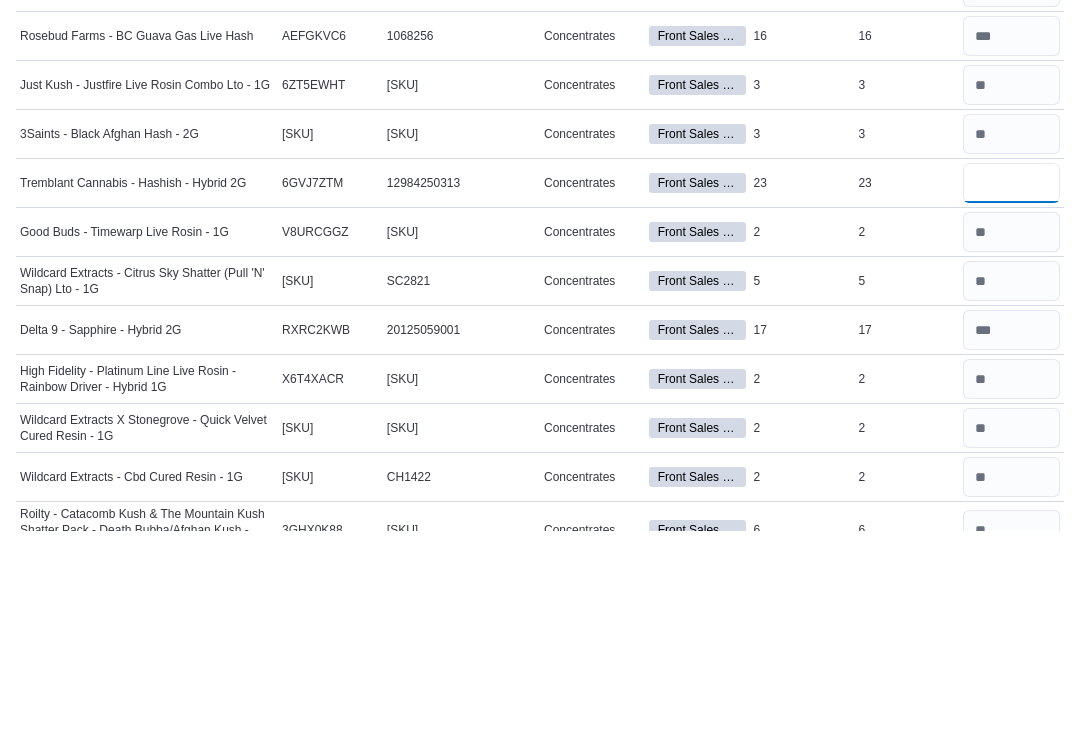 click at bounding box center [1011, 393] 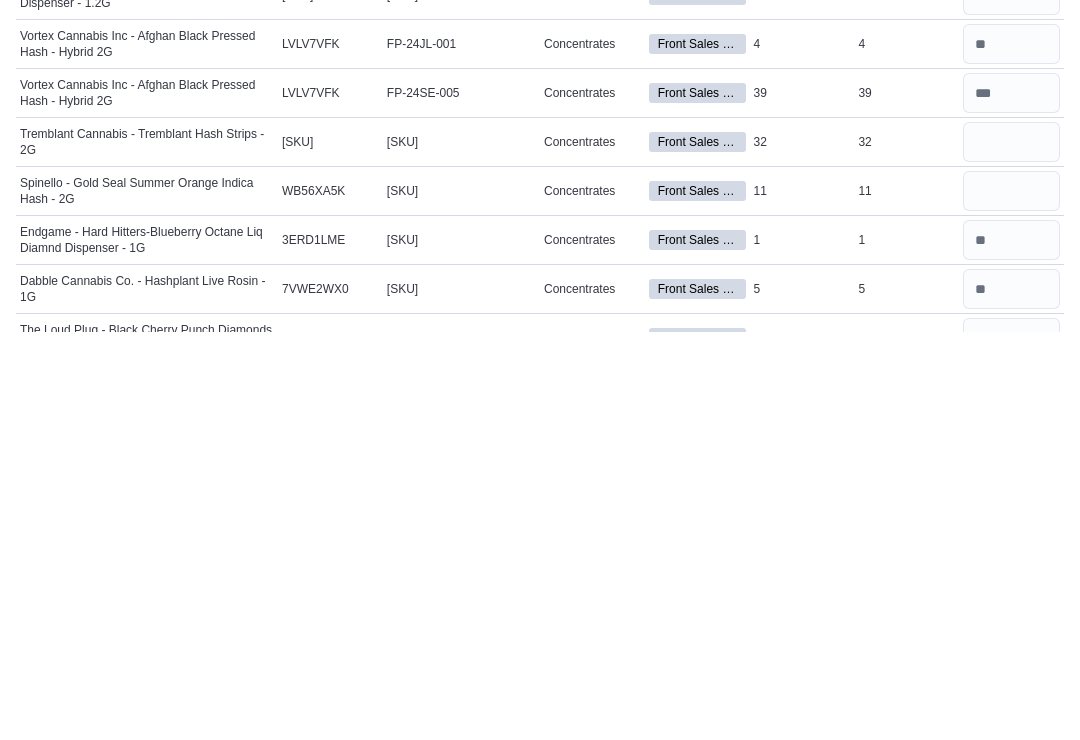 scroll, scrollTop: 1004, scrollLeft: 0, axis: vertical 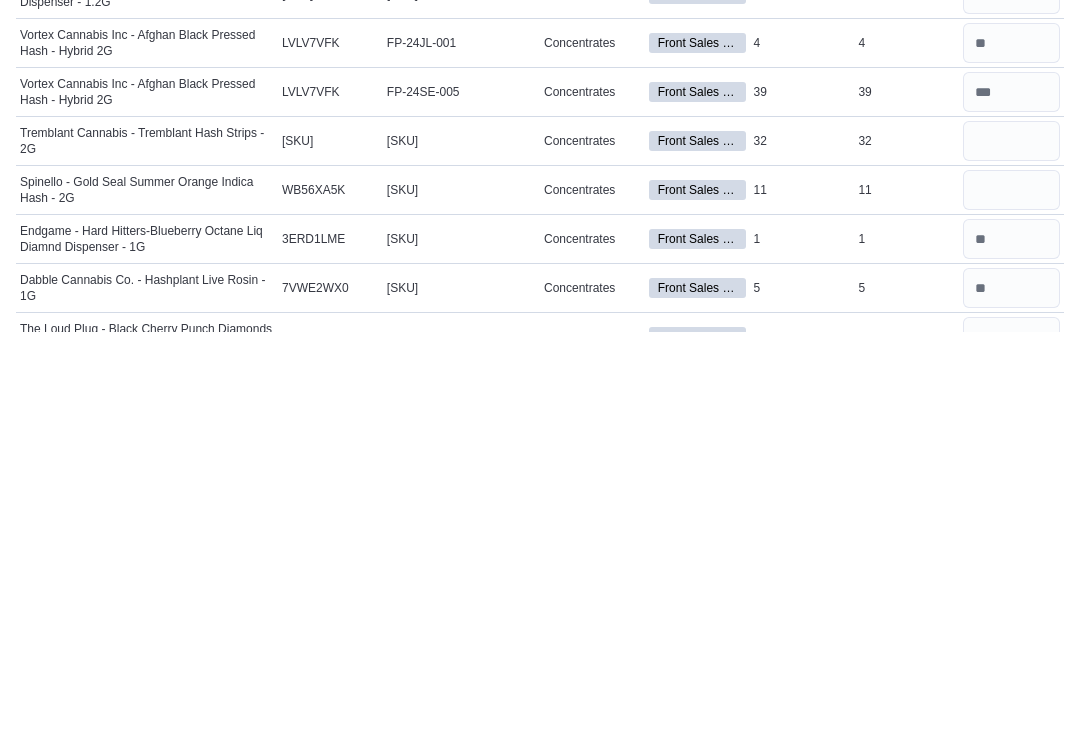 type on "**" 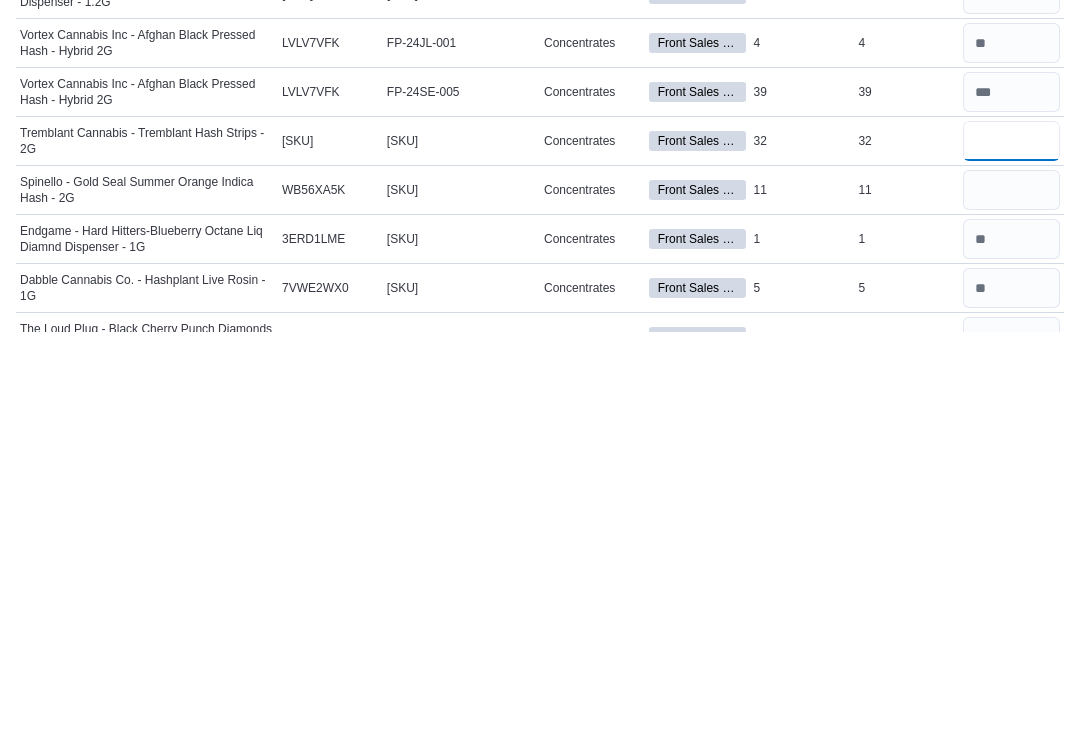 click at bounding box center (1011, 549) 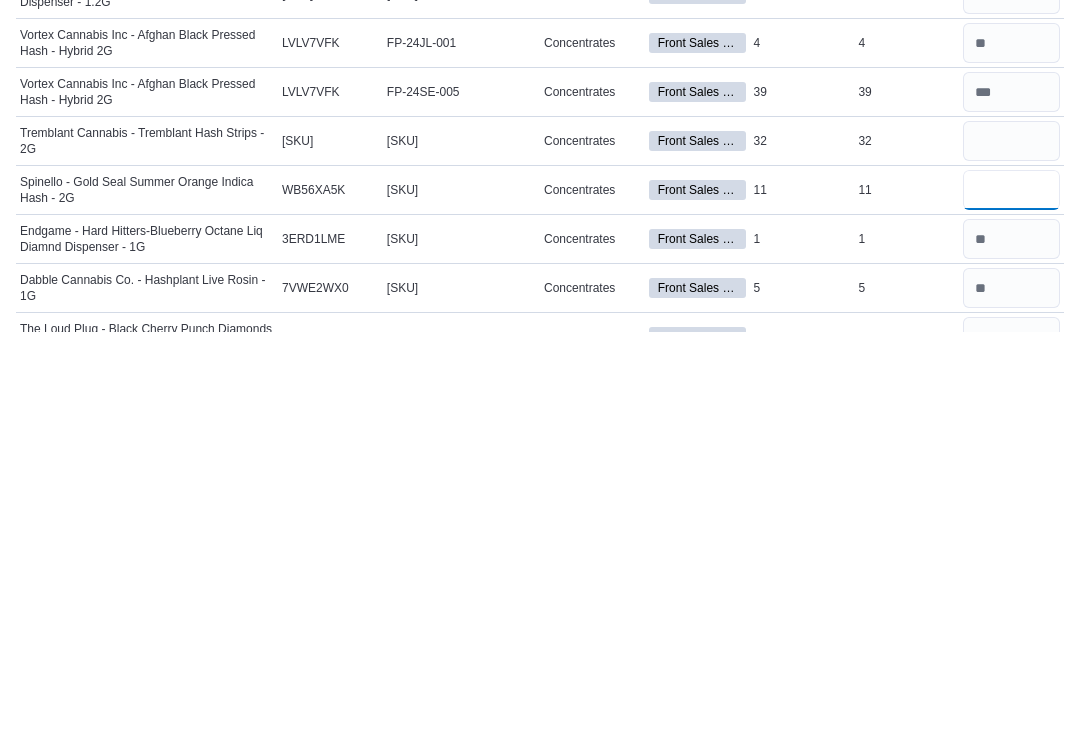 click at bounding box center (1011, 598) 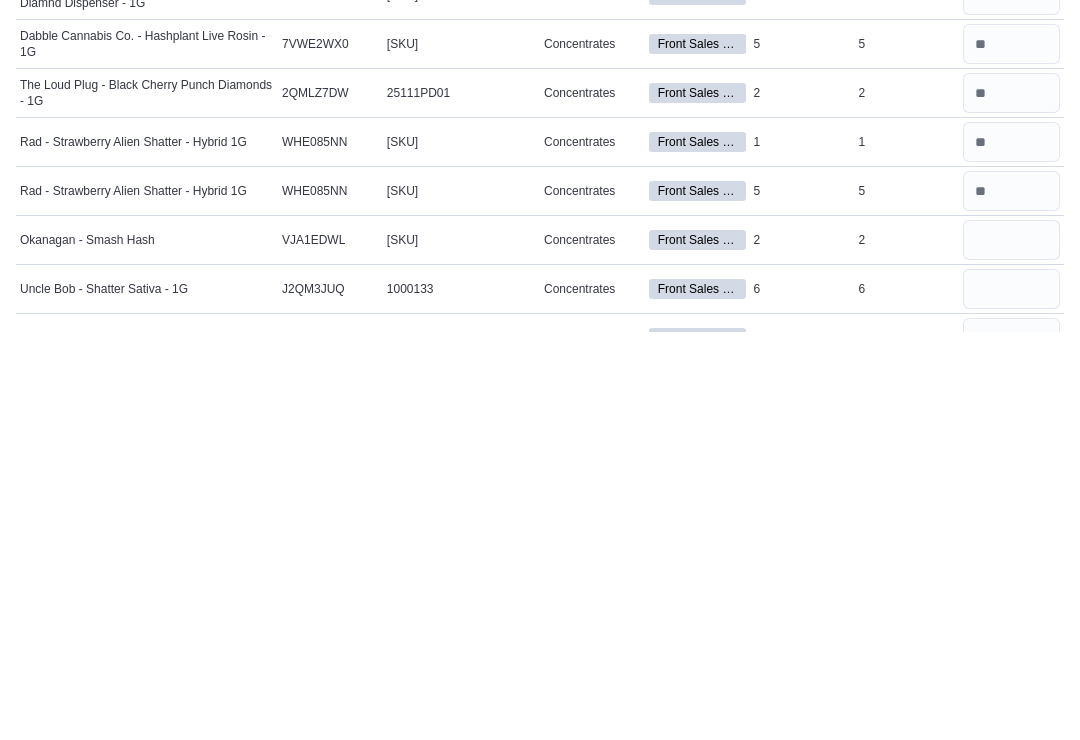 scroll, scrollTop: 1254, scrollLeft: 0, axis: vertical 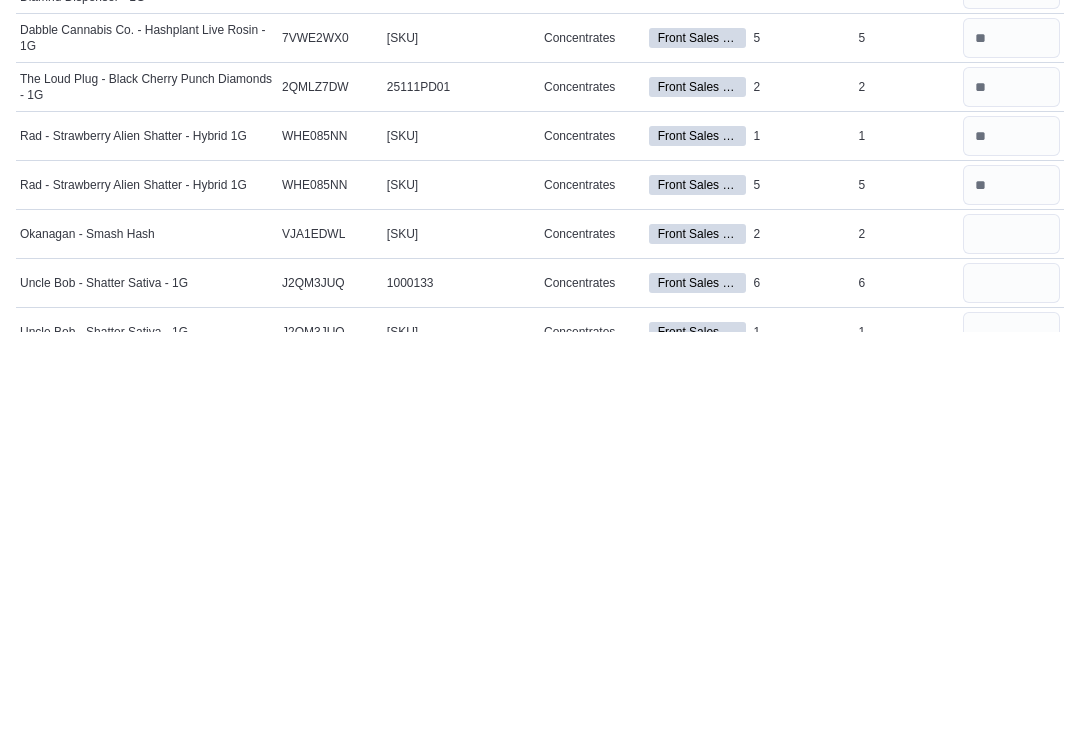 type on "**" 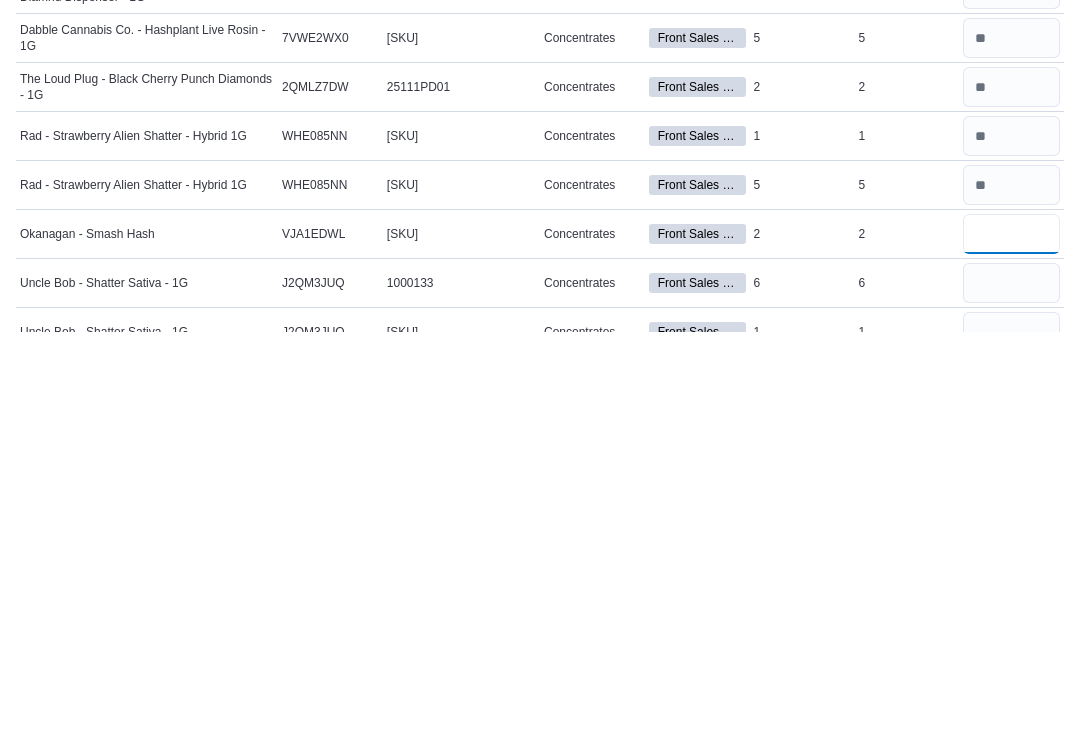 click at bounding box center [1011, 642] 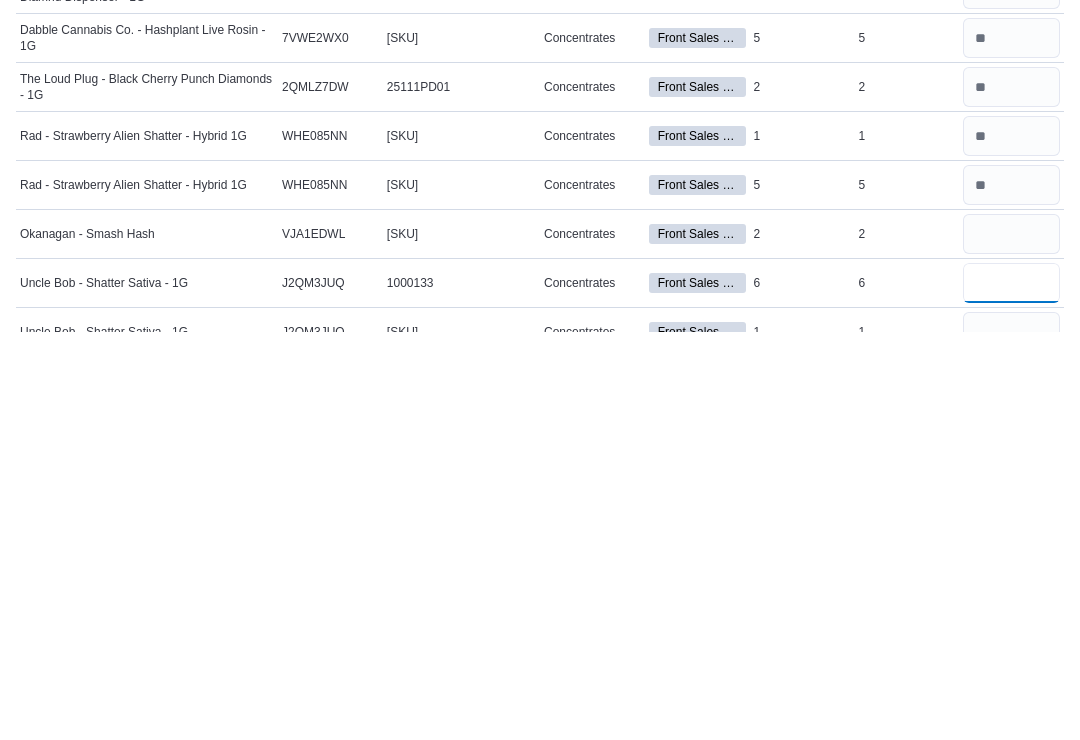 click at bounding box center [1011, 691] 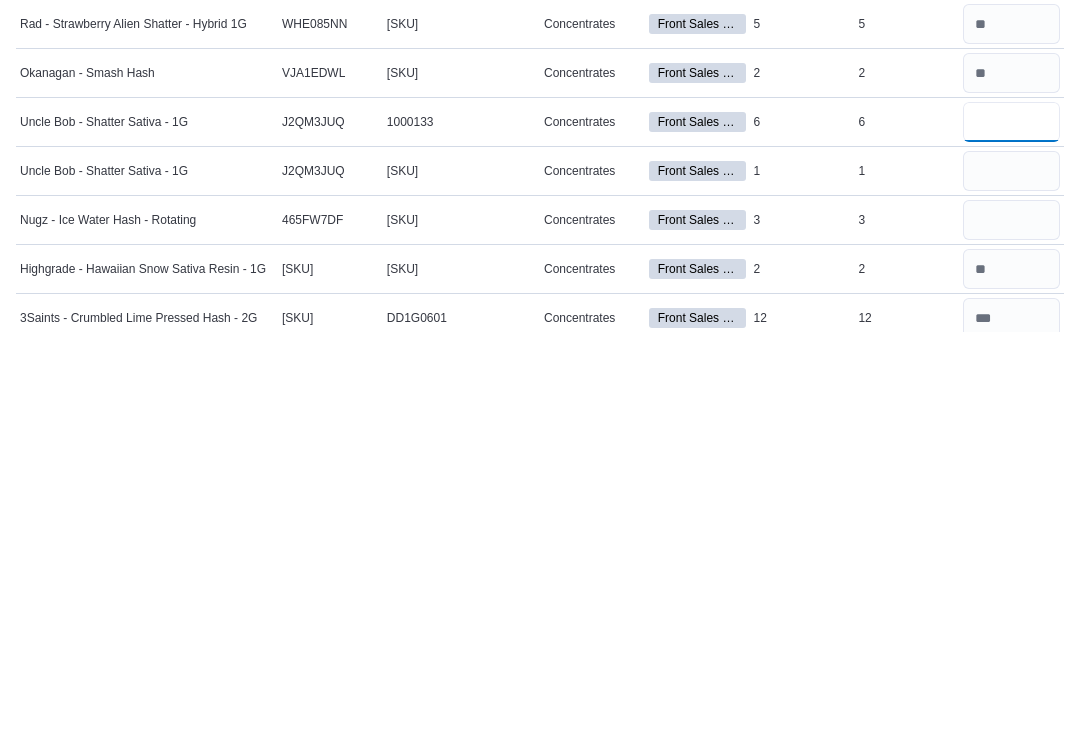 scroll, scrollTop: 1420, scrollLeft: 0, axis: vertical 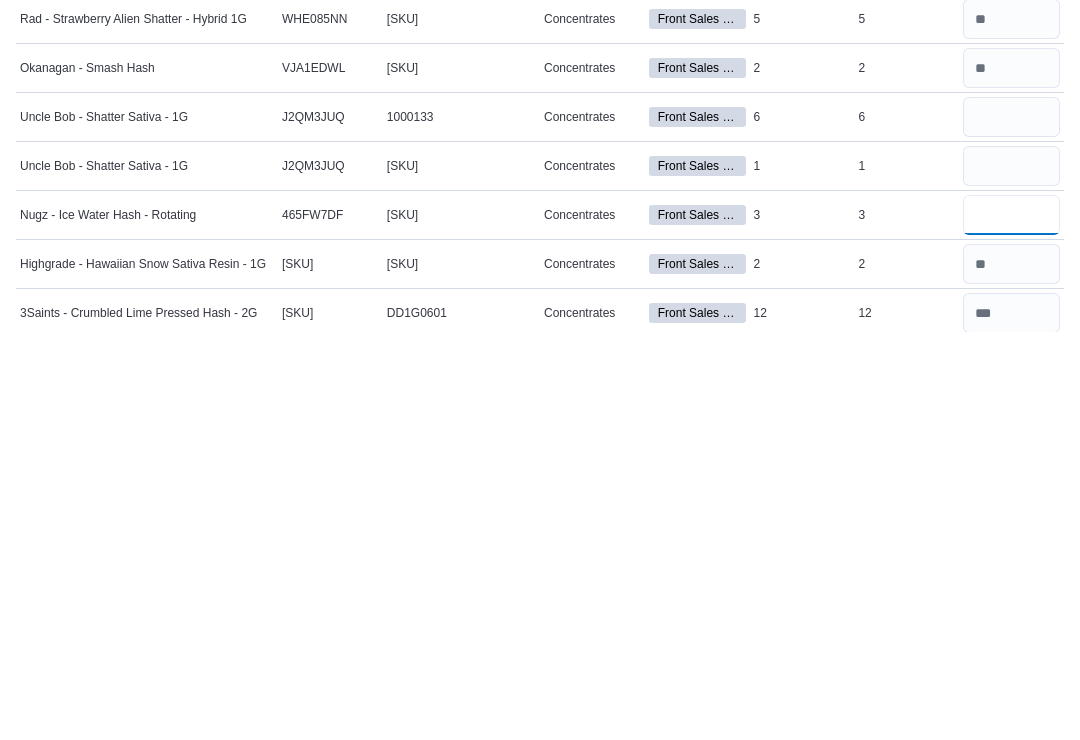 click at bounding box center [1011, 623] 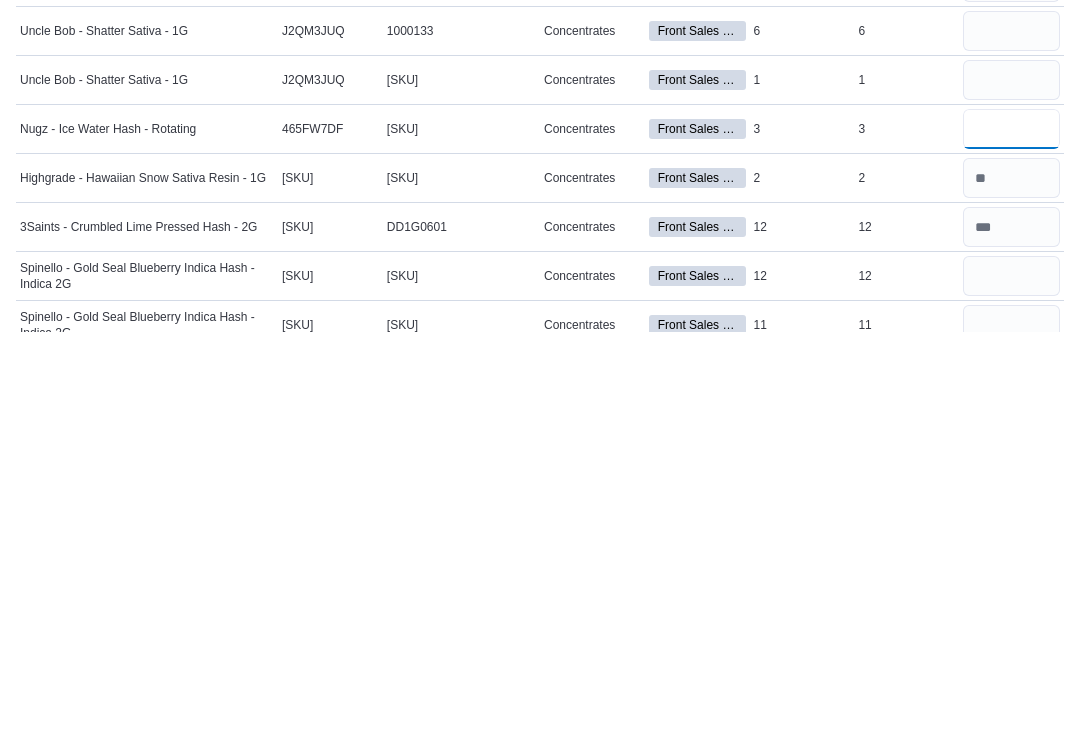 scroll, scrollTop: 1630, scrollLeft: 0, axis: vertical 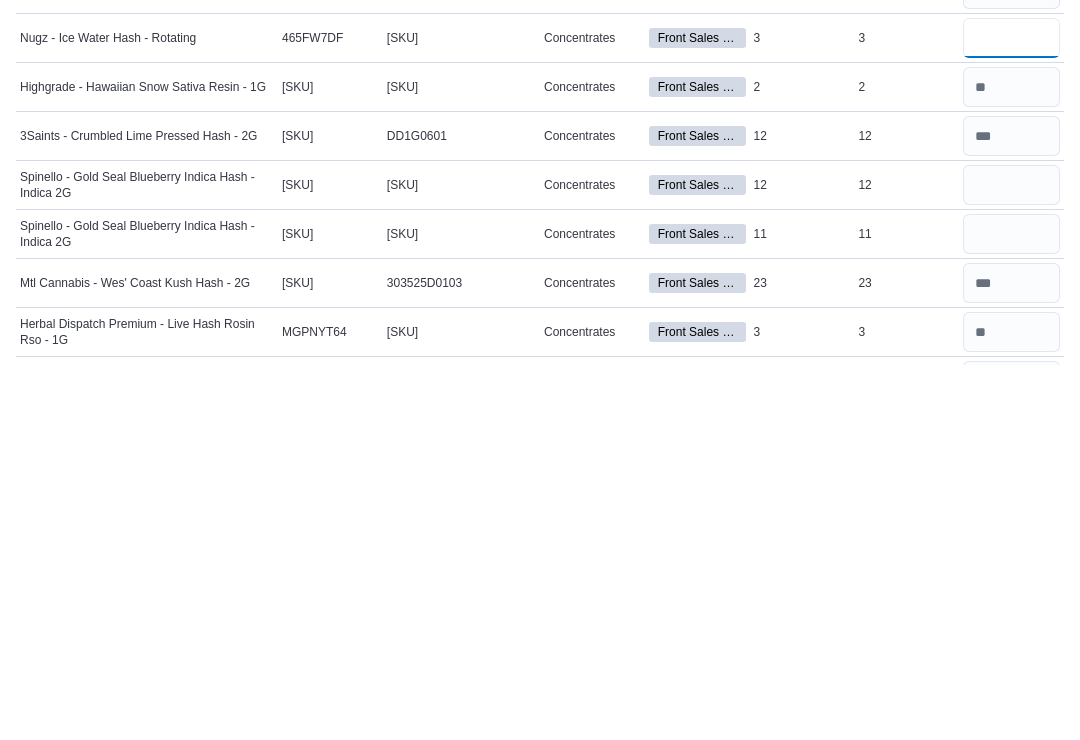 type on "*" 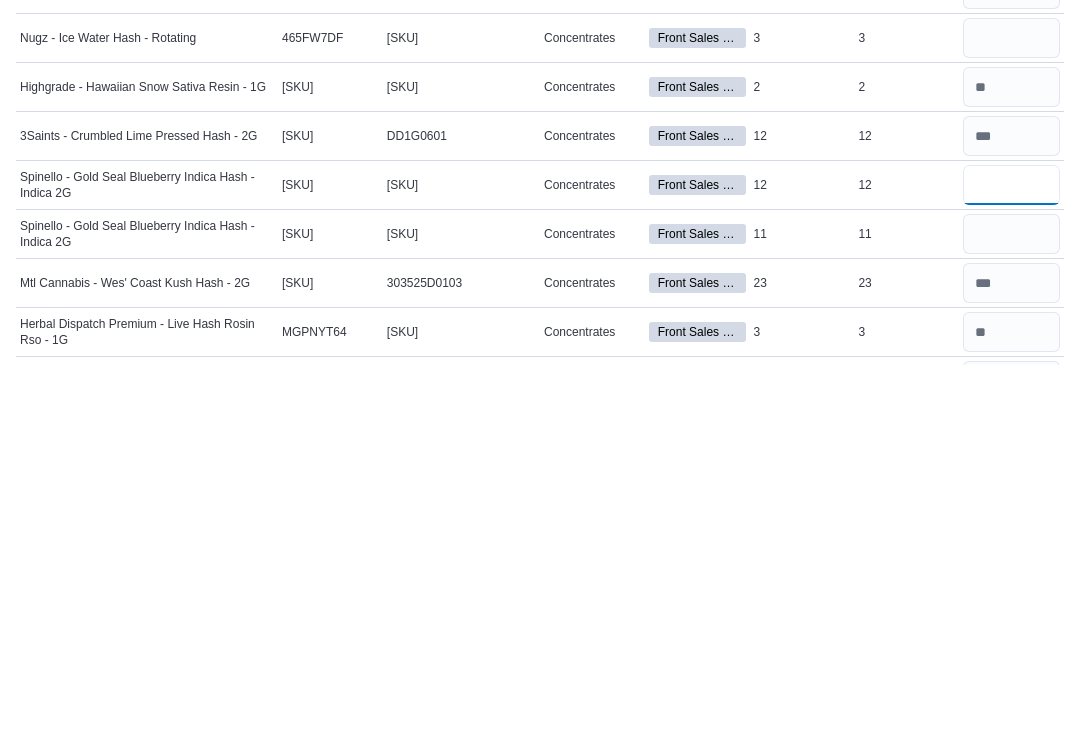 click at bounding box center (1011, 560) 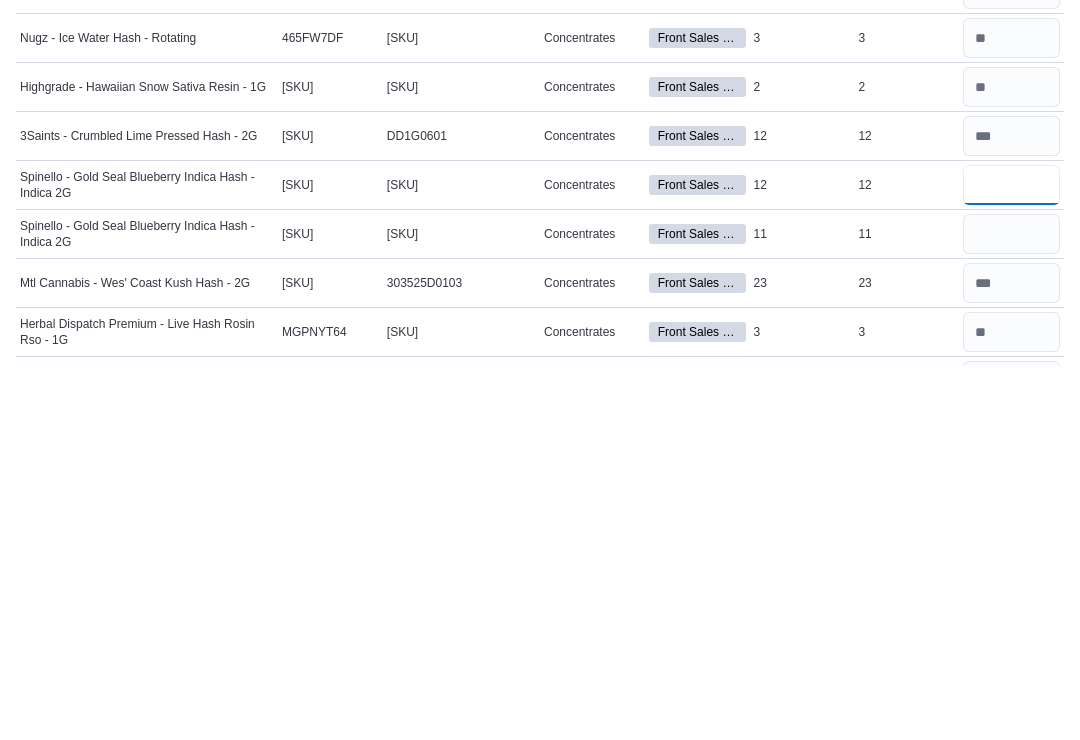 type on "**" 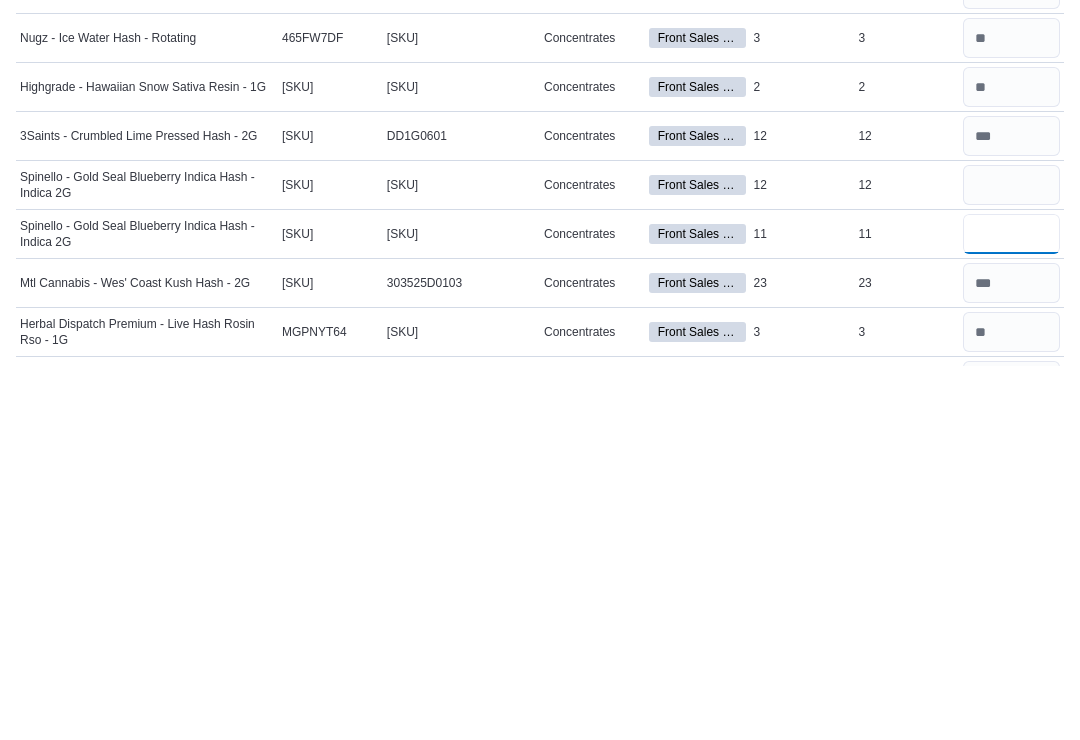click at bounding box center (1011, 609) 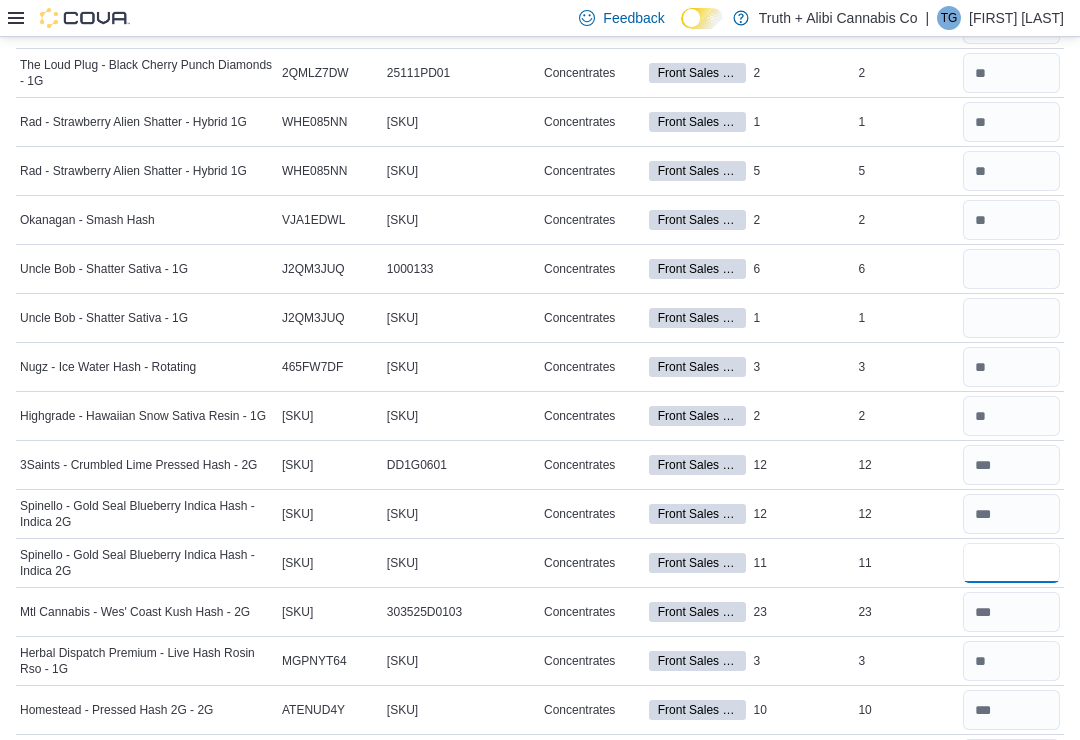 scroll, scrollTop: 1674, scrollLeft: 0, axis: vertical 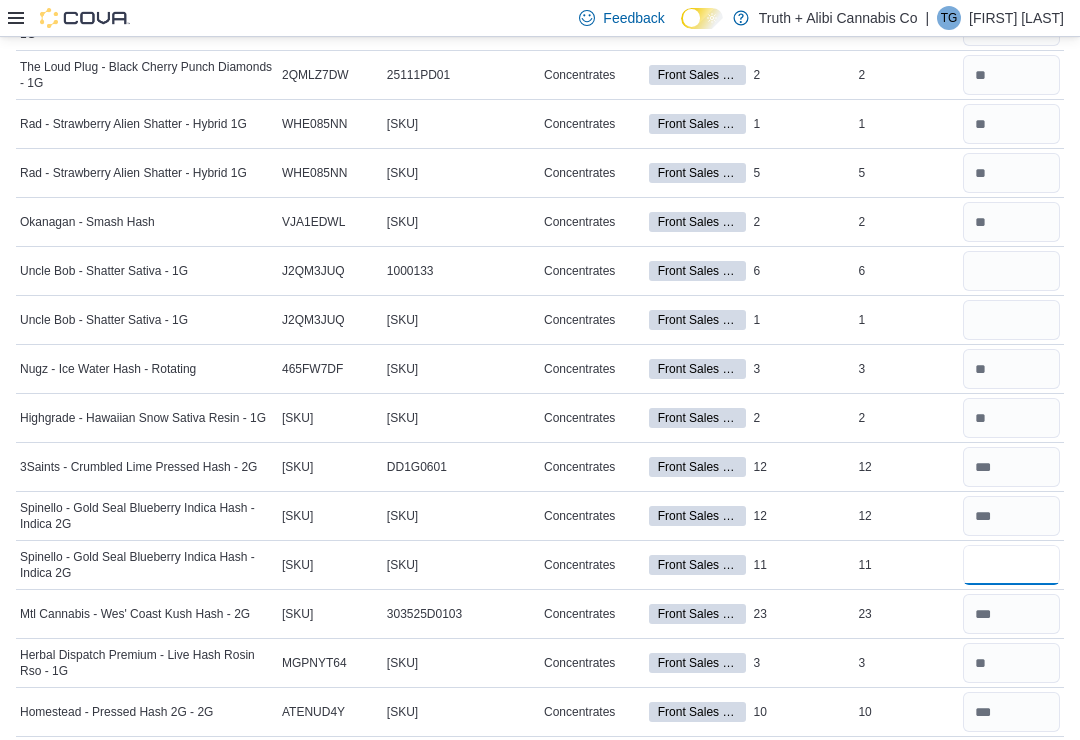 type on "**" 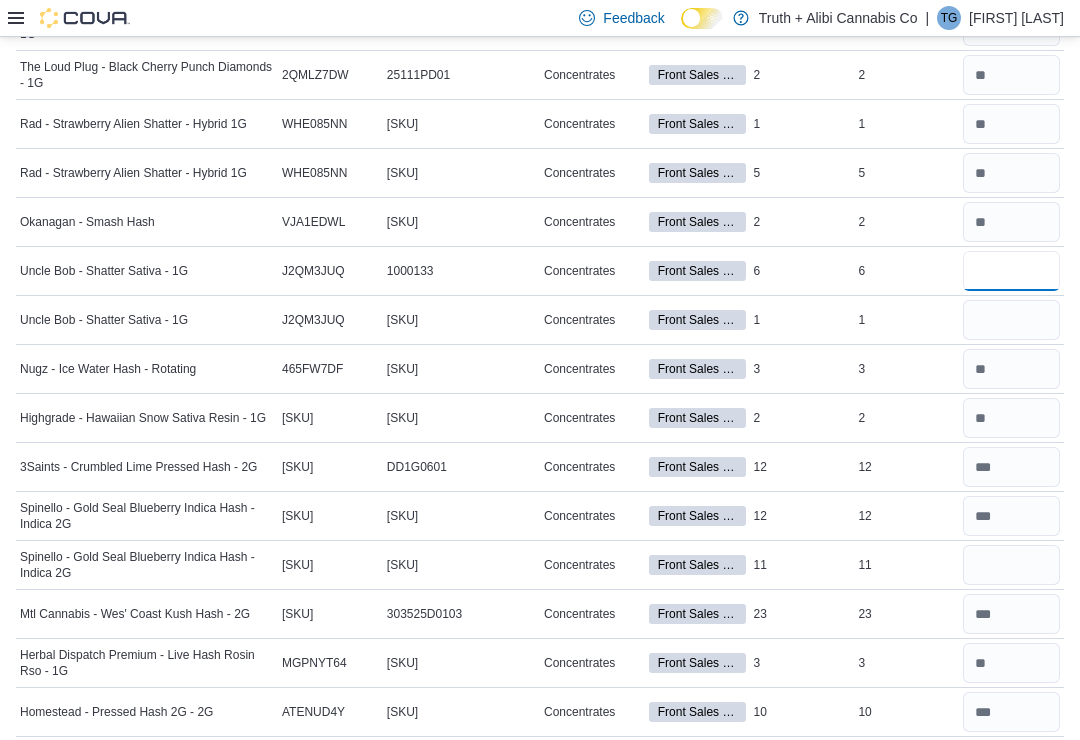click at bounding box center [1011, 271] 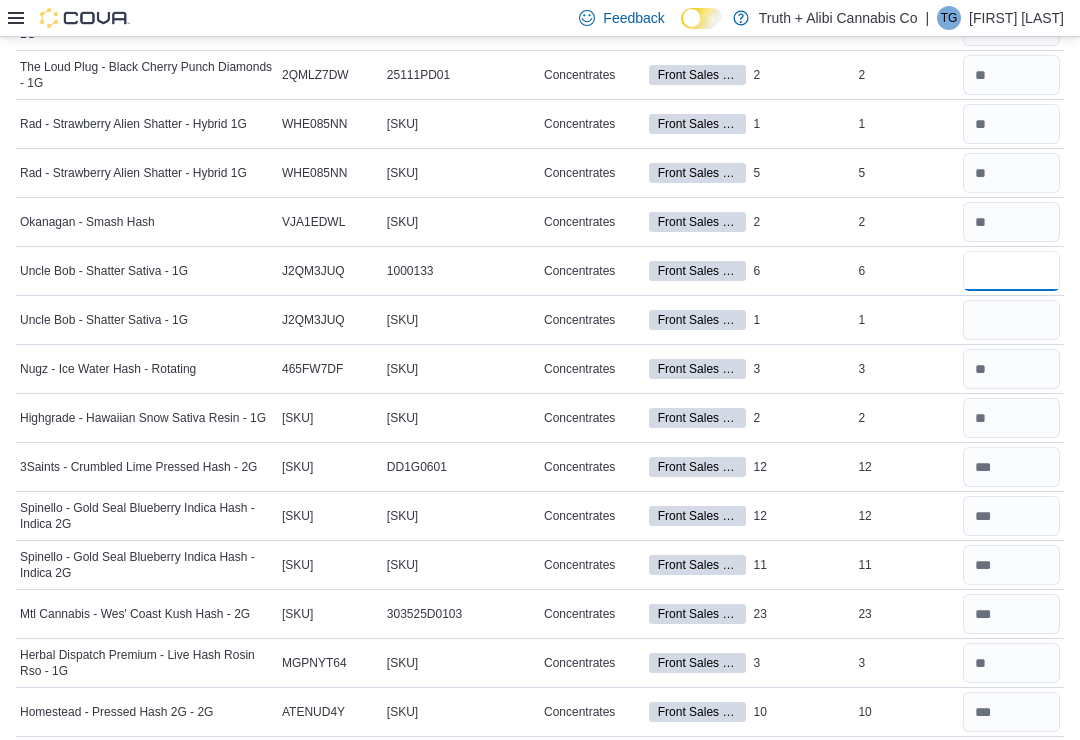 type on "*" 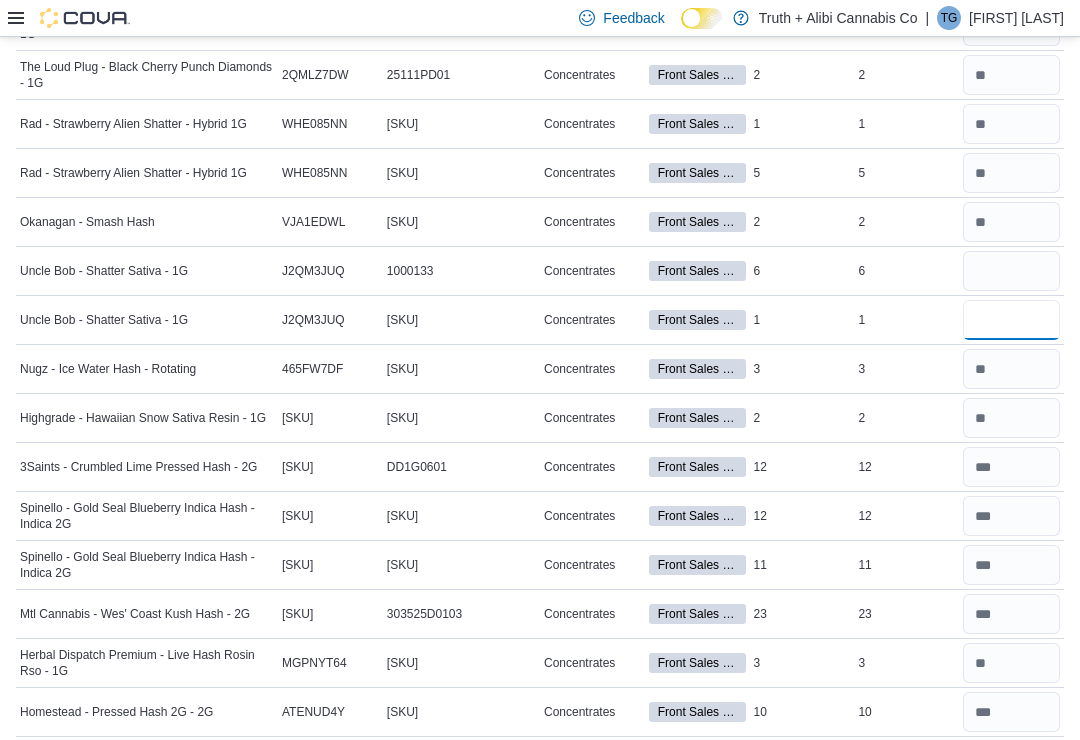 type 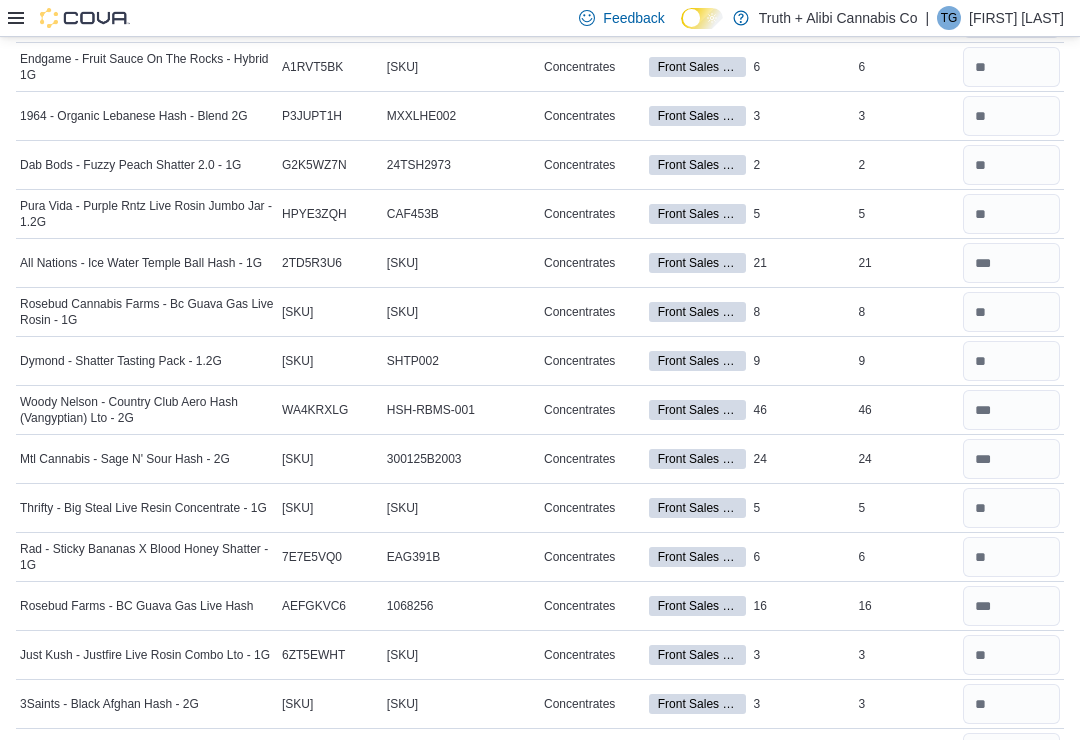 scroll, scrollTop: 0, scrollLeft: 0, axis: both 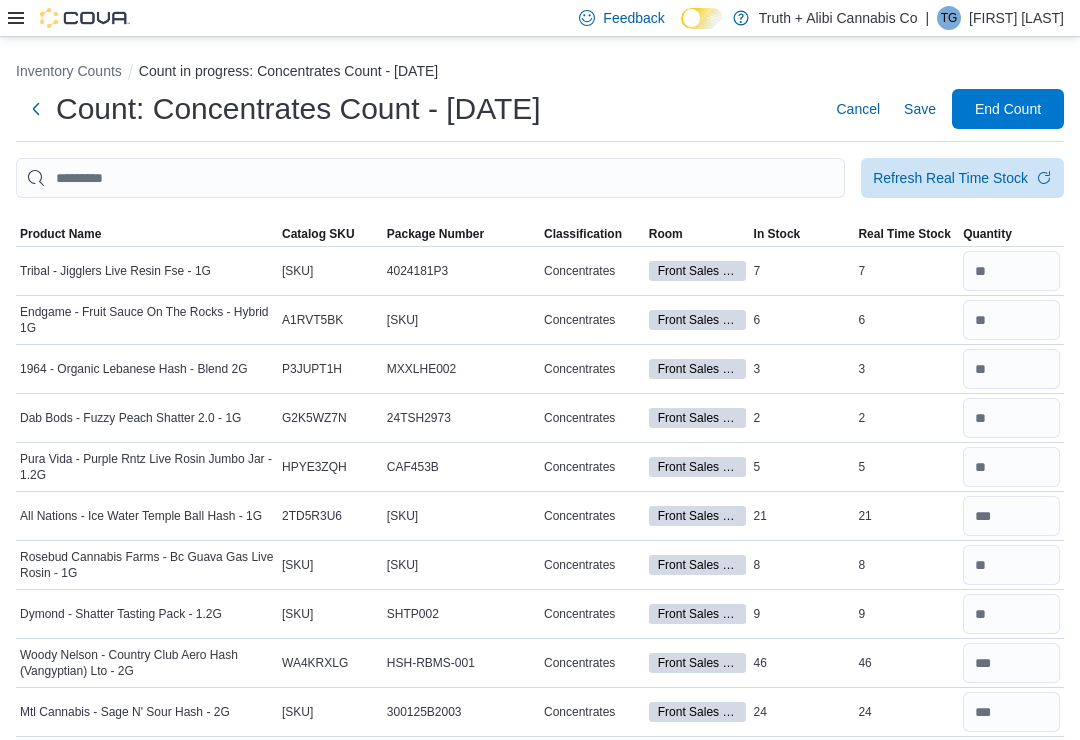 type on "*" 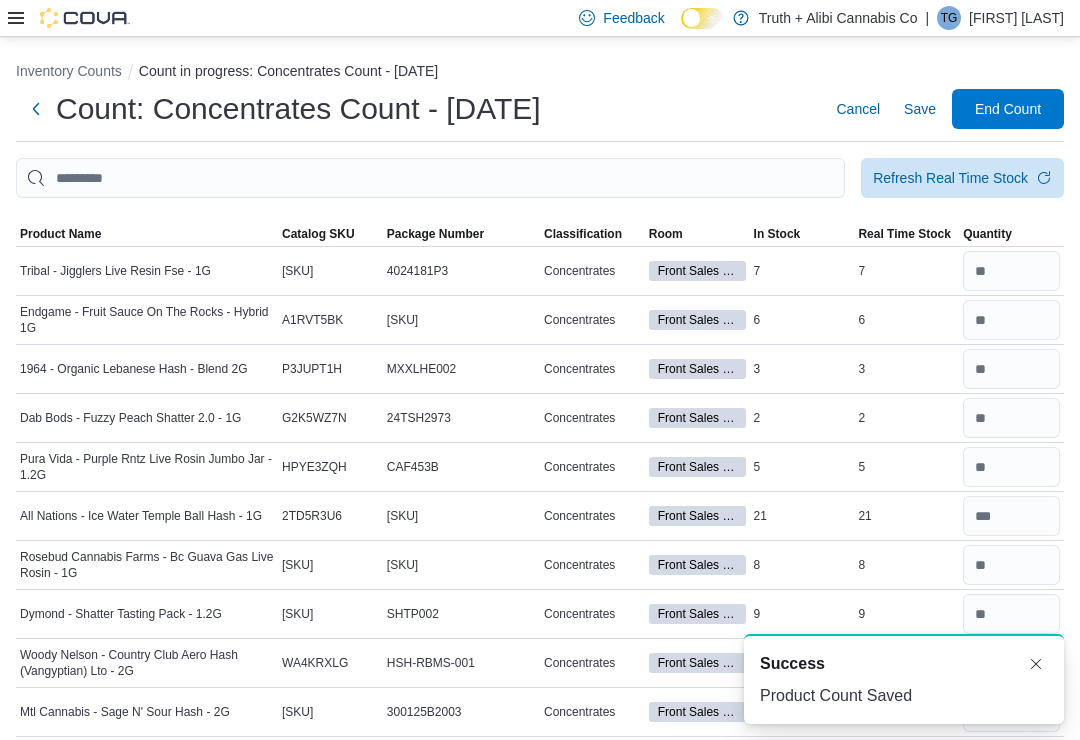 scroll, scrollTop: 0, scrollLeft: 0, axis: both 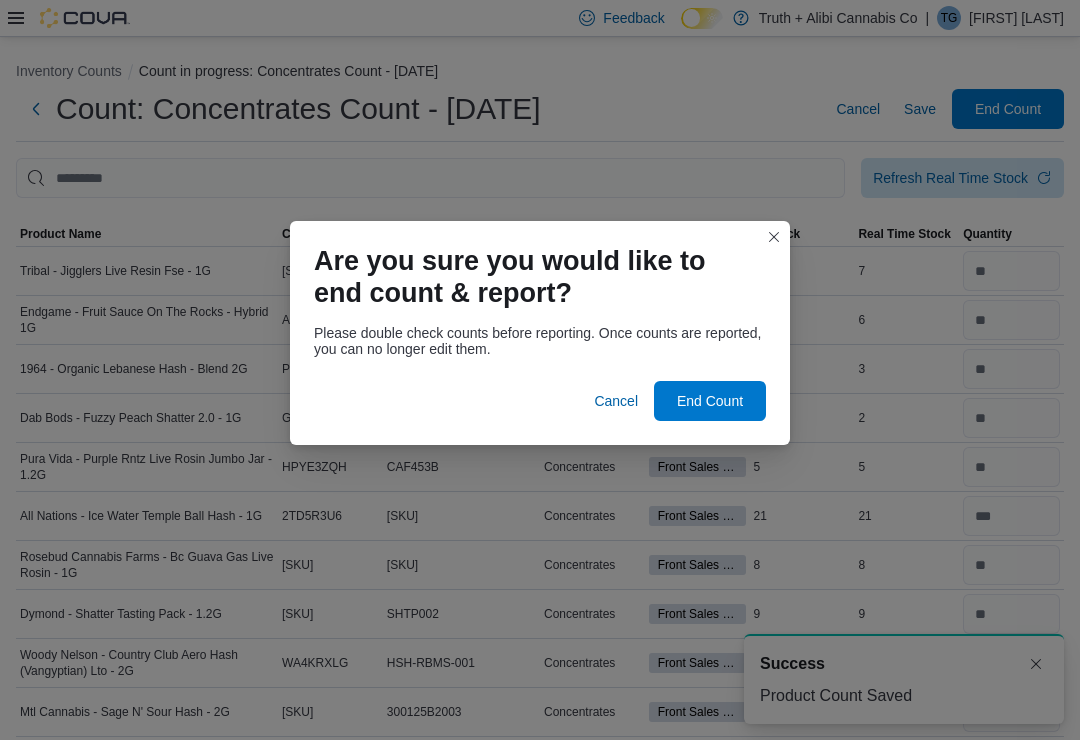 click on "End Count" at bounding box center [710, 401] 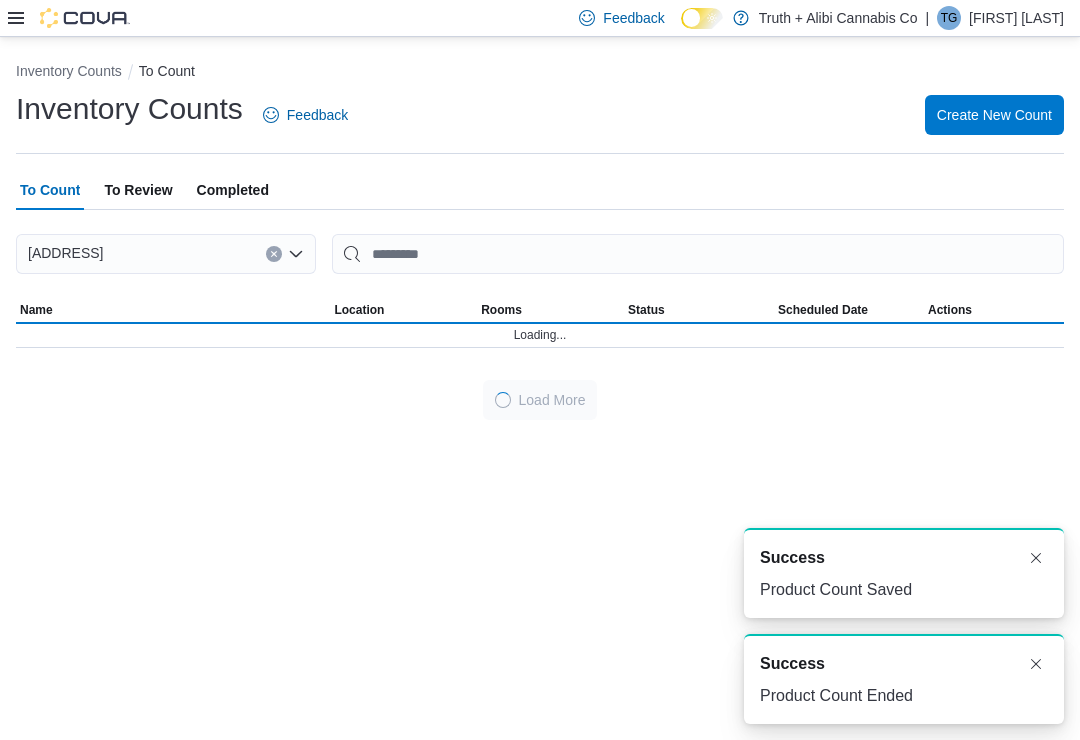 scroll, scrollTop: 0, scrollLeft: 0, axis: both 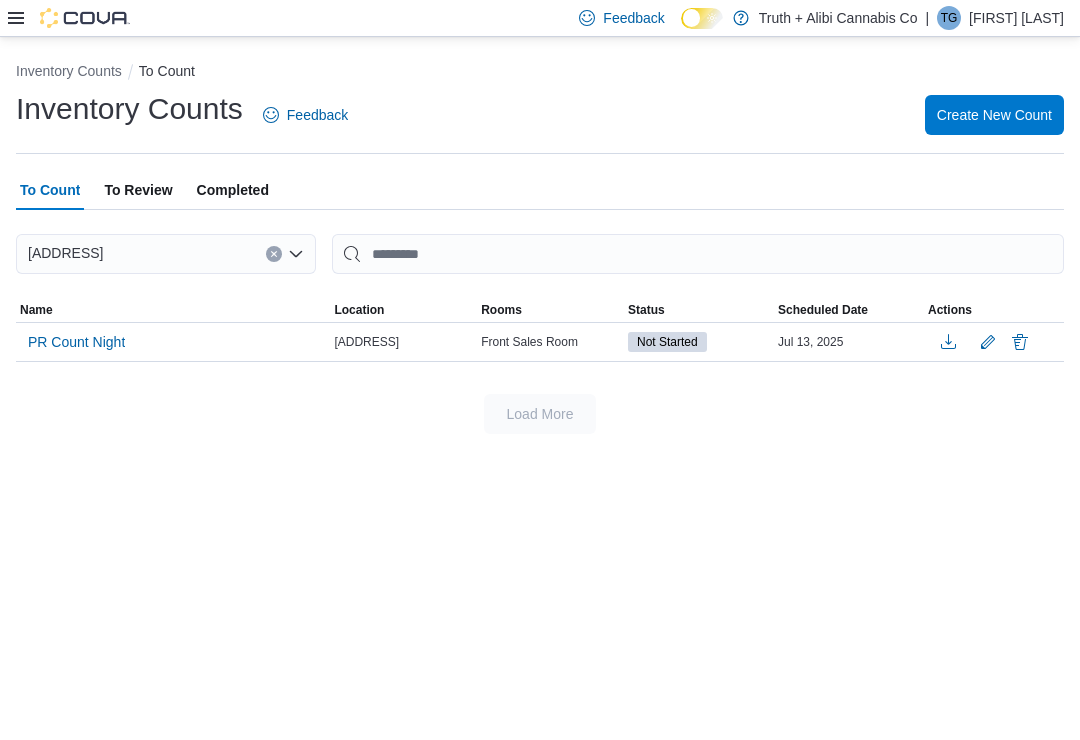 click on "PR Count Night" at bounding box center (76, 342) 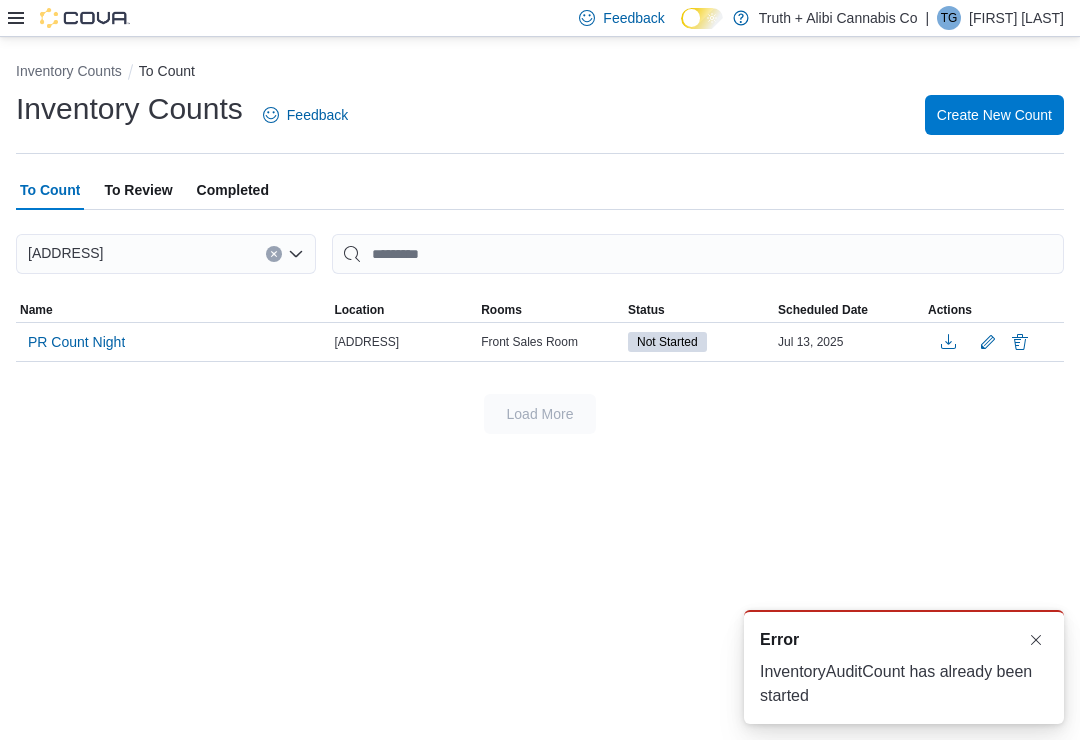 scroll, scrollTop: 2, scrollLeft: 0, axis: vertical 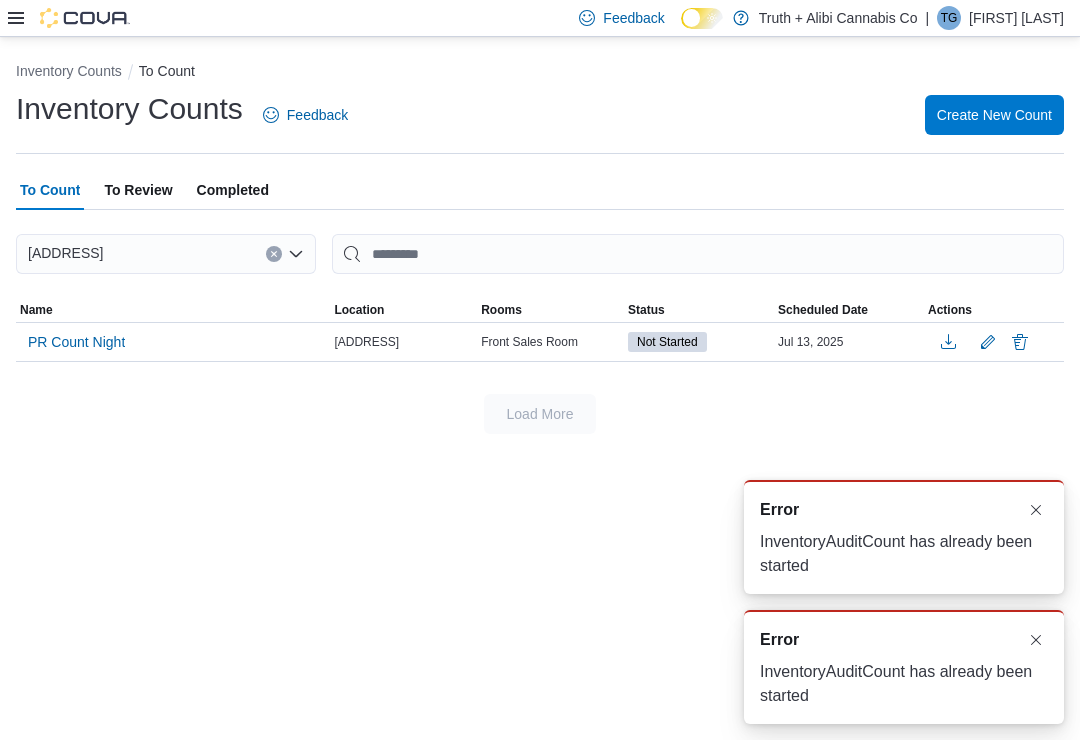 click on "PR Count Night" at bounding box center [76, 342] 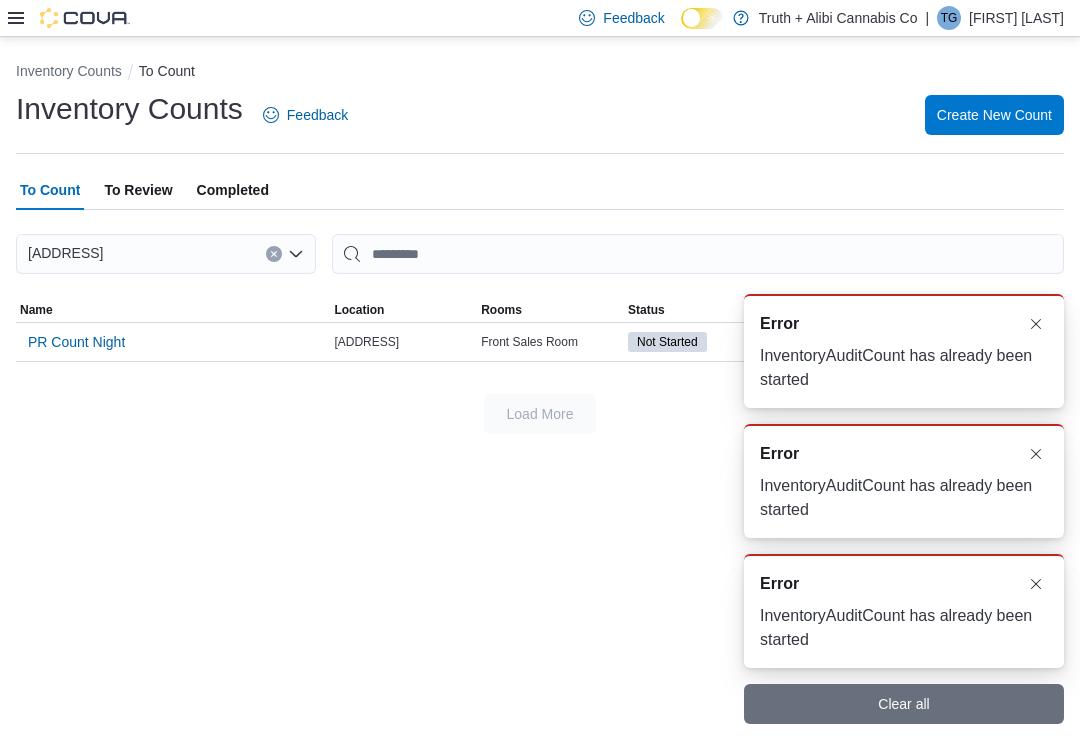scroll, scrollTop: 0, scrollLeft: 0, axis: both 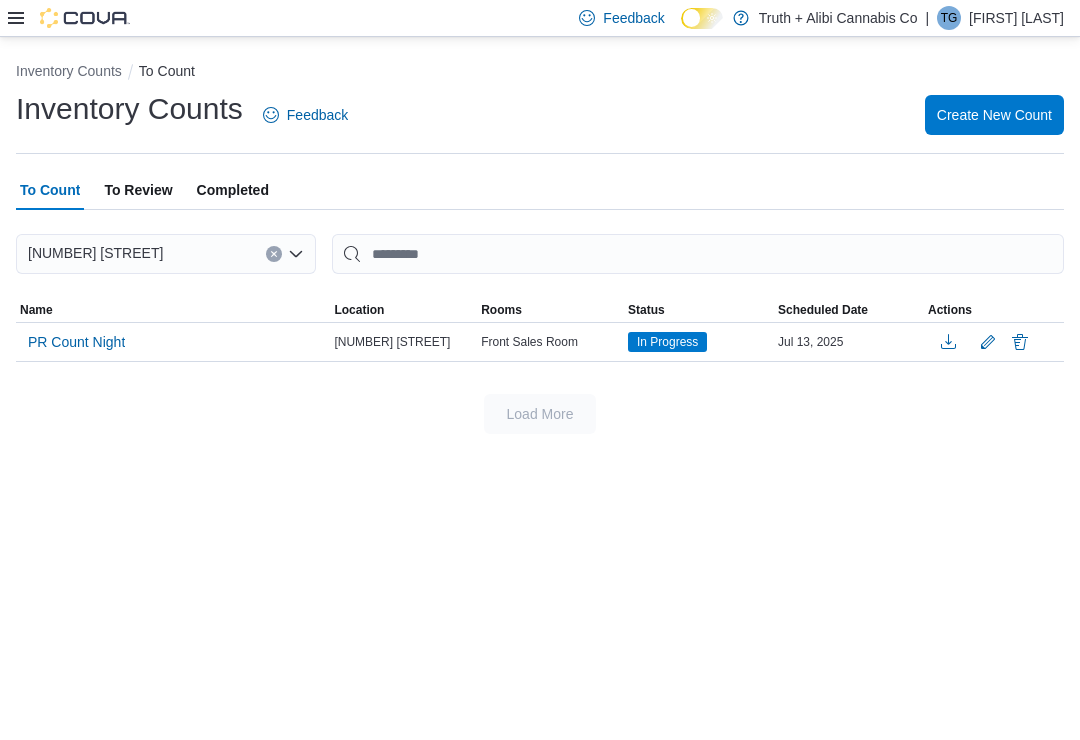 click on "PR Count Night" at bounding box center (76, 342) 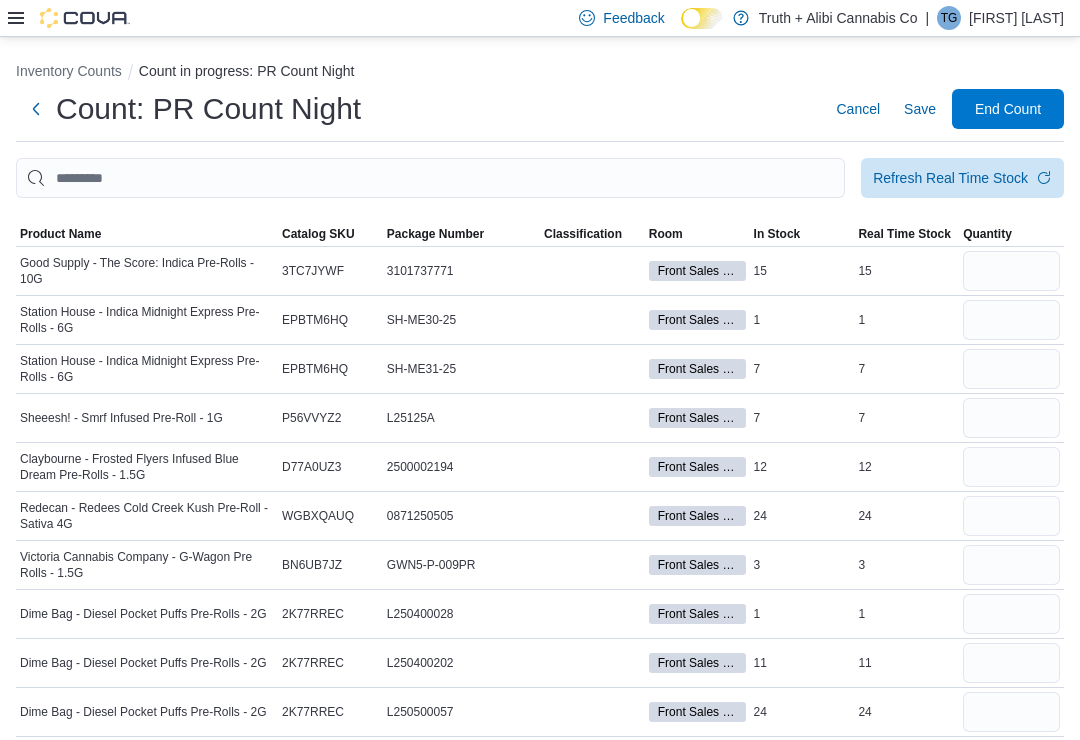 click on "Quantity" at bounding box center [1011, 234] 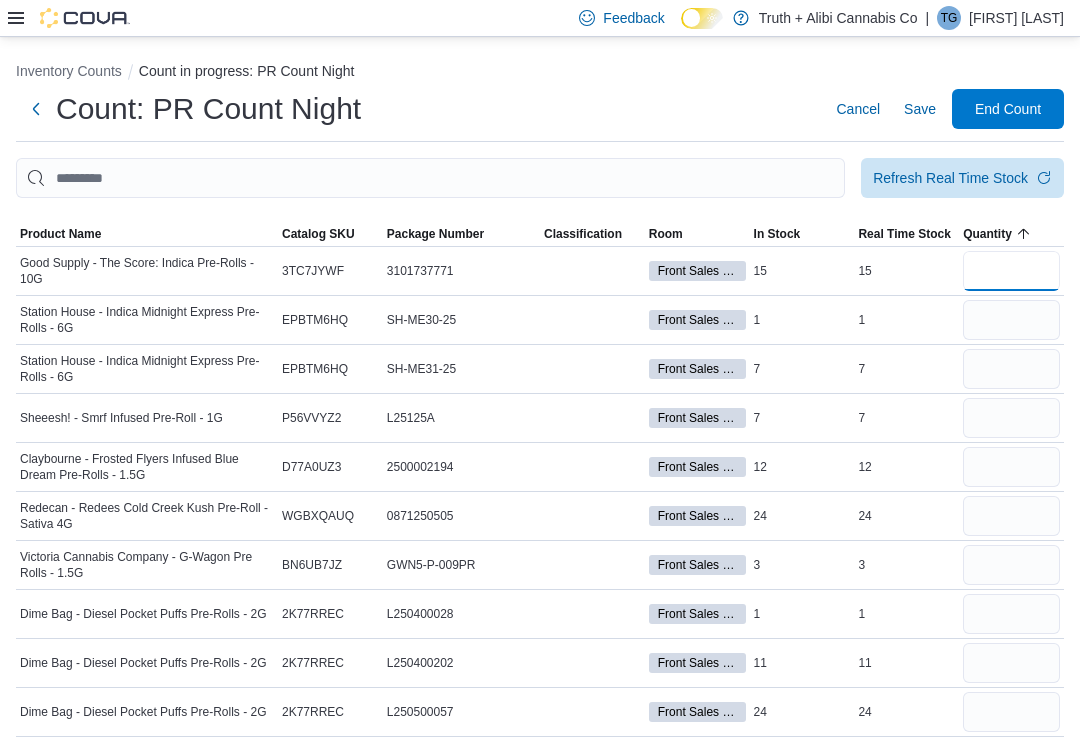 click at bounding box center [1011, 271] 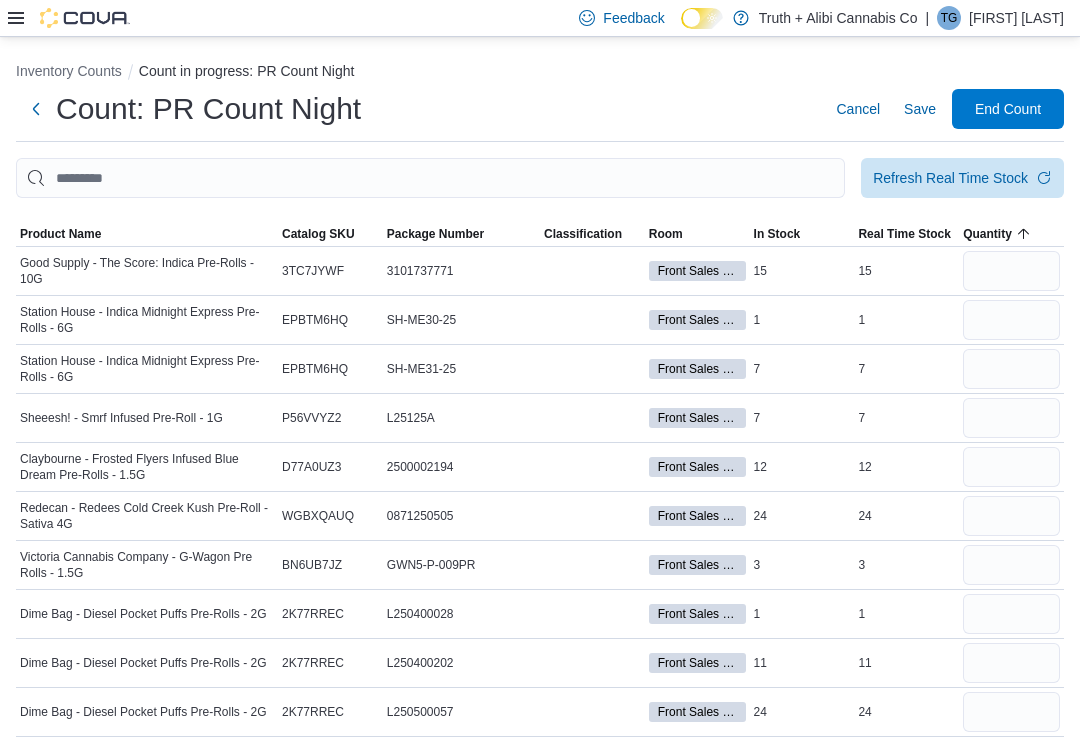 click on "Quantity" at bounding box center [987, 234] 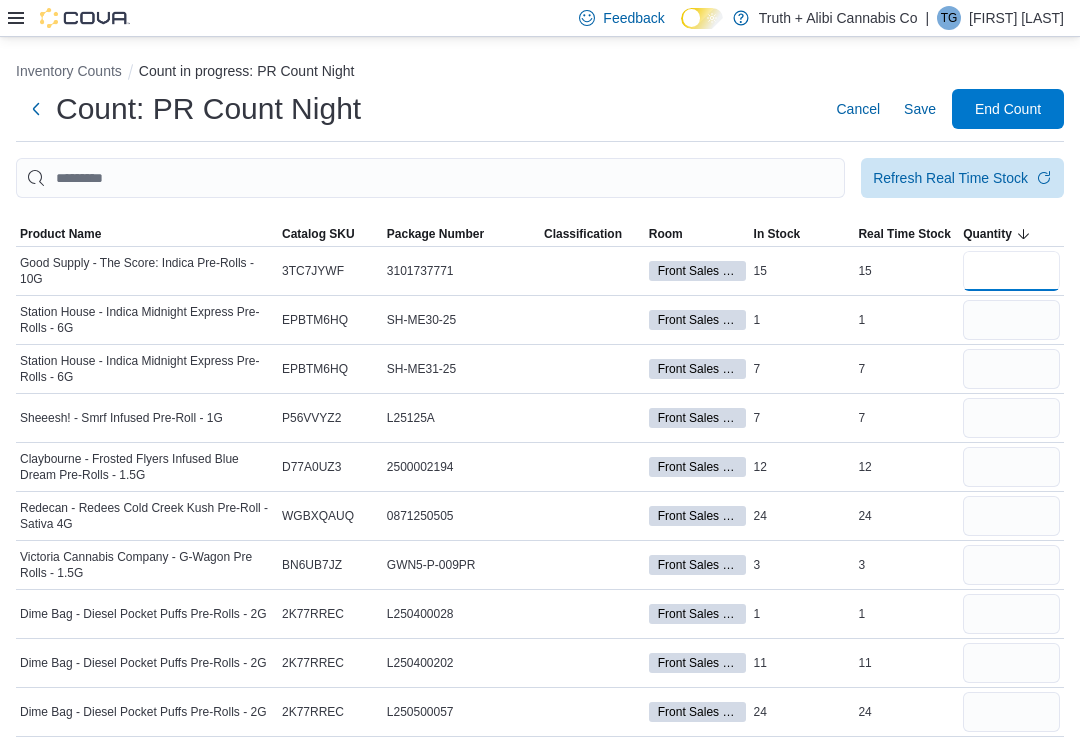 click at bounding box center [1011, 271] 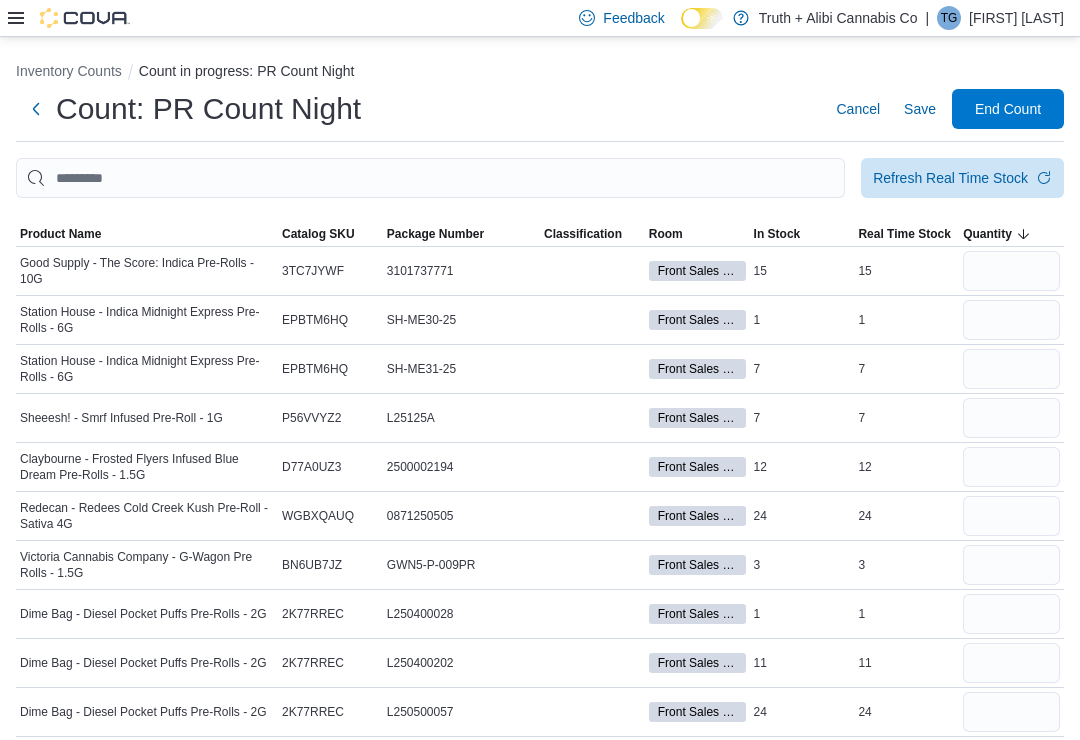 click on "Quantity" at bounding box center (1011, 234) 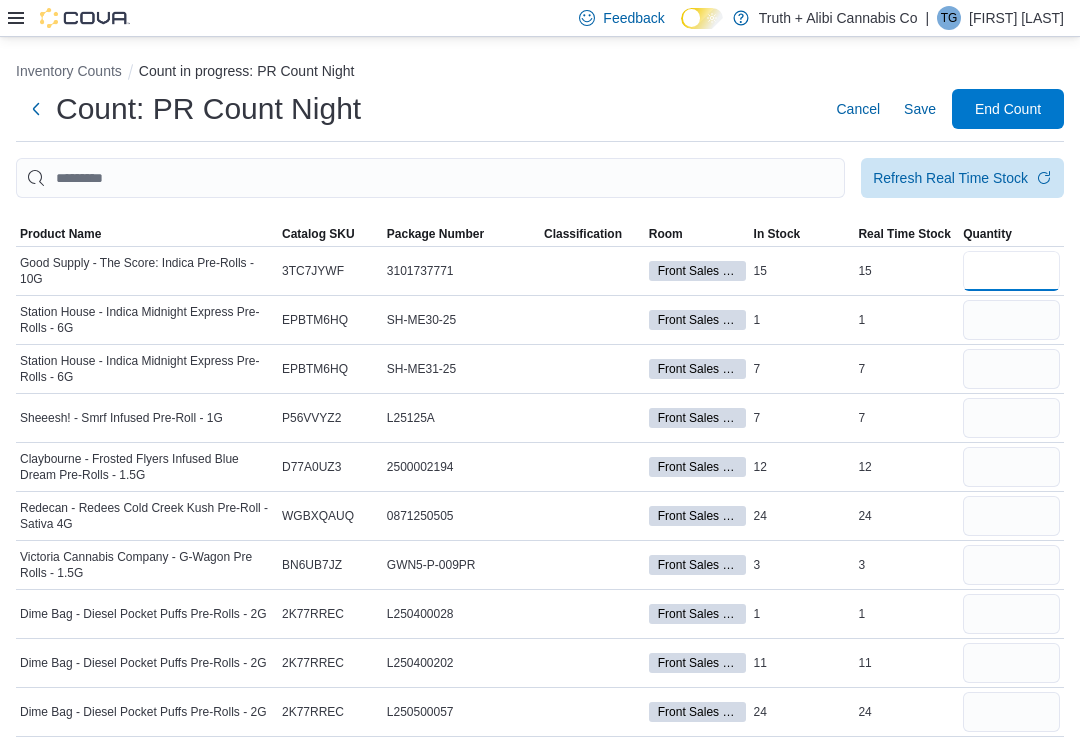 click at bounding box center (1011, 271) 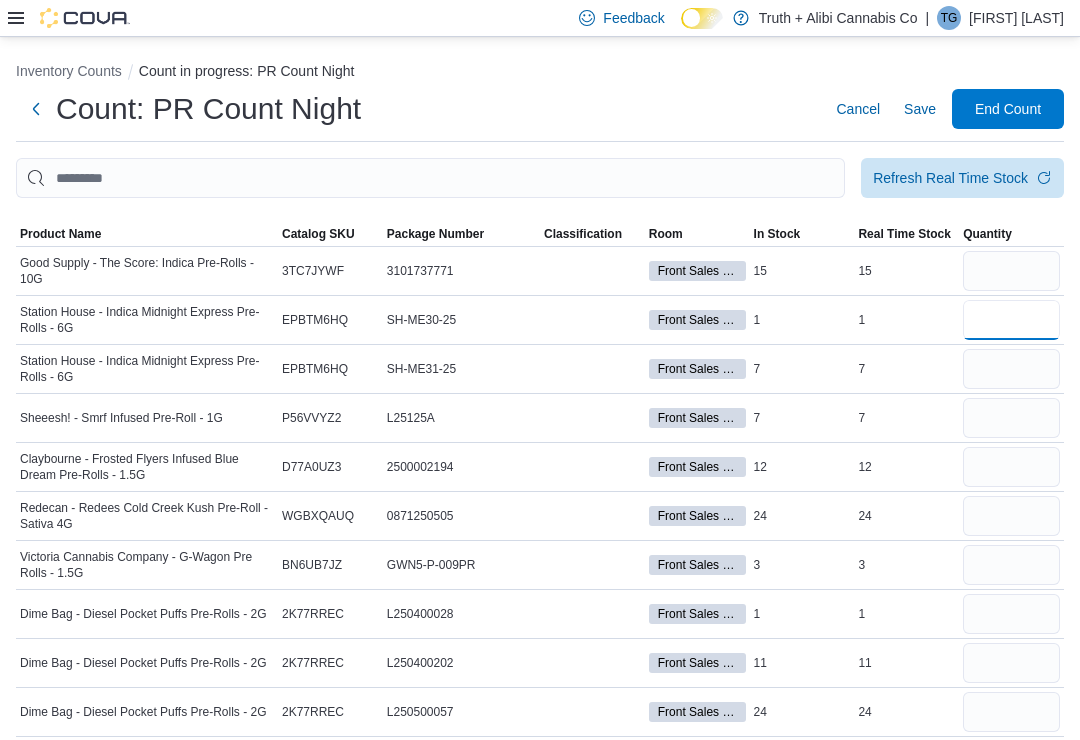 click at bounding box center [1011, 320] 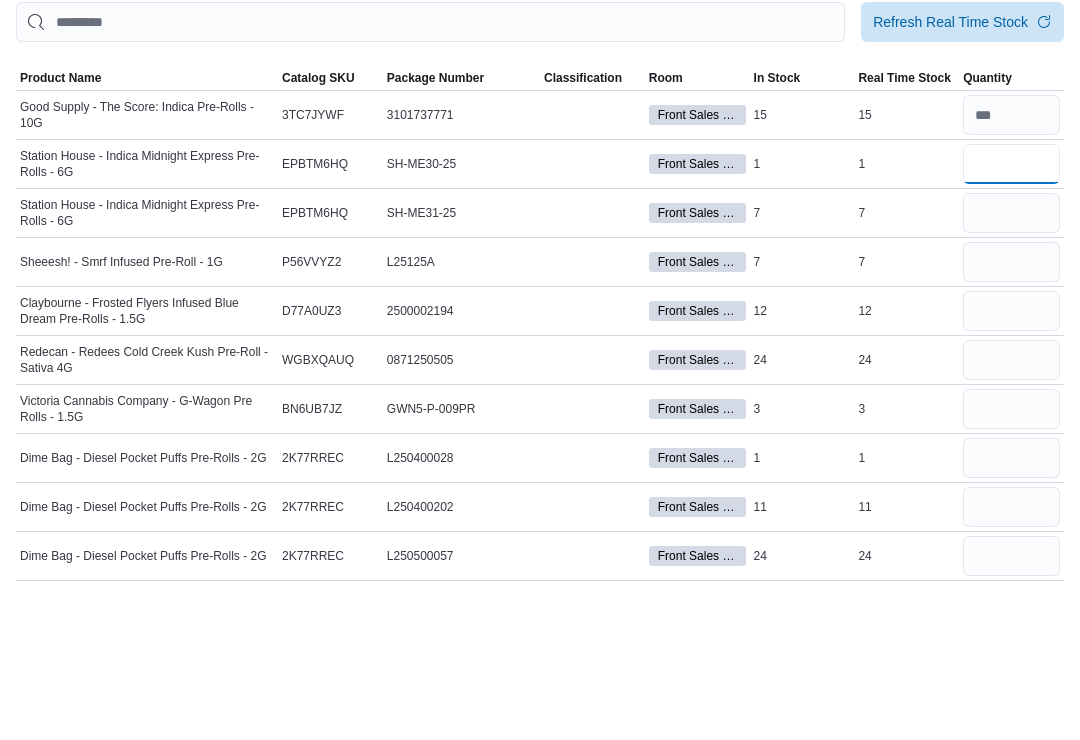 type on "*" 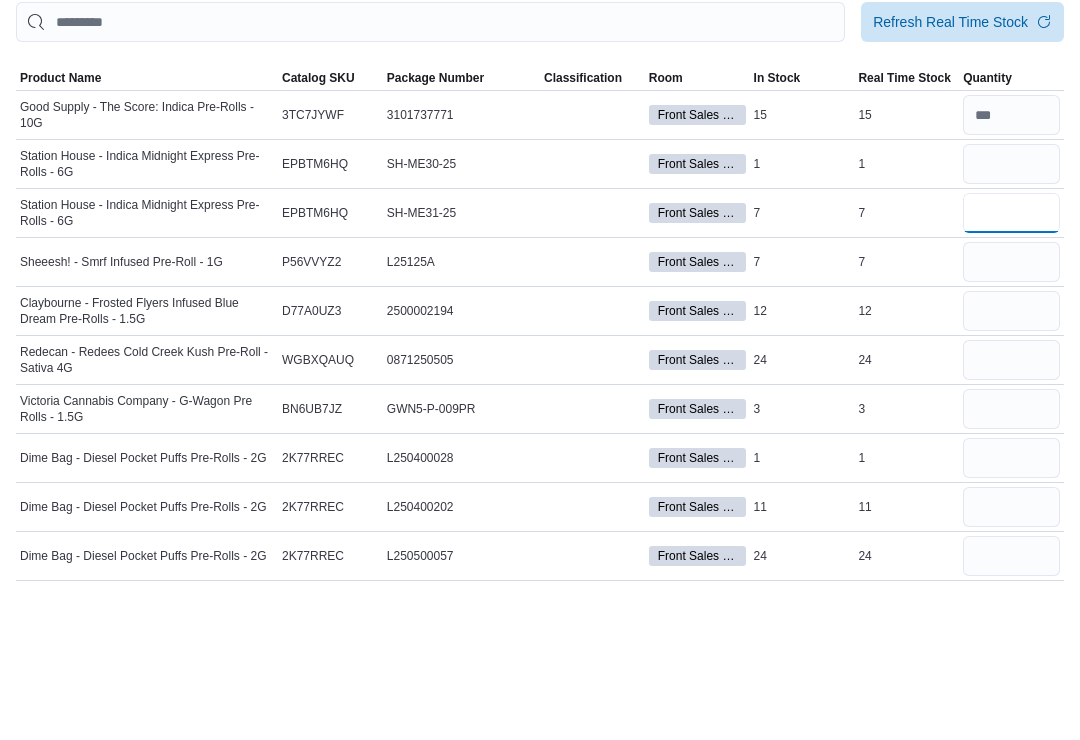 type 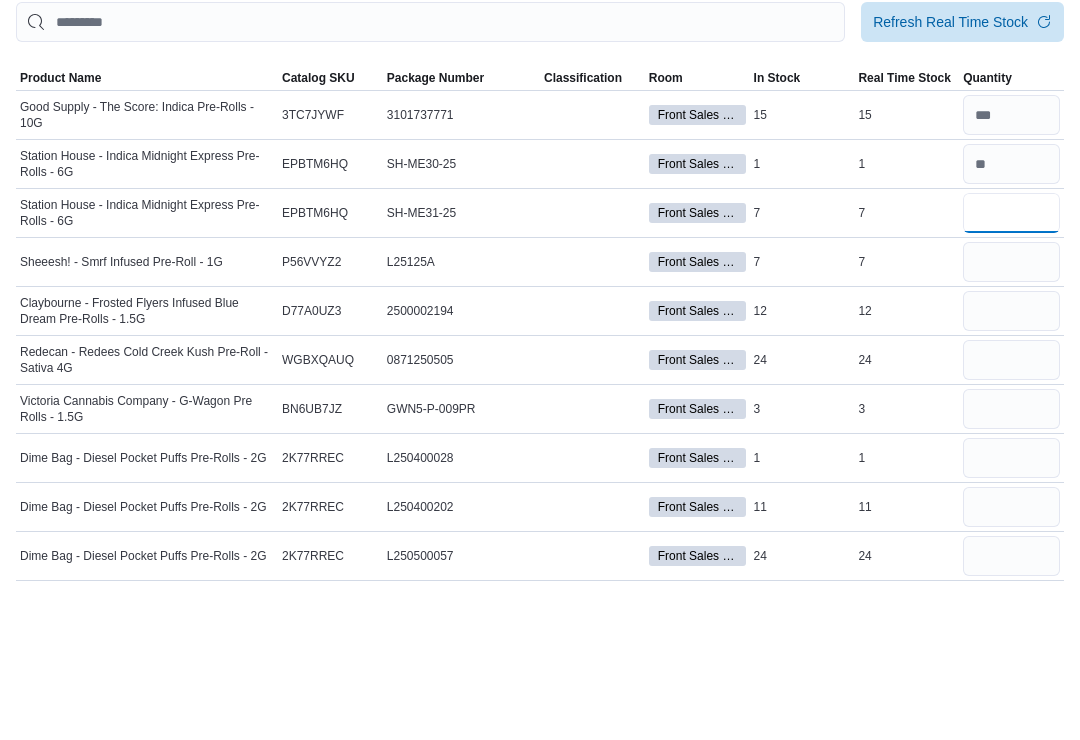 type on "*" 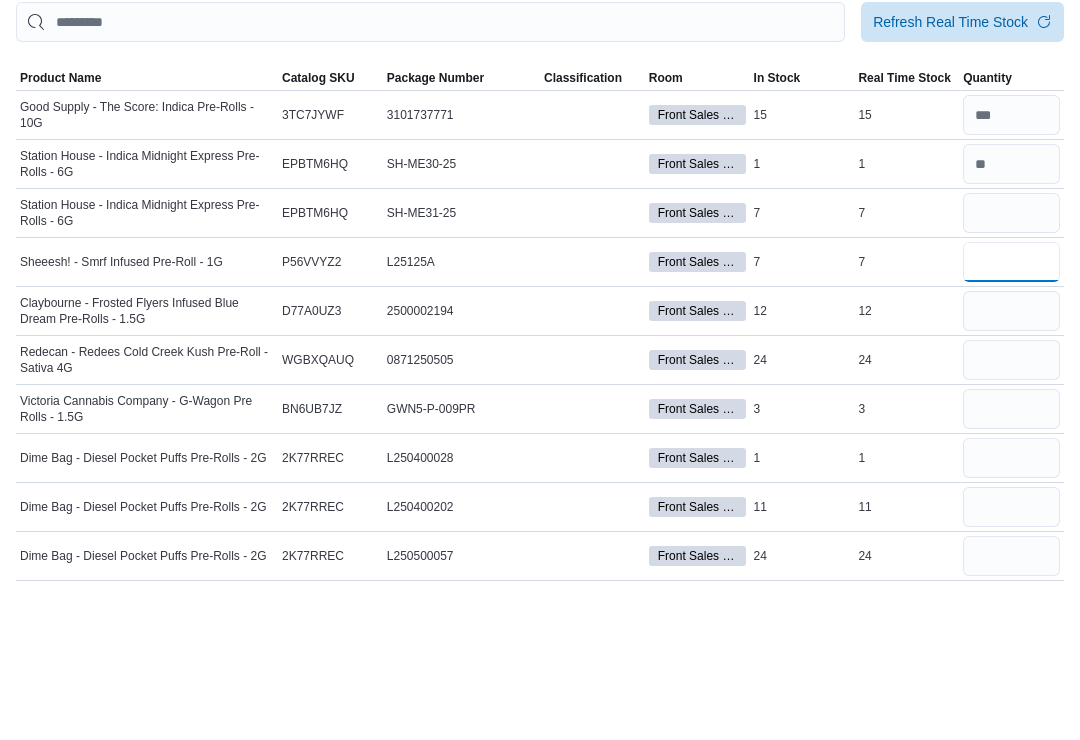 click at bounding box center (1011, 418) 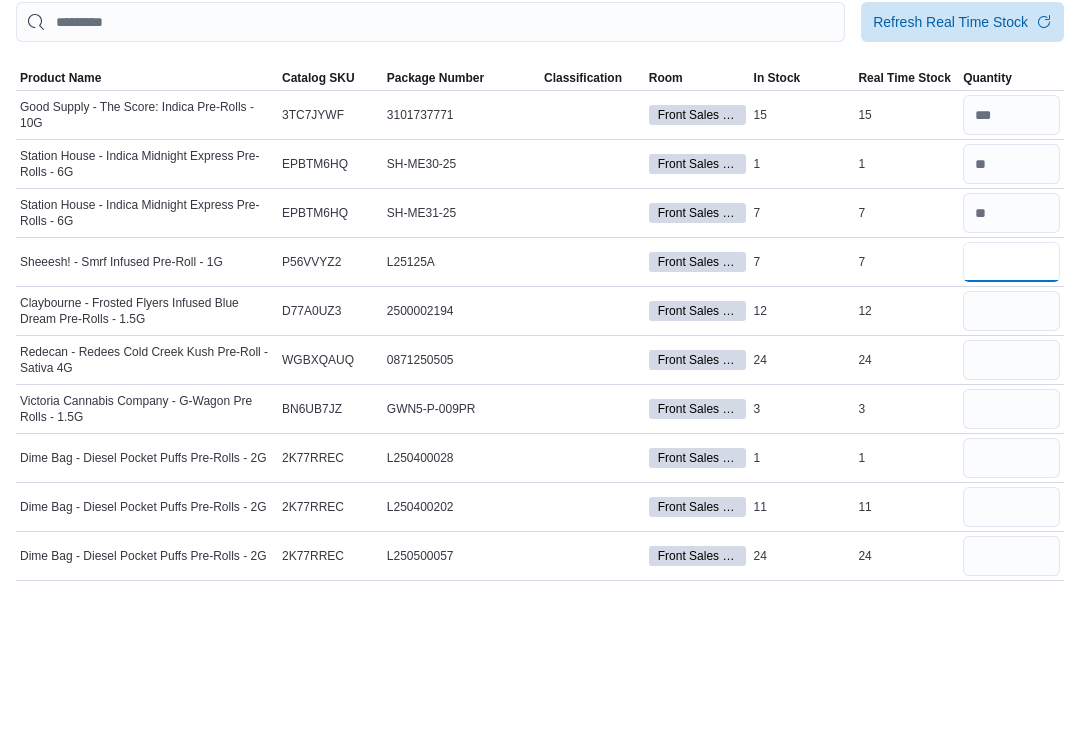 type on "*" 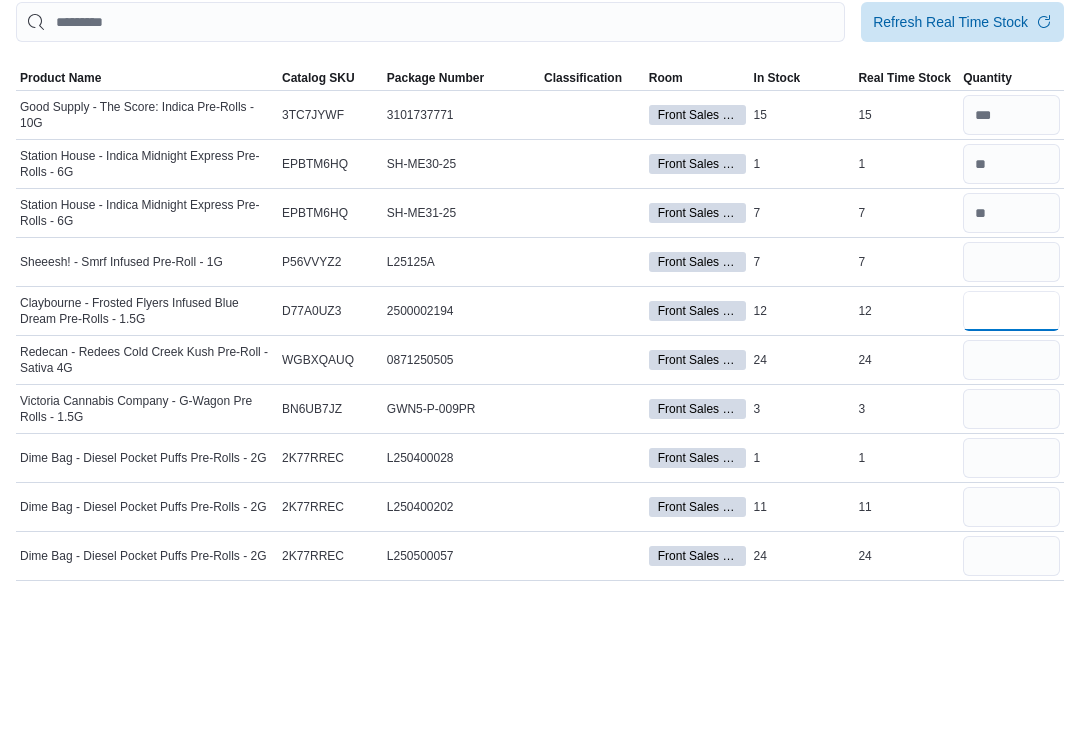 click at bounding box center [1011, 467] 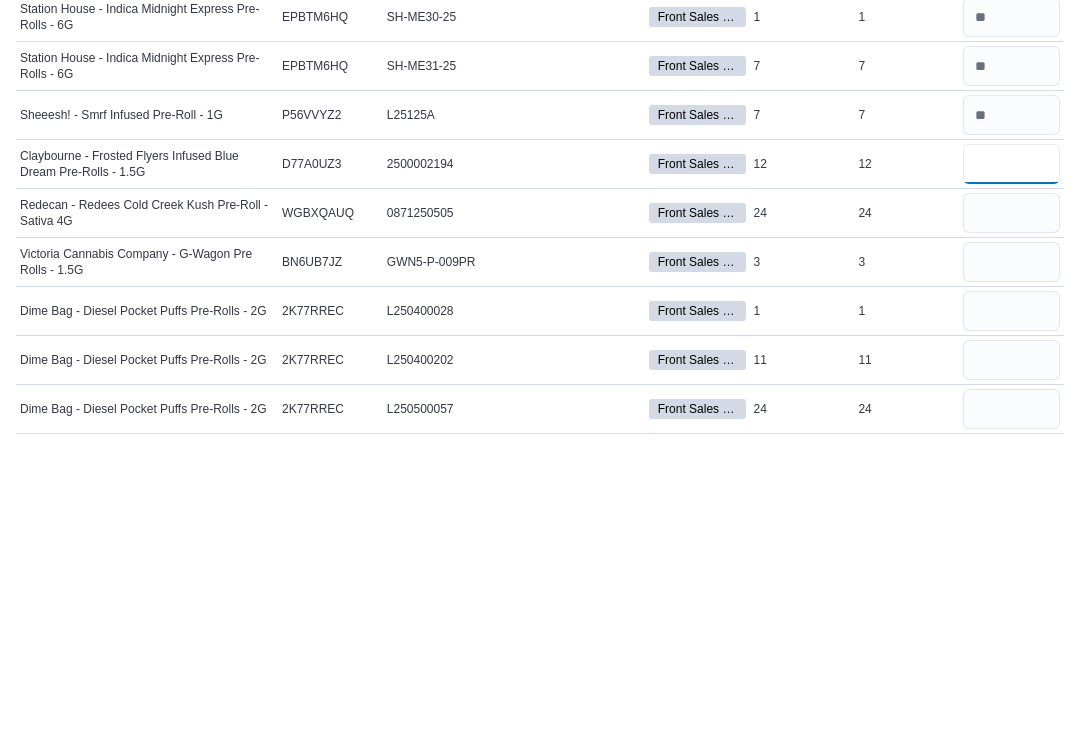 type on "**" 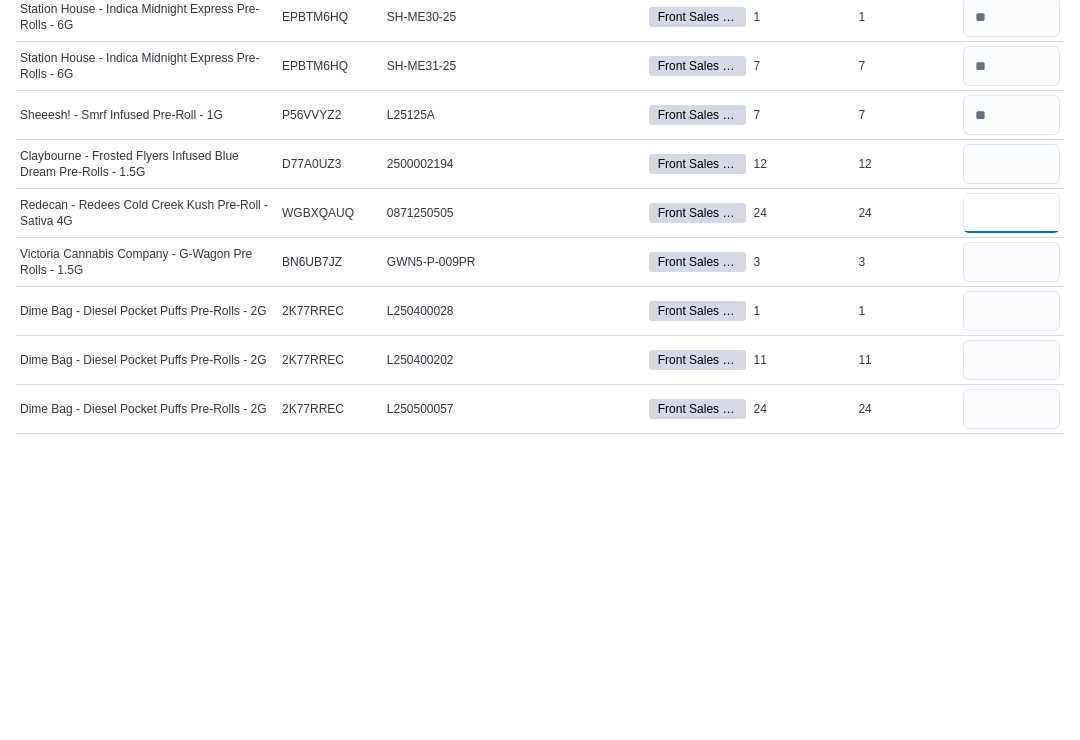click at bounding box center (1011, 516) 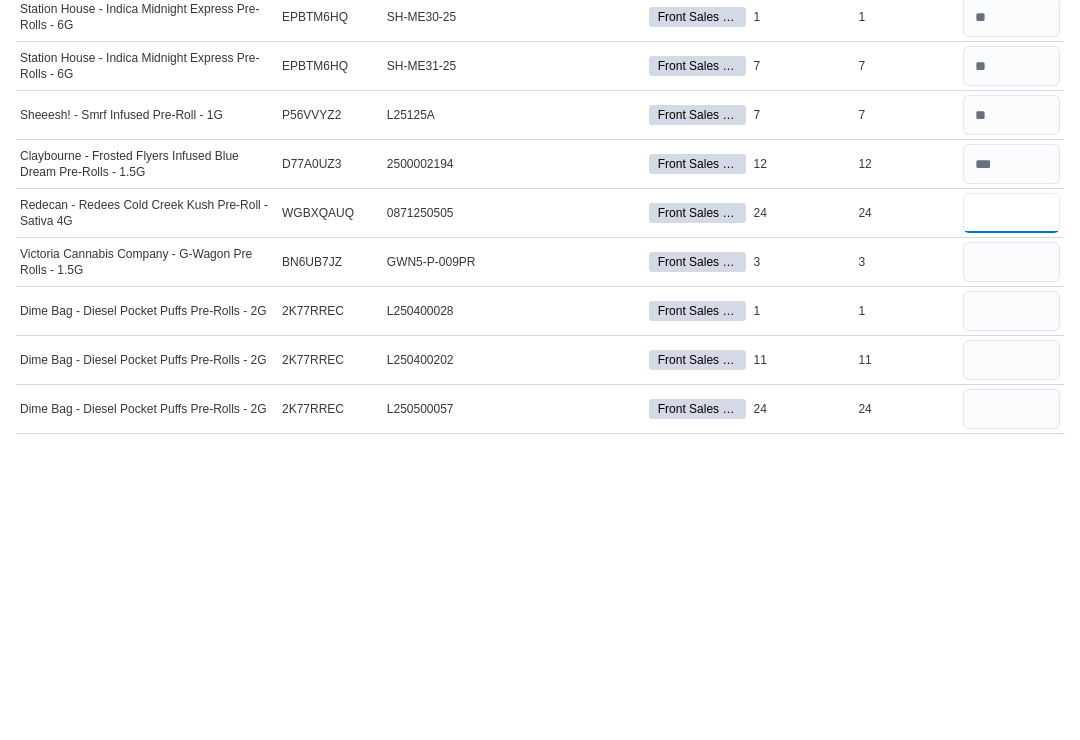 type on "**" 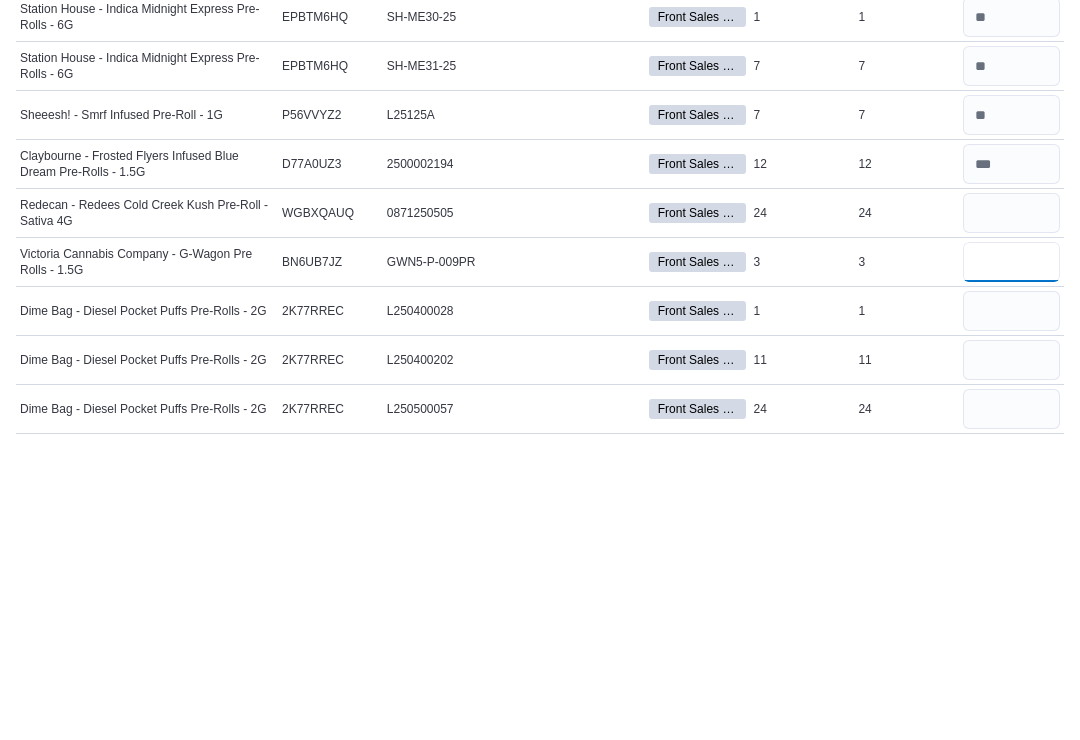 click at bounding box center [1011, 565] 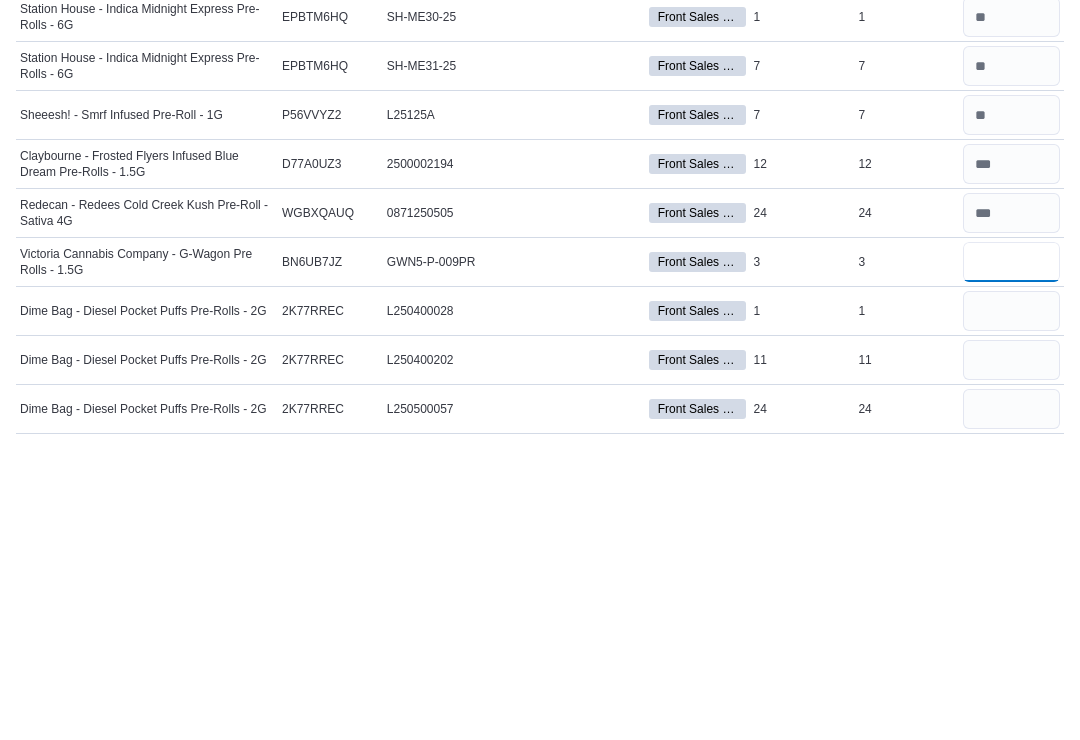 type on "*" 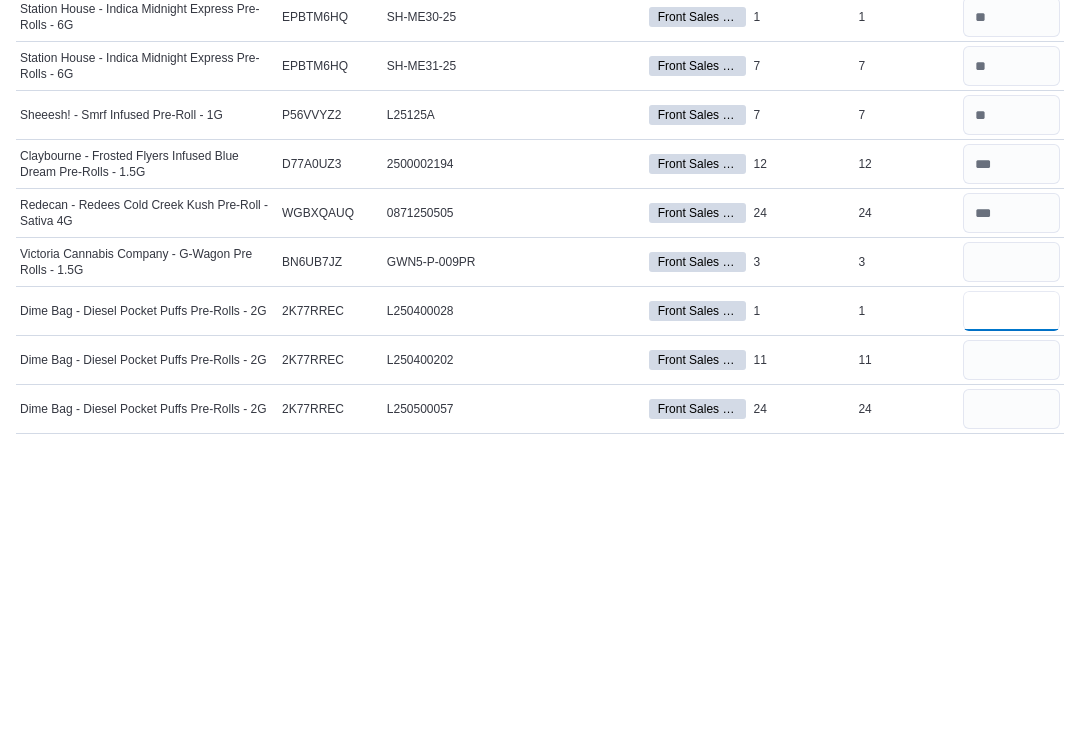 click at bounding box center (1011, 614) 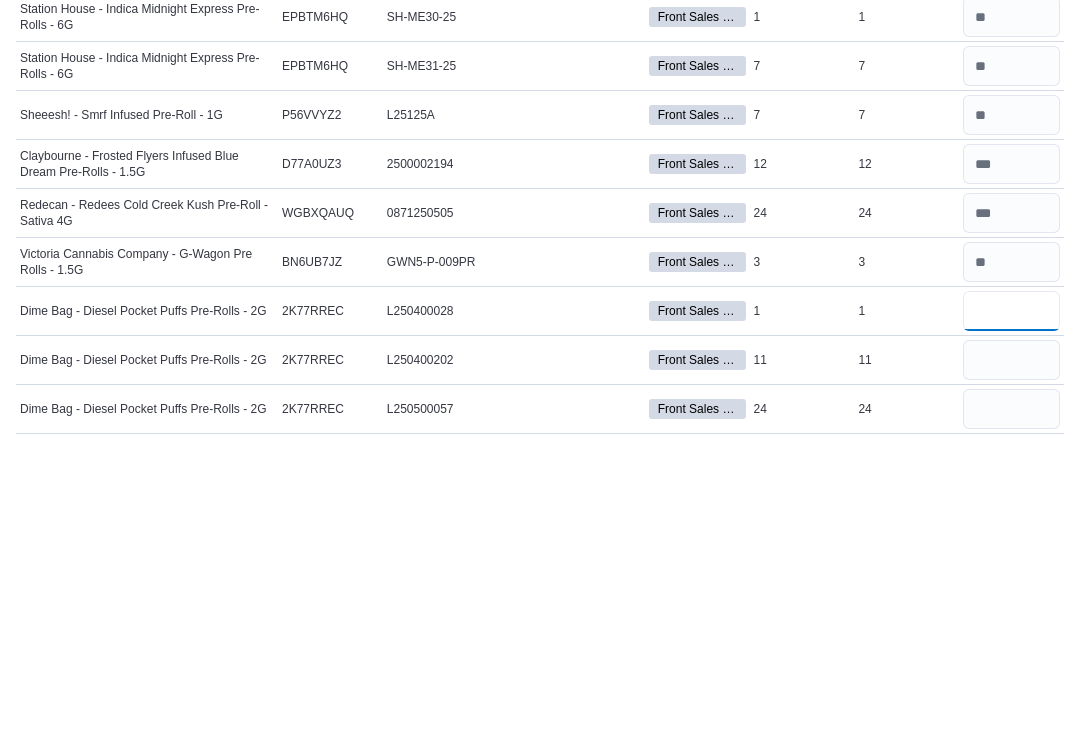 type 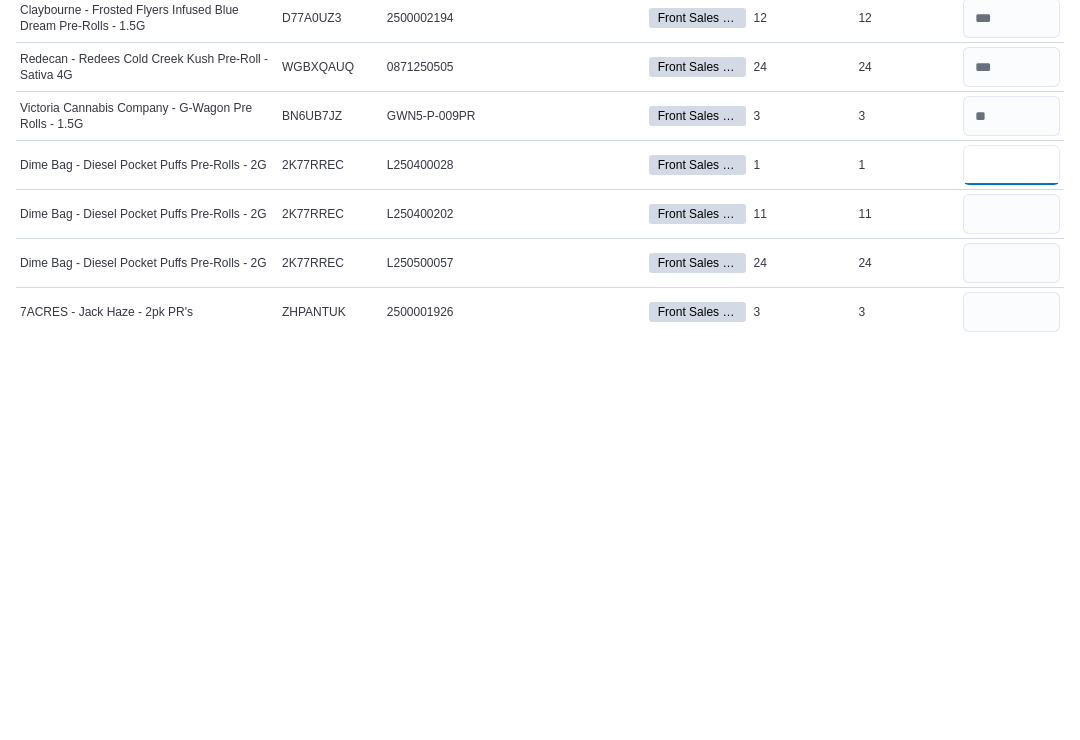 type on "*" 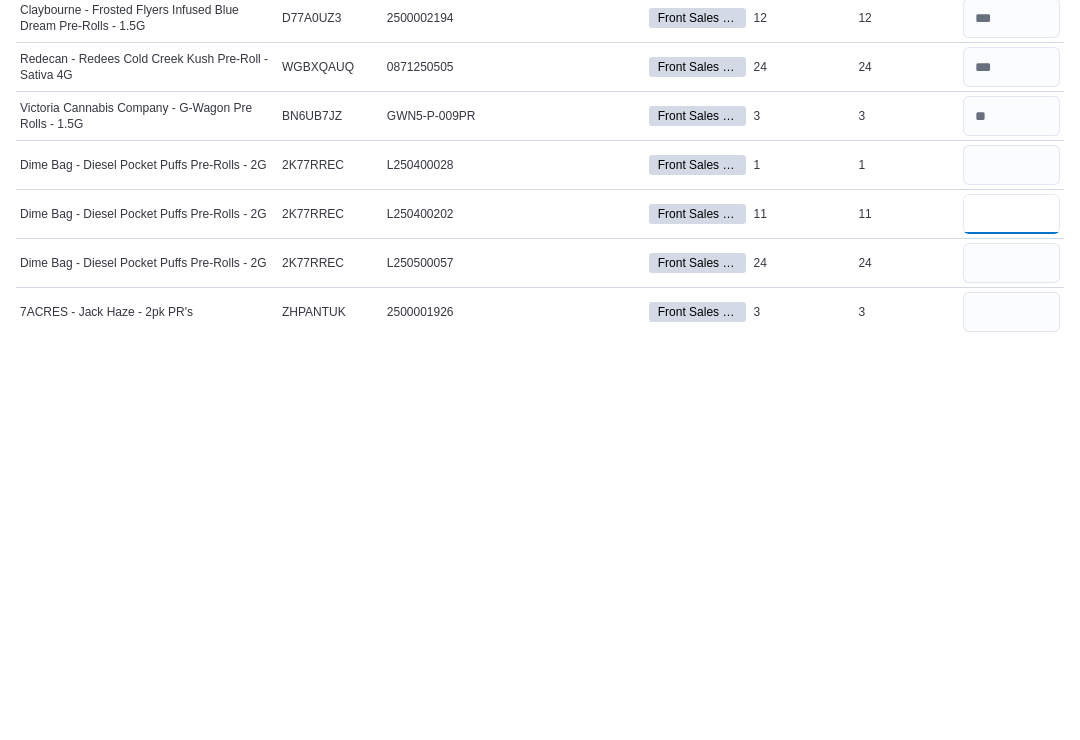 click at bounding box center (1011, 622) 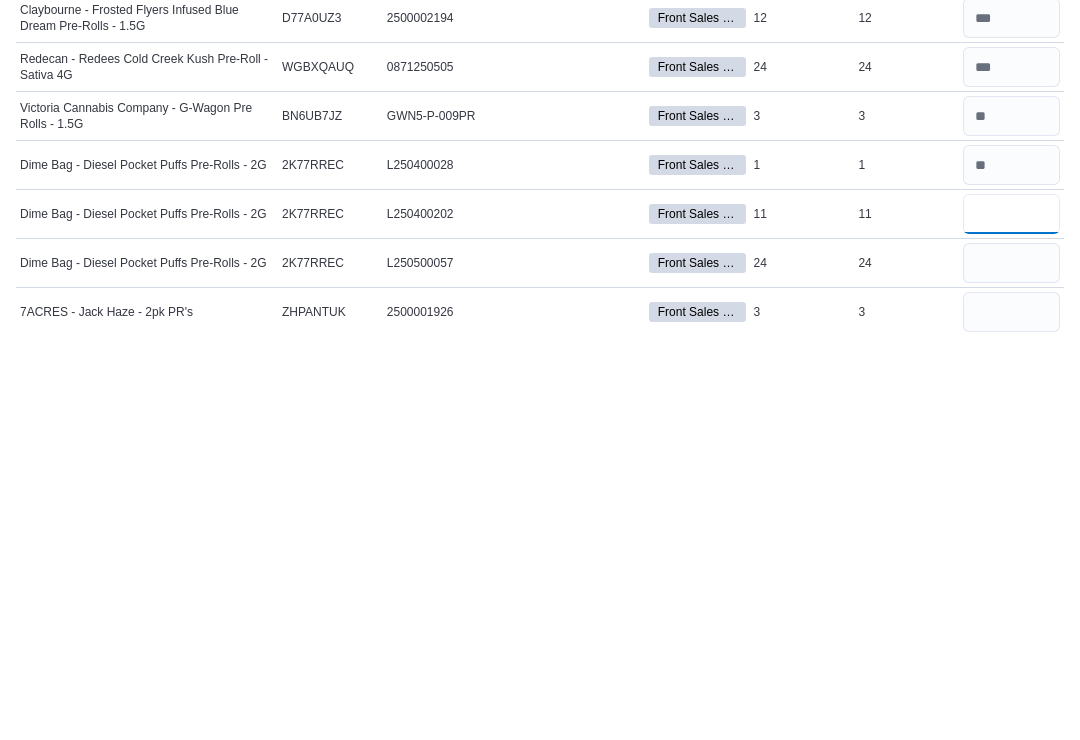 type on "**" 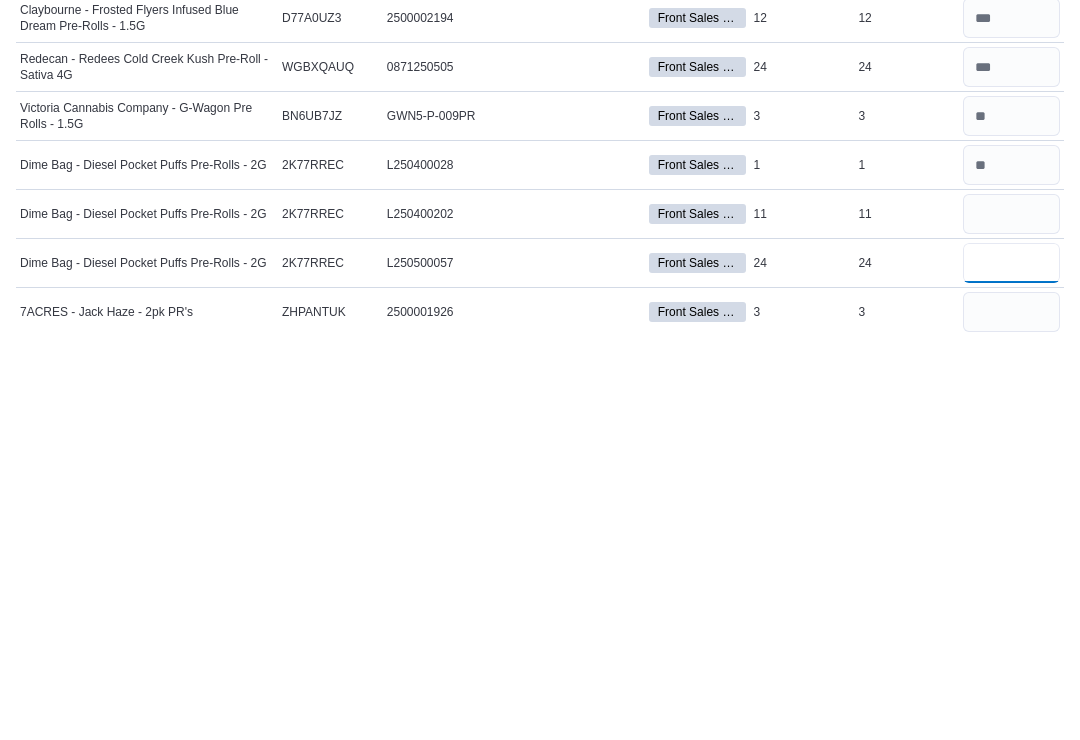 click at bounding box center (1011, 671) 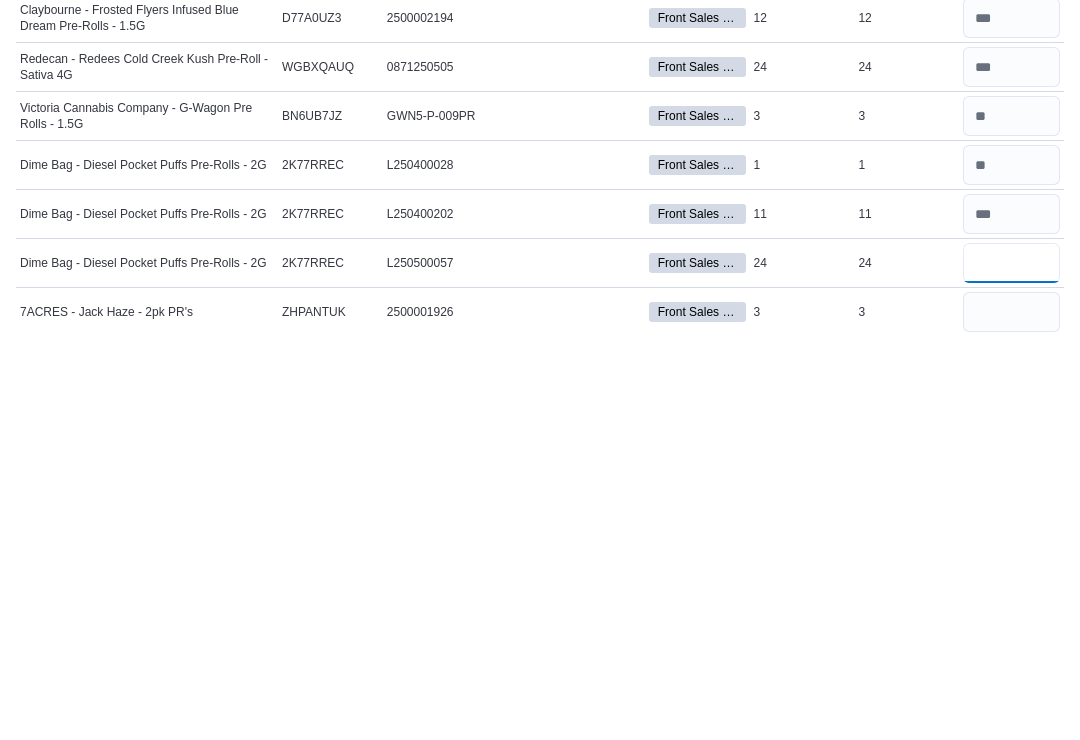 type on "**" 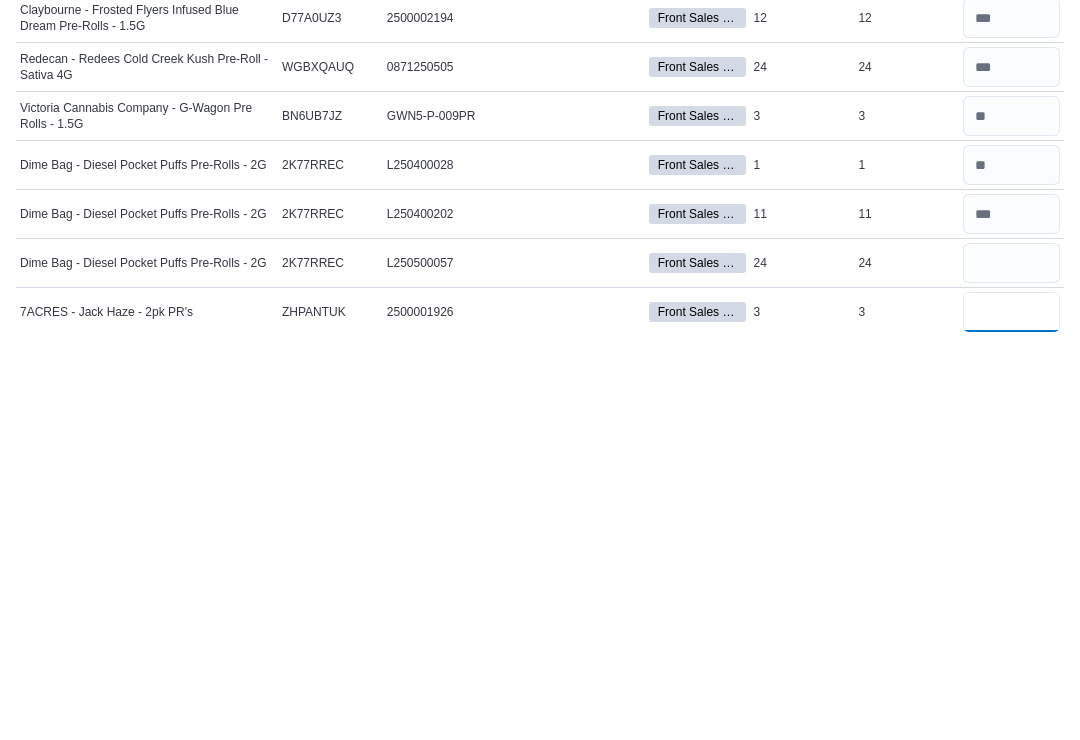 click at bounding box center (1011, 720) 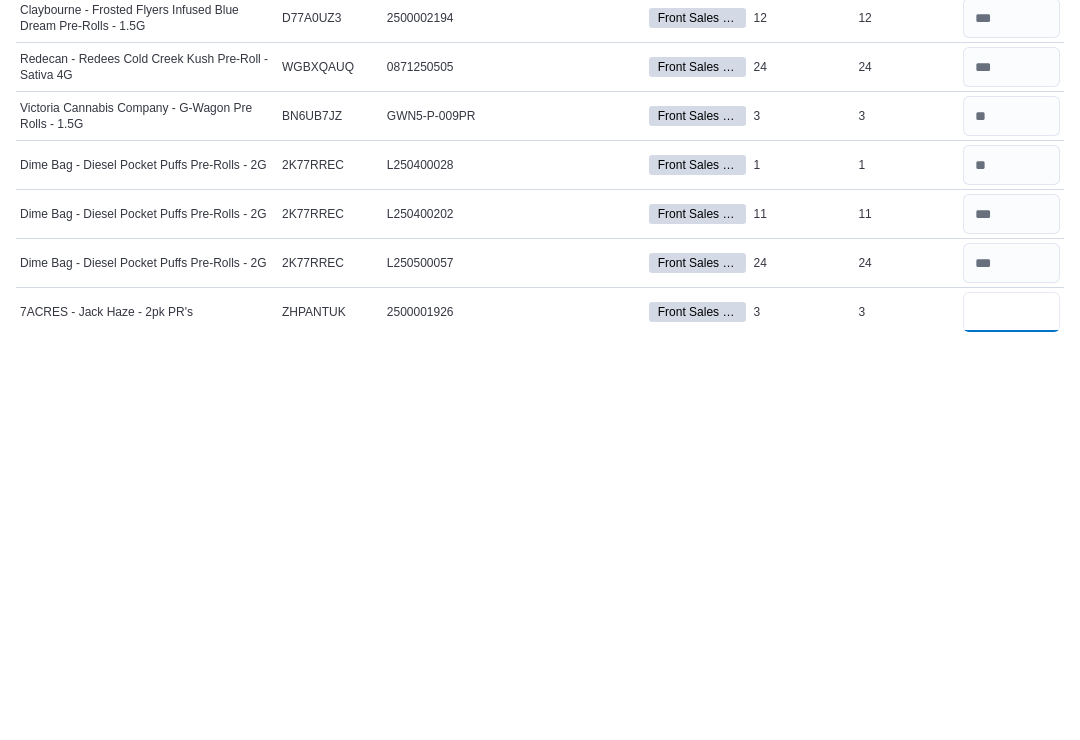 scroll, scrollTop: 188, scrollLeft: 0, axis: vertical 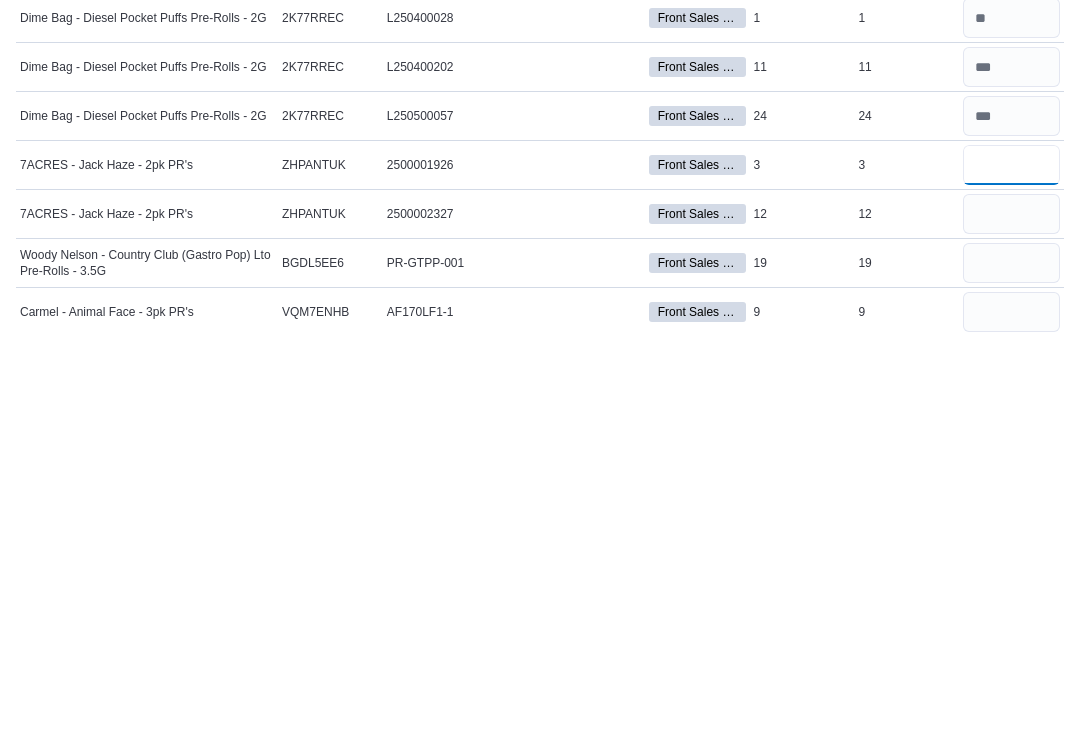 type on "*" 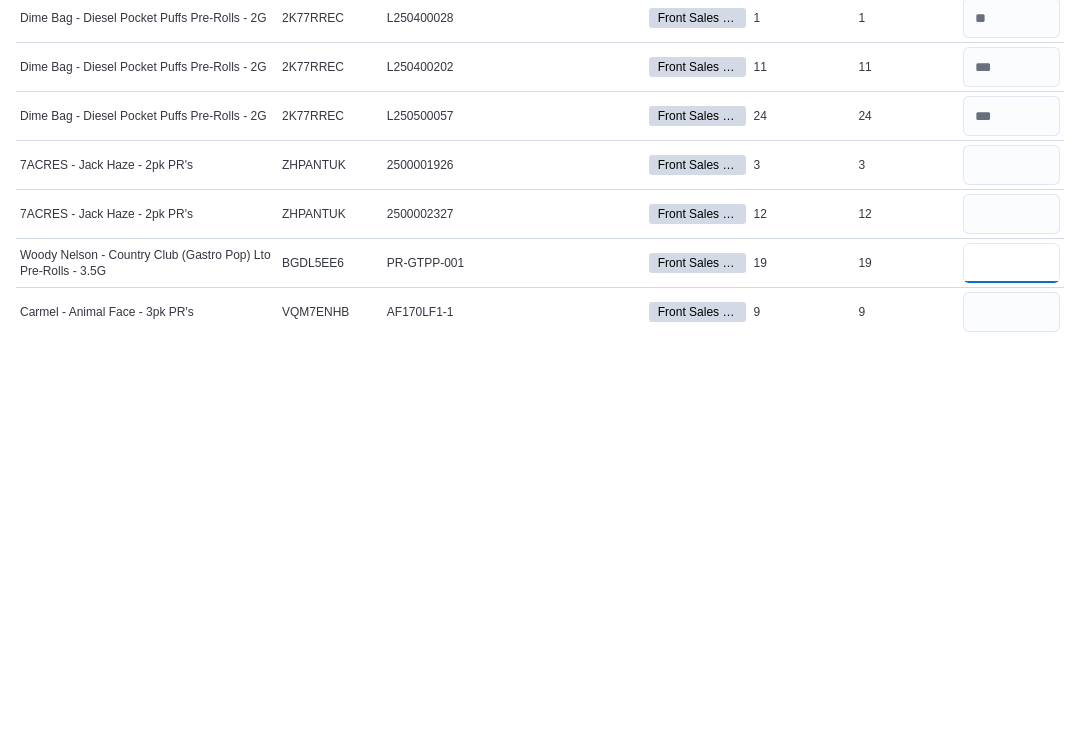 click at bounding box center (1011, 671) 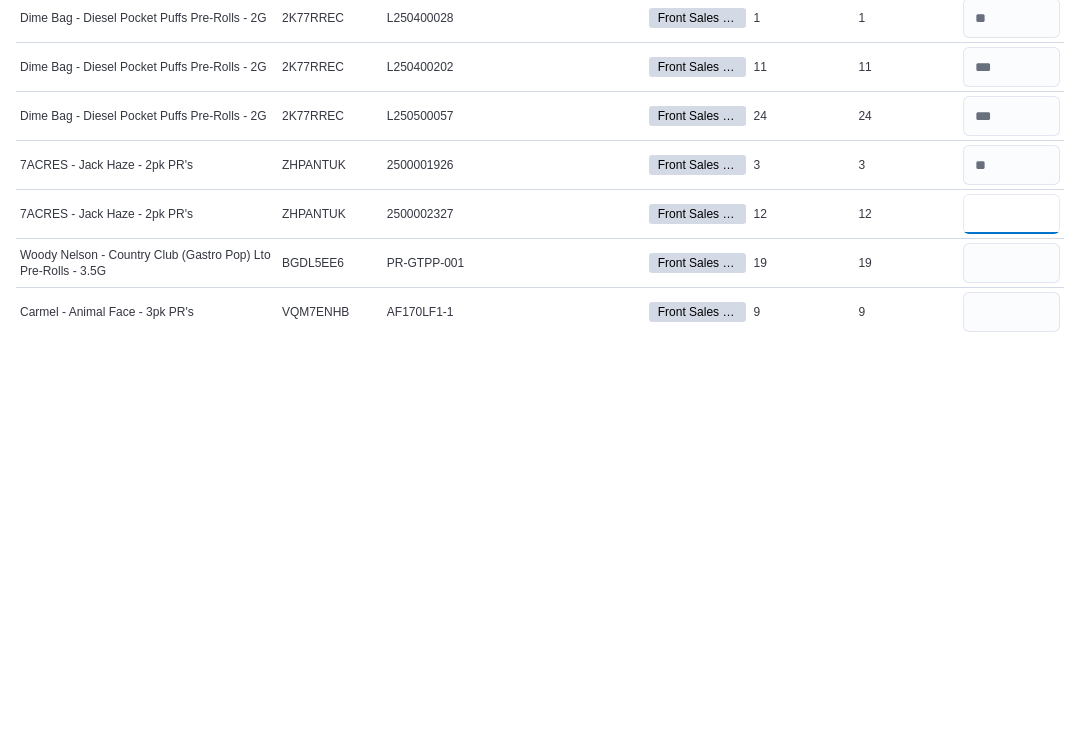 click at bounding box center [1011, 622] 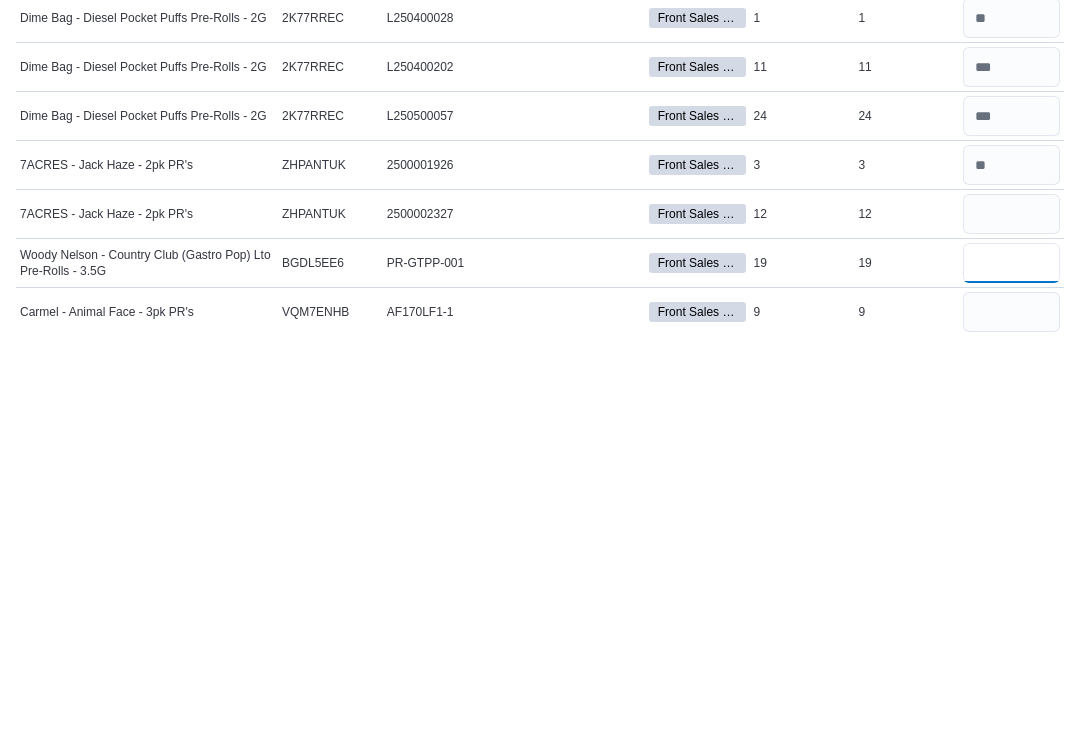 click at bounding box center [1011, 671] 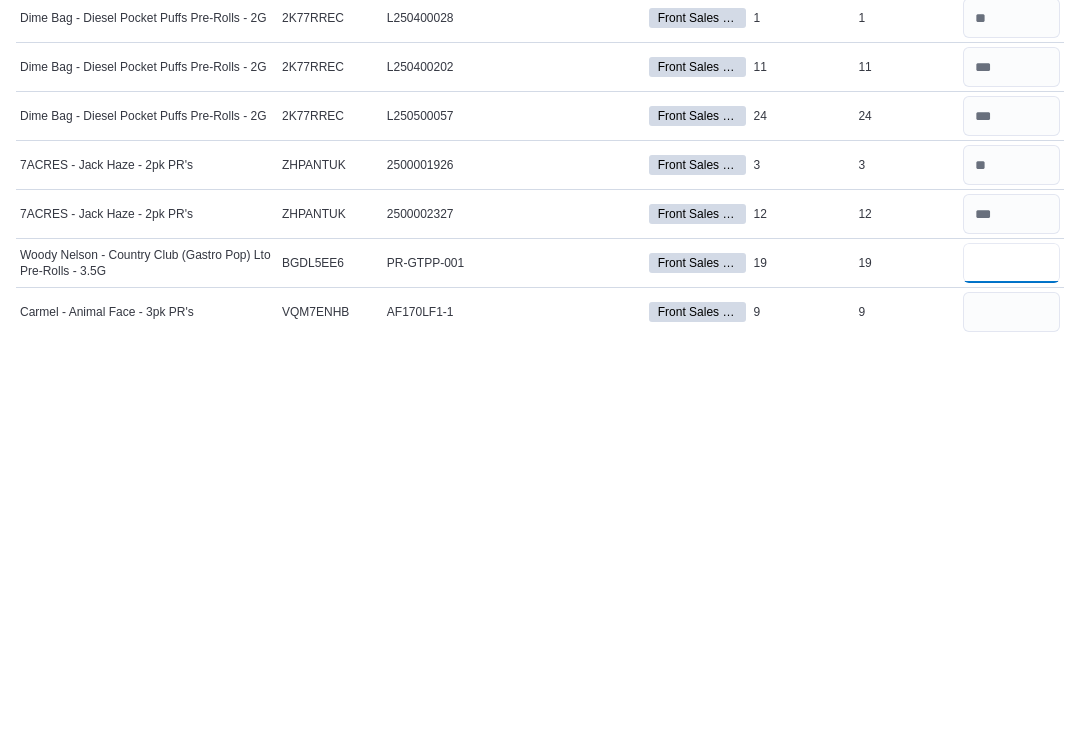click on "**" at bounding box center (1011, 671) 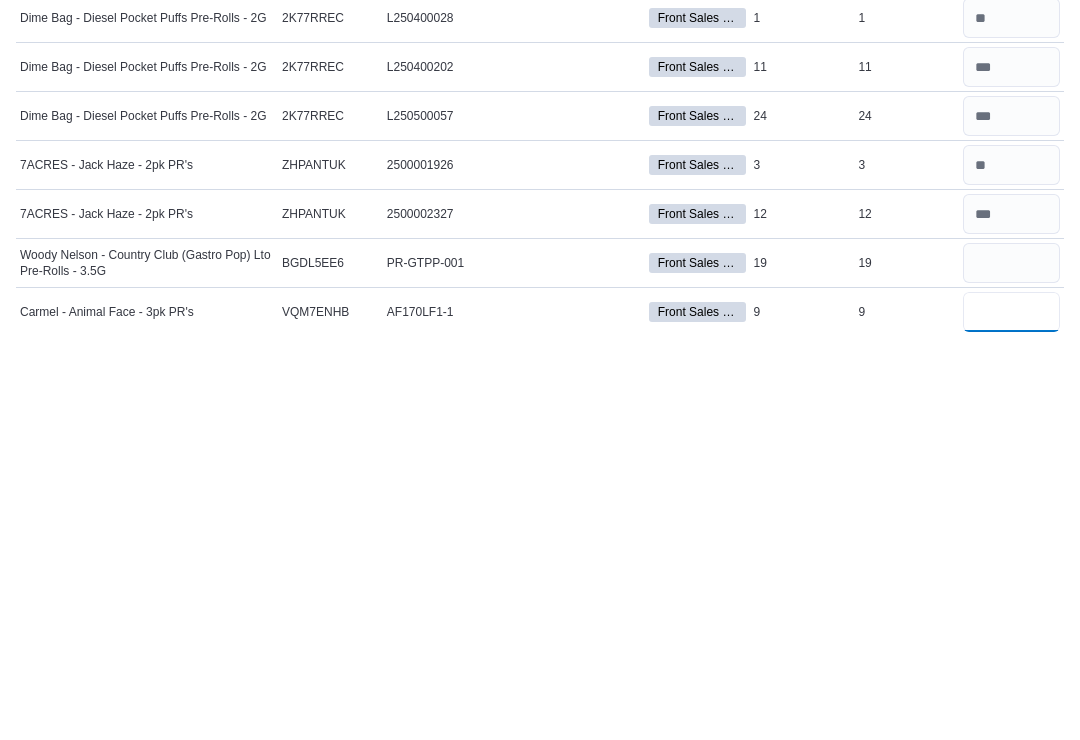 click at bounding box center [1011, 720] 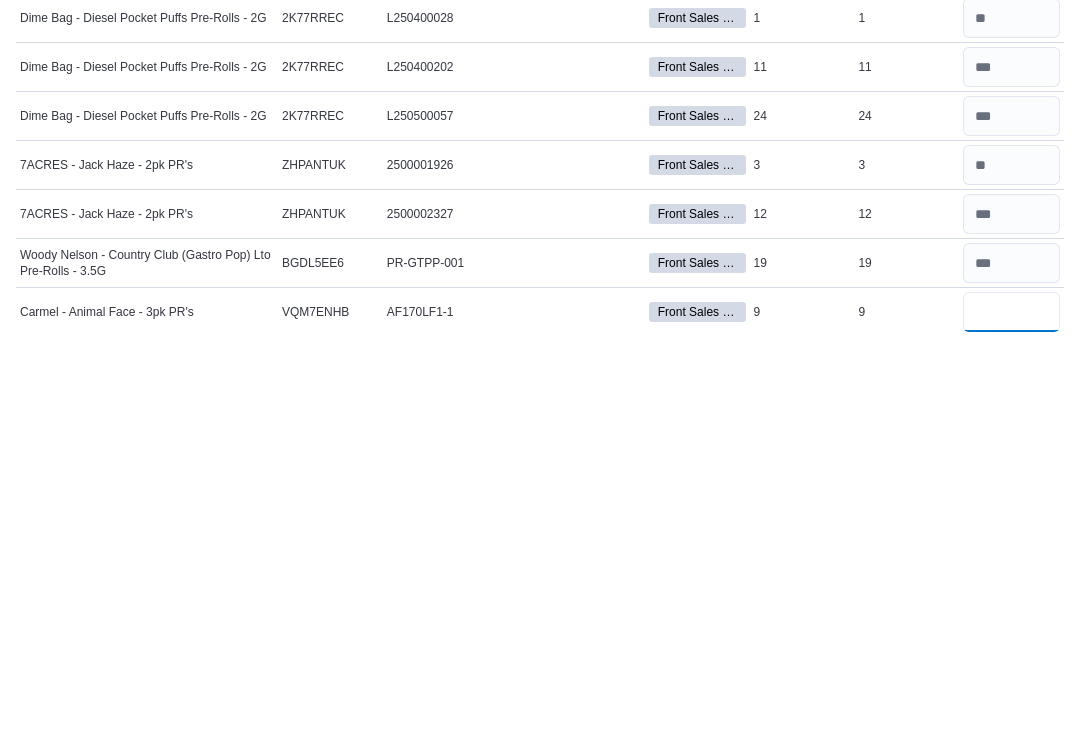 scroll, scrollTop: 335, scrollLeft: 0, axis: vertical 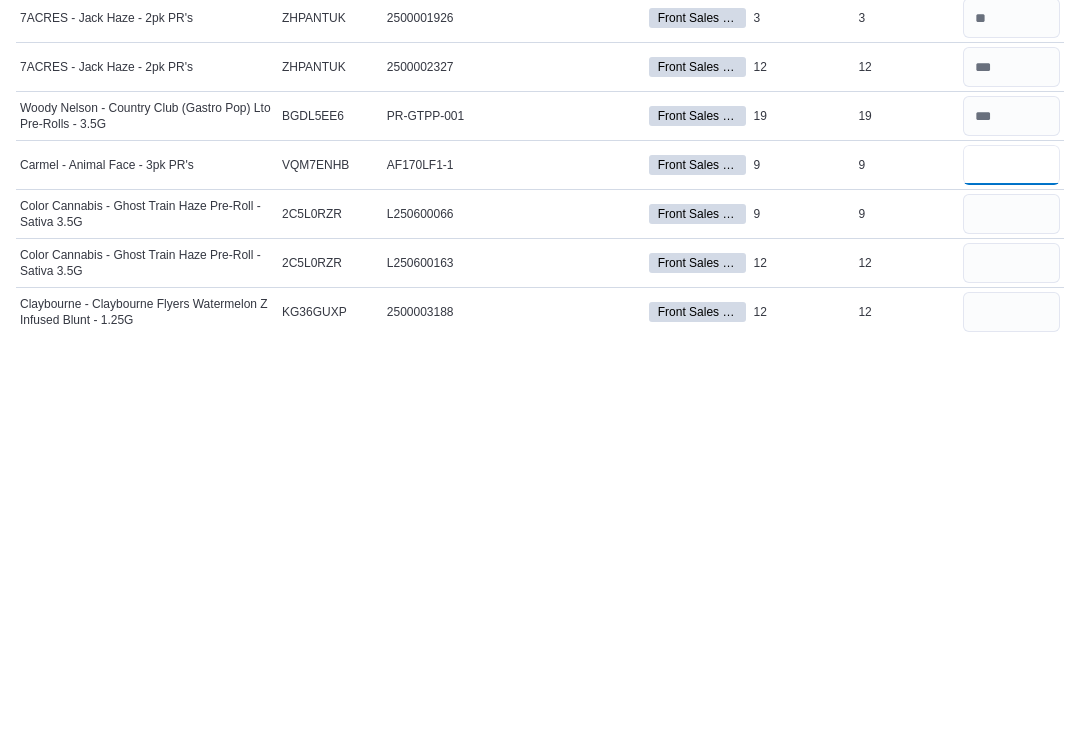 type on "*" 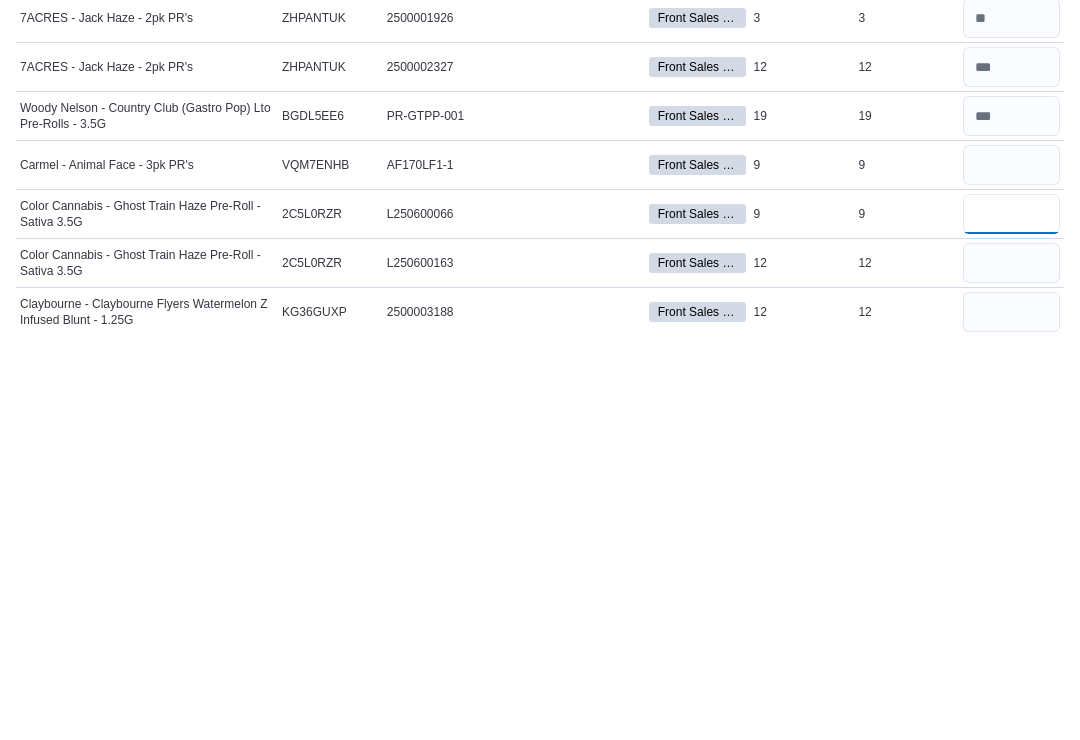 click at bounding box center (1011, 622) 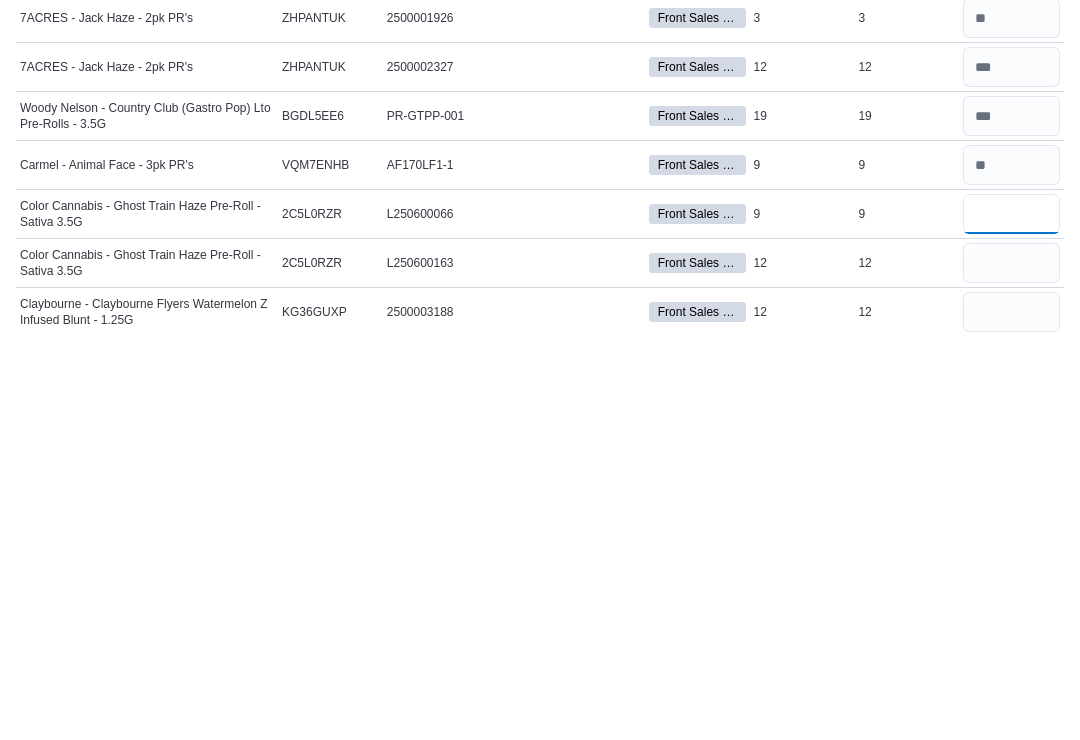 type on "*" 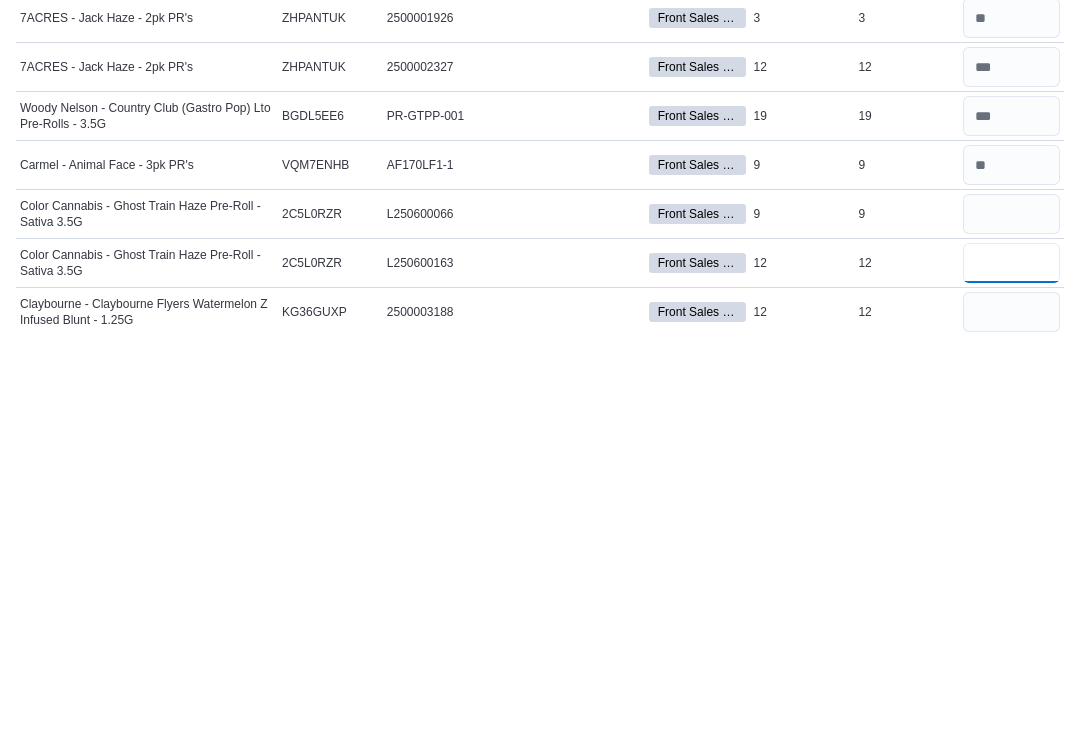 type 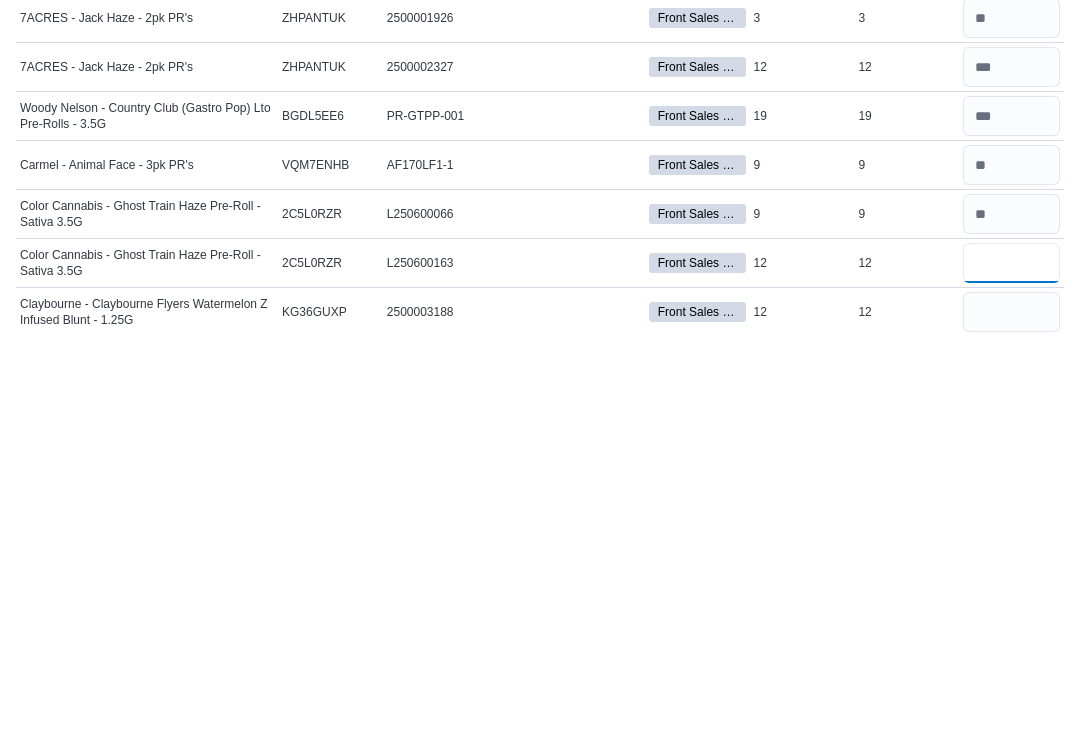 scroll, scrollTop: 433, scrollLeft: 0, axis: vertical 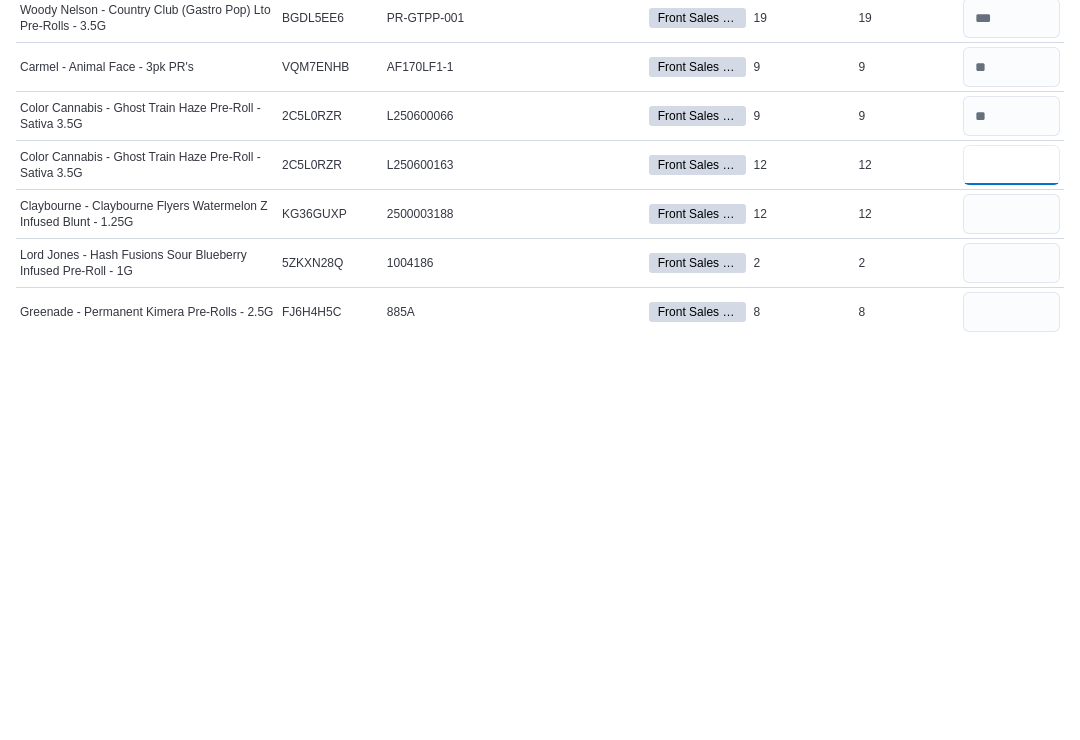 type on "**" 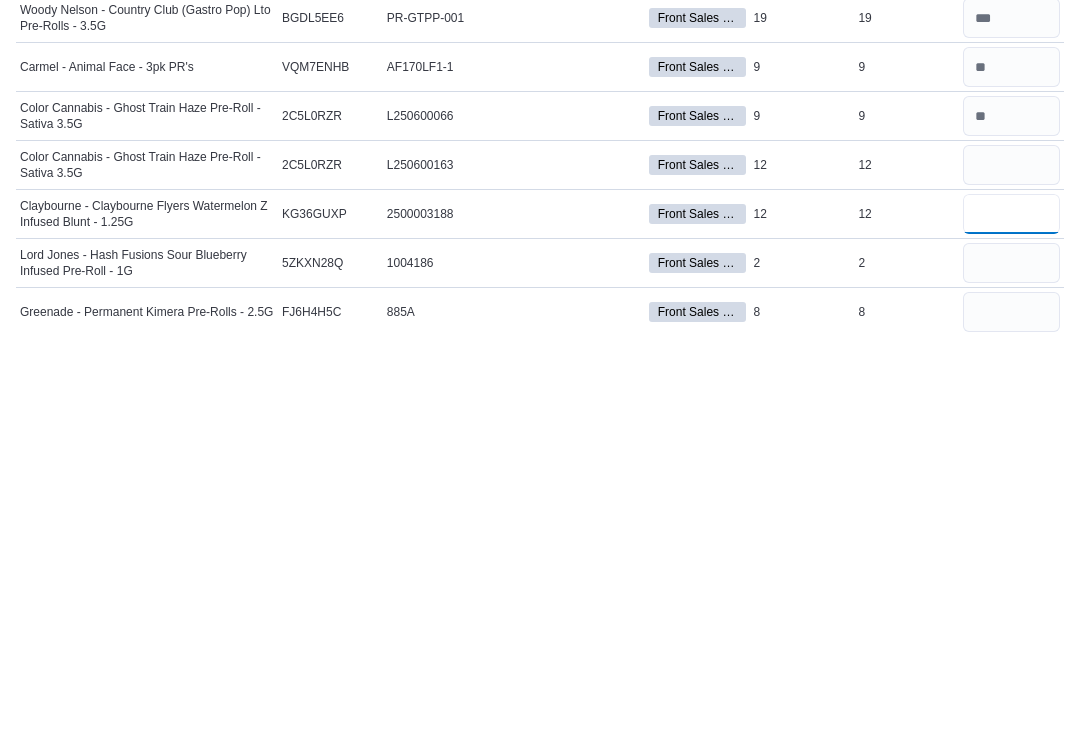 click at bounding box center (1011, 622) 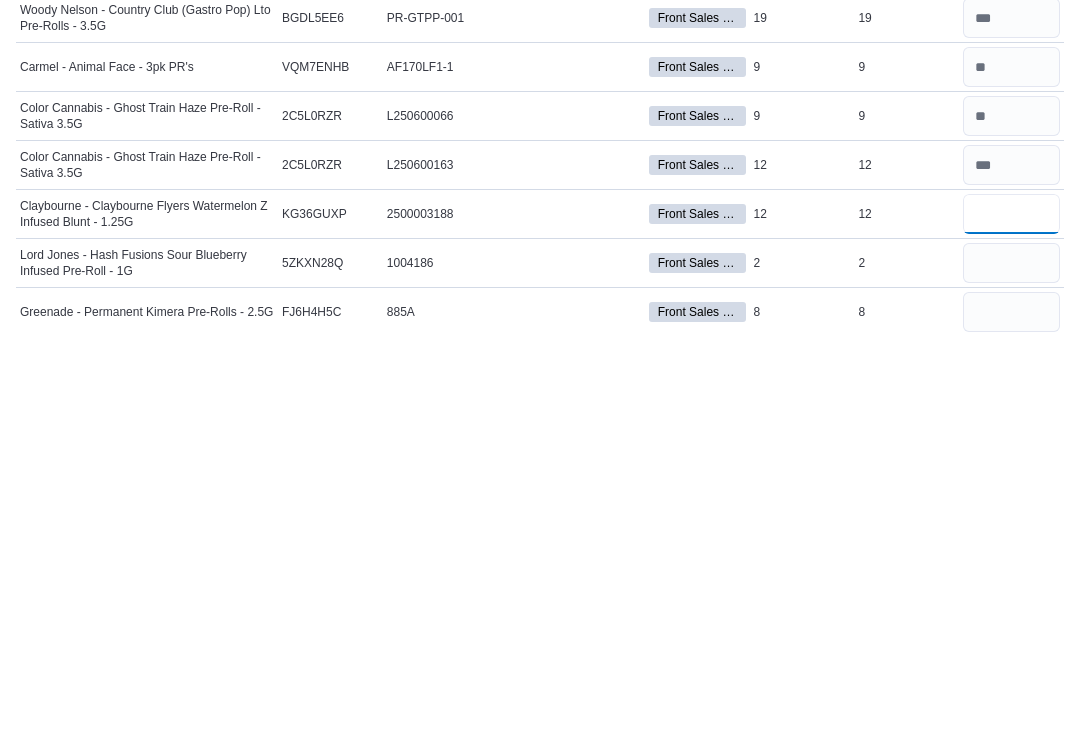 type on "**" 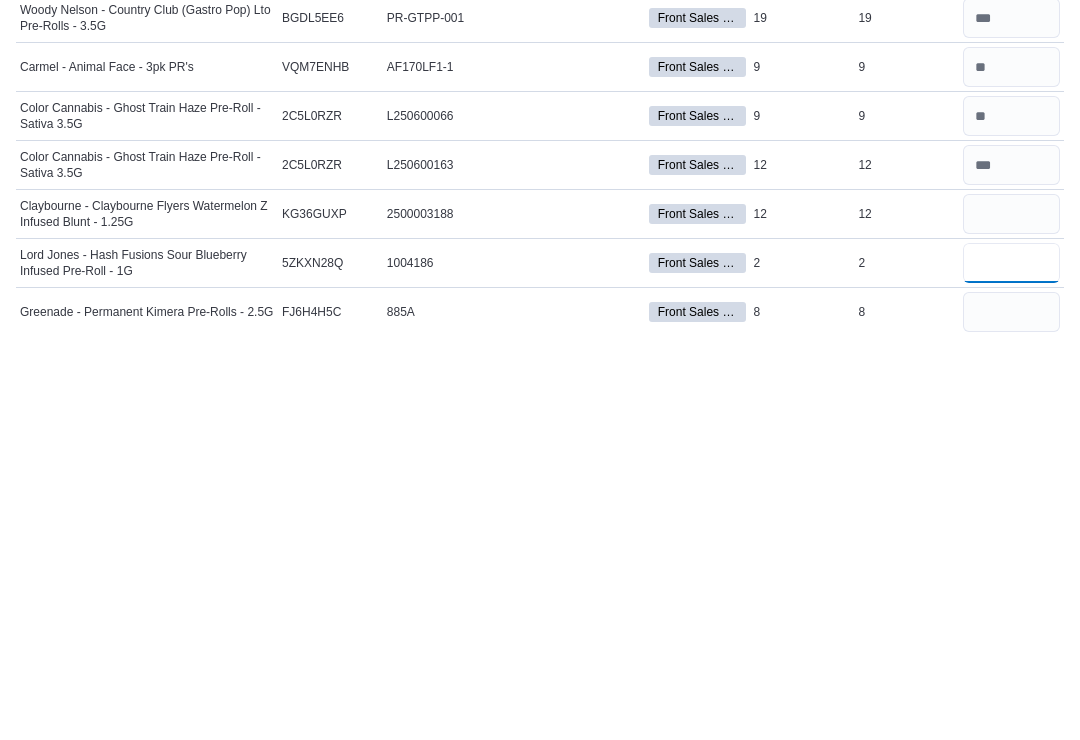 click at bounding box center (1011, 671) 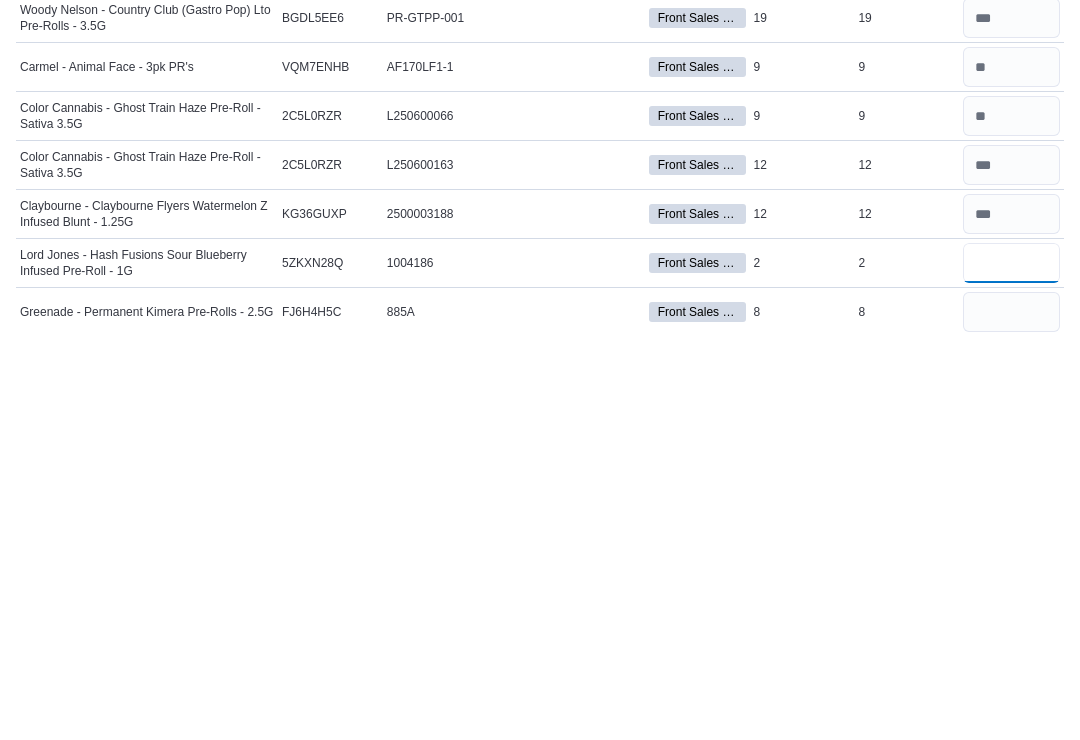 type on "*" 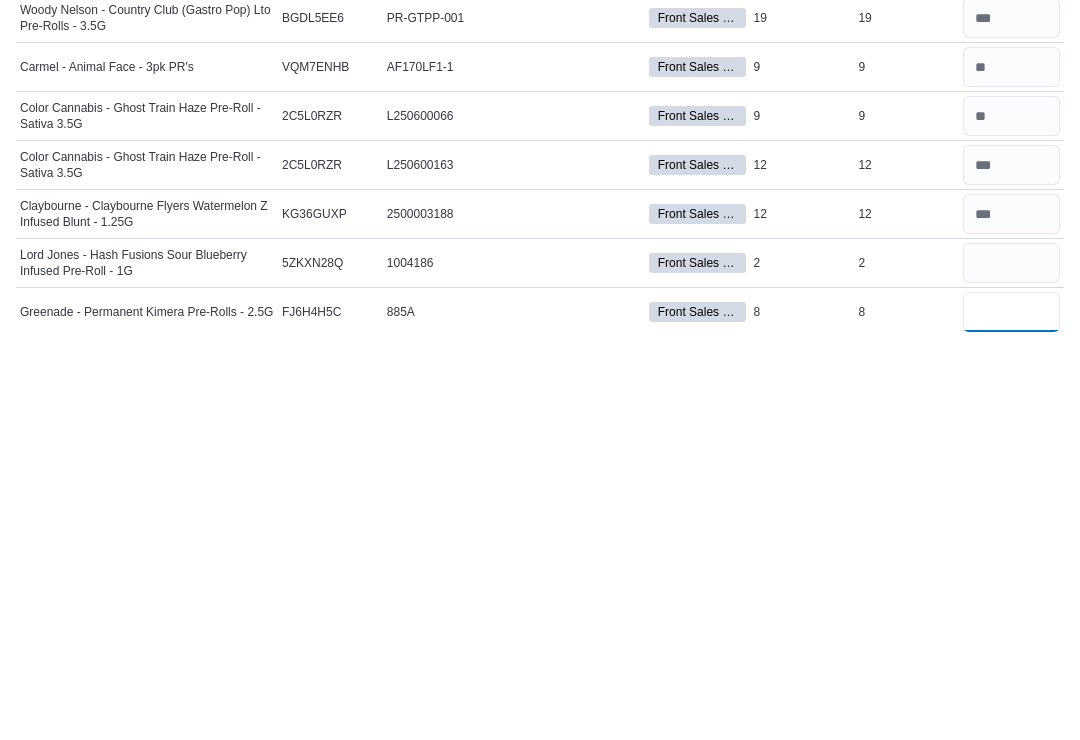 click at bounding box center (1011, 720) 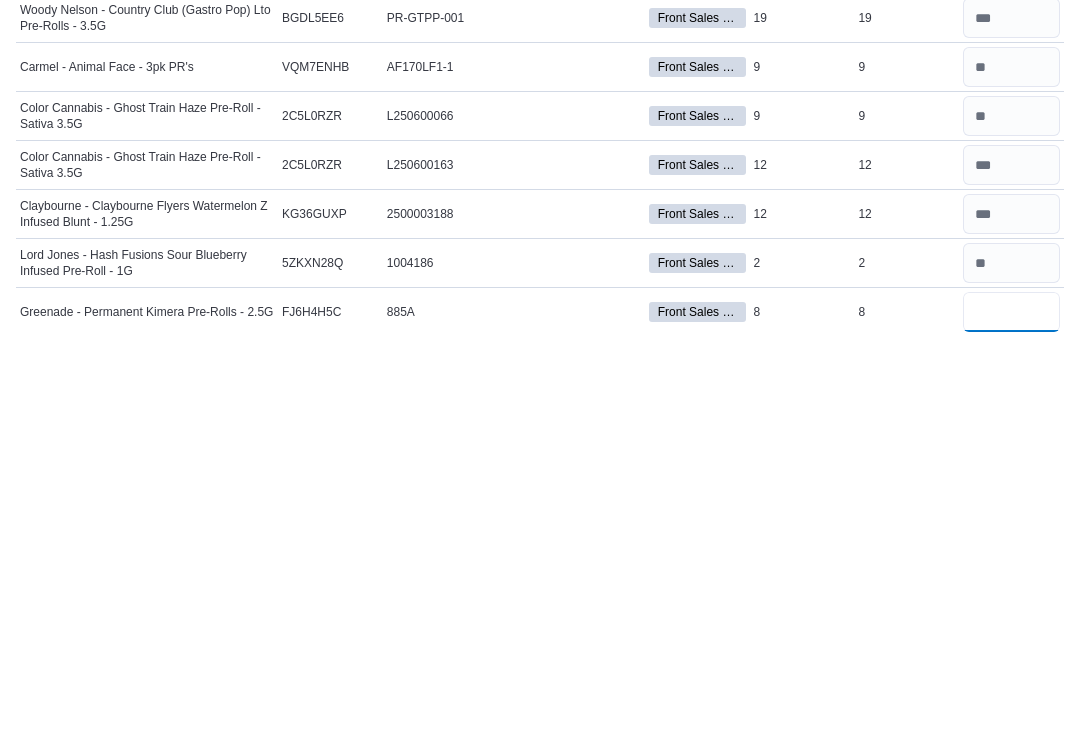 scroll, scrollTop: 580, scrollLeft: 0, axis: vertical 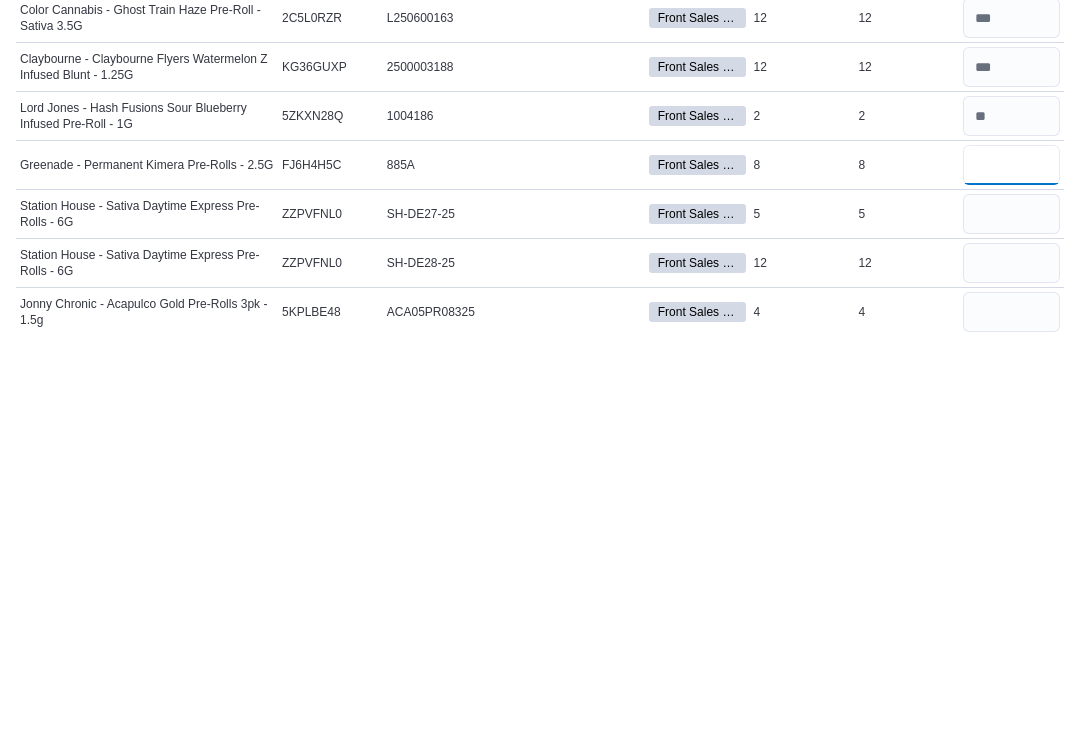 type on "*" 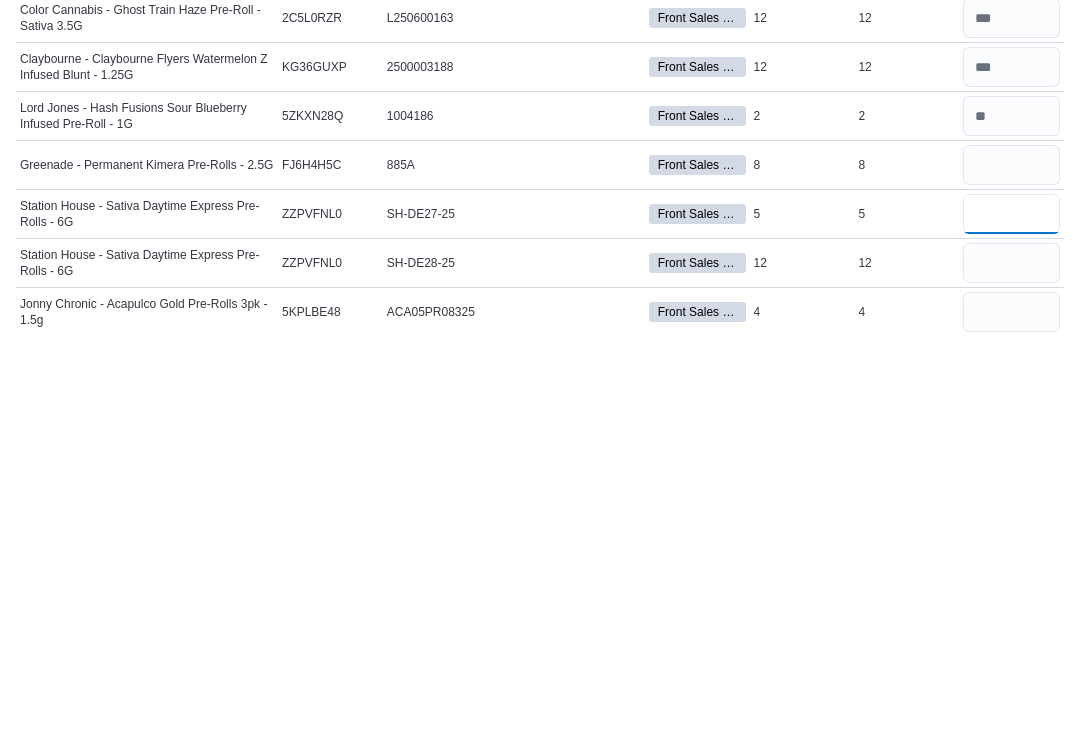 click at bounding box center [1011, 622] 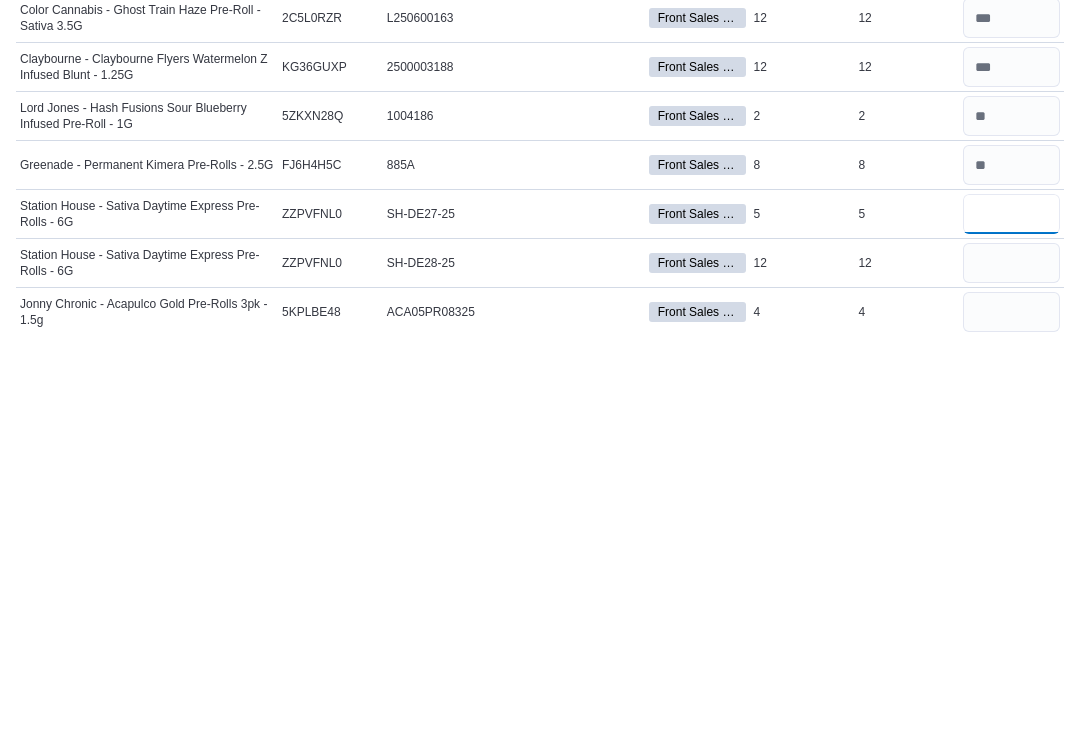 type on "*" 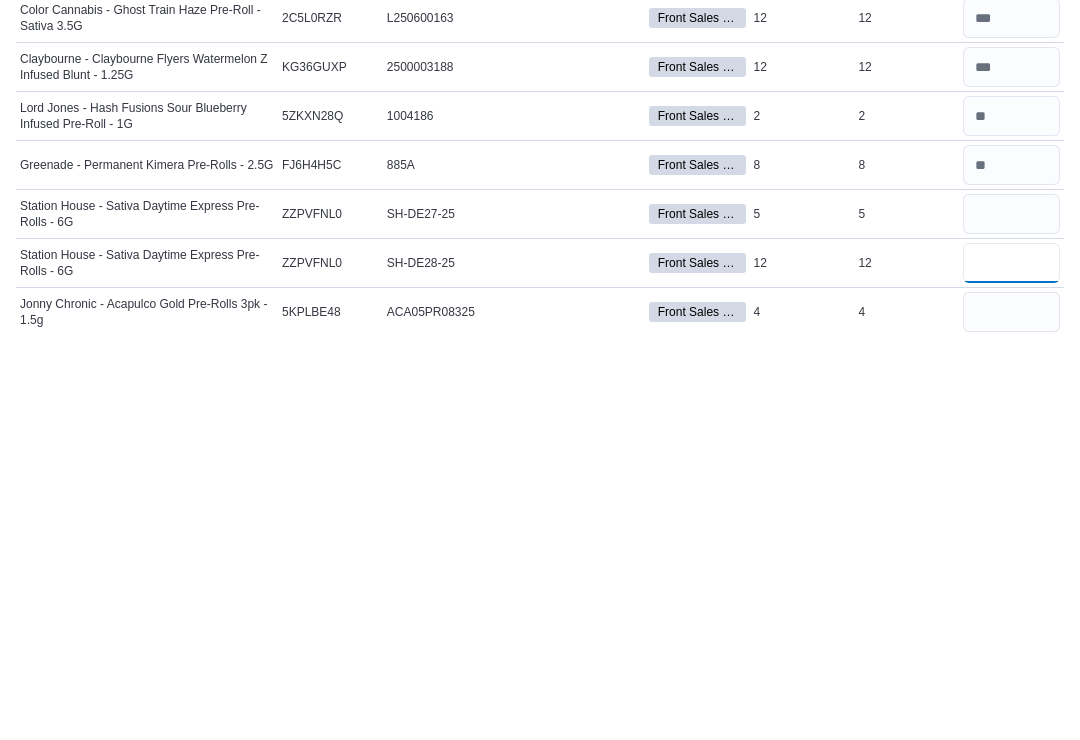 type 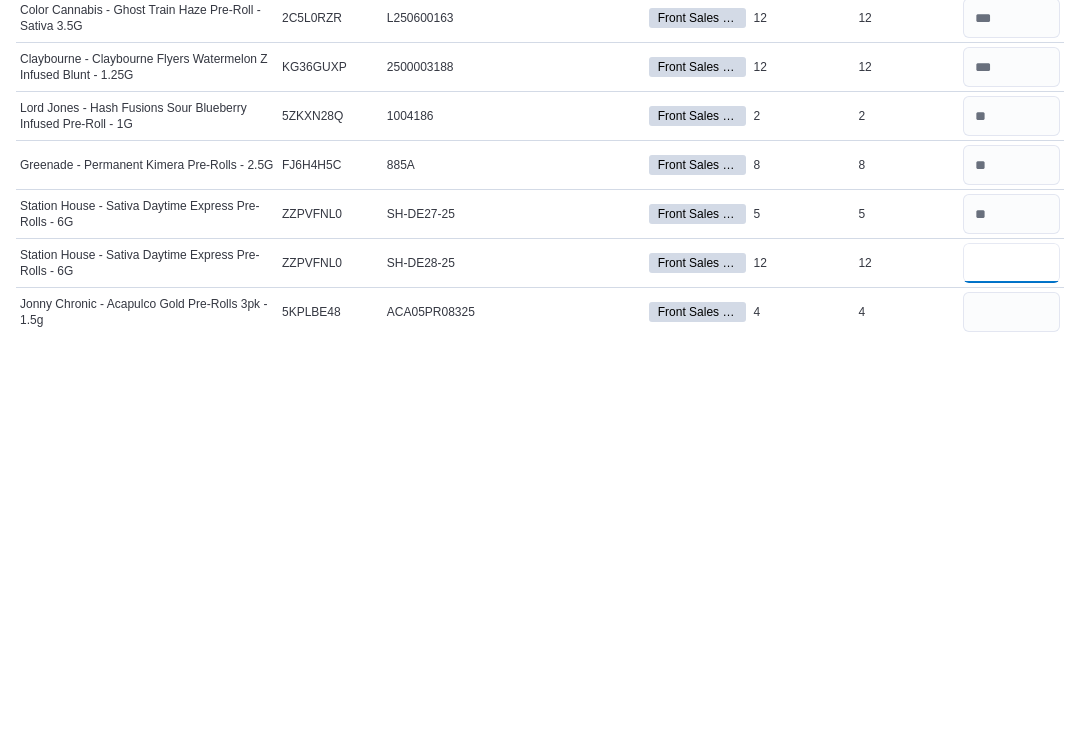 scroll, scrollTop: 678, scrollLeft: 0, axis: vertical 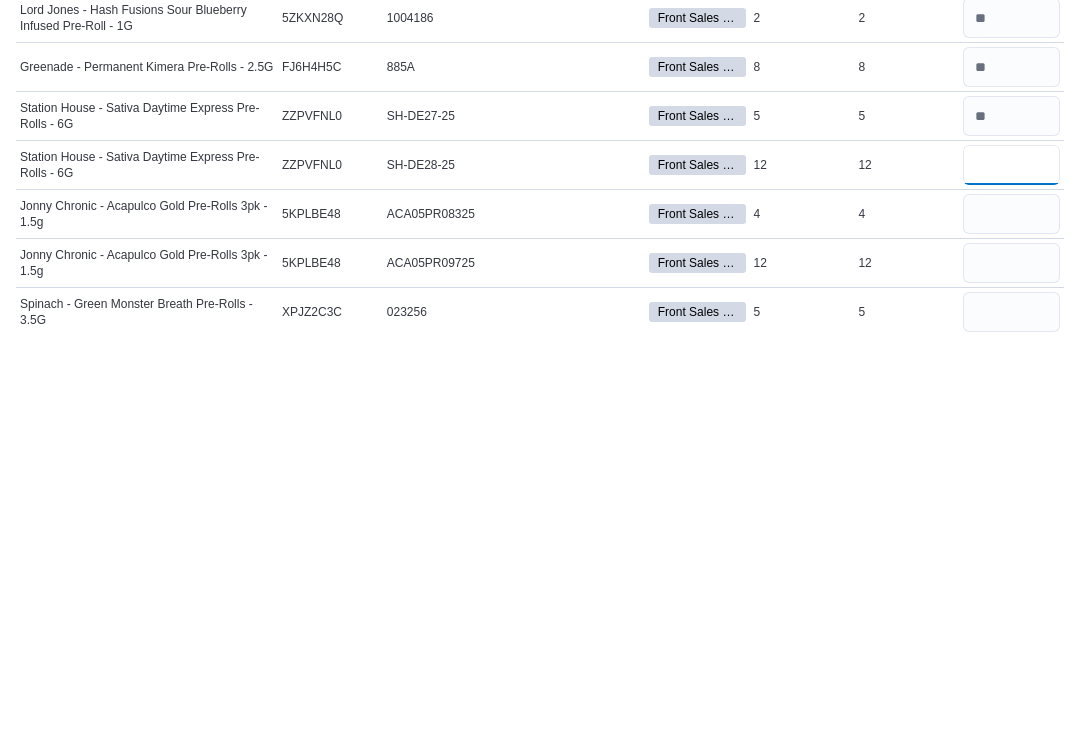 type on "**" 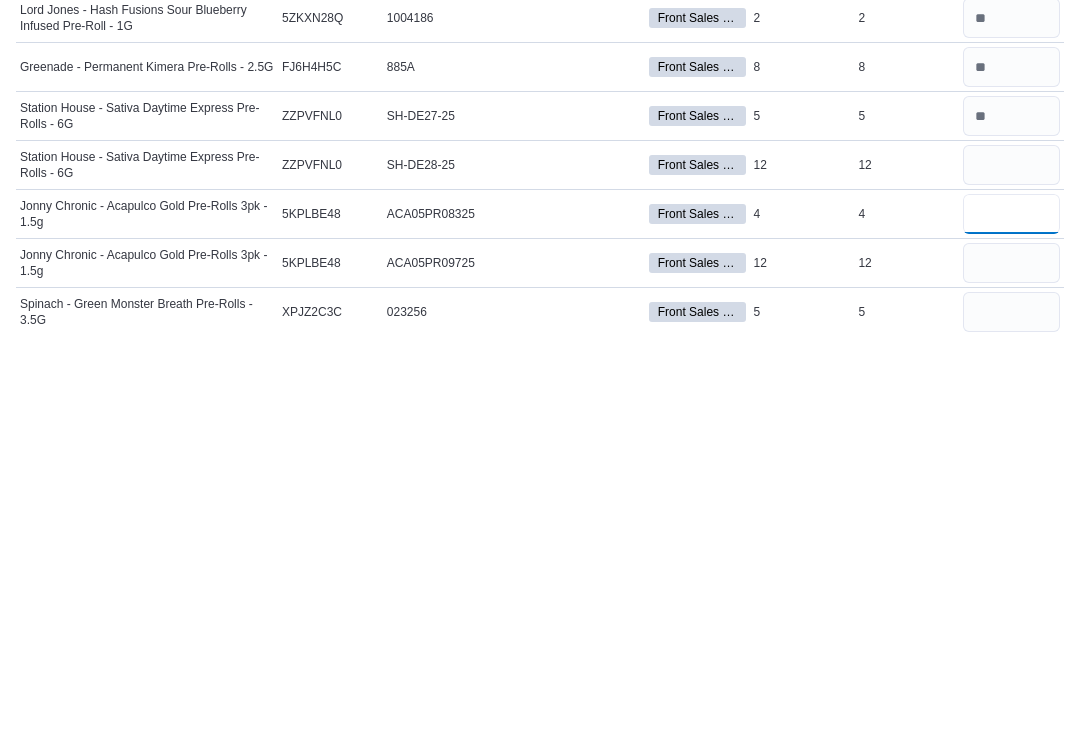 click at bounding box center (1011, 622) 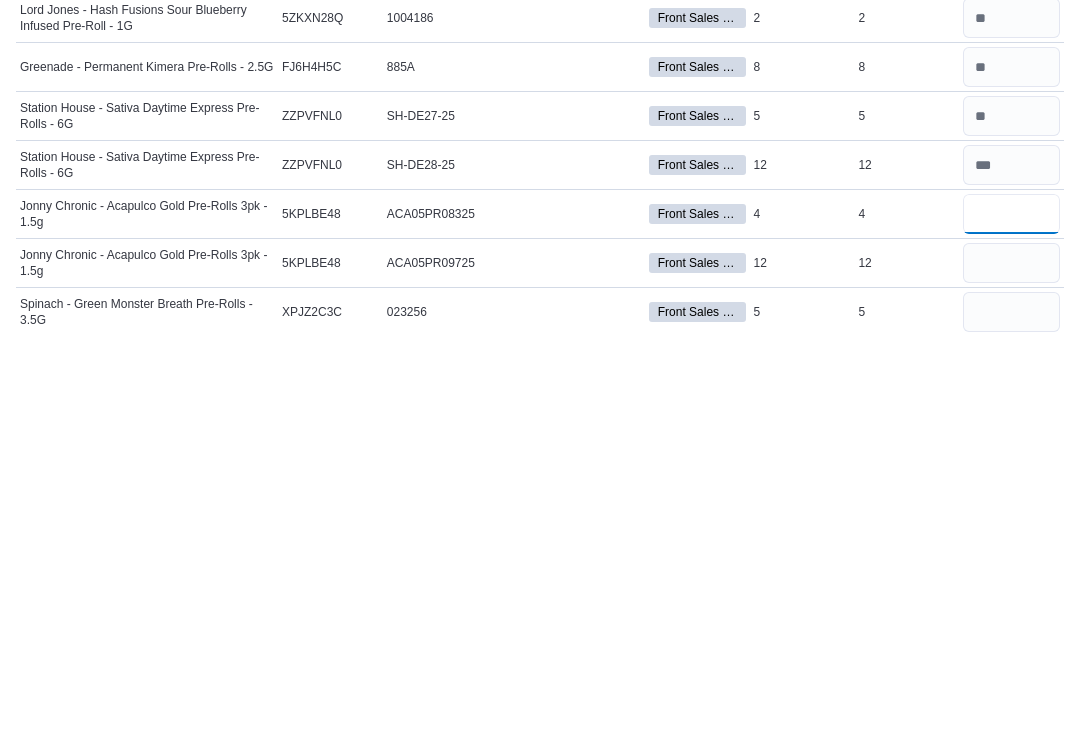 type on "*" 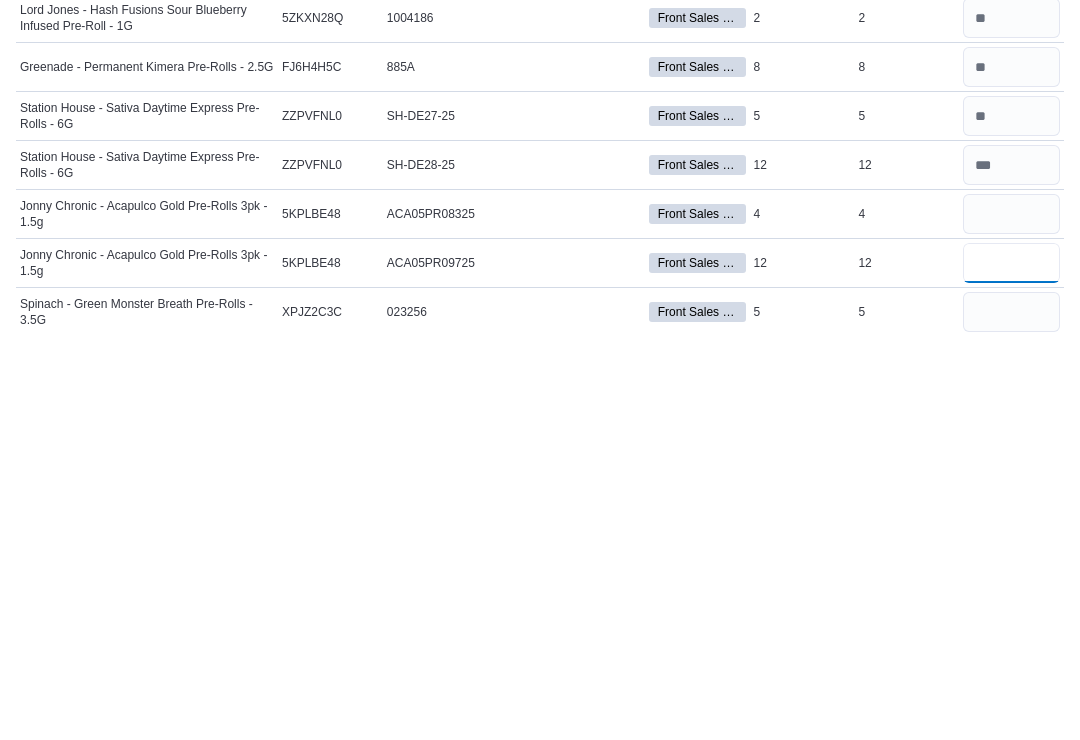 type 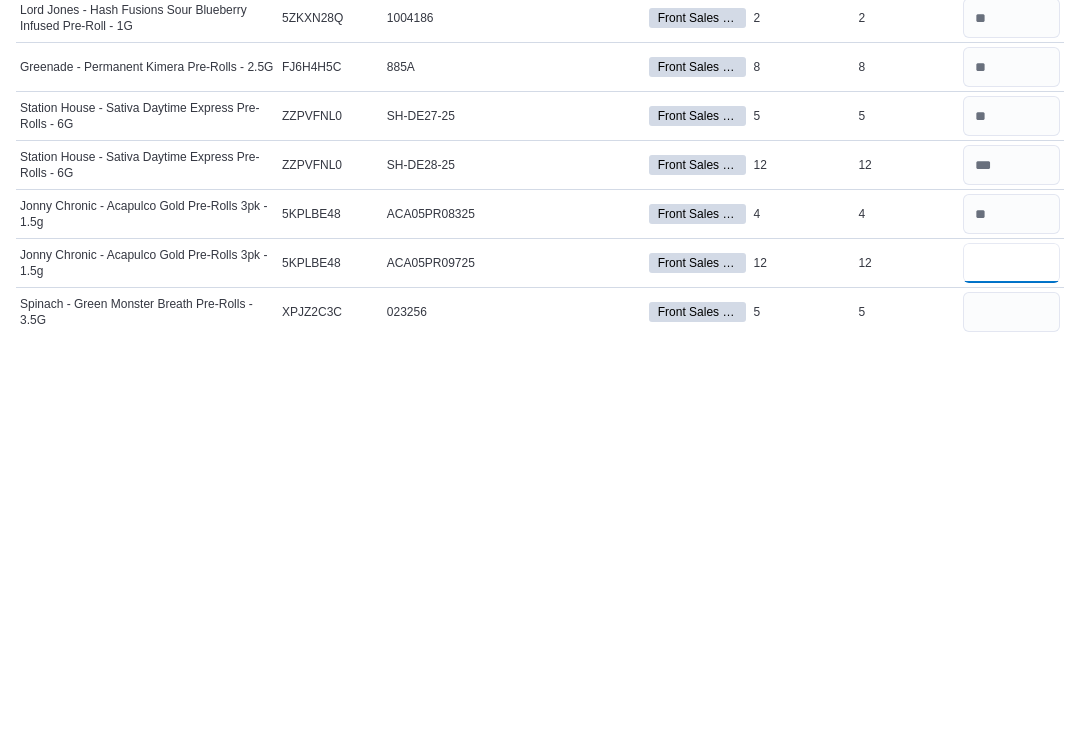 scroll, scrollTop: 776, scrollLeft: 0, axis: vertical 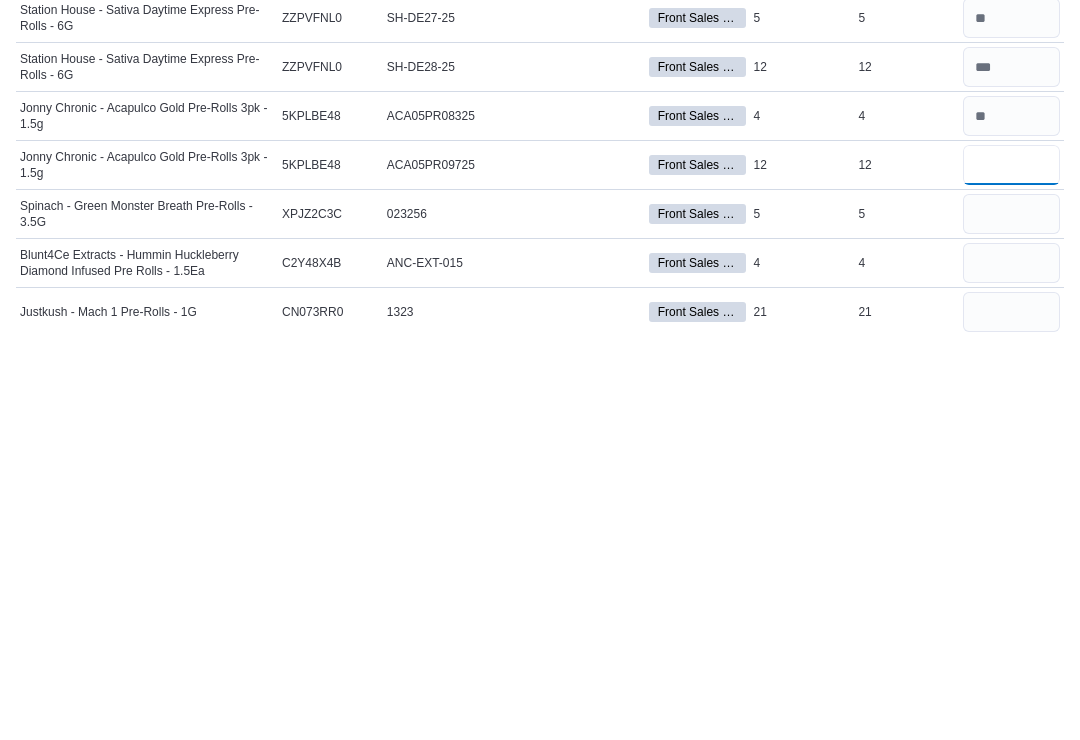 type on "**" 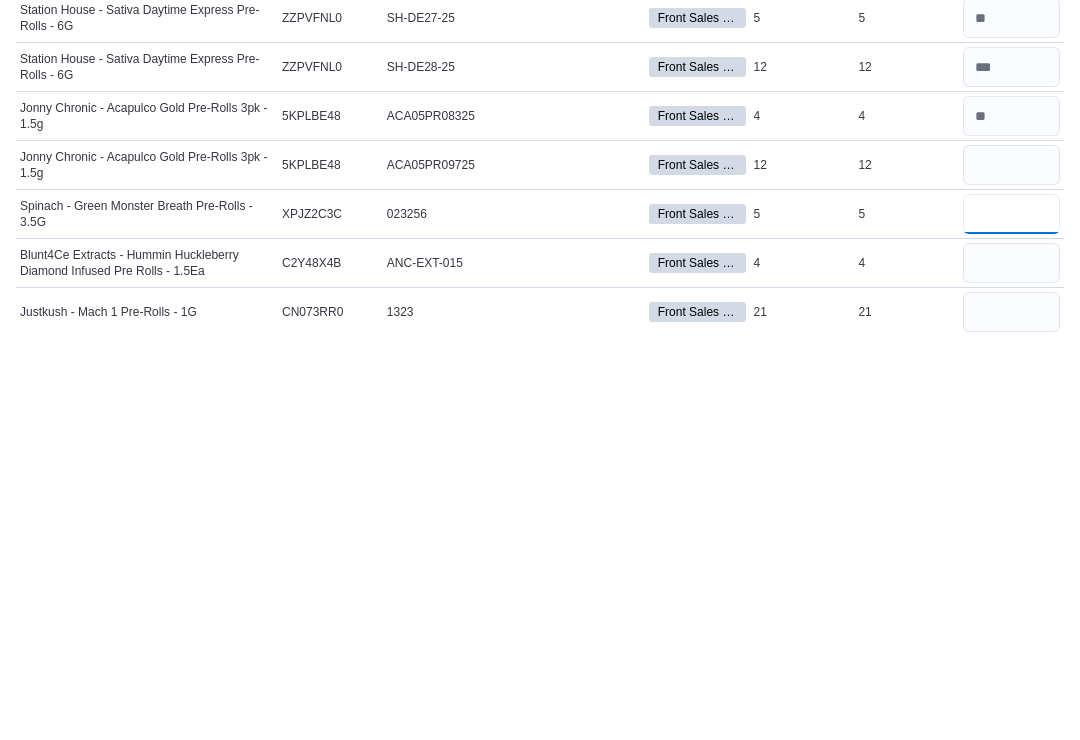 click at bounding box center [1011, 622] 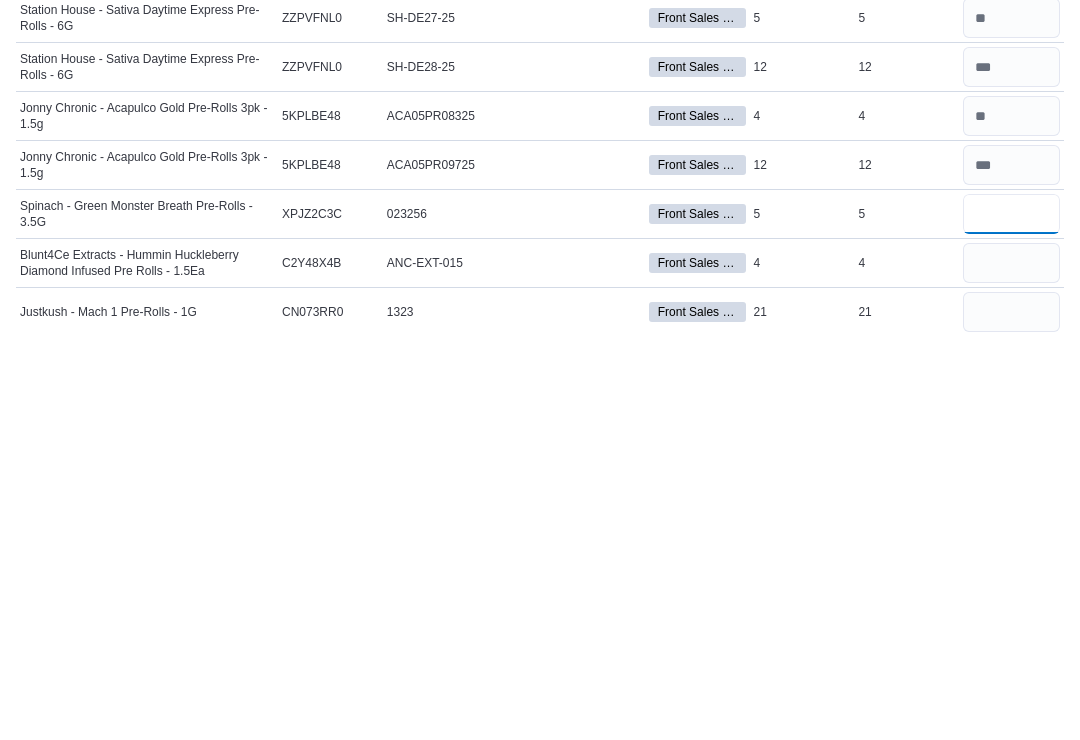 type on "*" 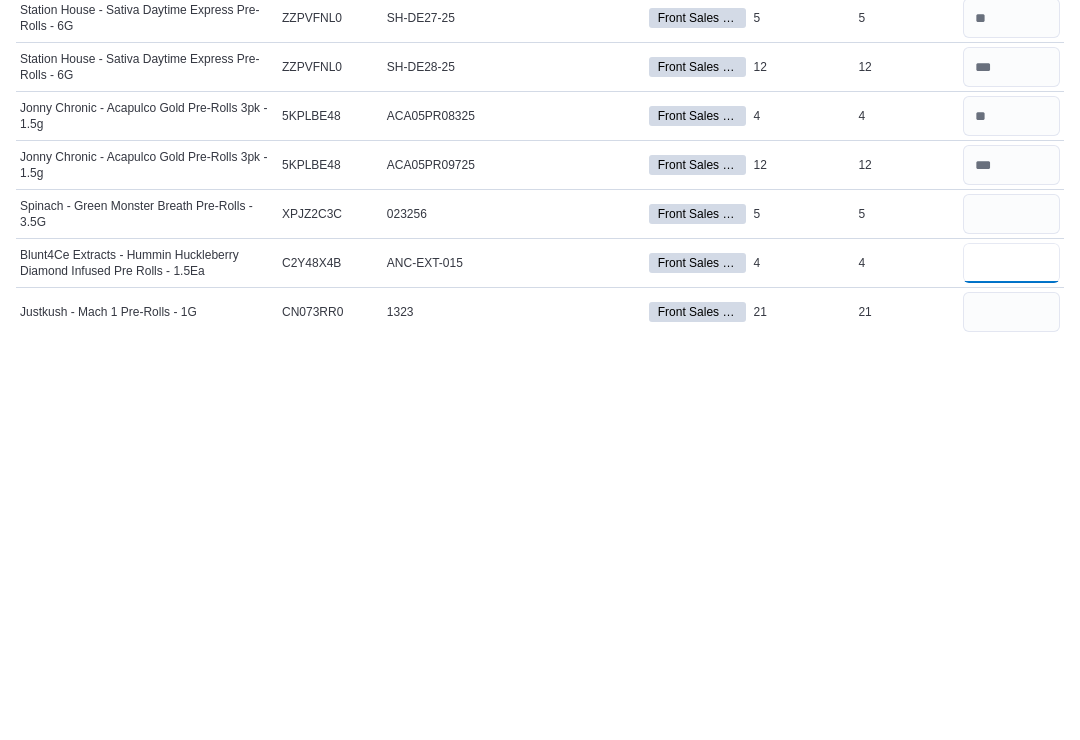 click at bounding box center (1011, 671) 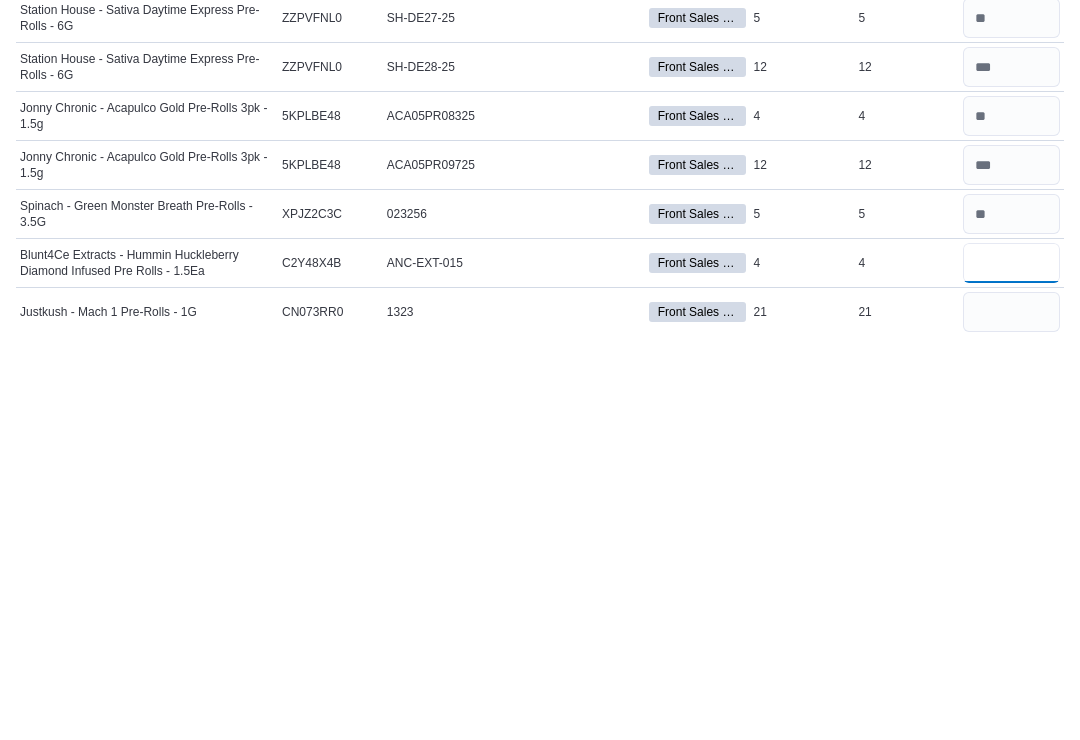 type on "*" 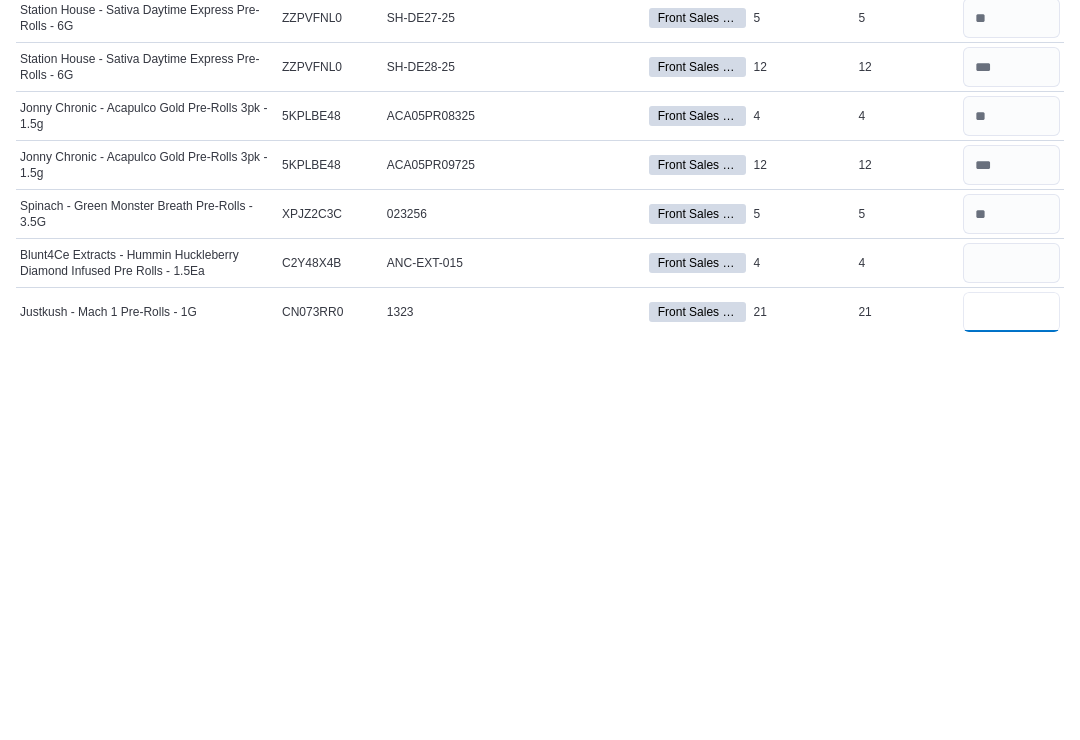 click at bounding box center (1011, 720) 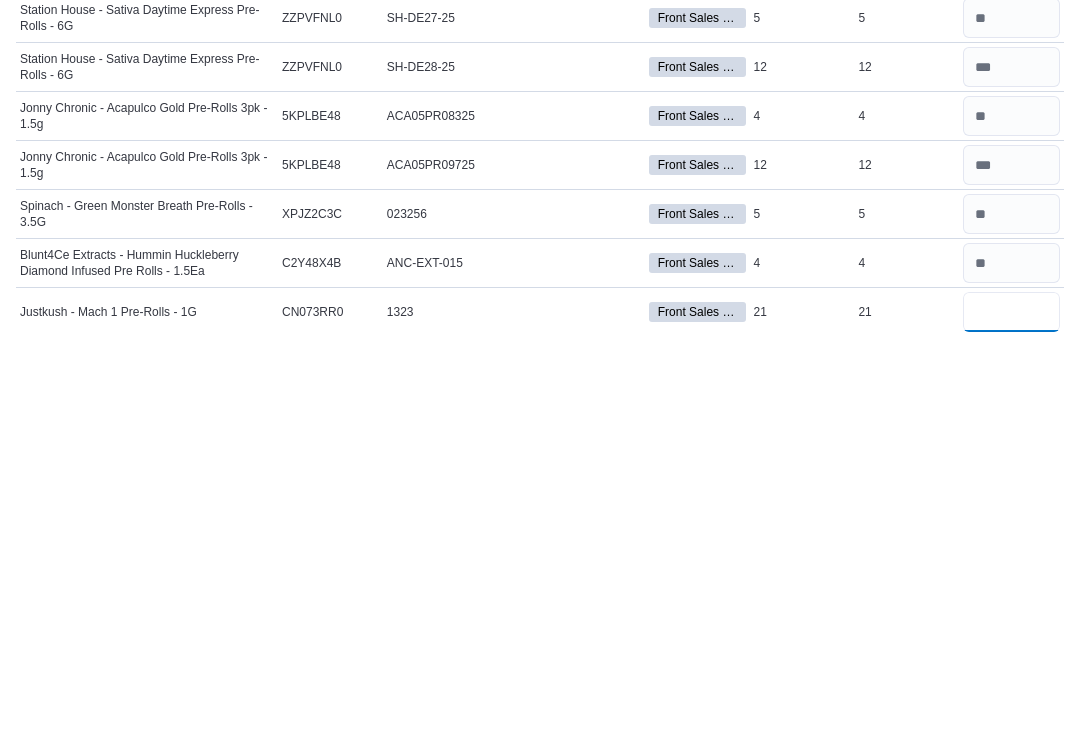 scroll, scrollTop: 923, scrollLeft: 0, axis: vertical 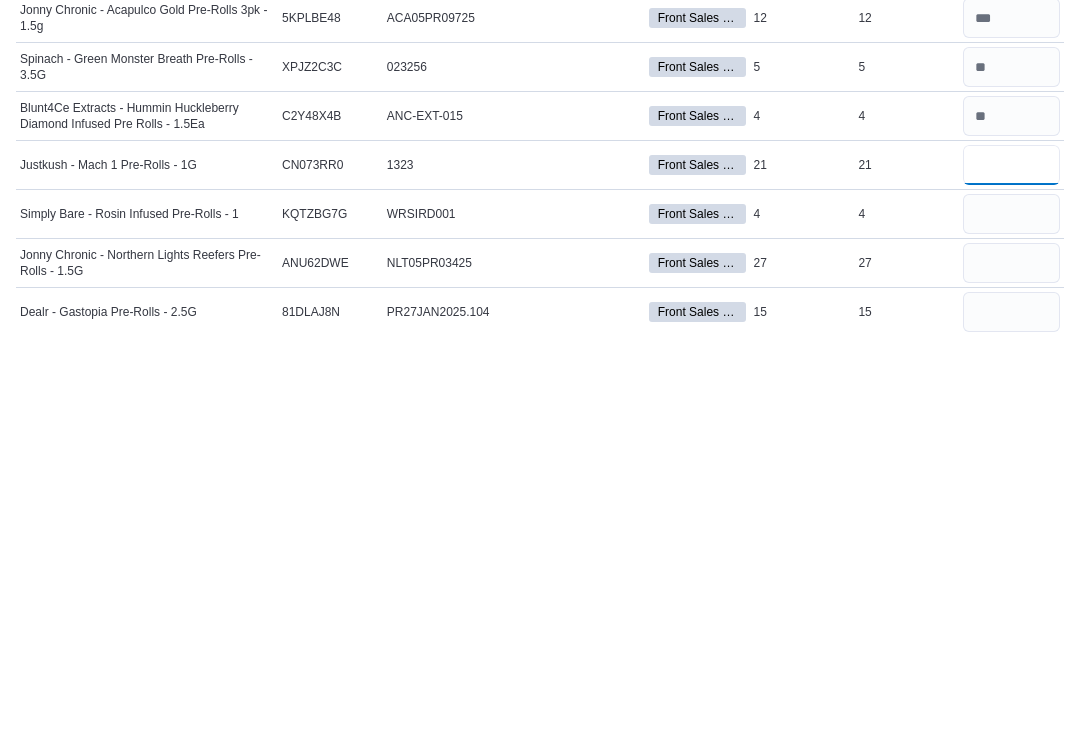 type on "**" 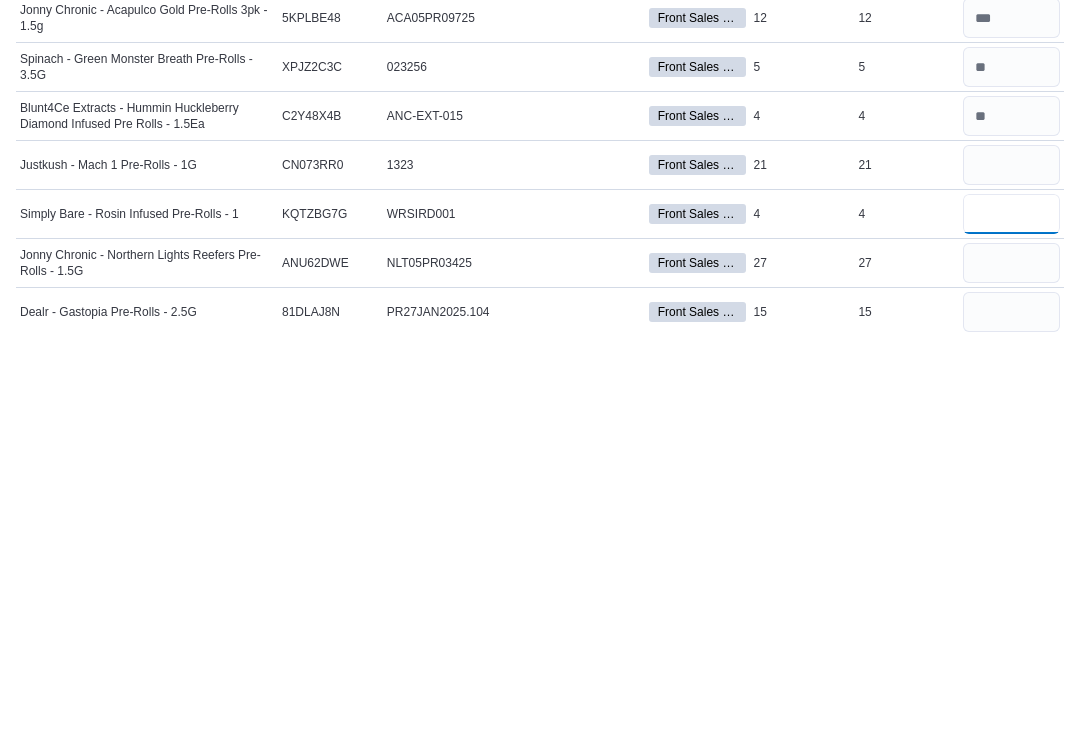 click at bounding box center [1011, 622] 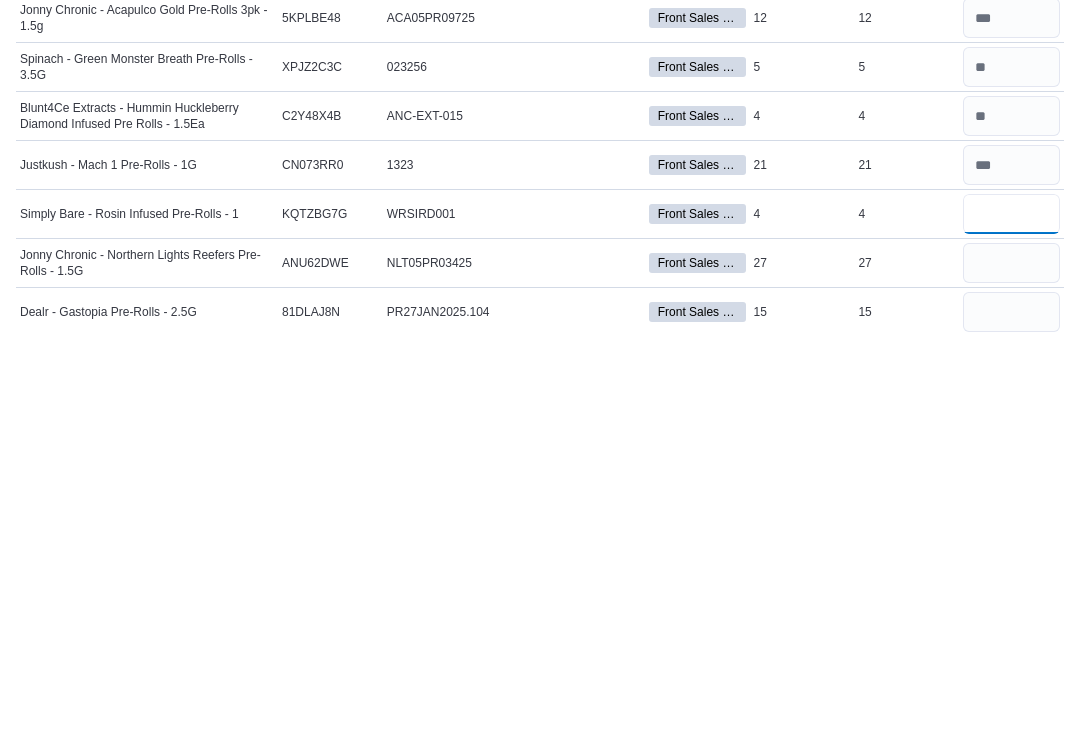 type on "*" 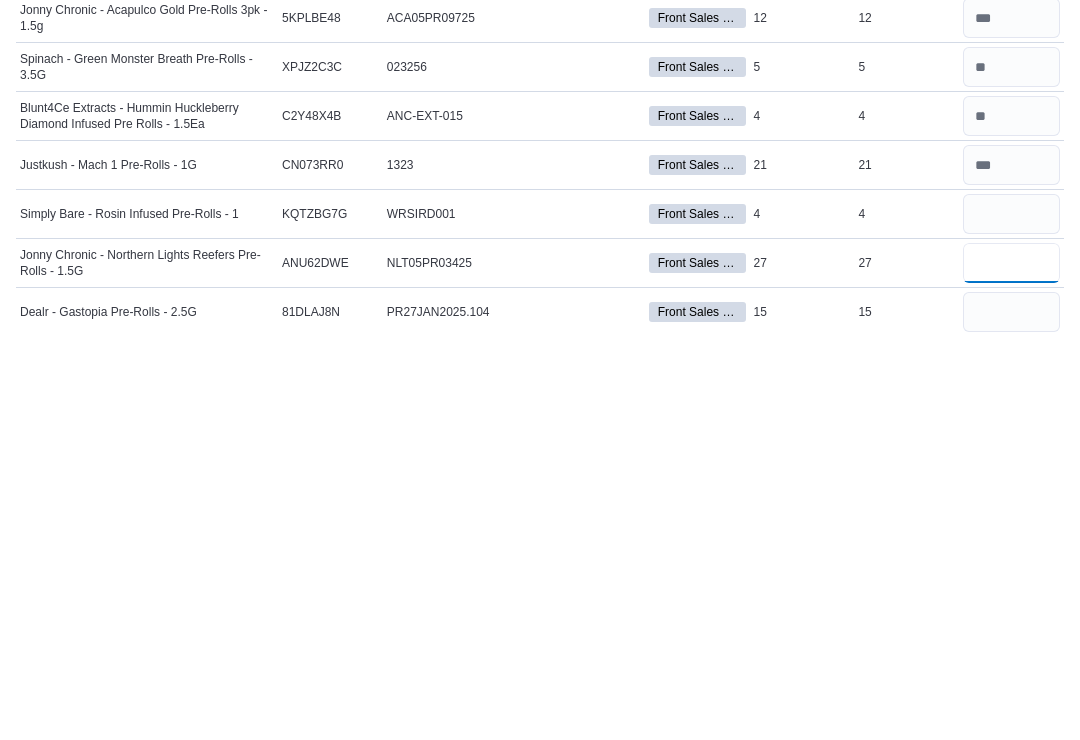 click at bounding box center [1011, 671] 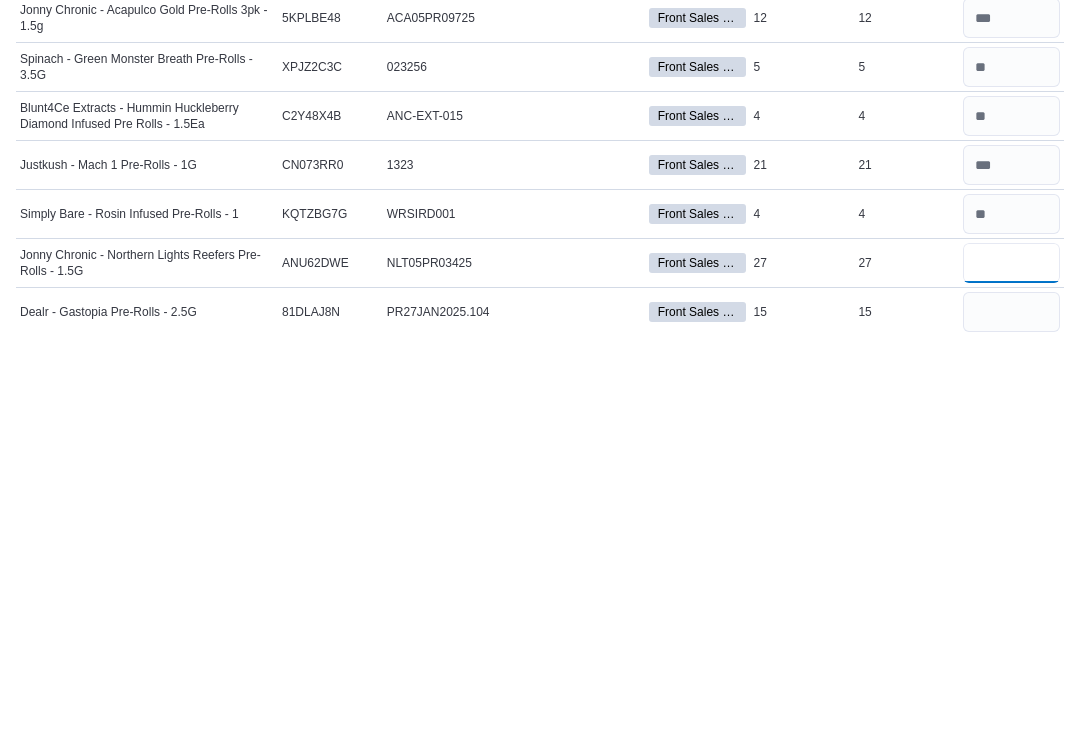 type on "**" 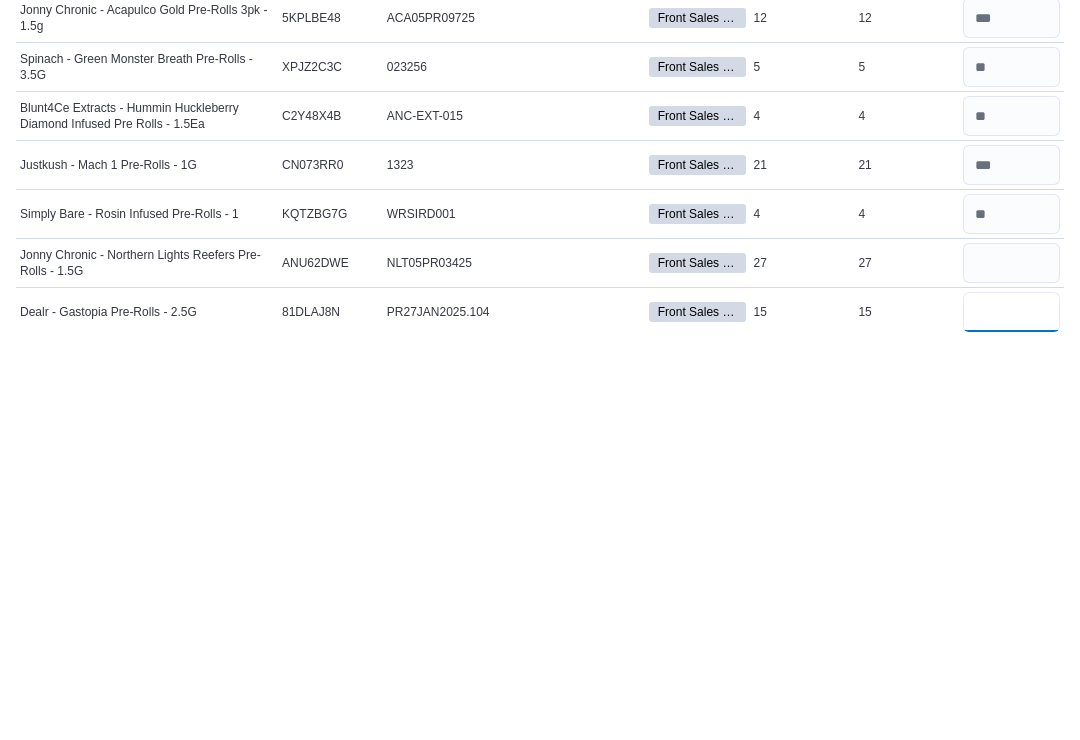 click at bounding box center [1011, 720] 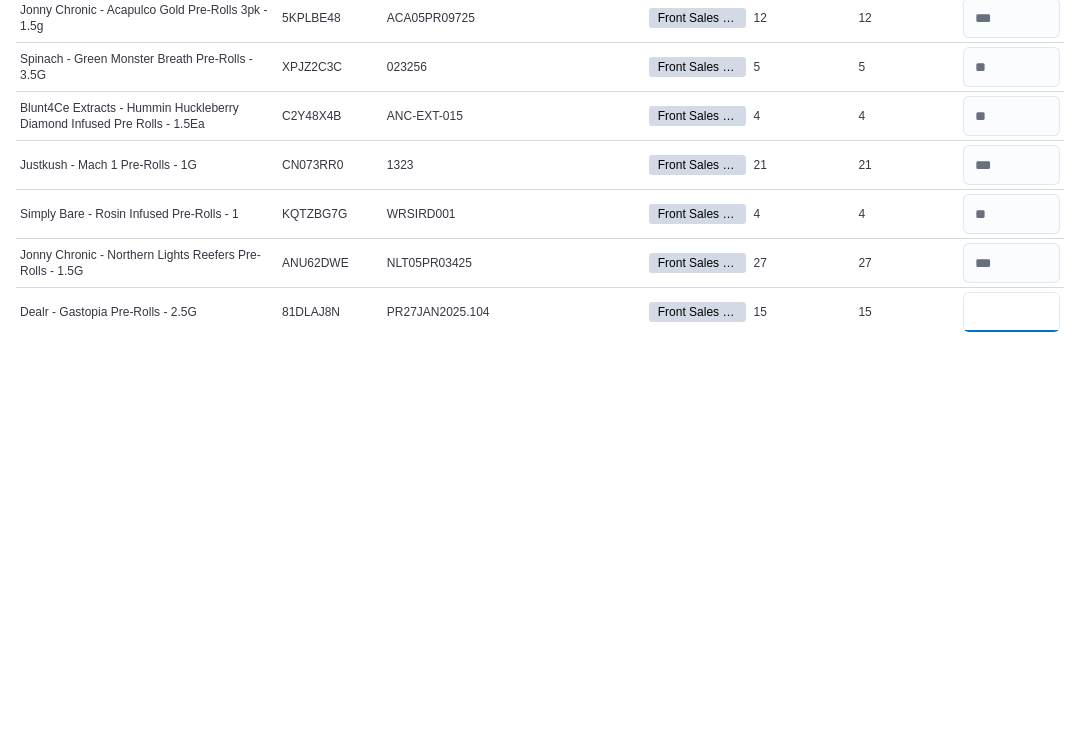 scroll, scrollTop: 1070, scrollLeft: 0, axis: vertical 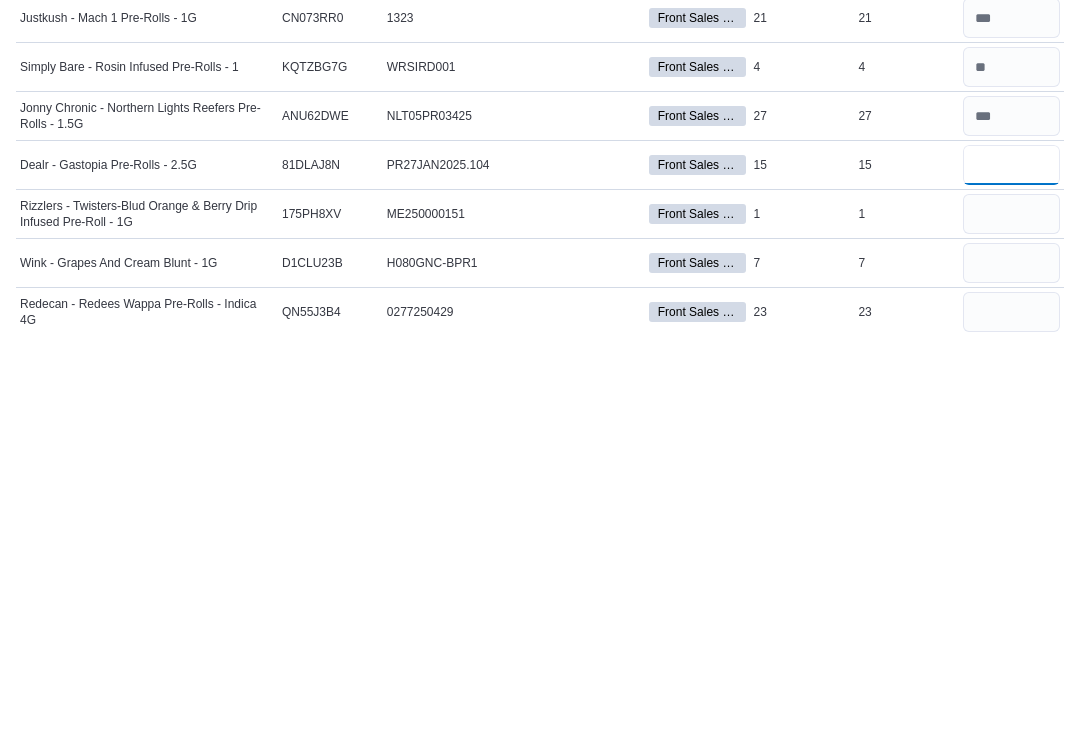 type on "**" 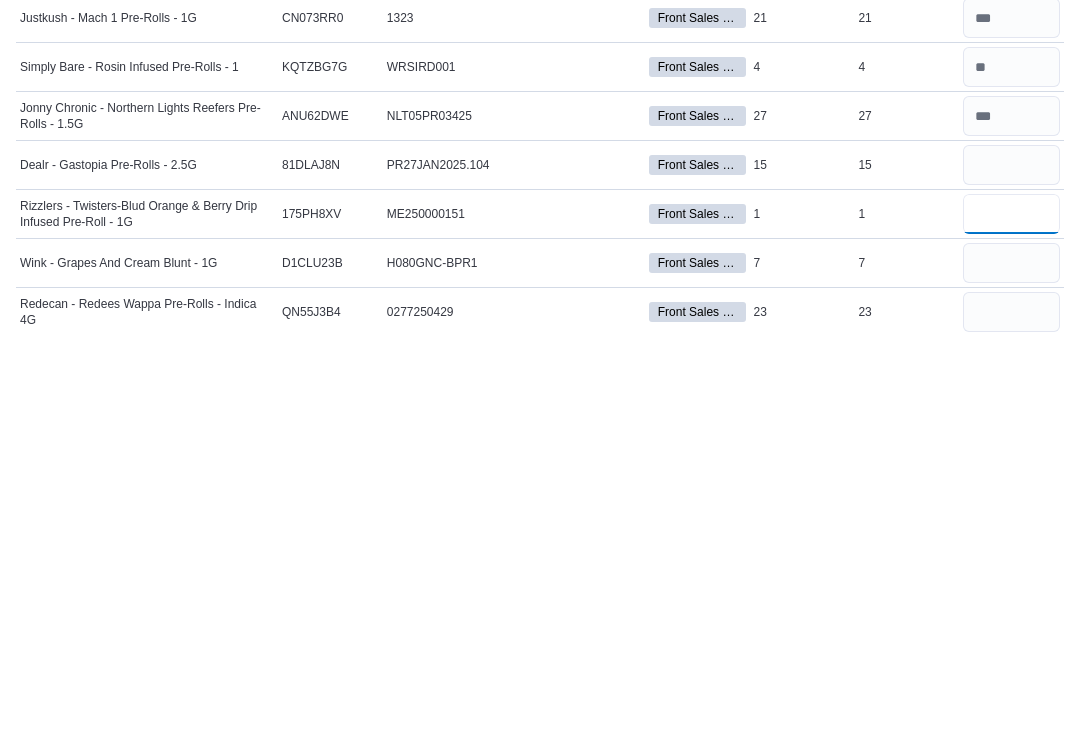 click at bounding box center [1011, 622] 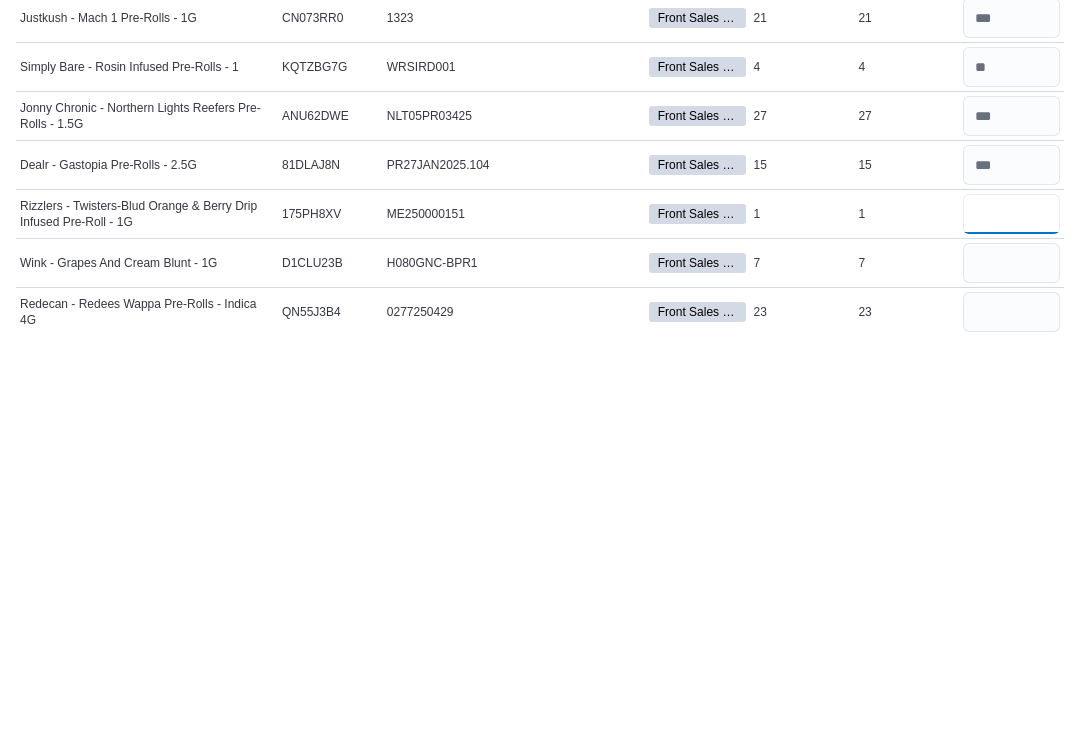 type on "*" 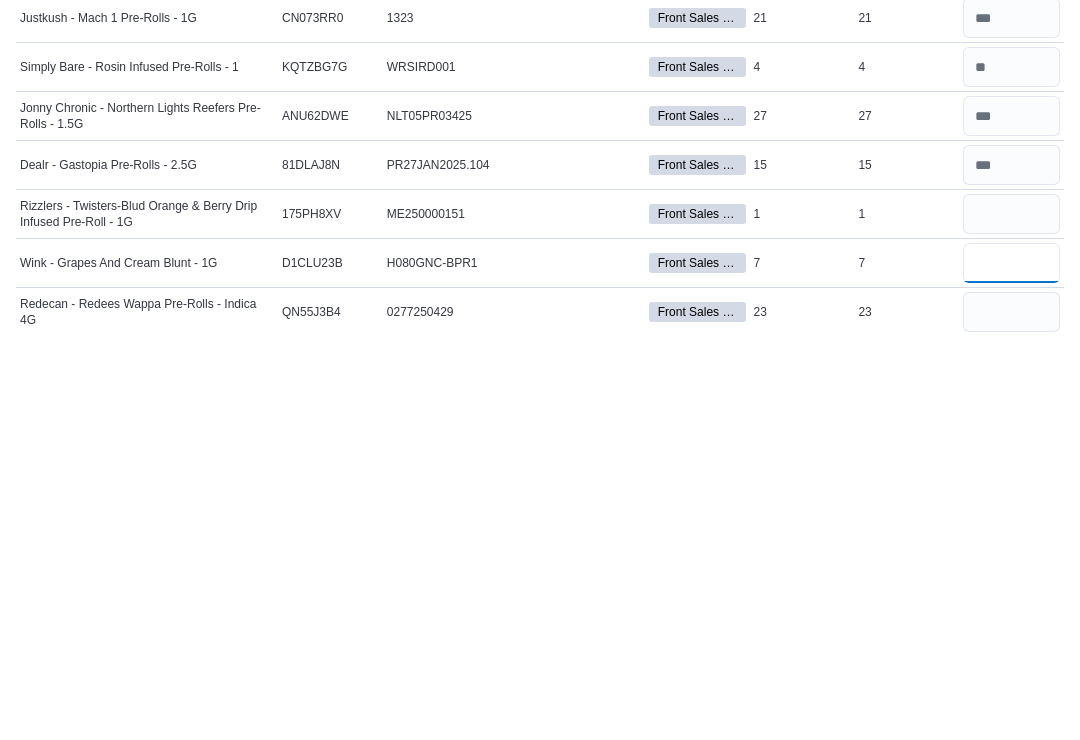click at bounding box center [1011, 671] 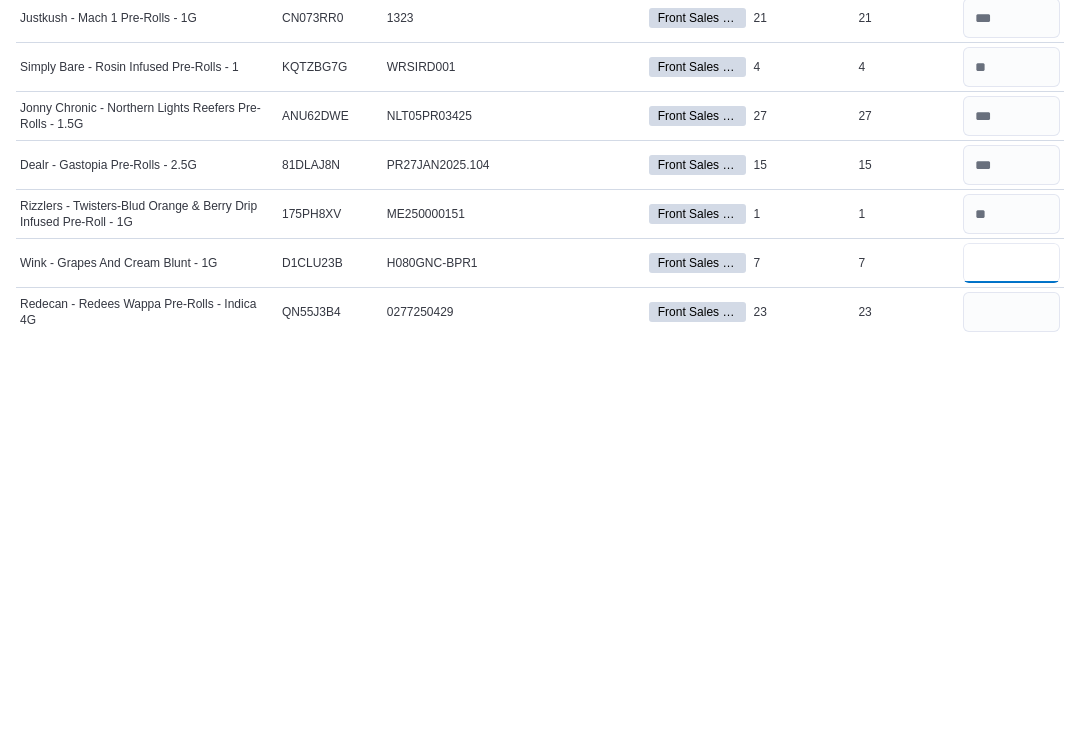 type on "*" 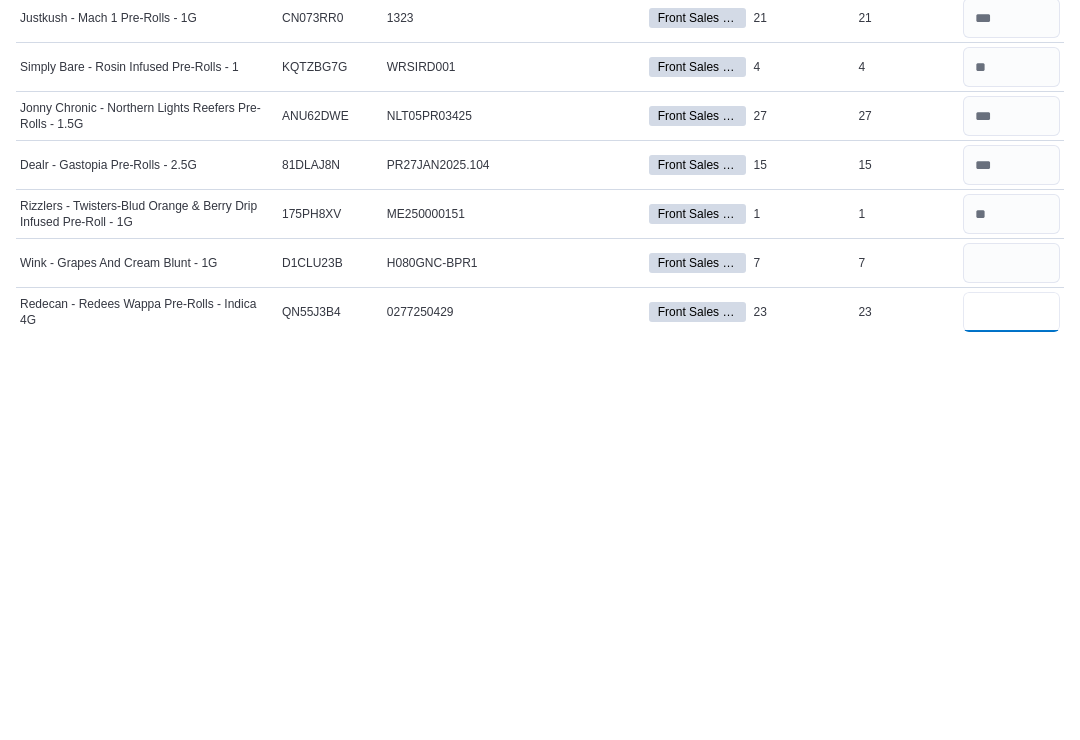 click at bounding box center (1011, 720) 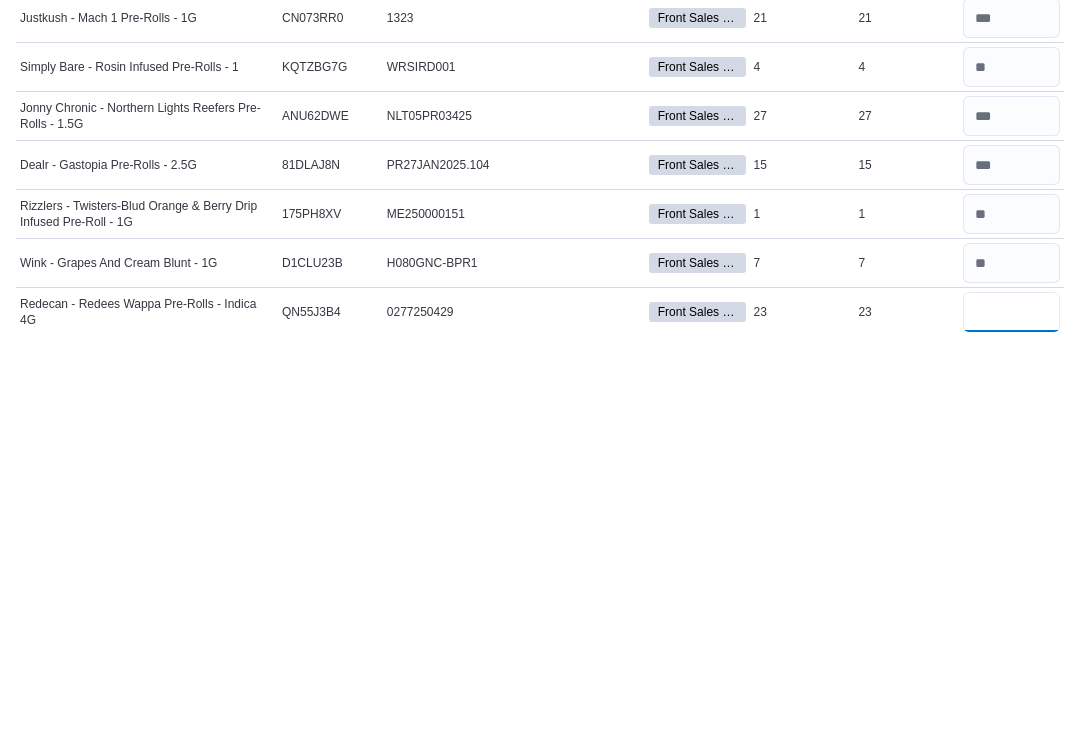 scroll, scrollTop: 1217, scrollLeft: 0, axis: vertical 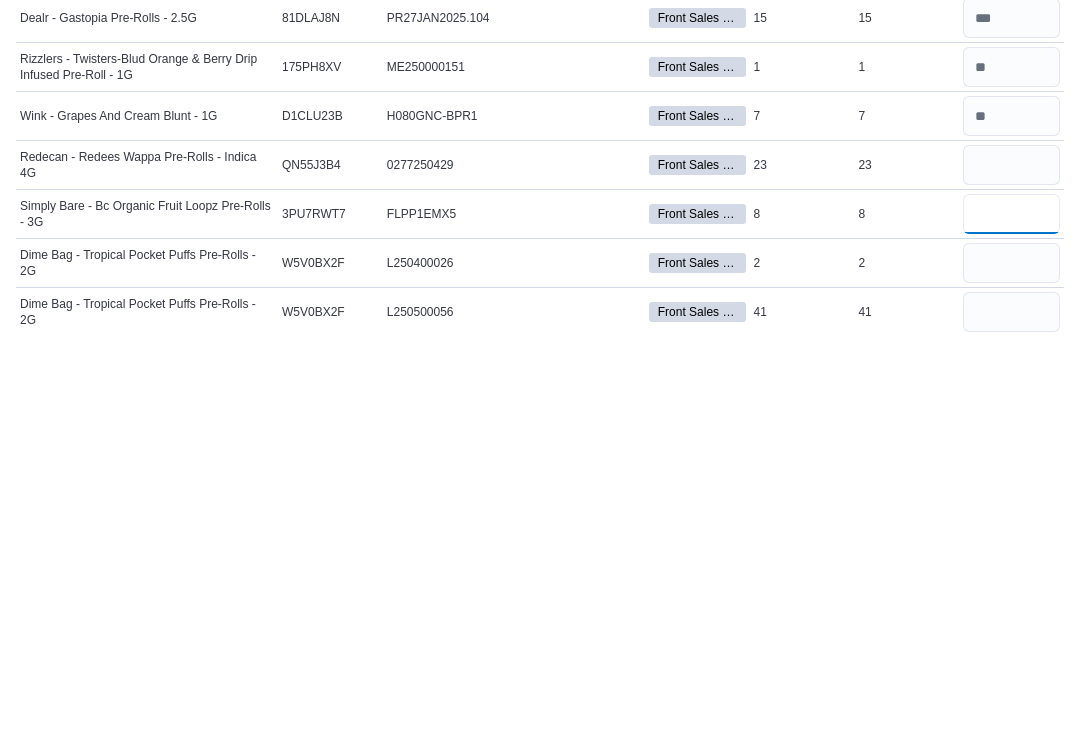 click at bounding box center [1011, 622] 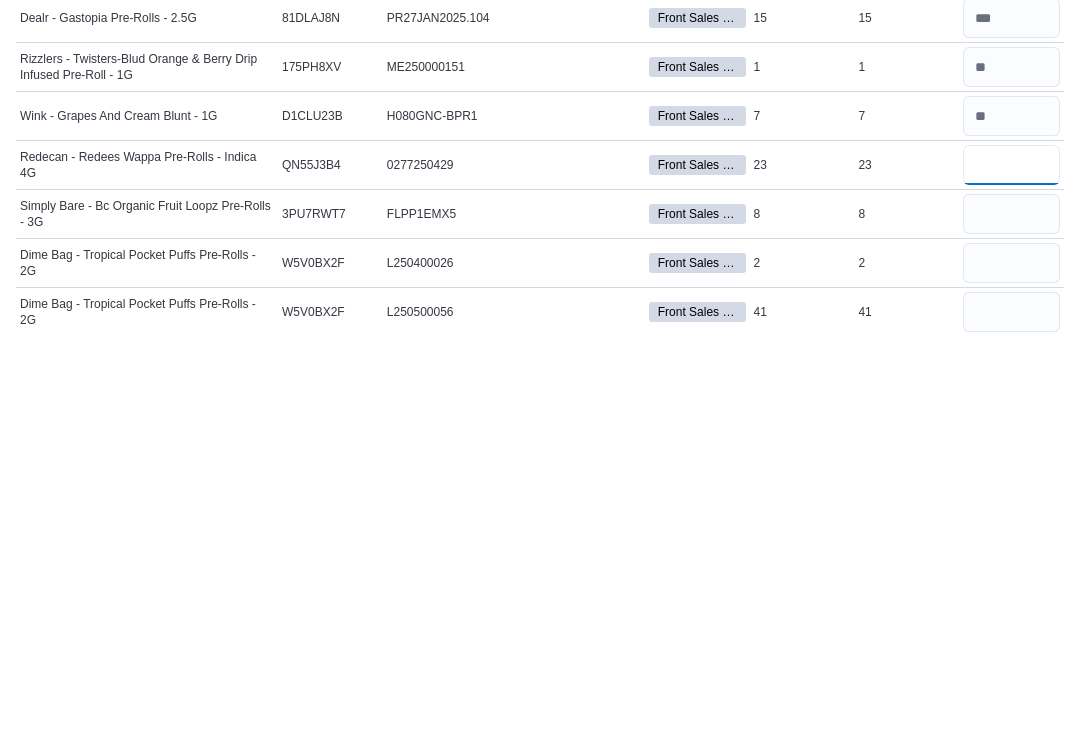 click at bounding box center (1011, 573) 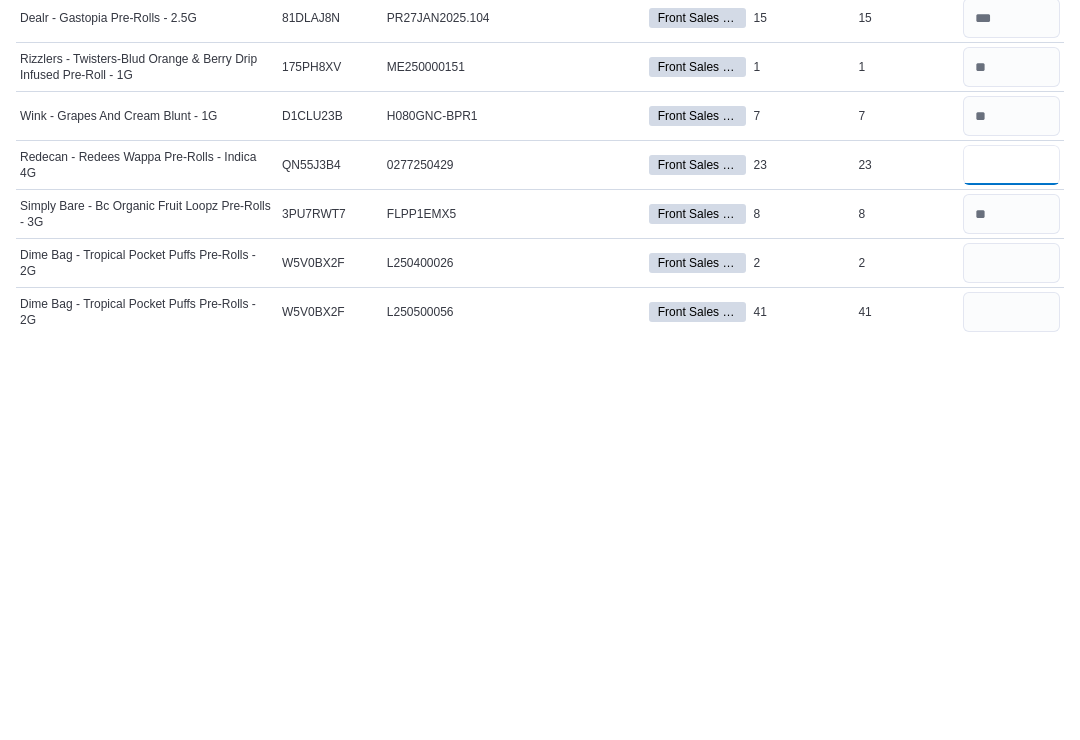 type on "*" 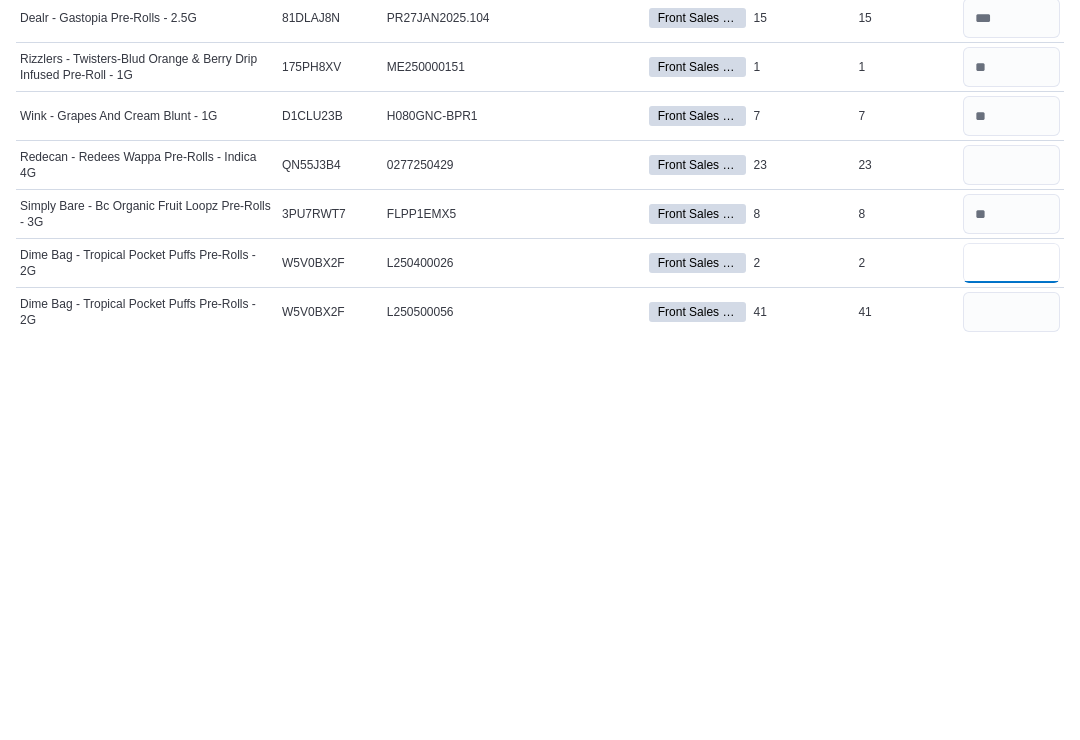 click at bounding box center (1011, 671) 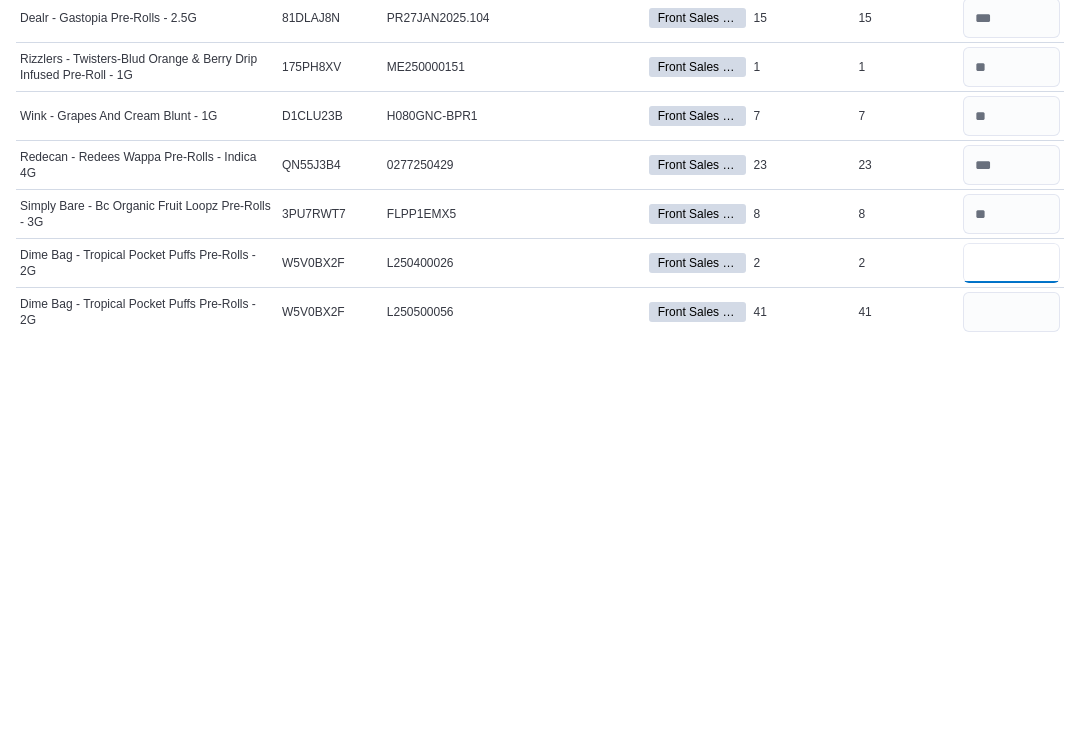 scroll, scrollTop: 1256, scrollLeft: 0, axis: vertical 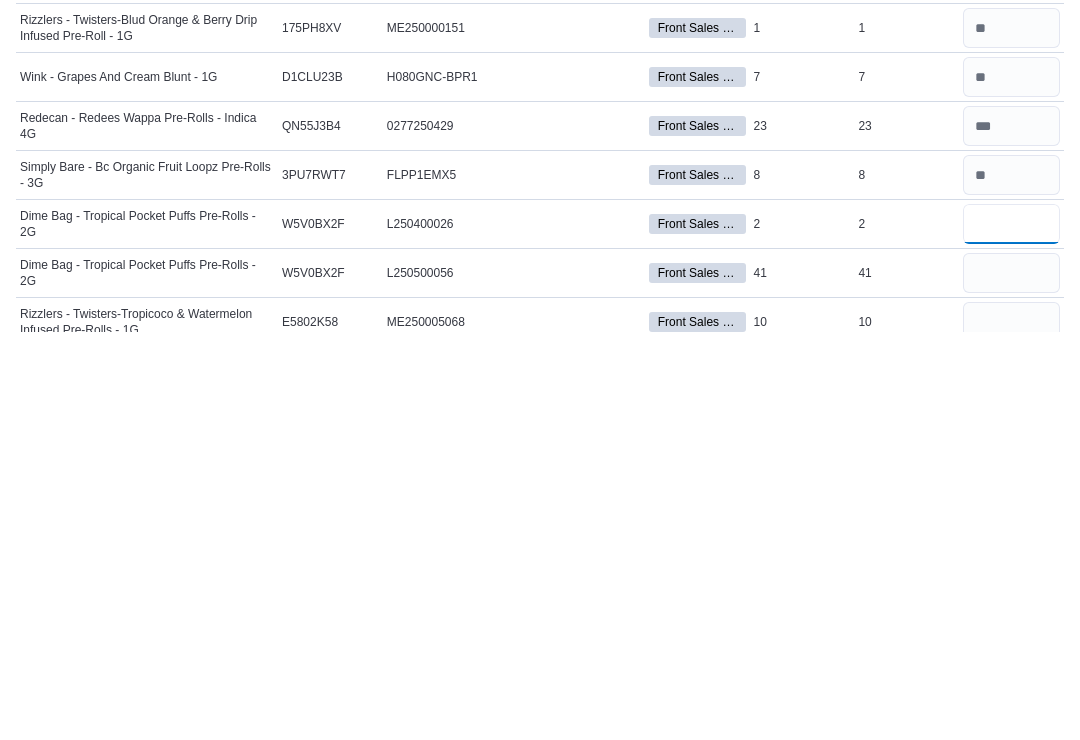 type on "*" 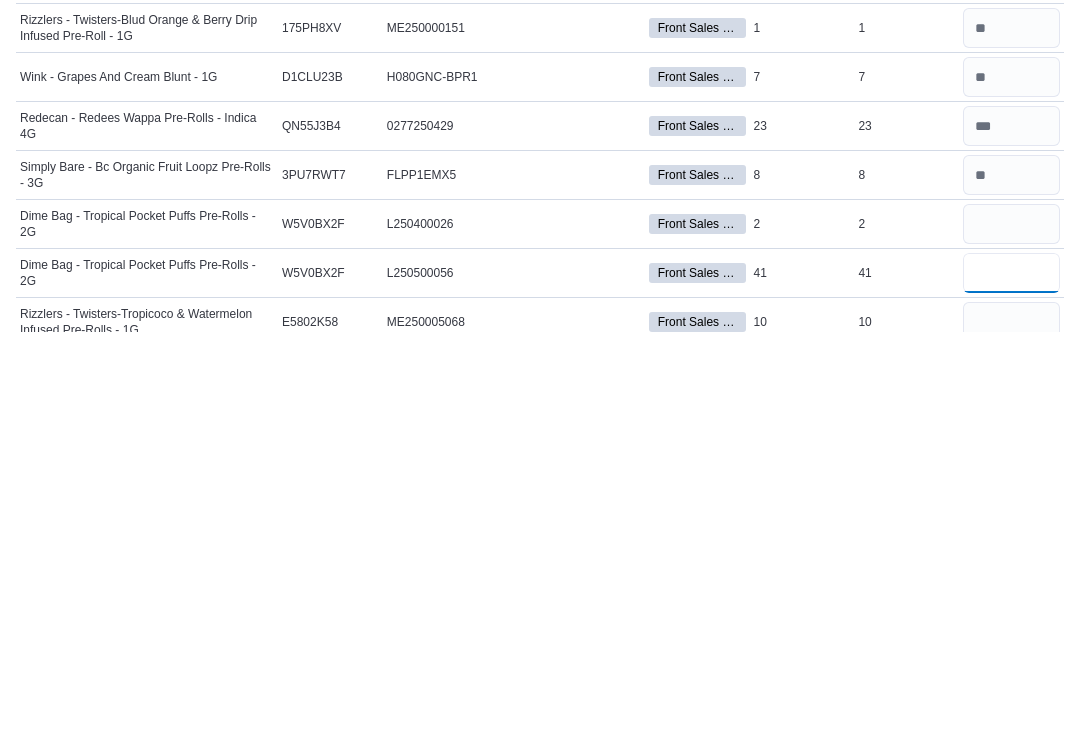 type 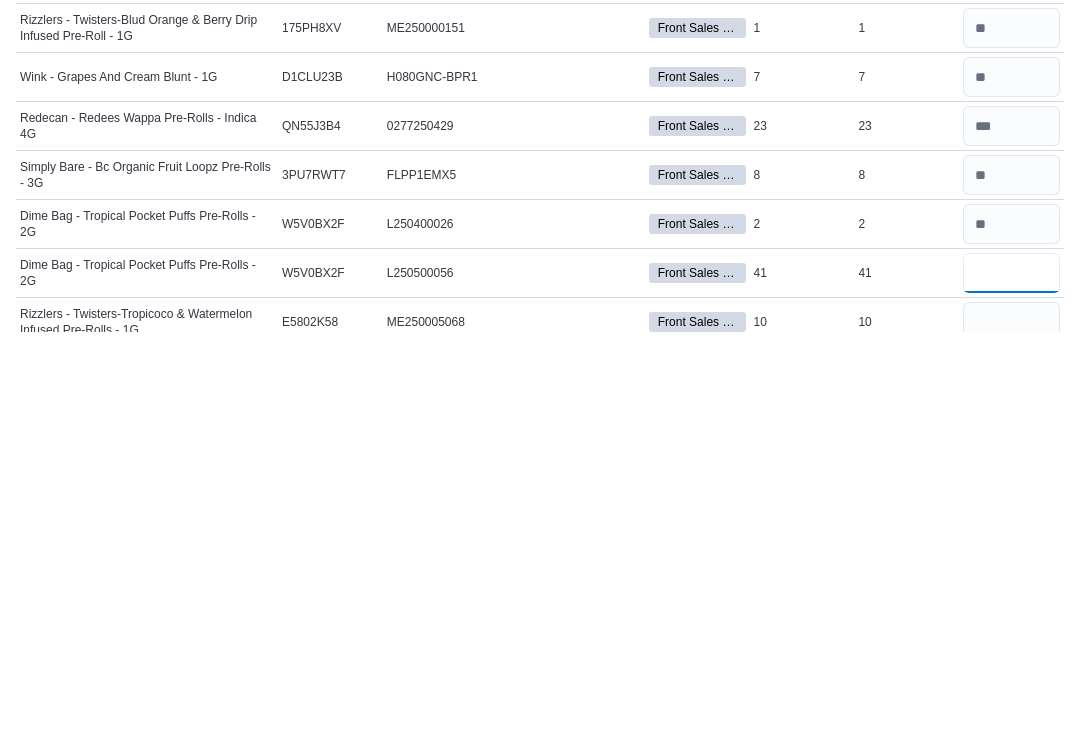 type on "*" 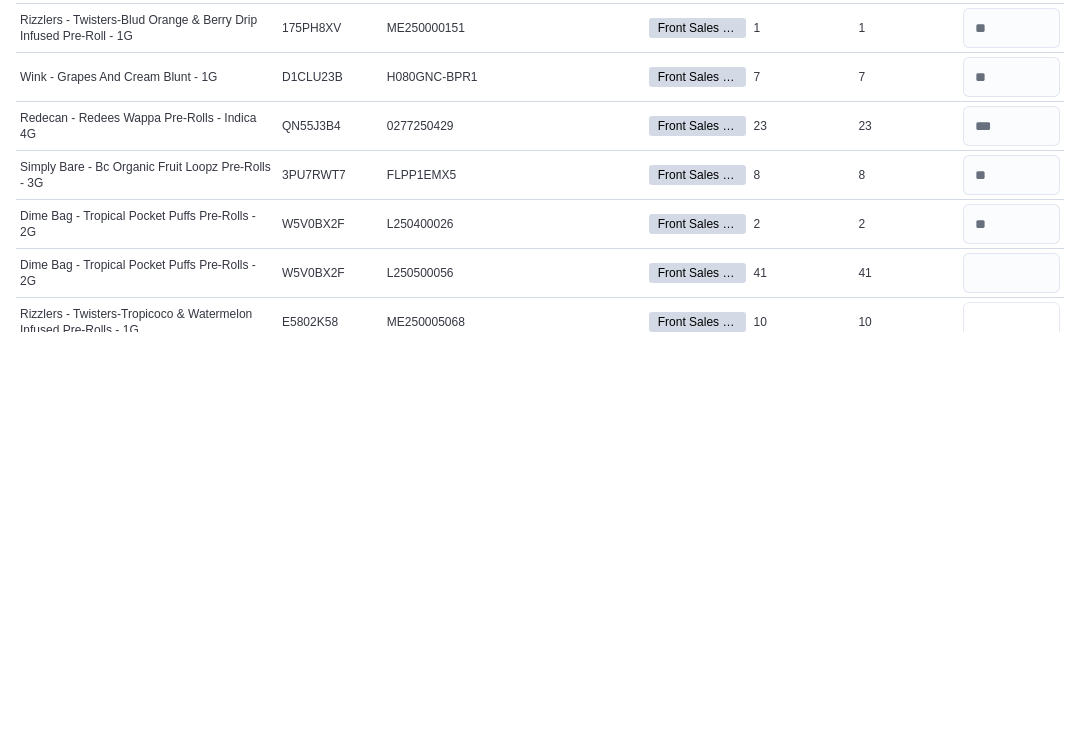click at bounding box center [1011, 730] 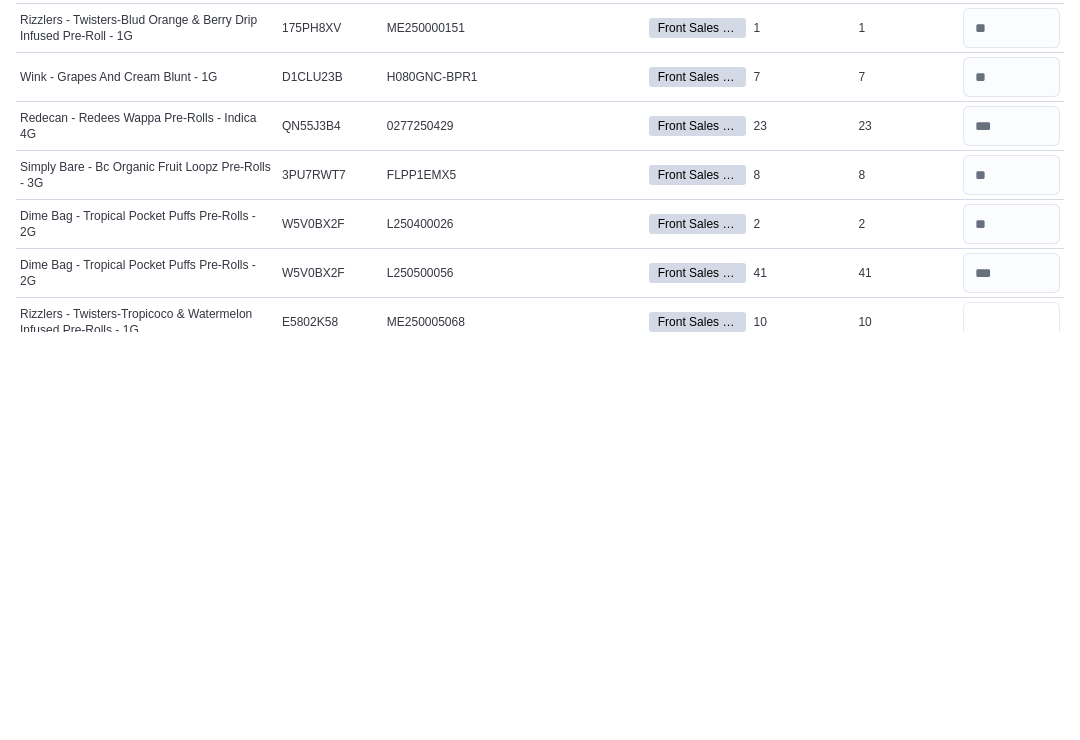 scroll, scrollTop: 1398, scrollLeft: 0, axis: vertical 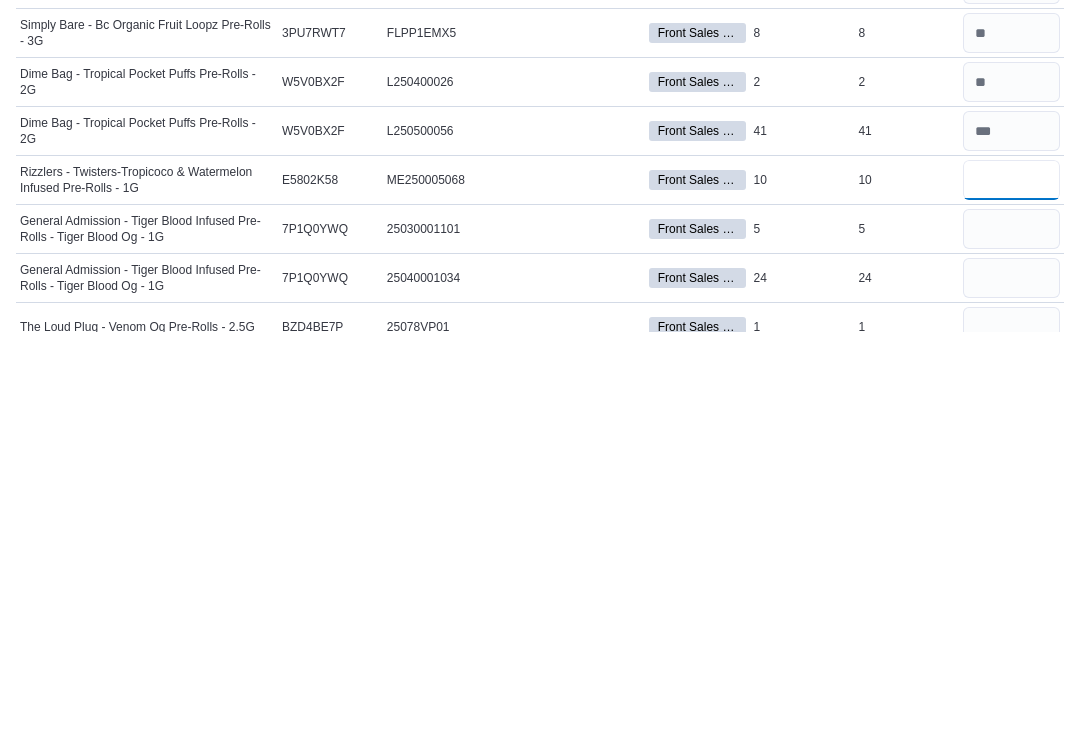 type on "**" 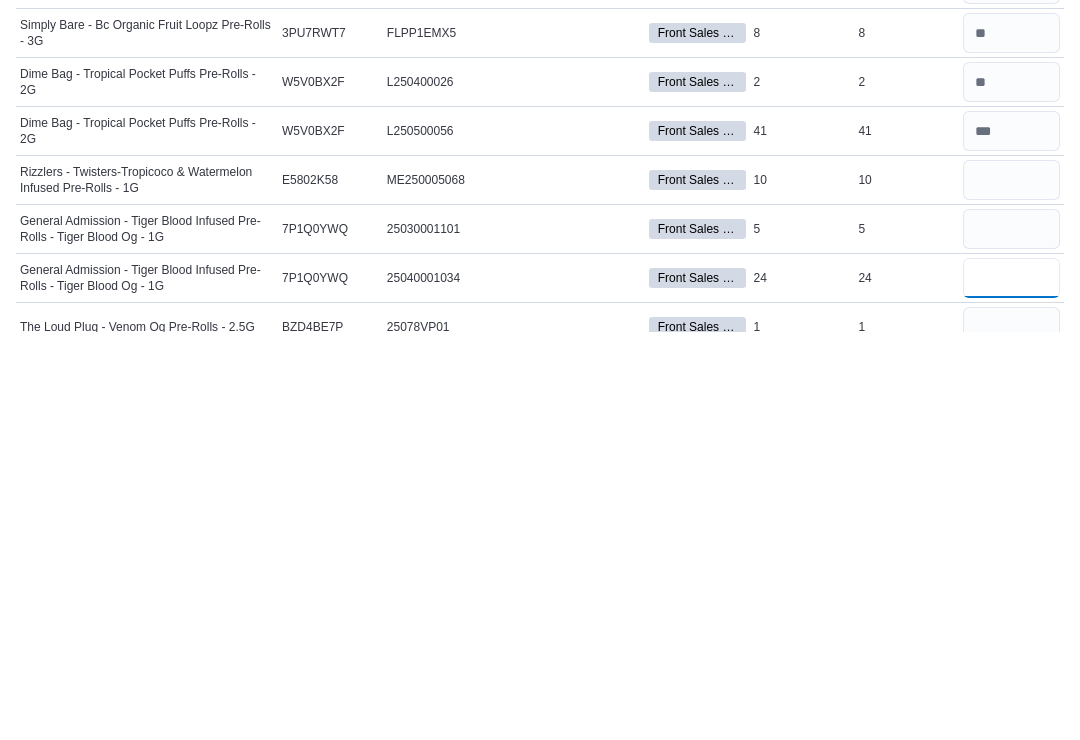 click at bounding box center [1011, 686] 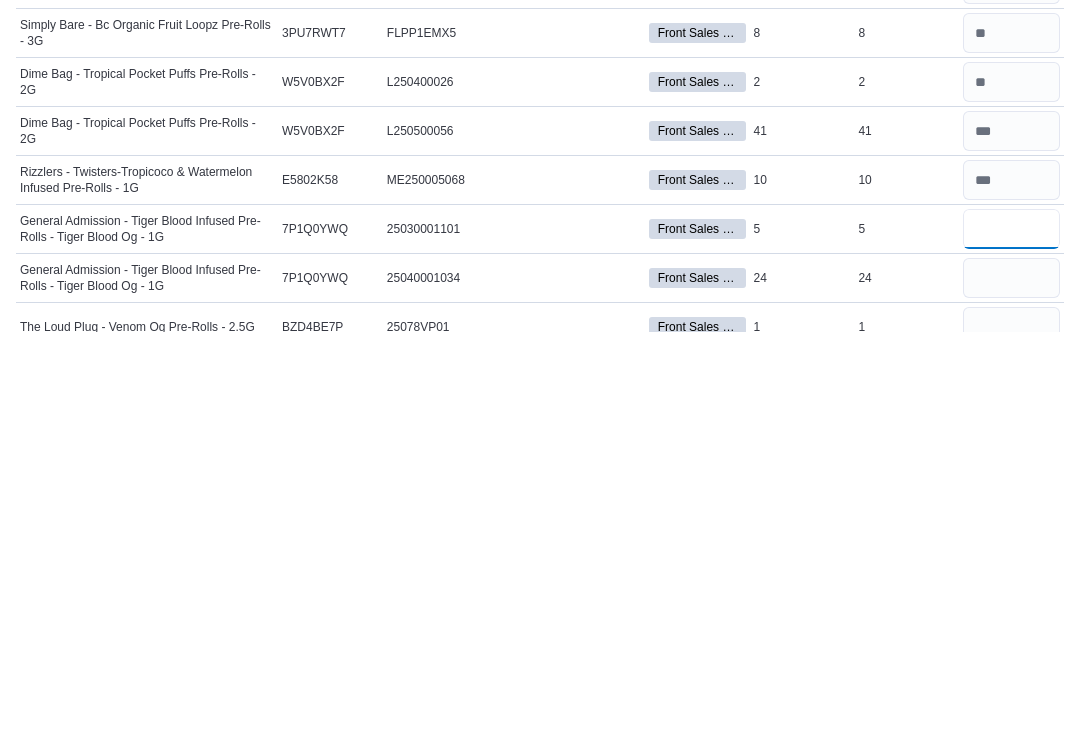 click at bounding box center (1011, 637) 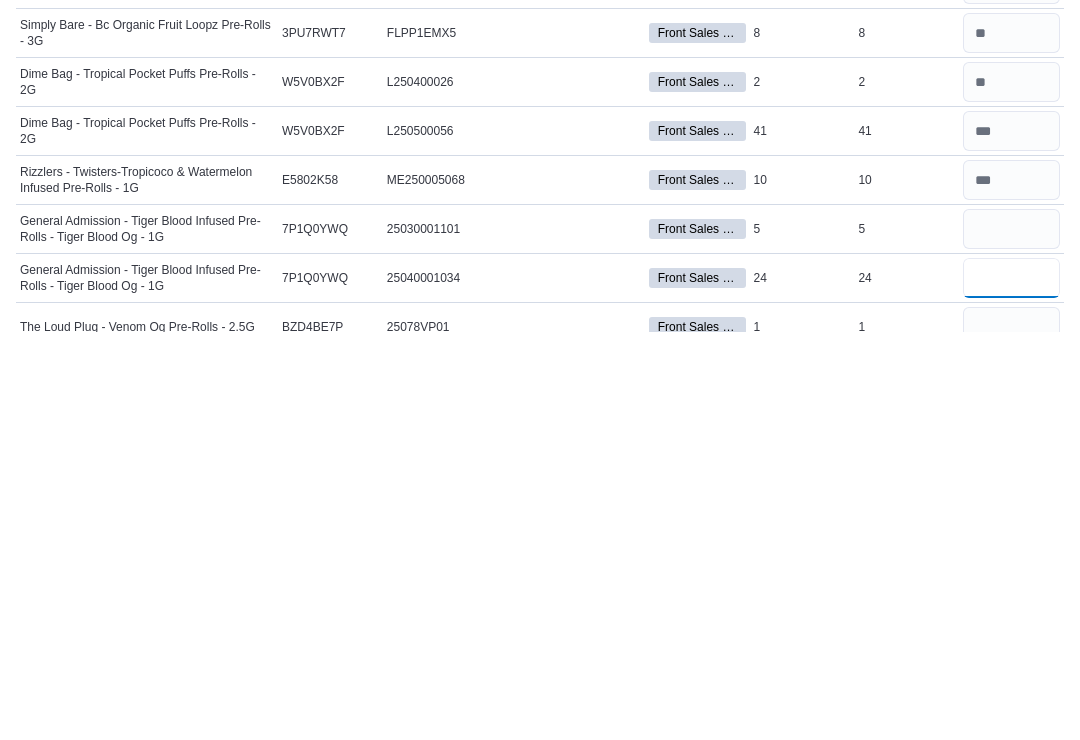 type 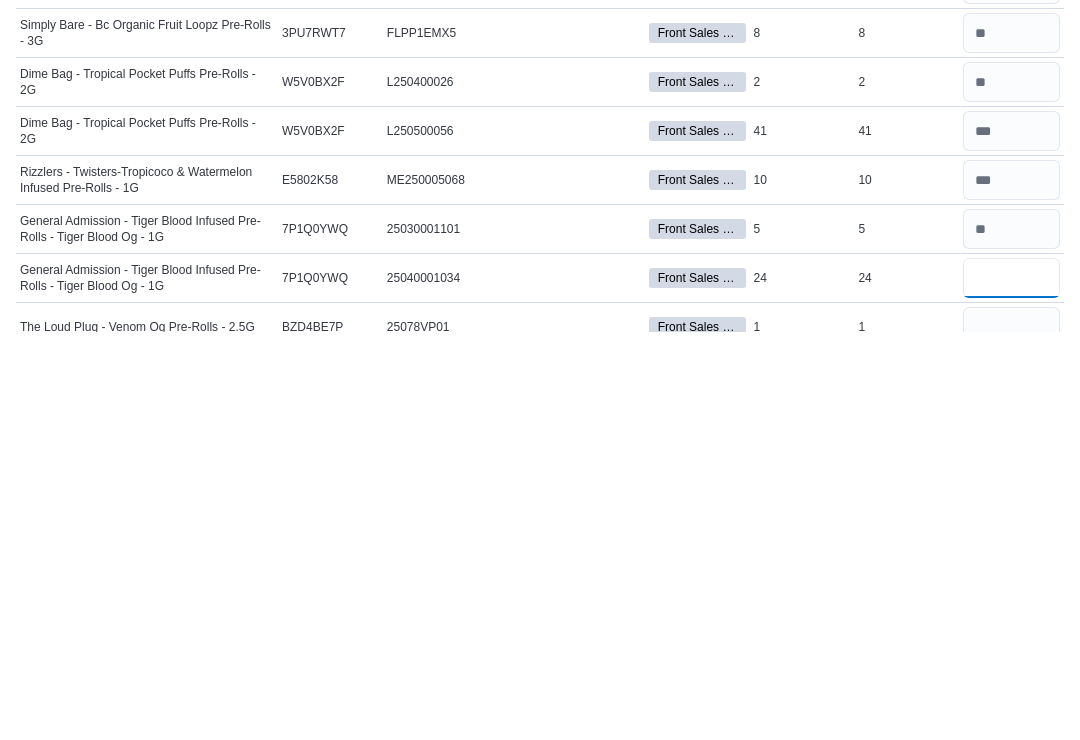 type on "**" 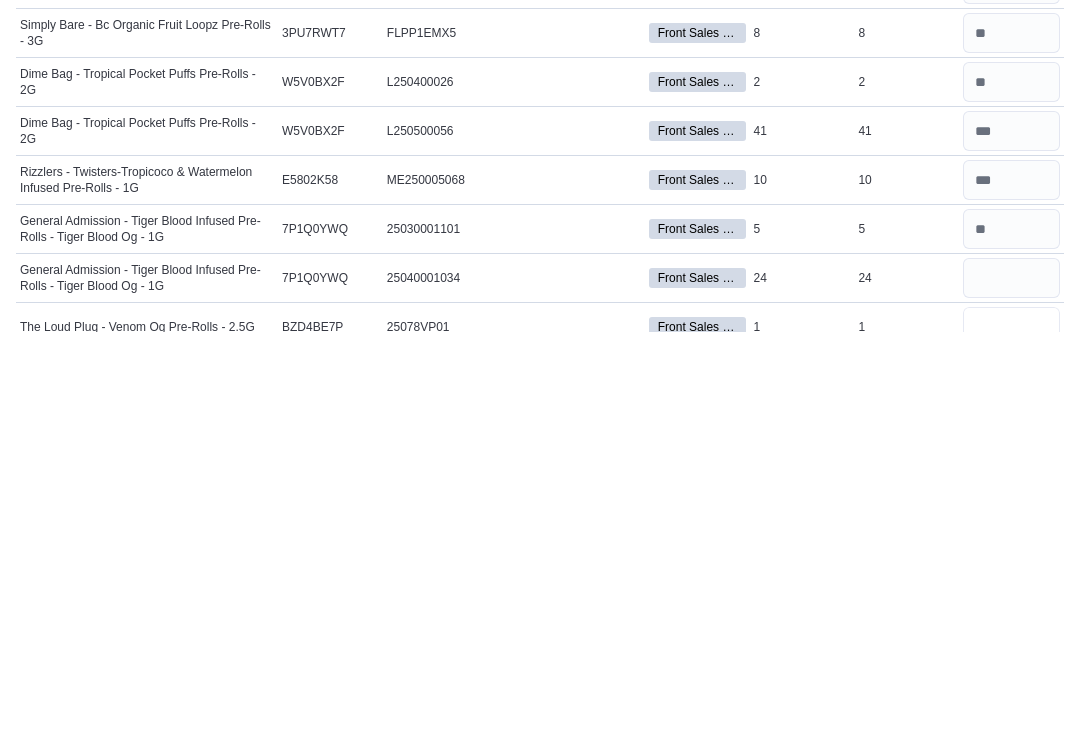 click at bounding box center [1011, 735] 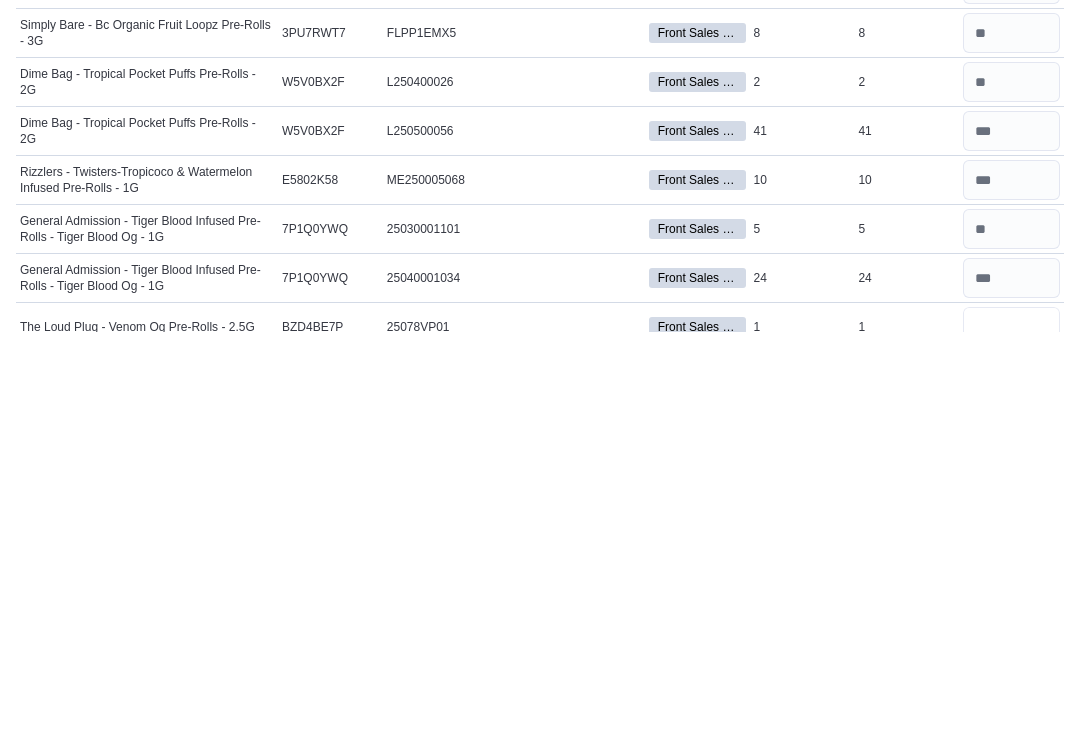 scroll, scrollTop: 1545, scrollLeft: 0, axis: vertical 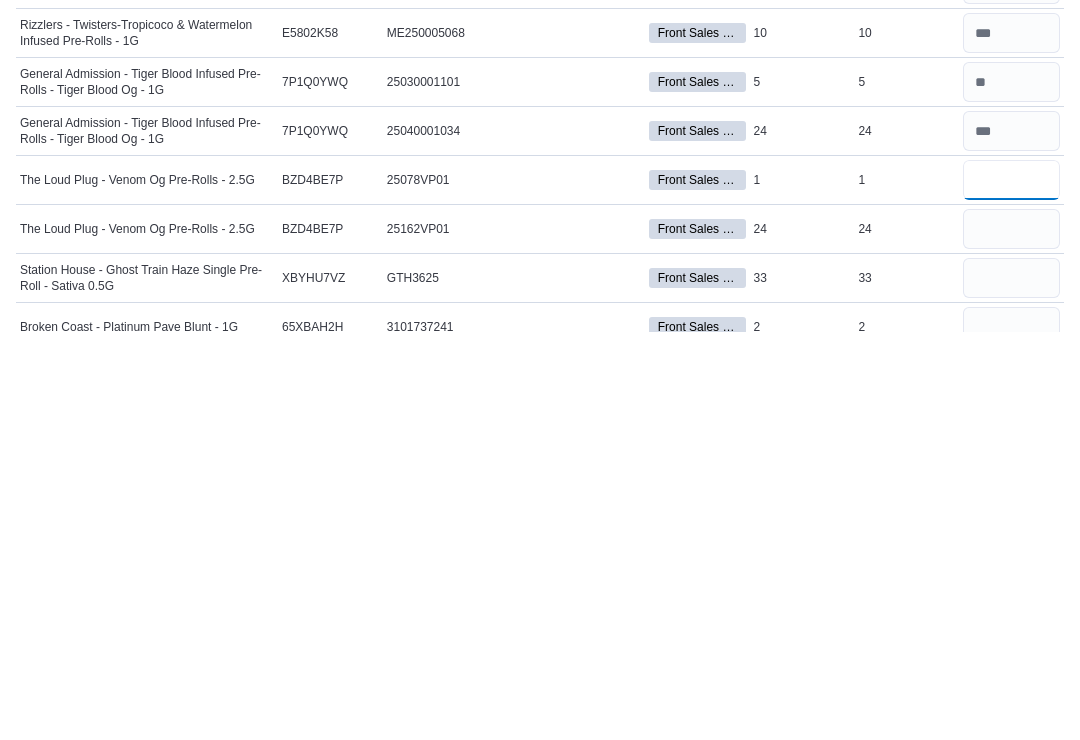 type on "*" 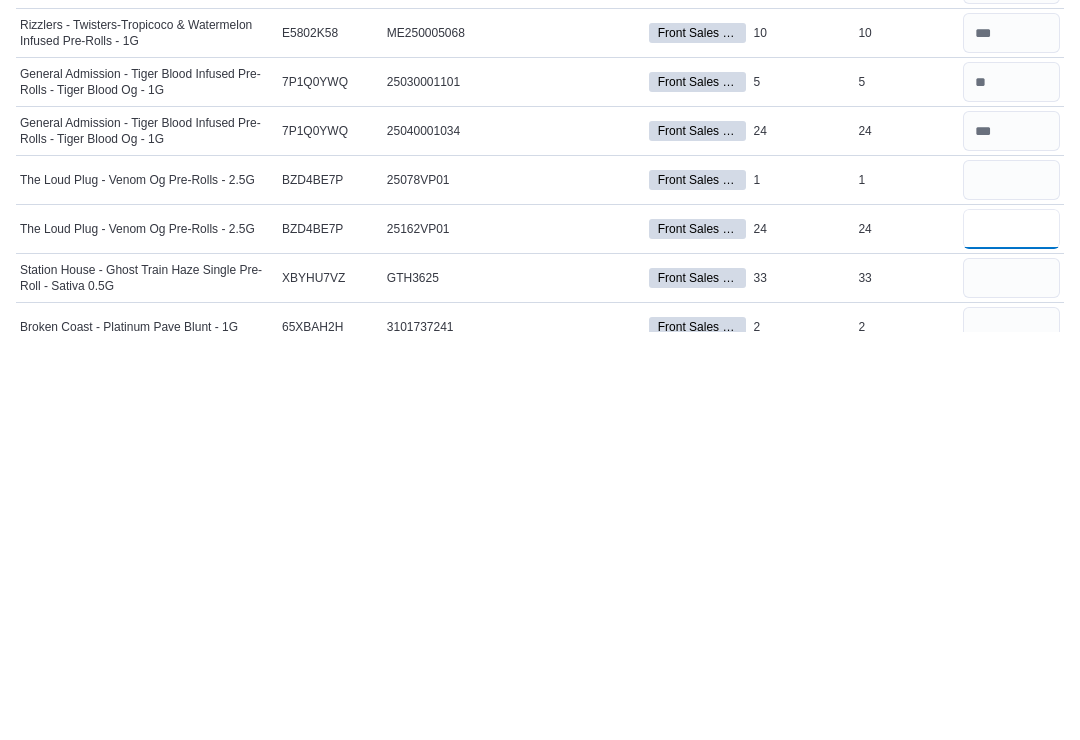 type 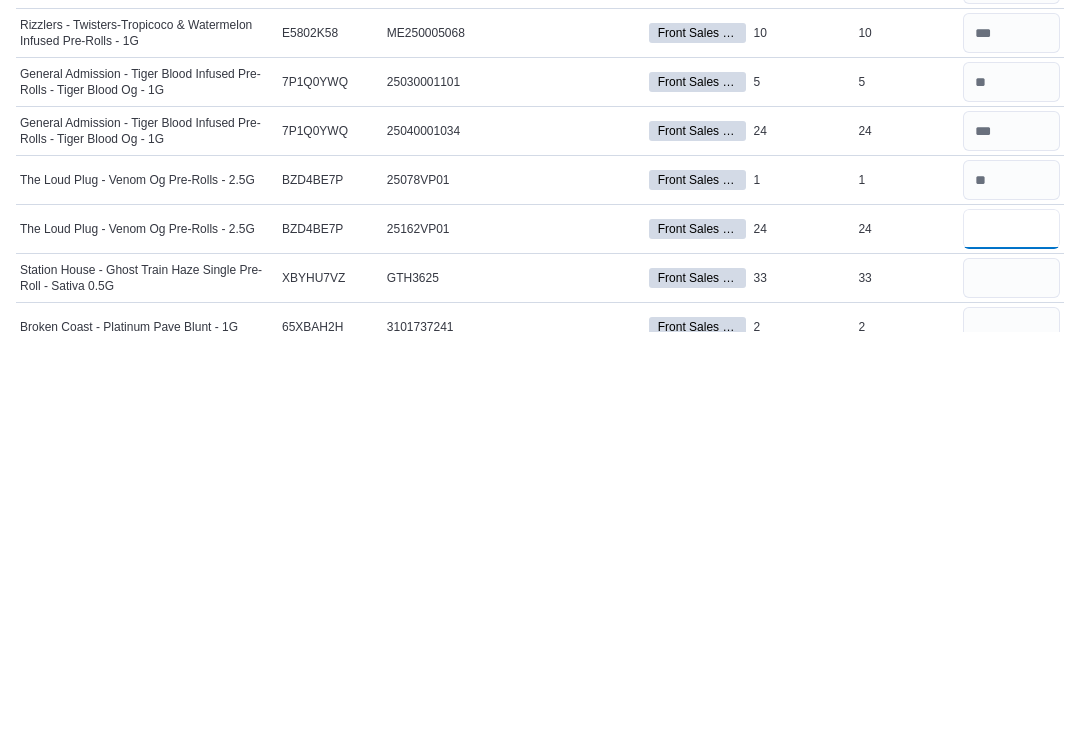 type on "**" 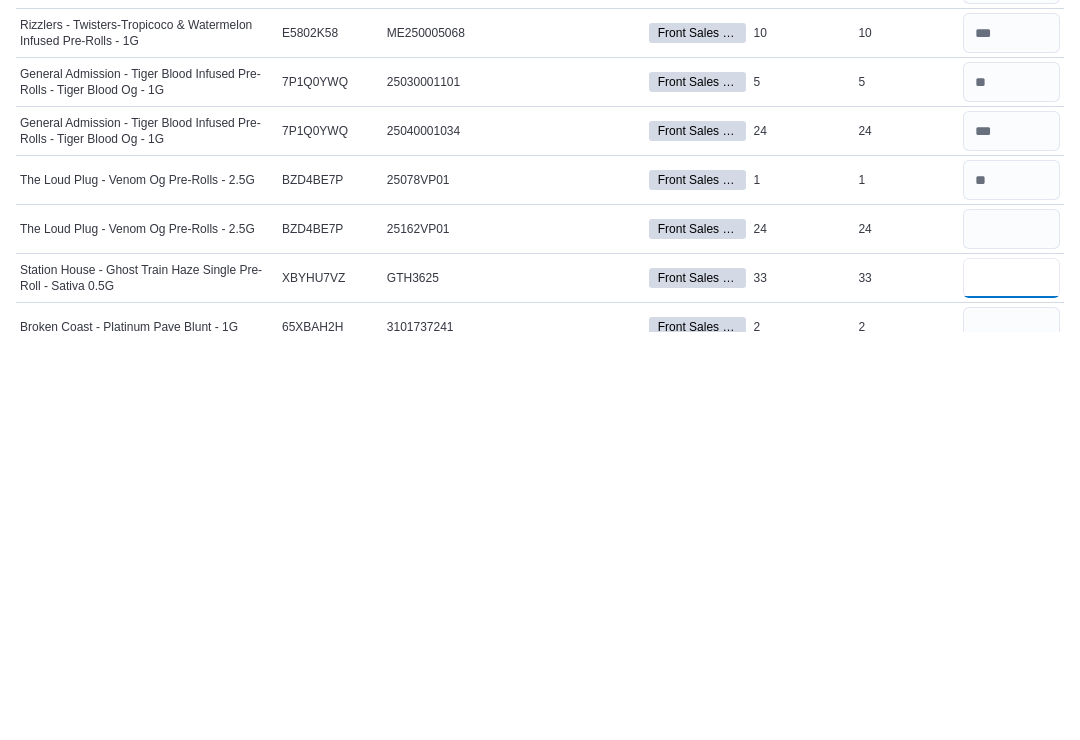 click at bounding box center (1011, 686) 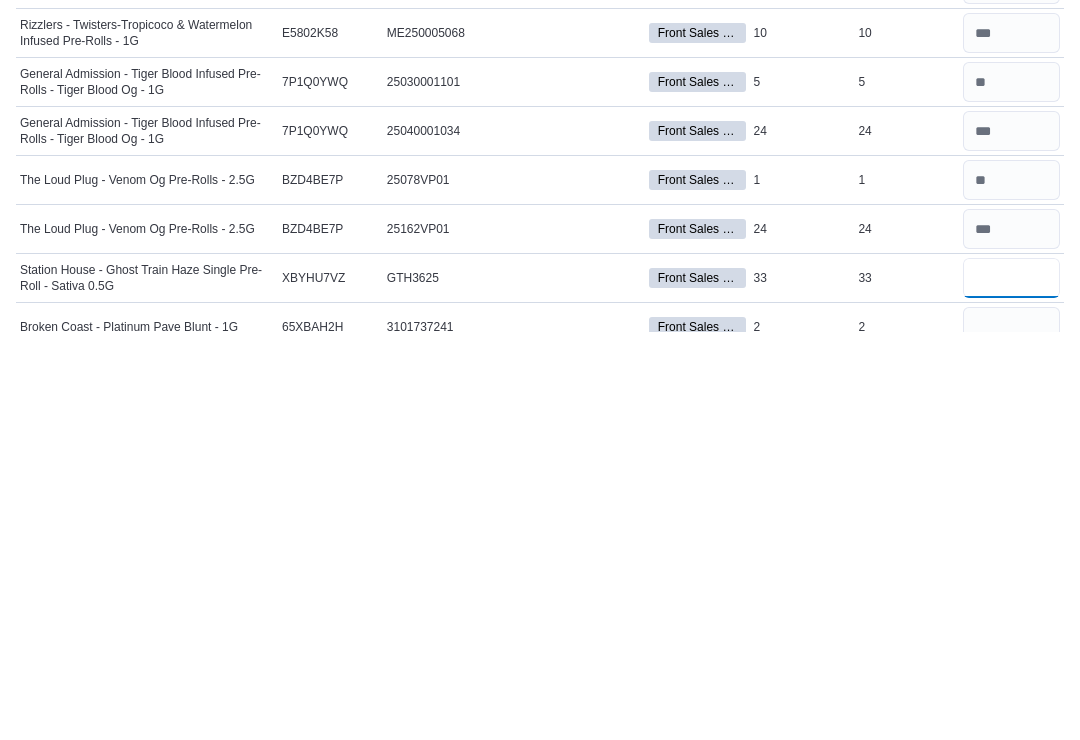 type on "**" 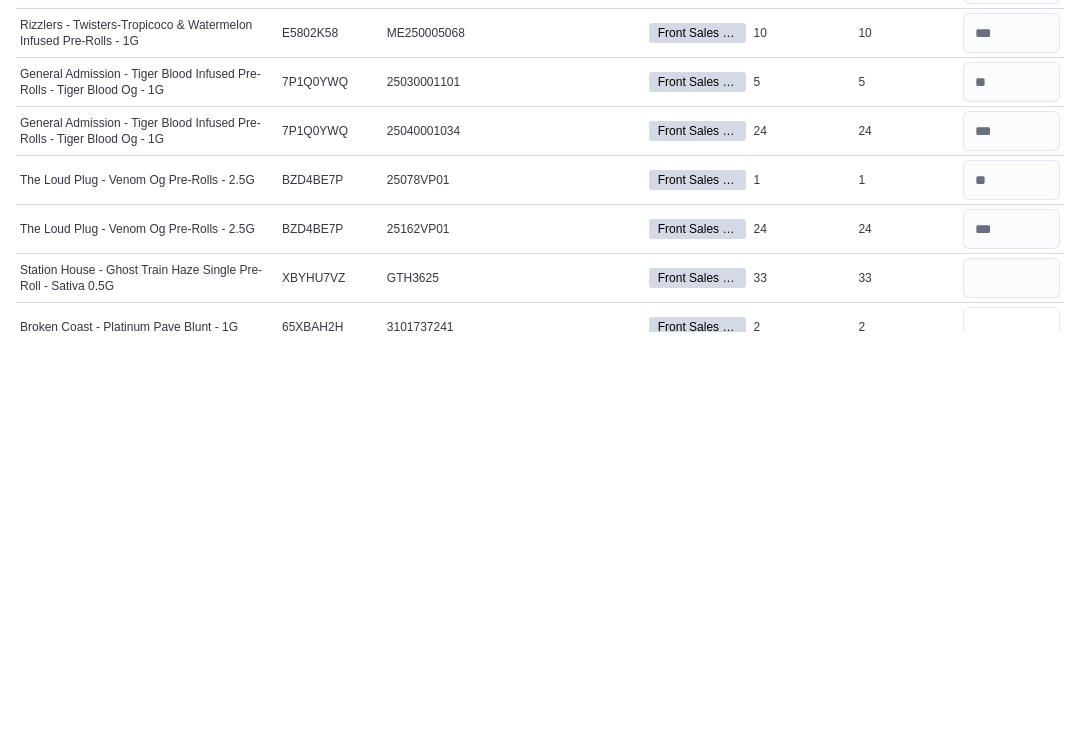 click at bounding box center (1011, 735) 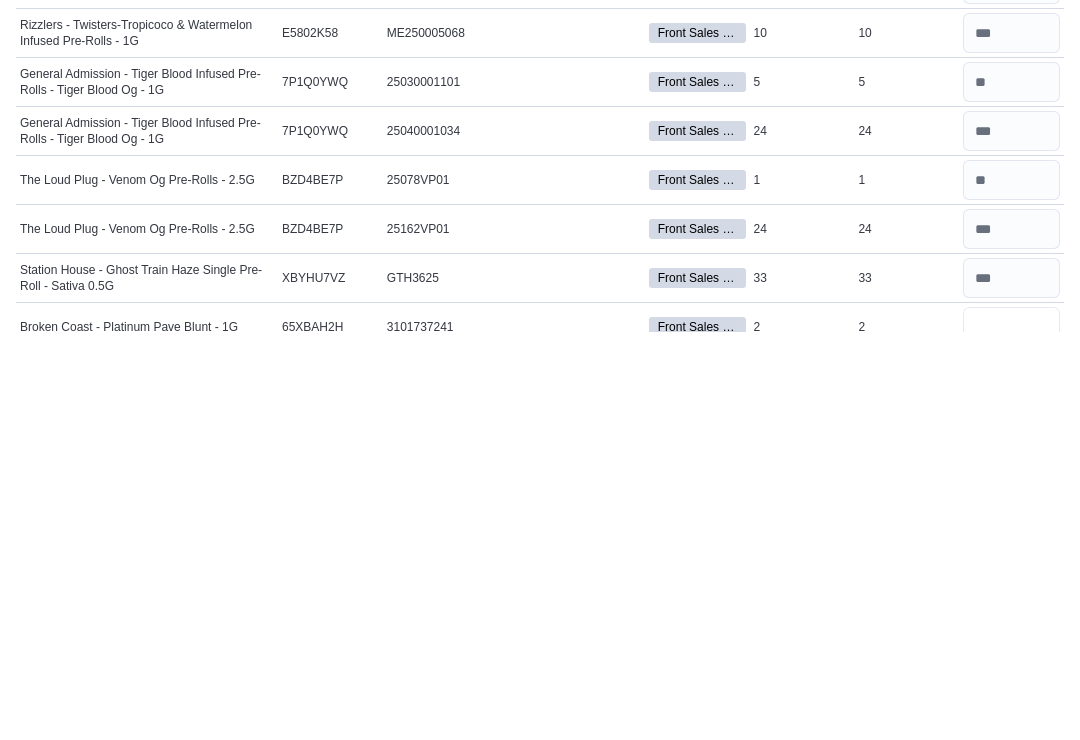scroll, scrollTop: 1692, scrollLeft: 0, axis: vertical 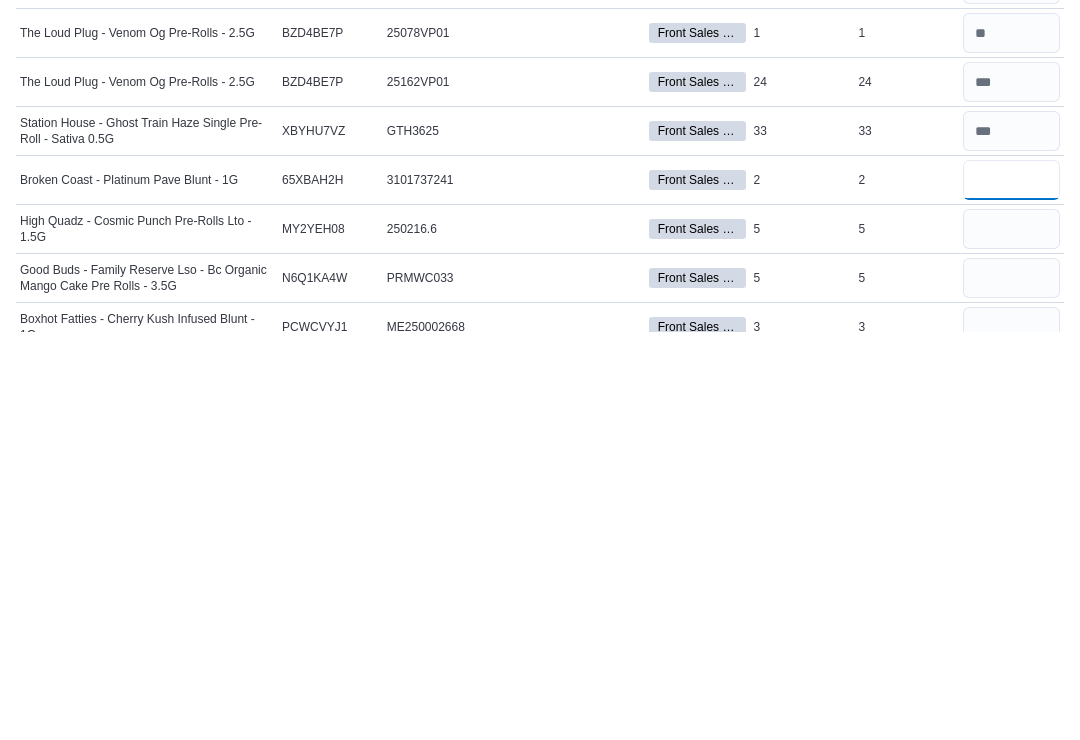 type on "*" 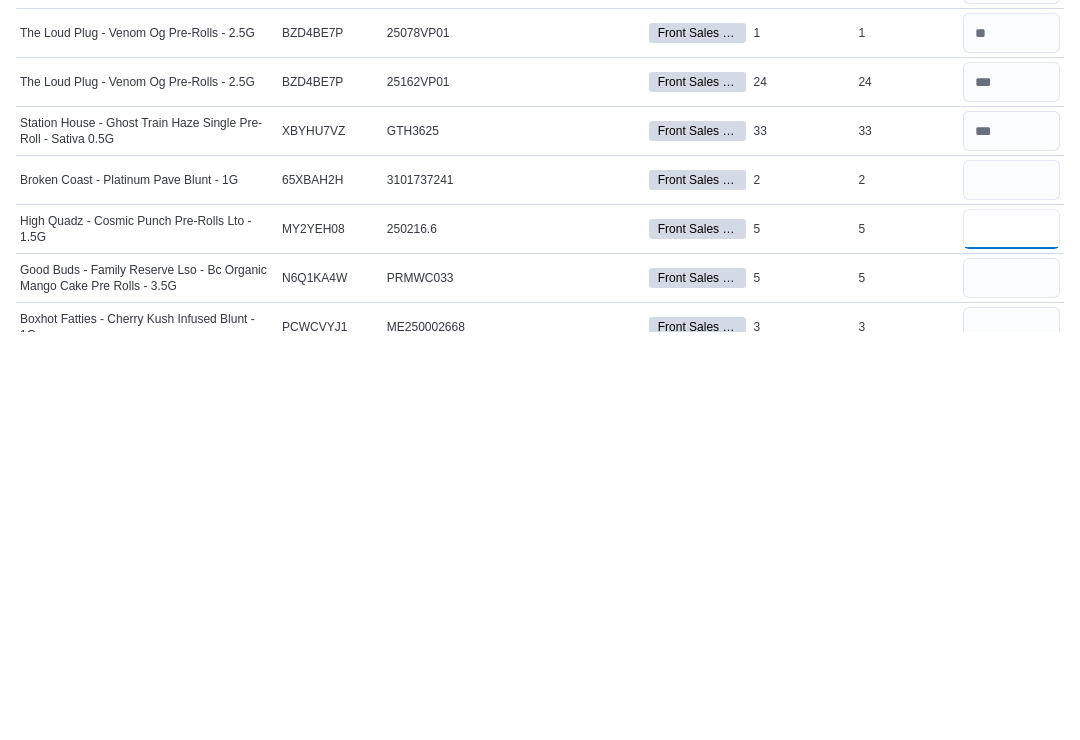 click at bounding box center (1011, 637) 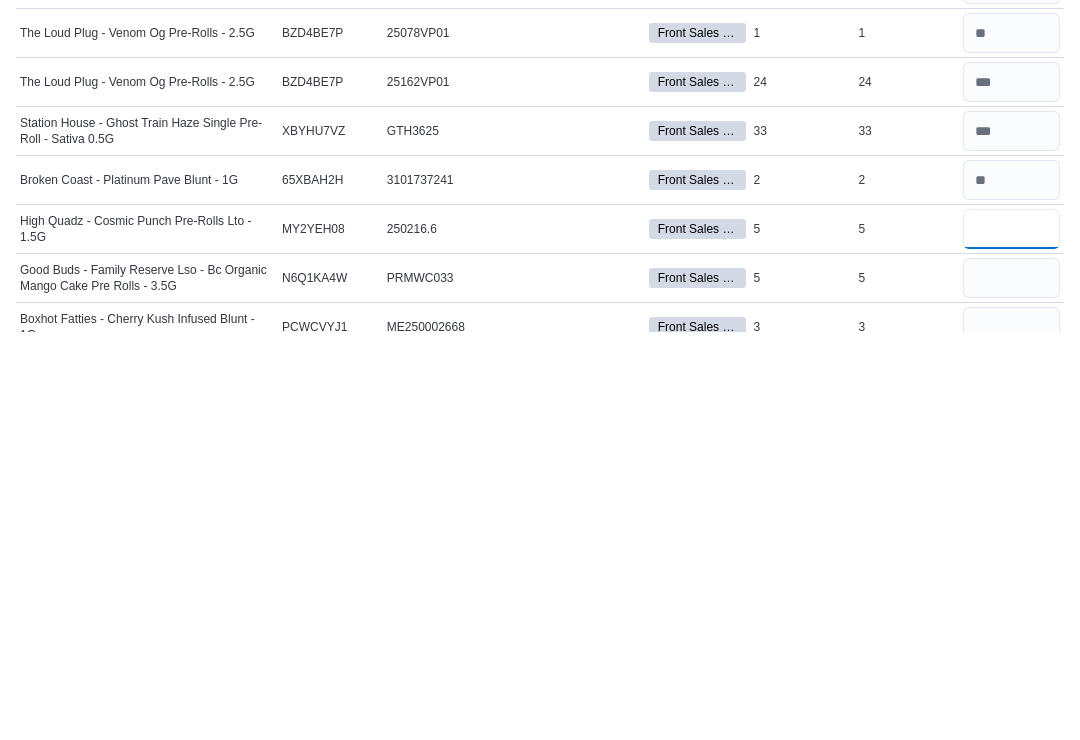 type on "*" 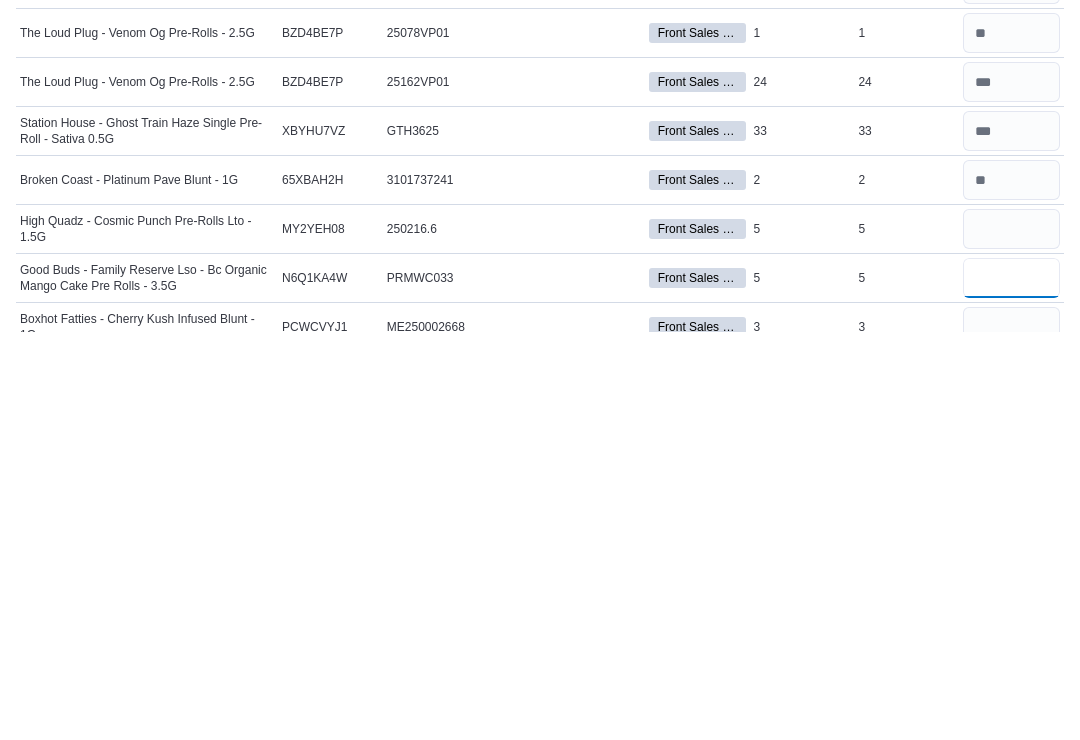 click at bounding box center [1011, 686] 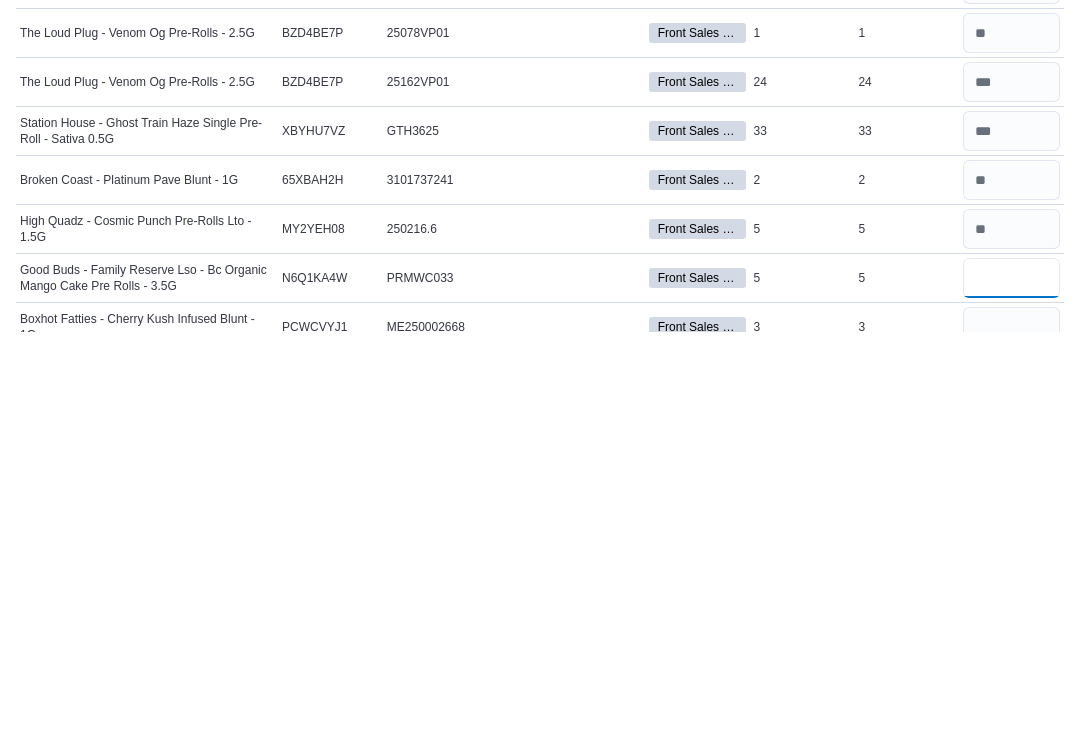 type on "*" 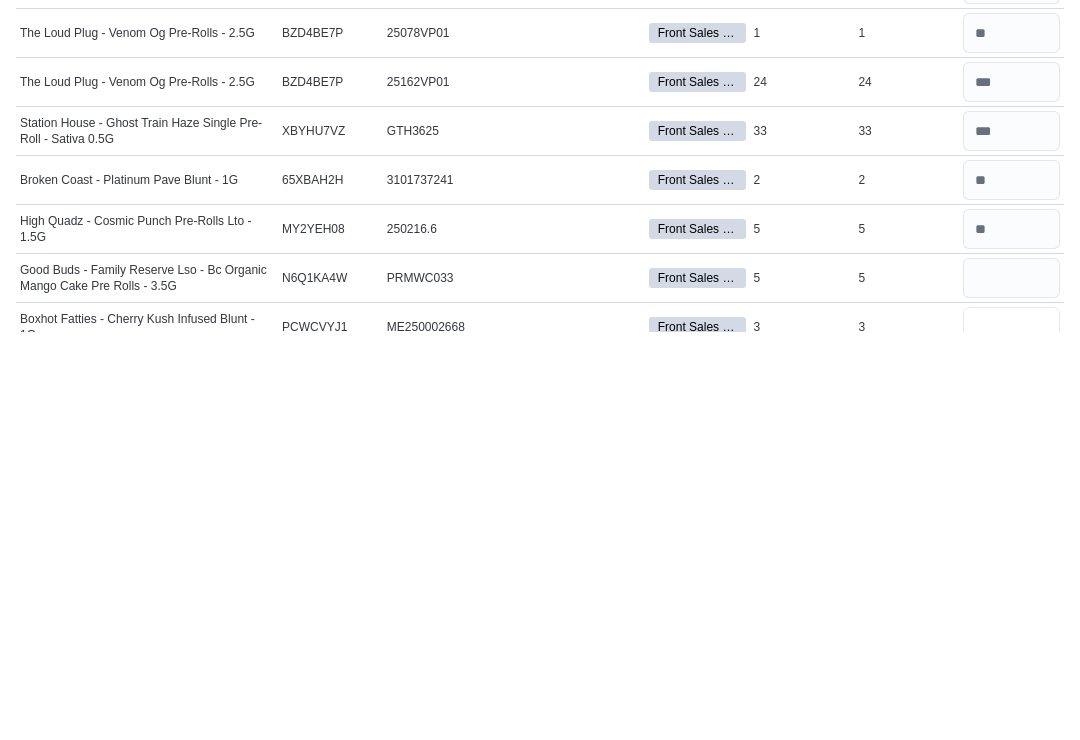 click at bounding box center (1011, 735) 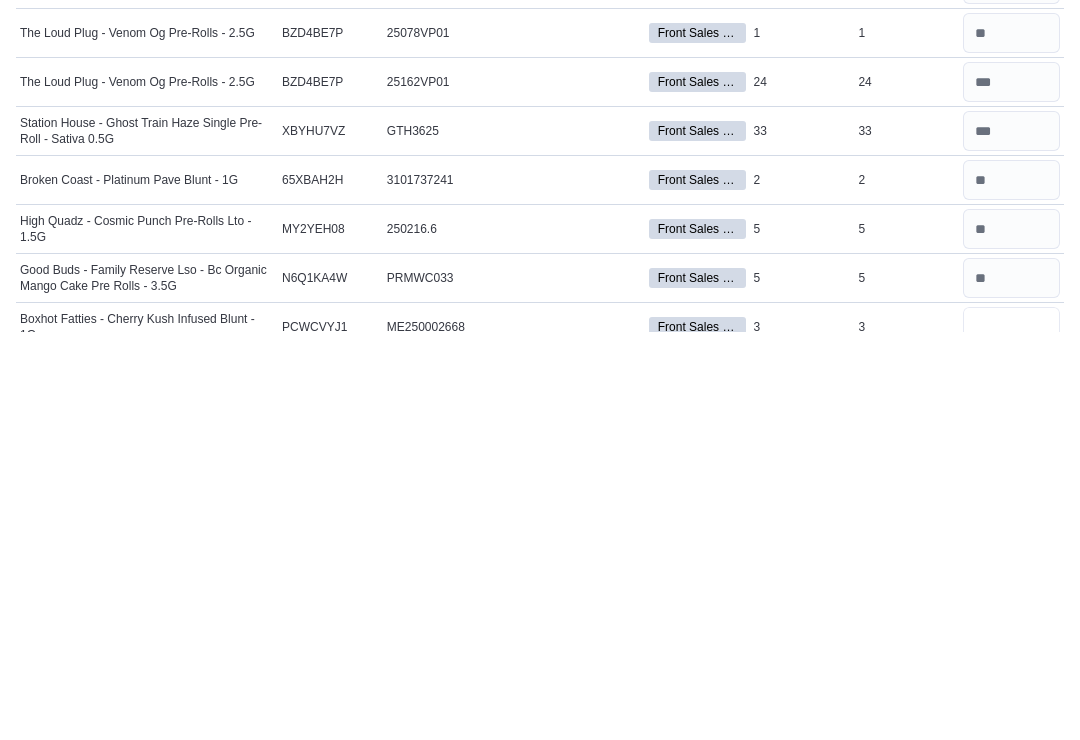 scroll, scrollTop: 1839, scrollLeft: 0, axis: vertical 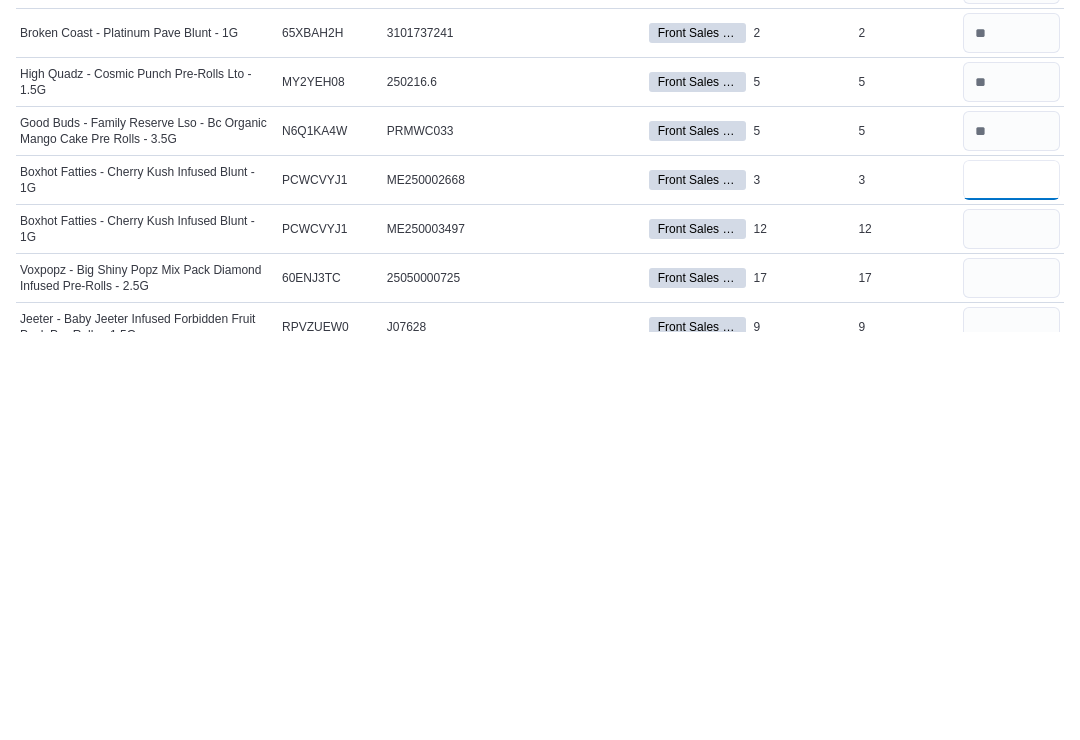 type on "*" 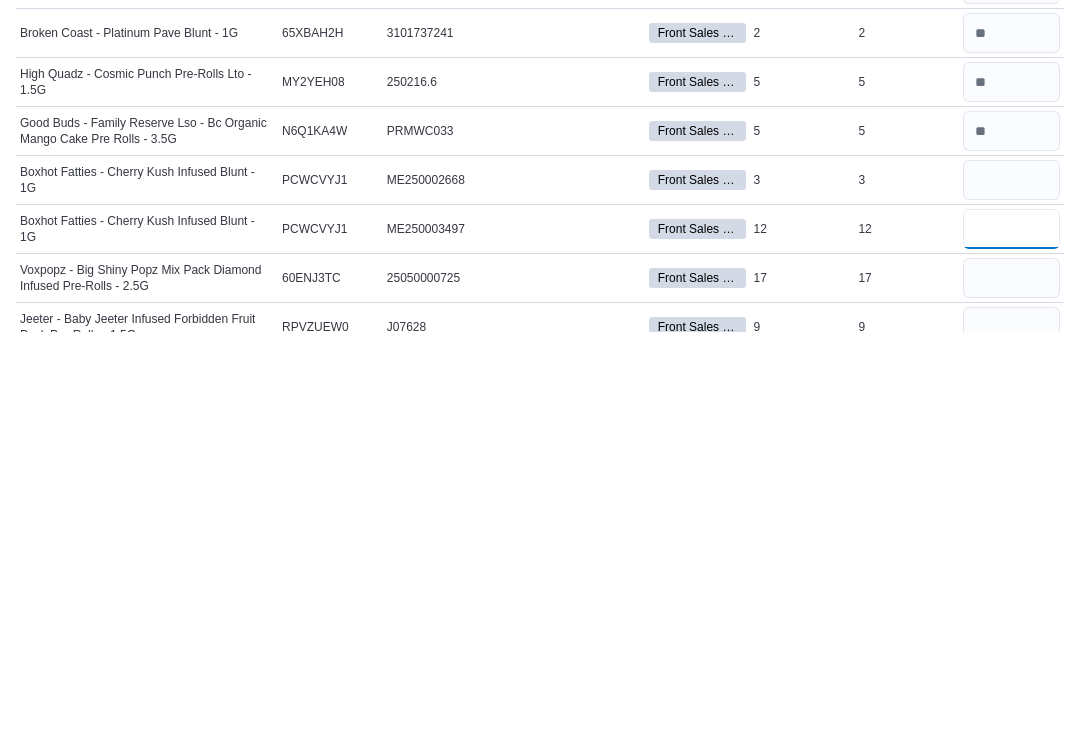 type 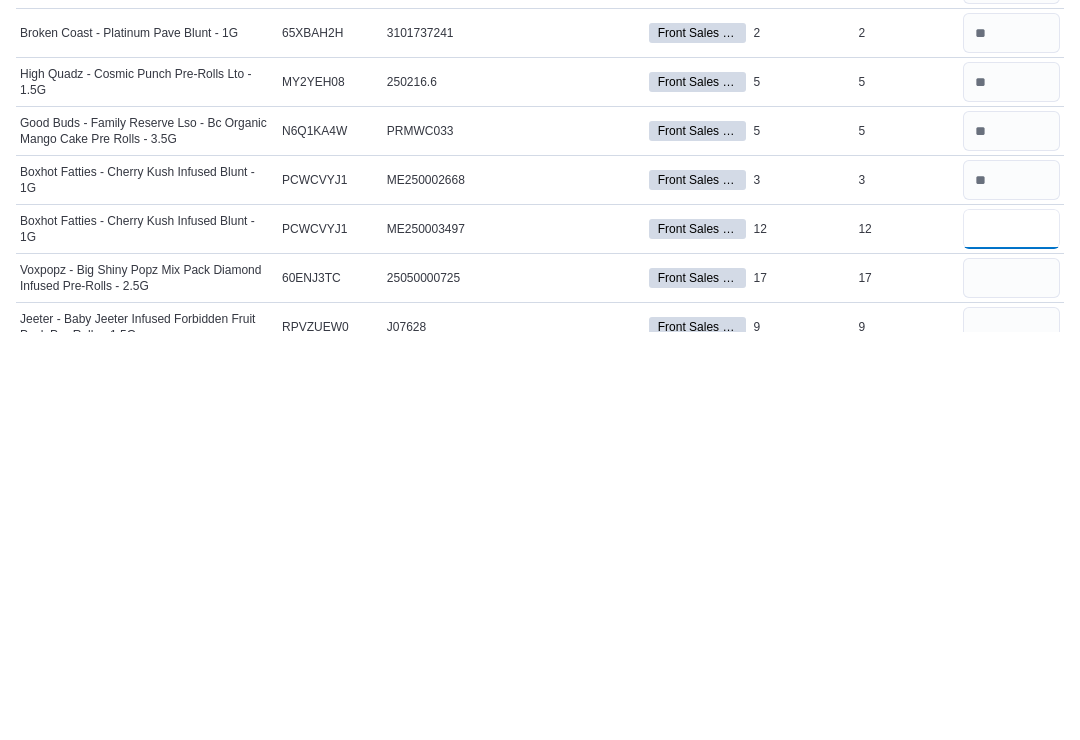 type on "**" 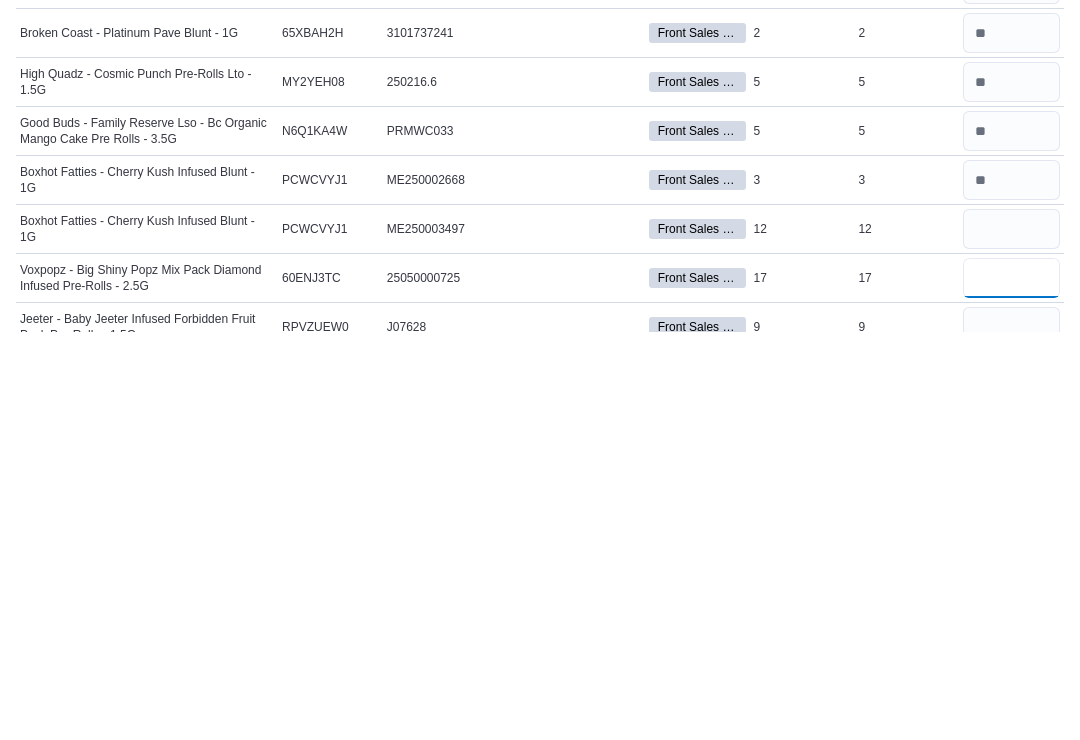 click at bounding box center (1011, 686) 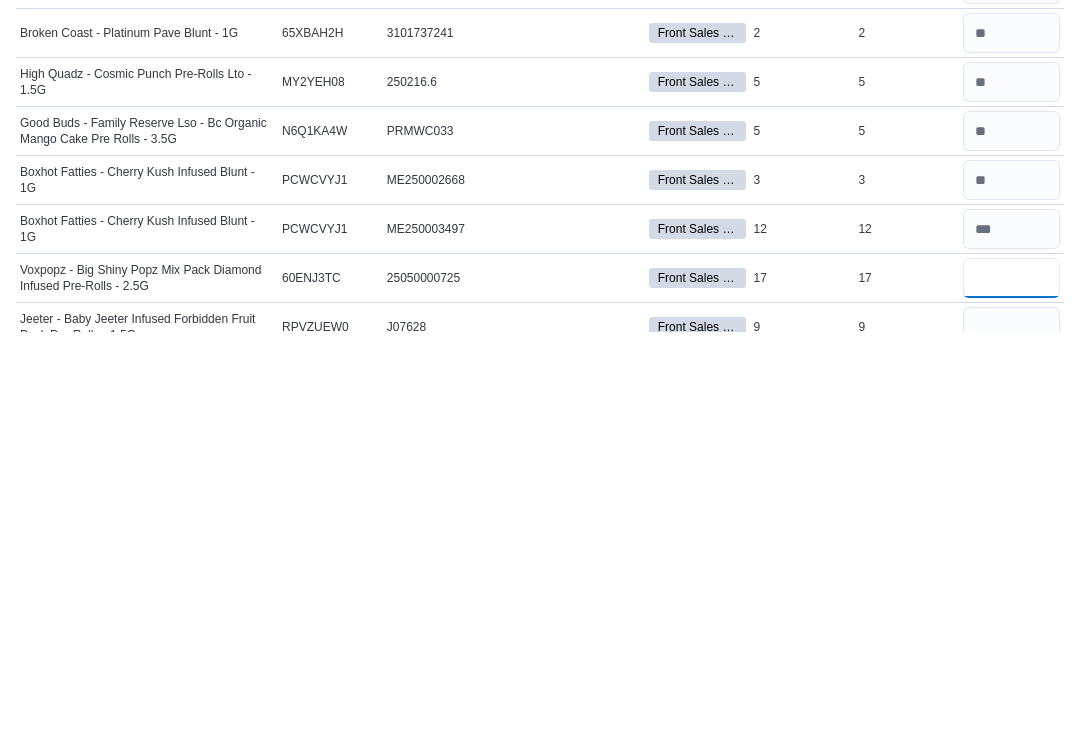 click on "**" at bounding box center (1011, 686) 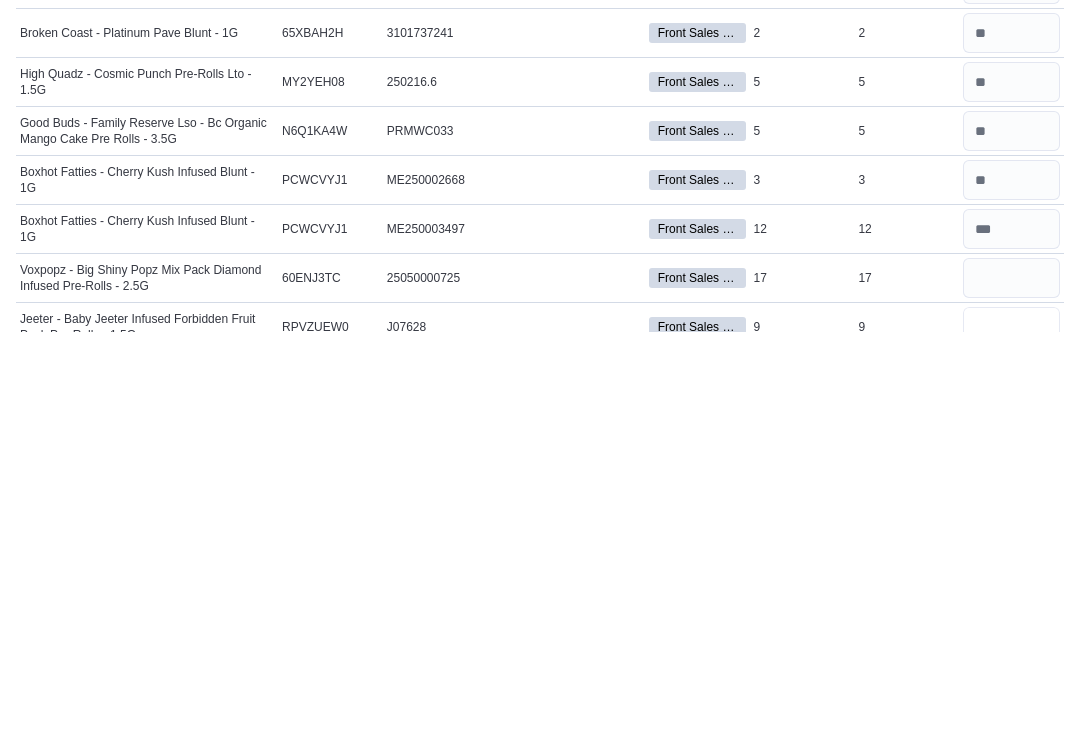 click at bounding box center [1011, 735] 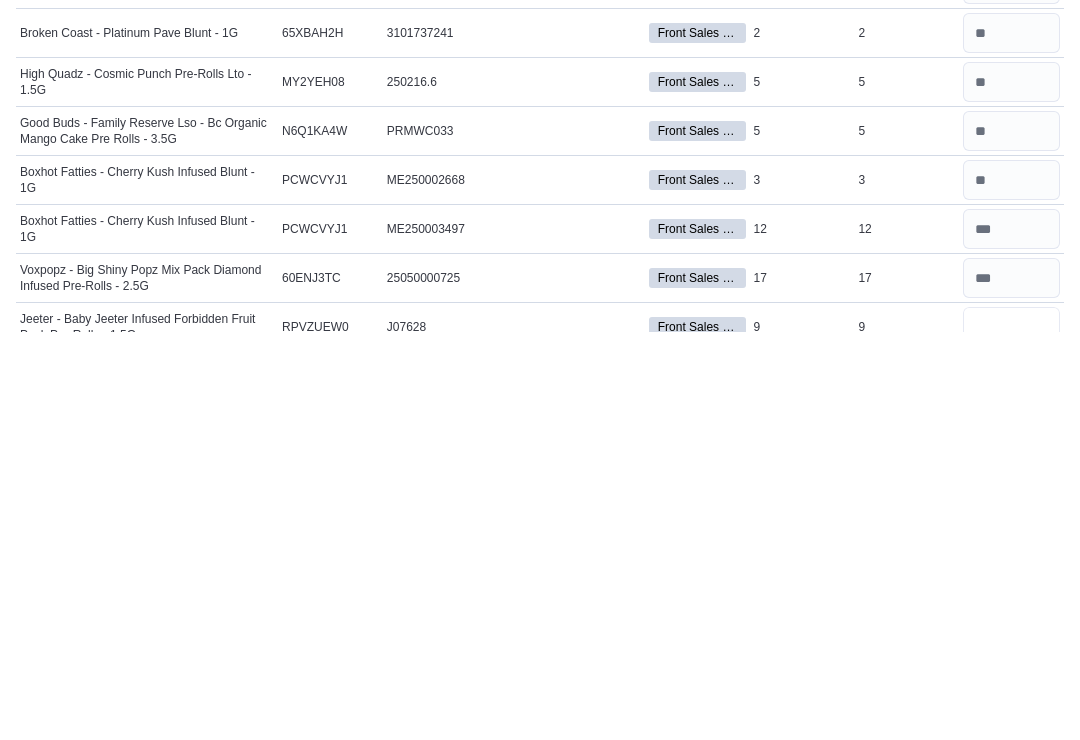 type 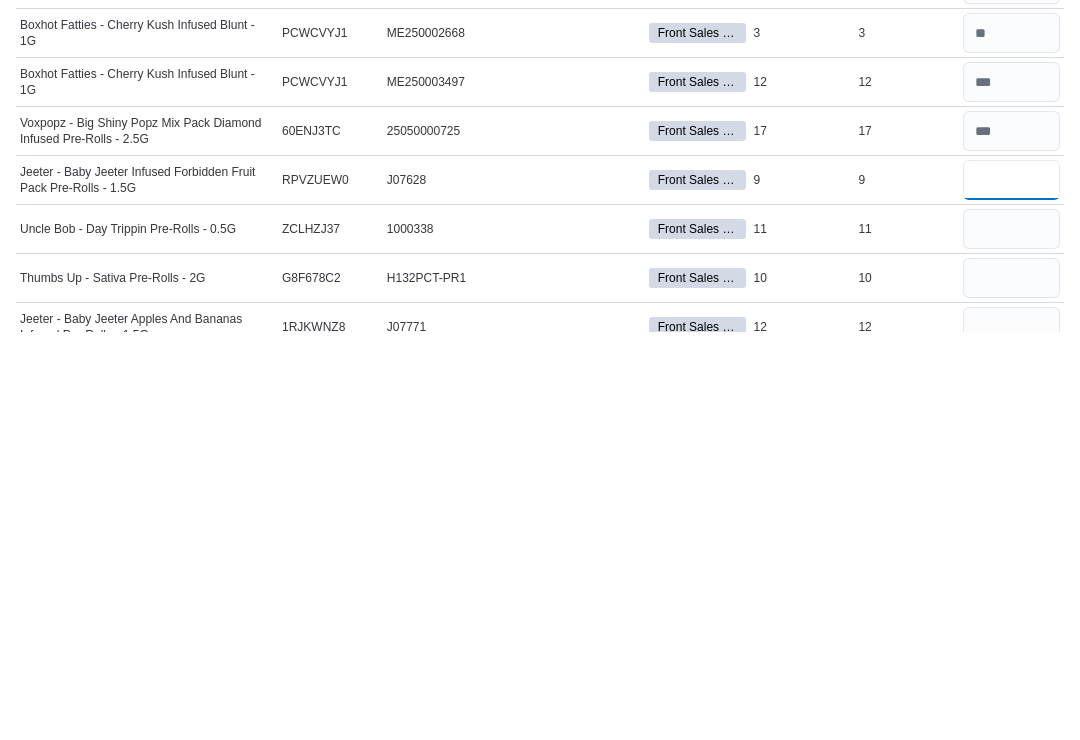 click on "*" at bounding box center (1011, 588) 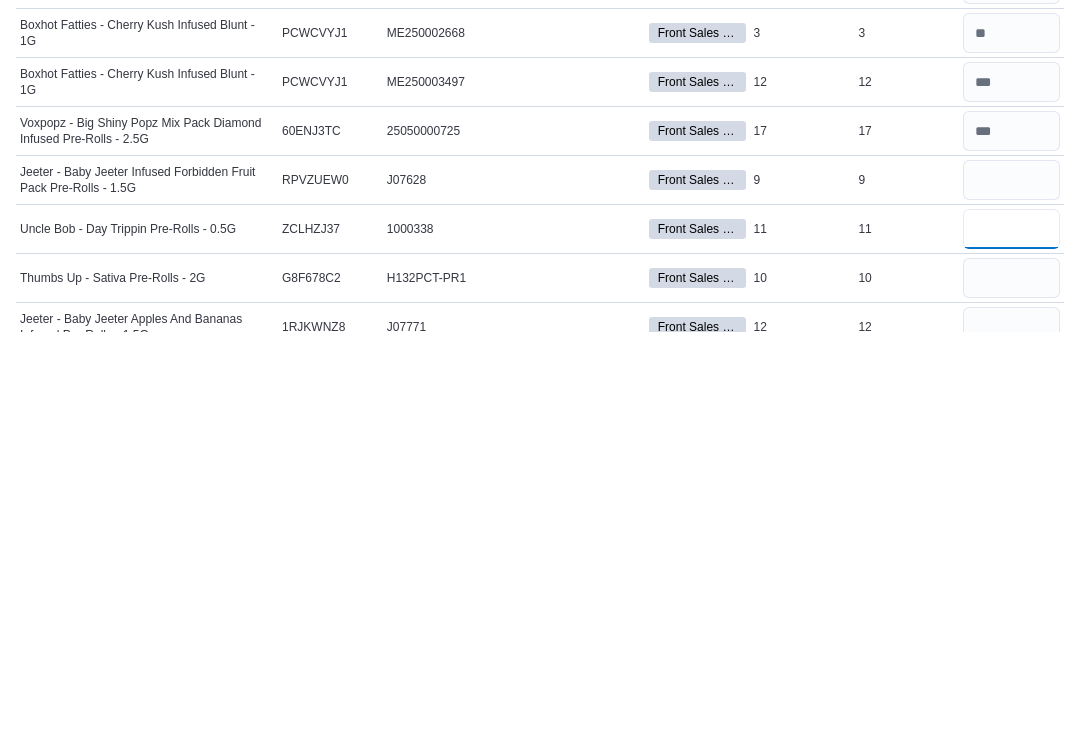 click at bounding box center (1011, 637) 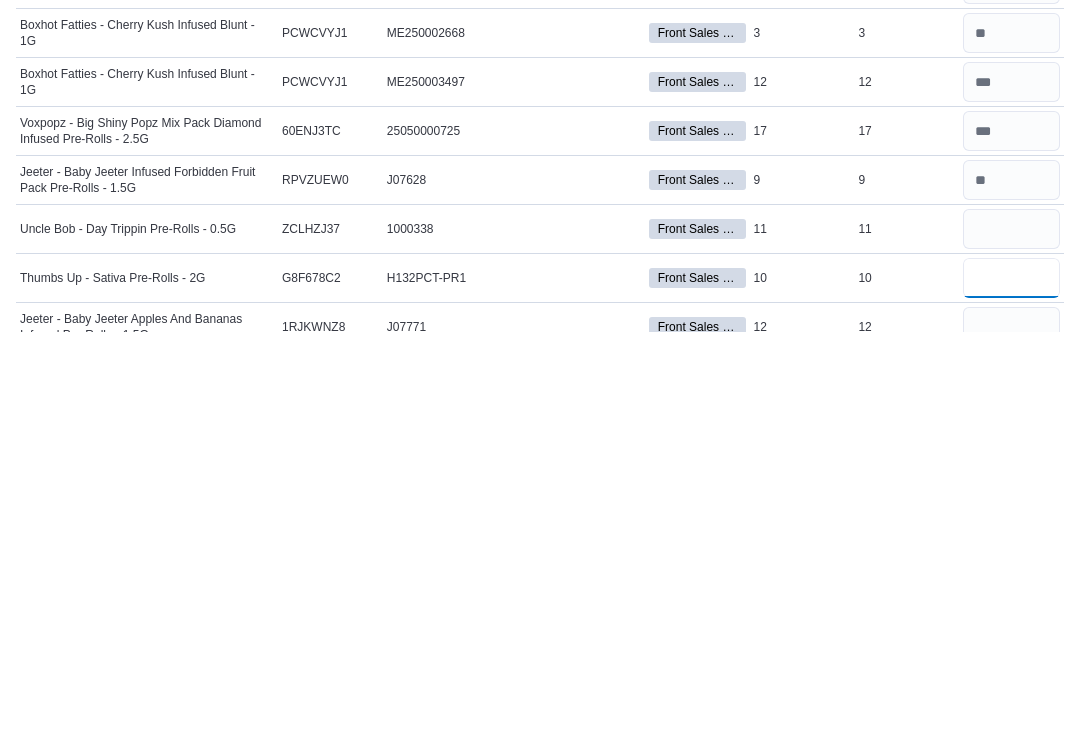 click at bounding box center (1011, 686) 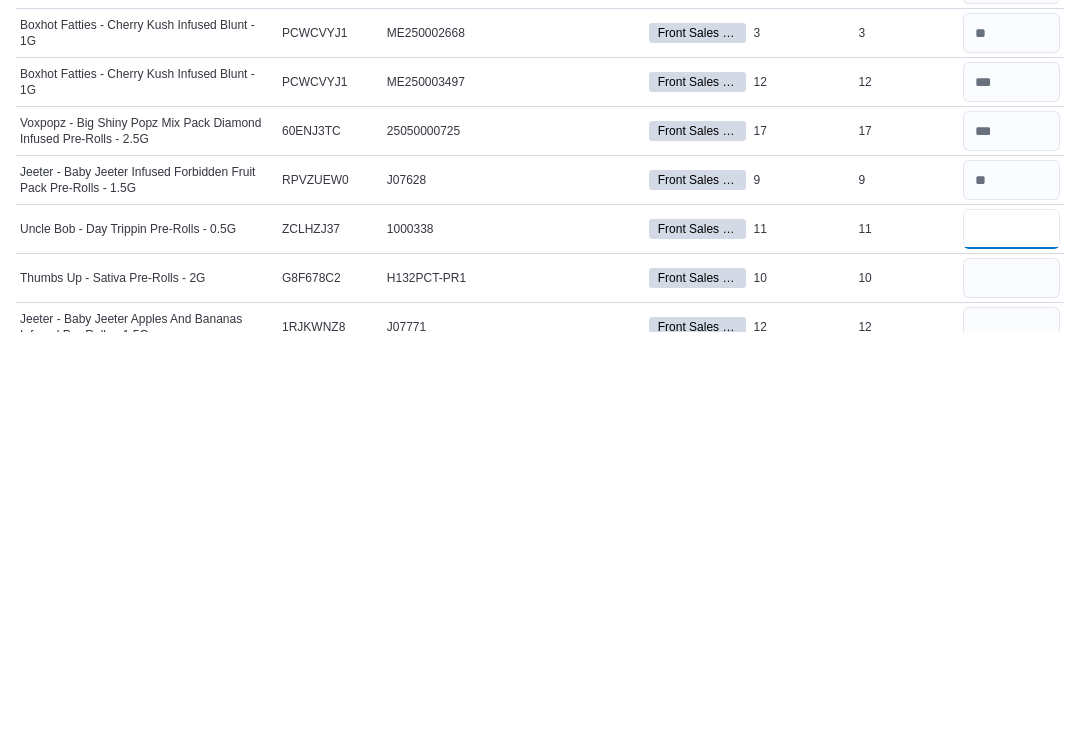 click at bounding box center [1011, 637] 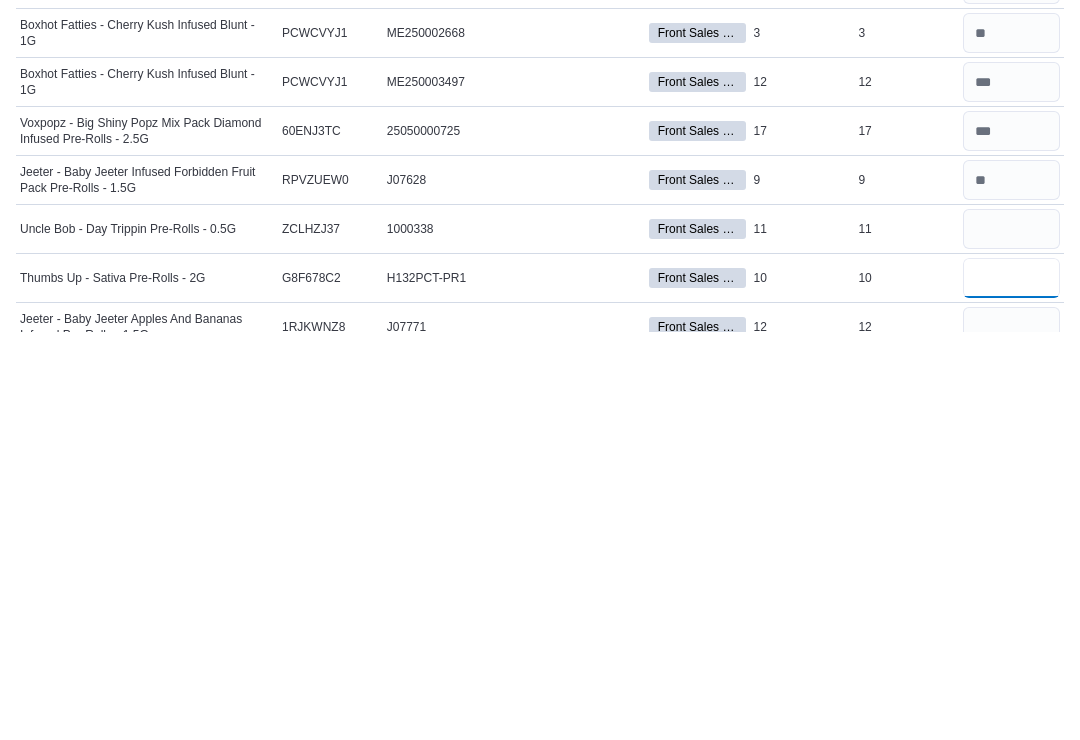 click at bounding box center [1011, 686] 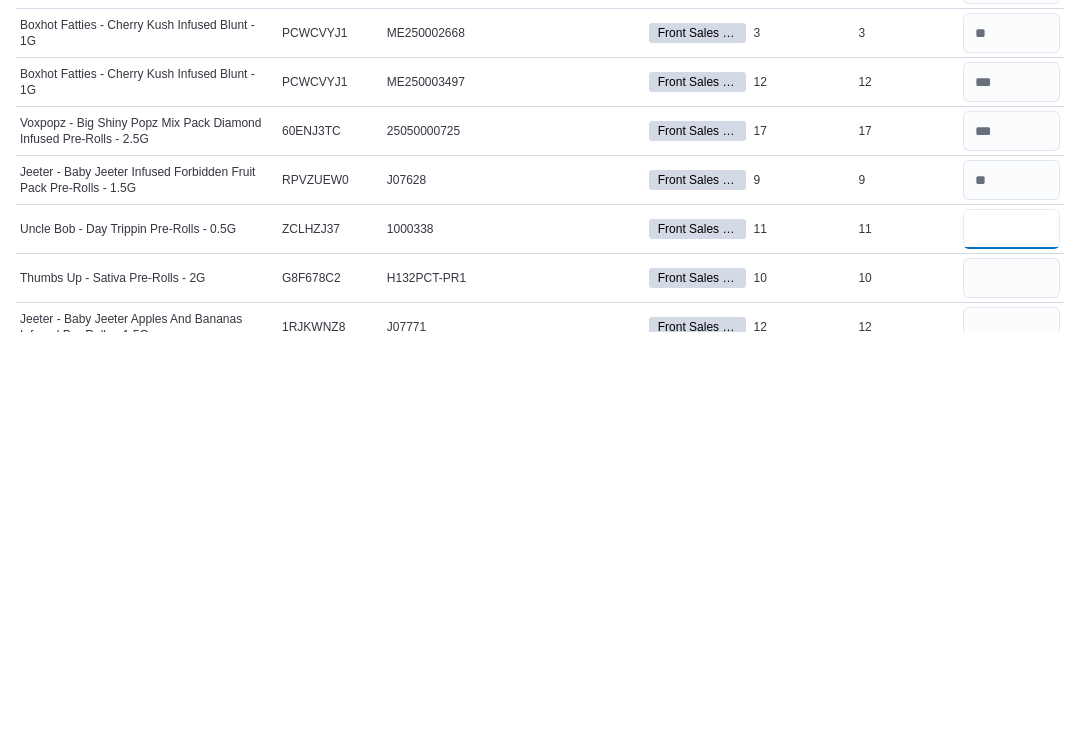 click at bounding box center [1011, 637] 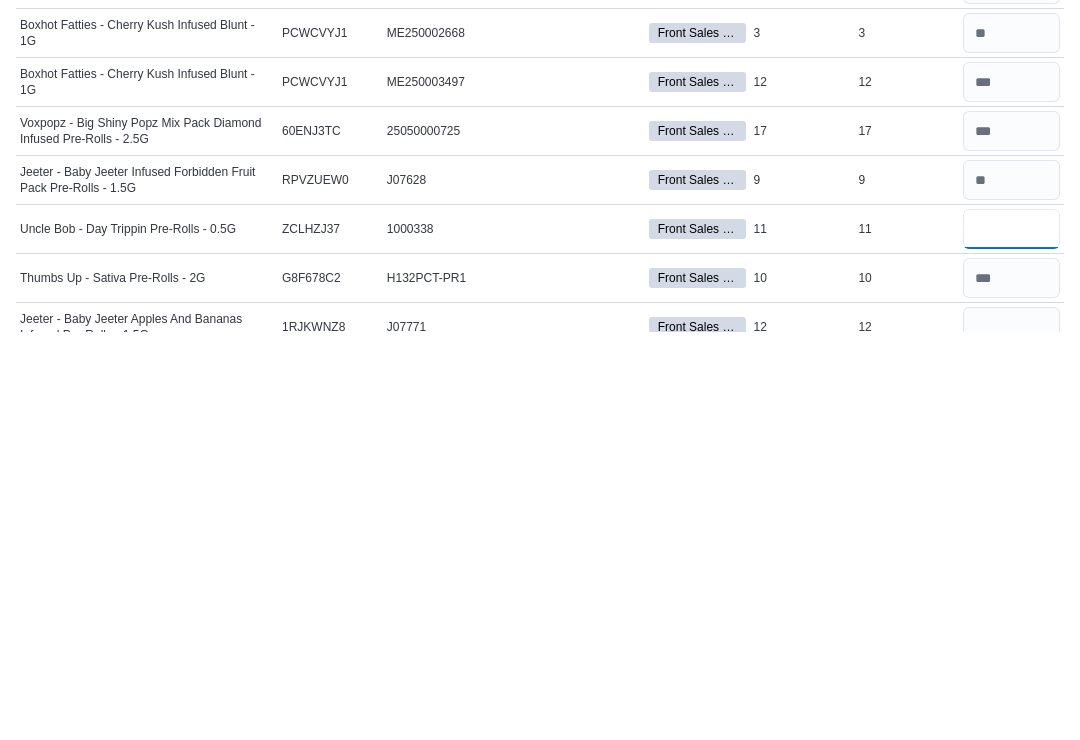 type on "**" 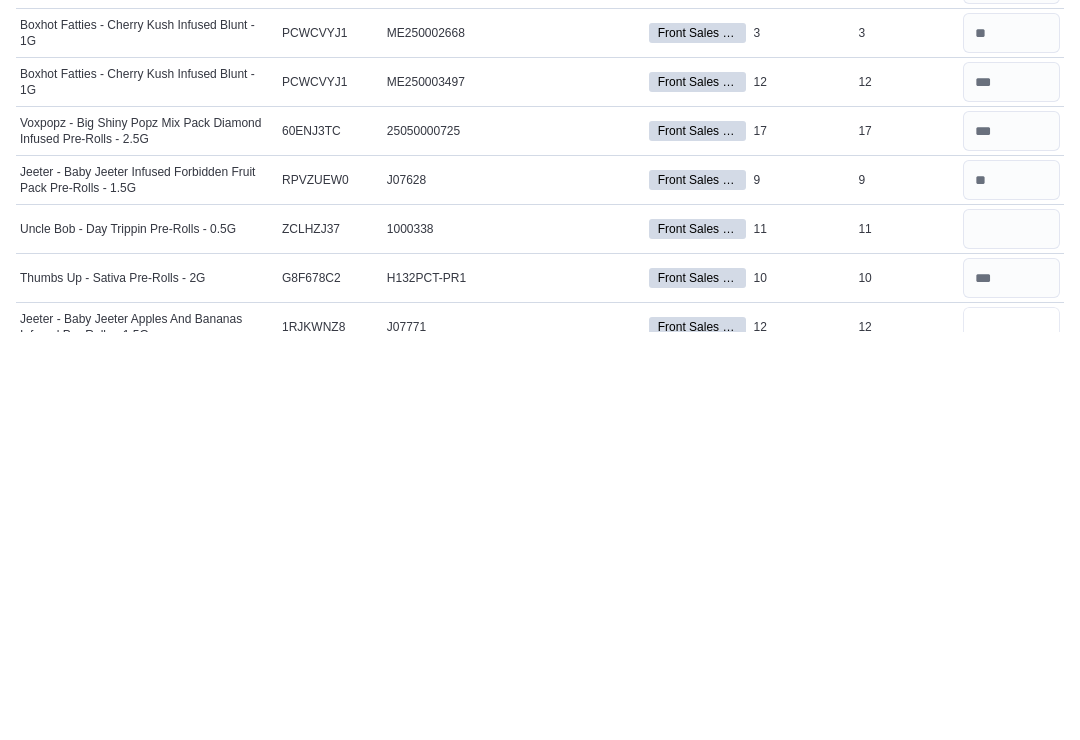 click at bounding box center [1011, 735] 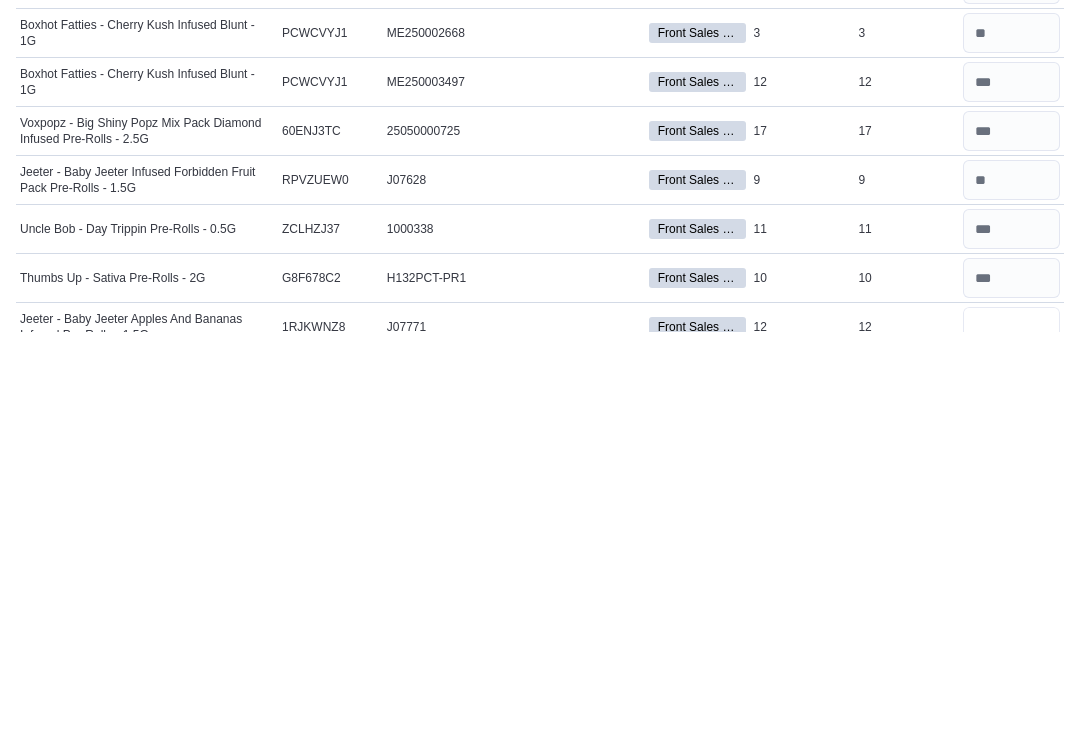 scroll, scrollTop: 2133, scrollLeft: 0, axis: vertical 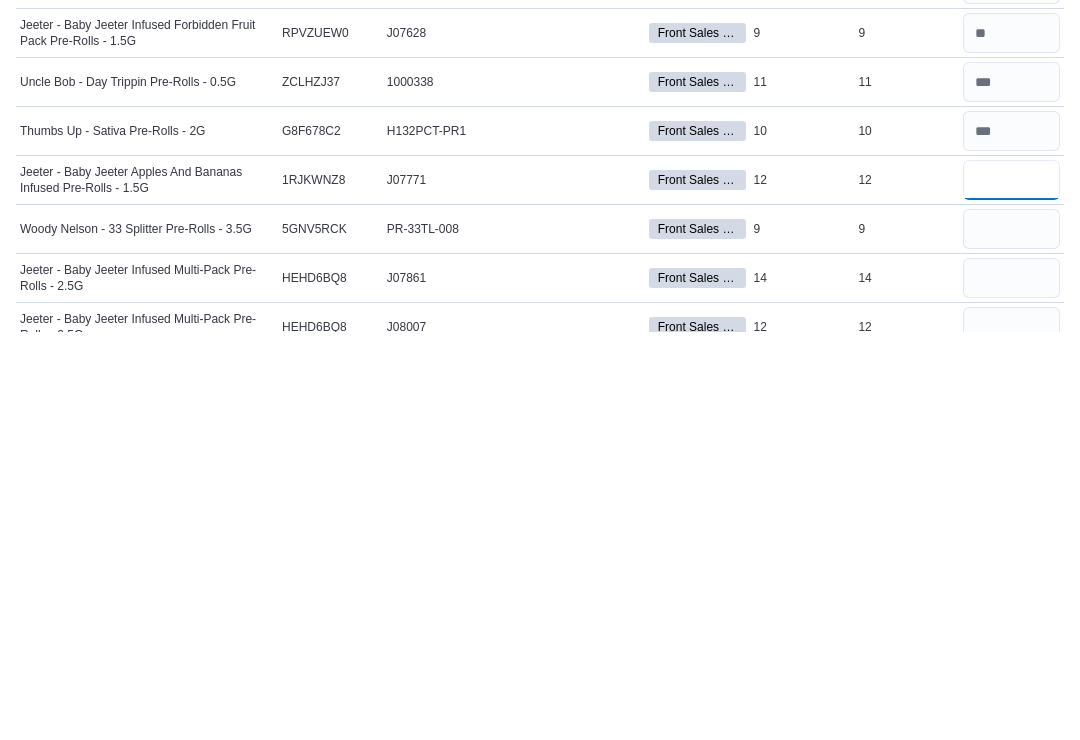 type on "**" 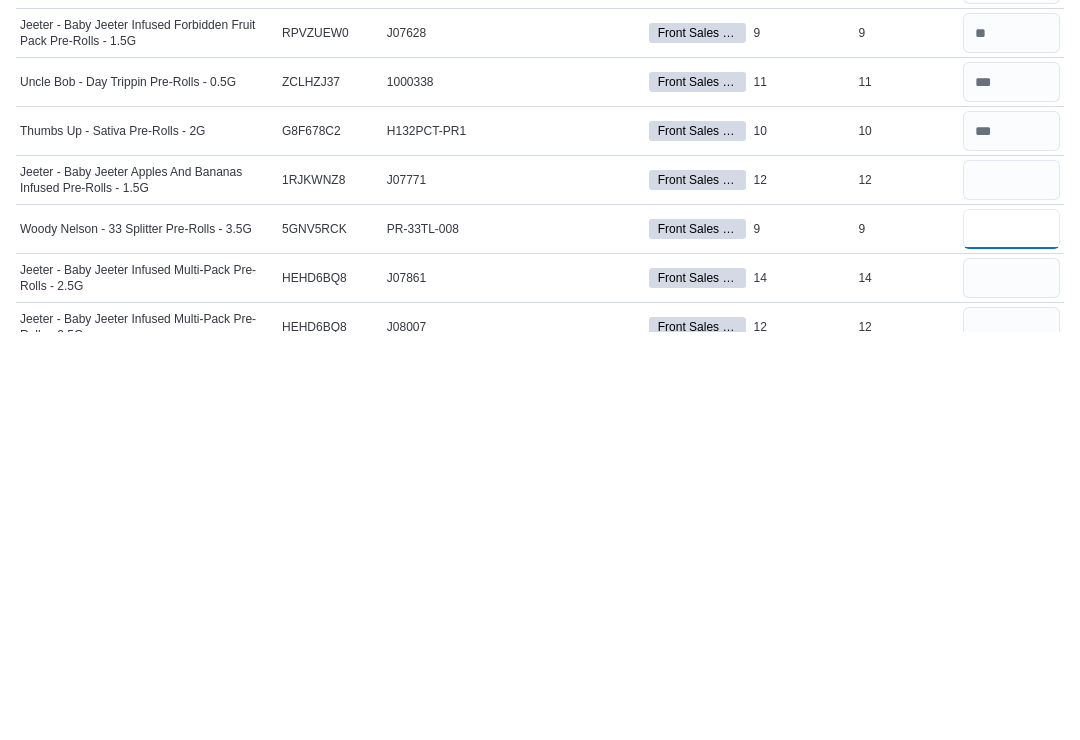 click at bounding box center (1011, 637) 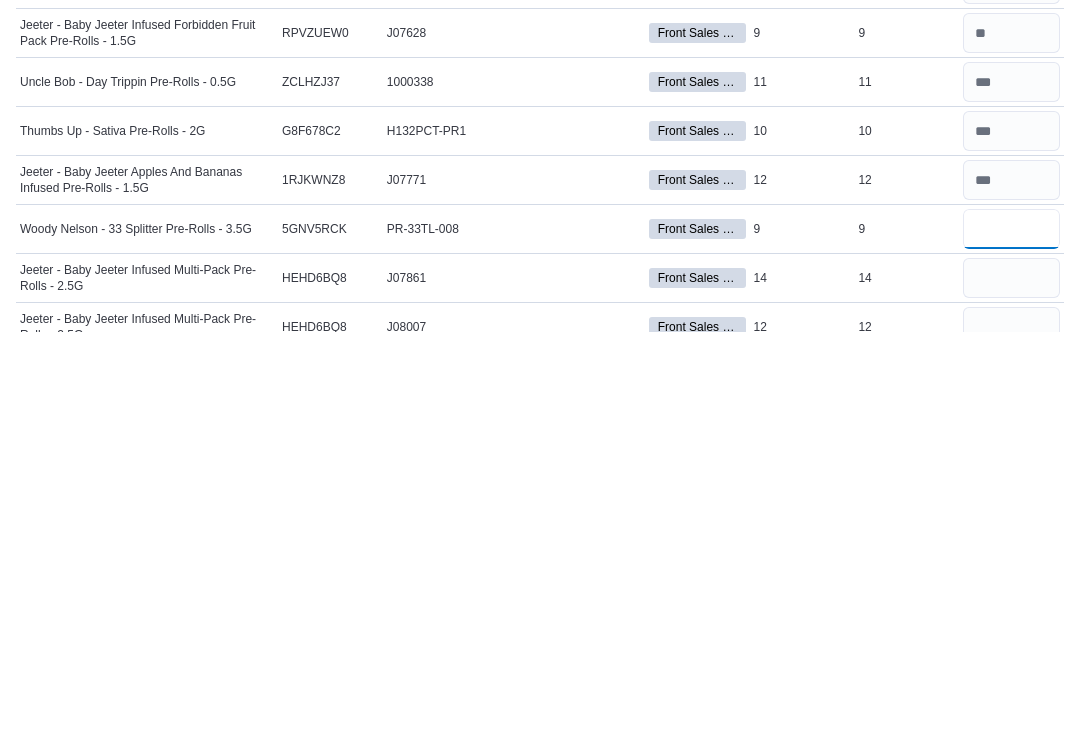 type on "*" 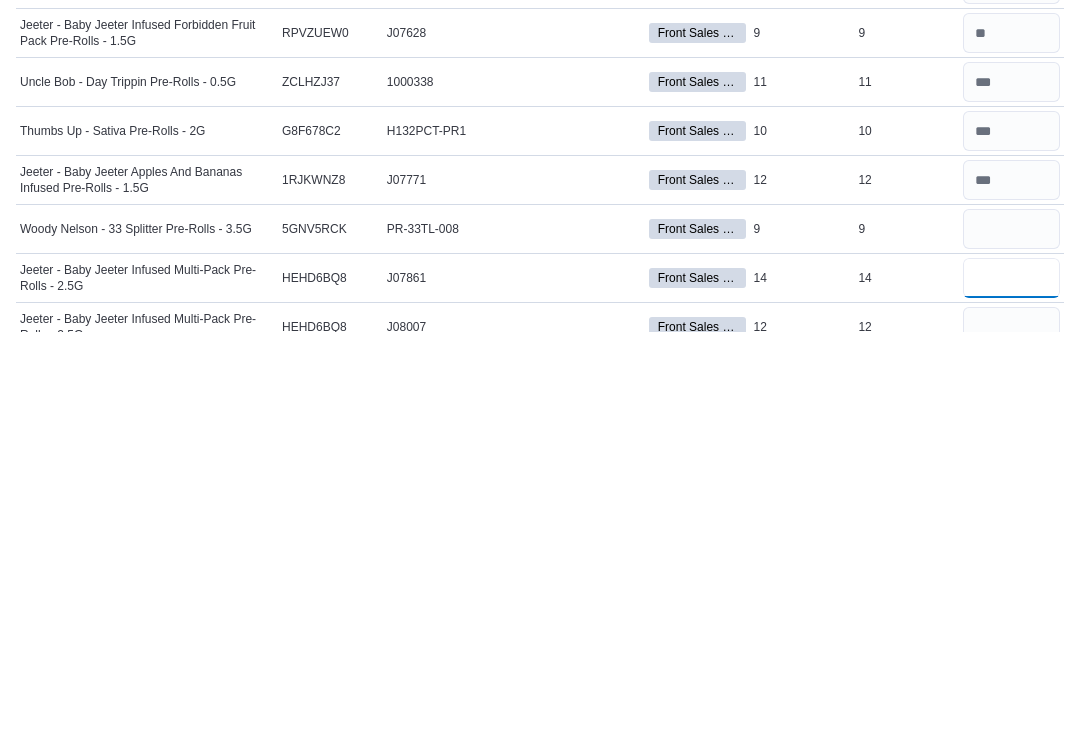click at bounding box center [1011, 686] 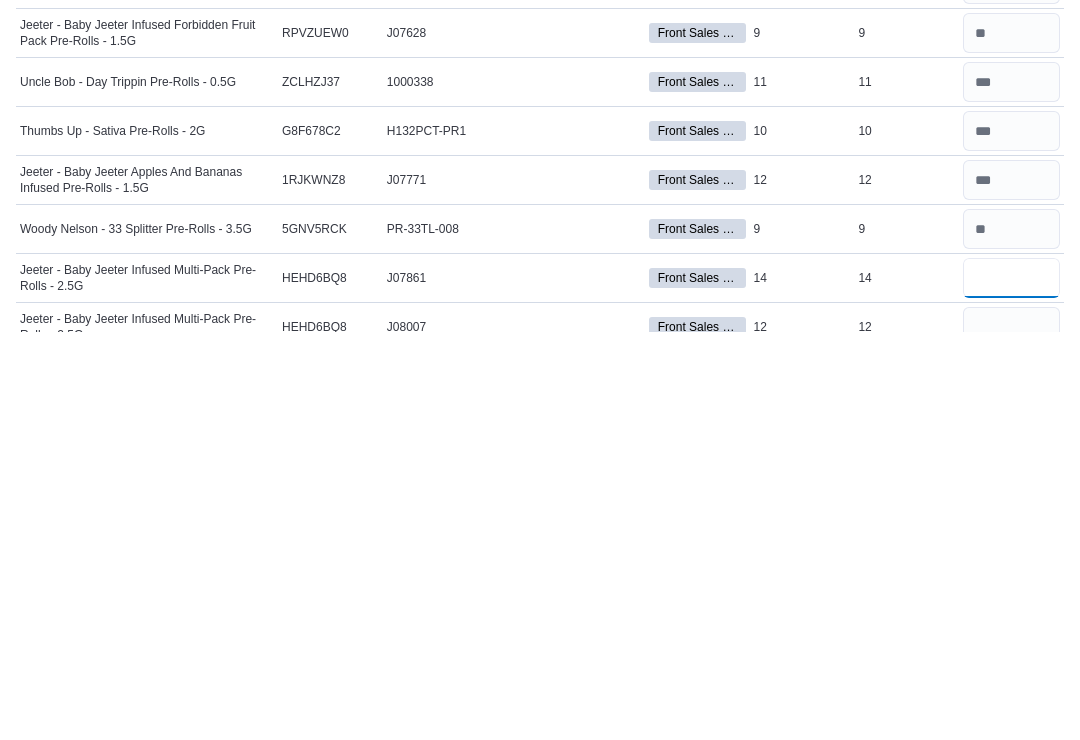 click at bounding box center (1011, 686) 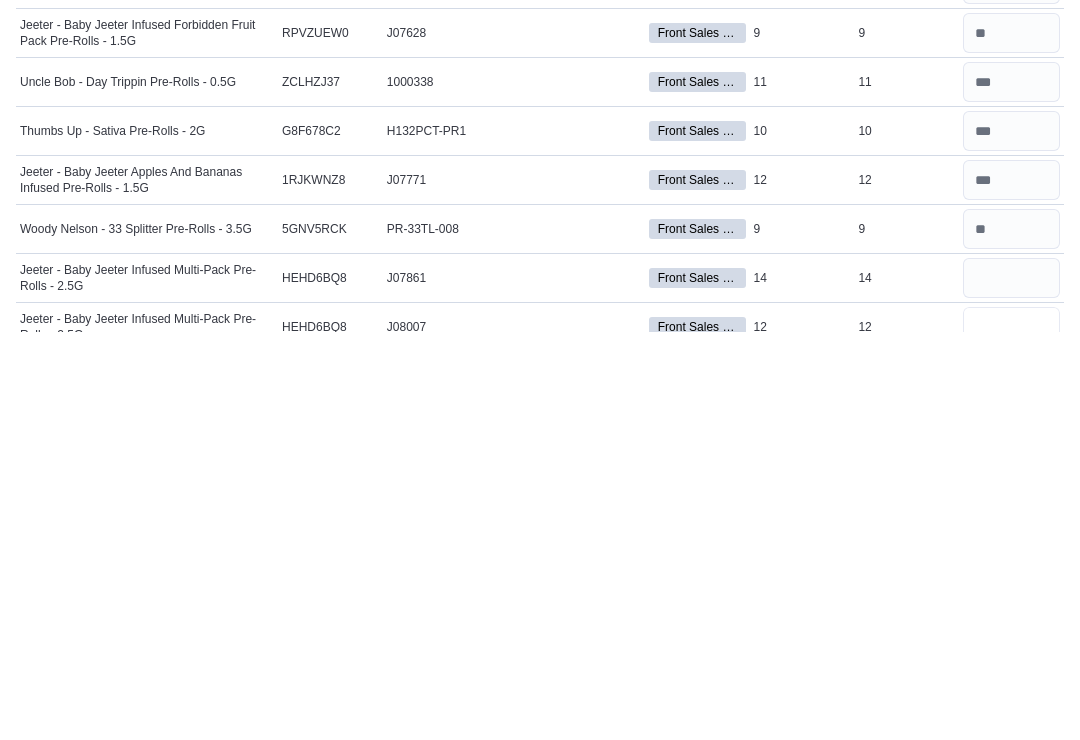 click at bounding box center [1011, 735] 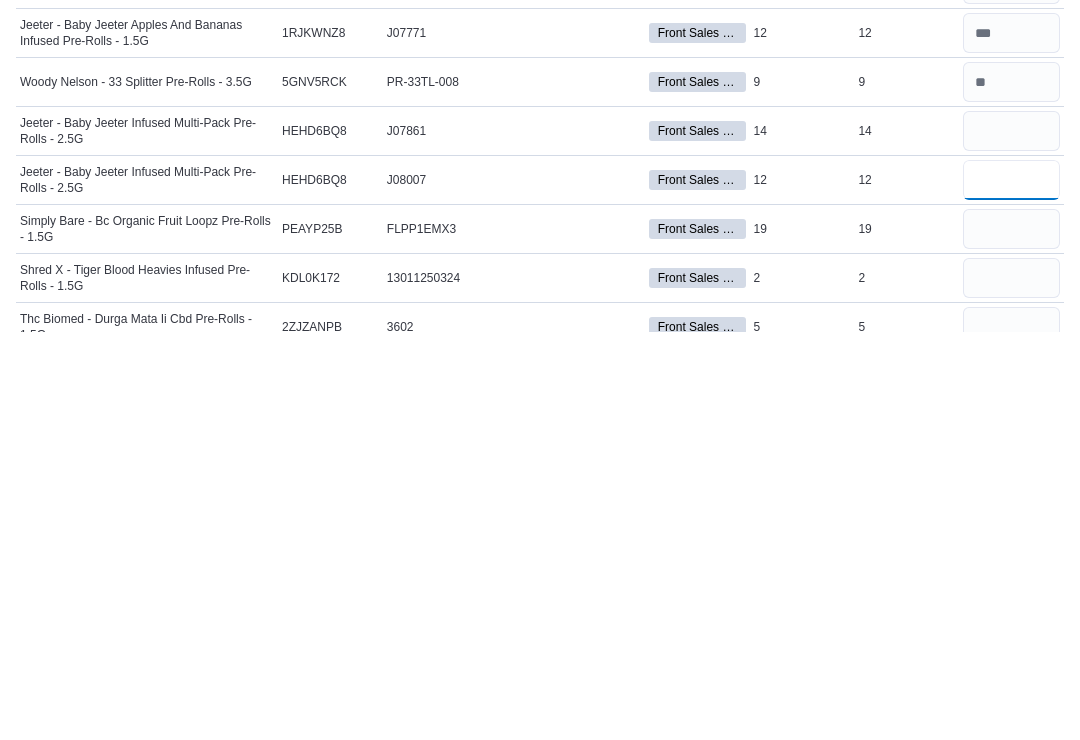 type on "**" 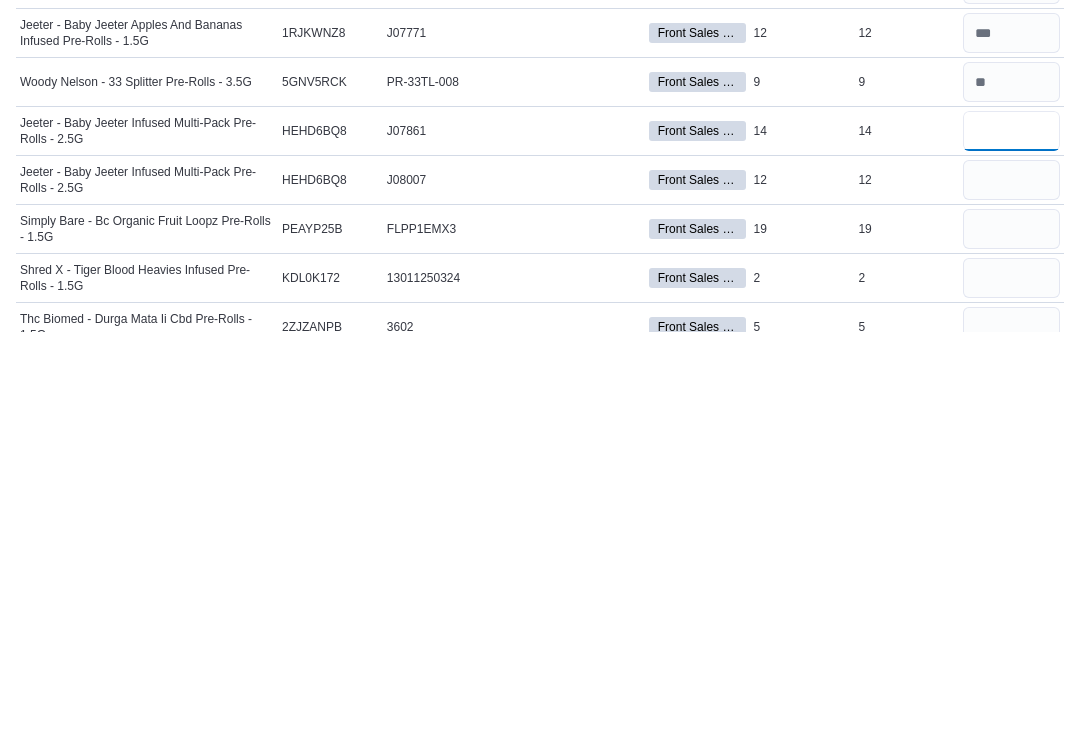 click at bounding box center (1011, 539) 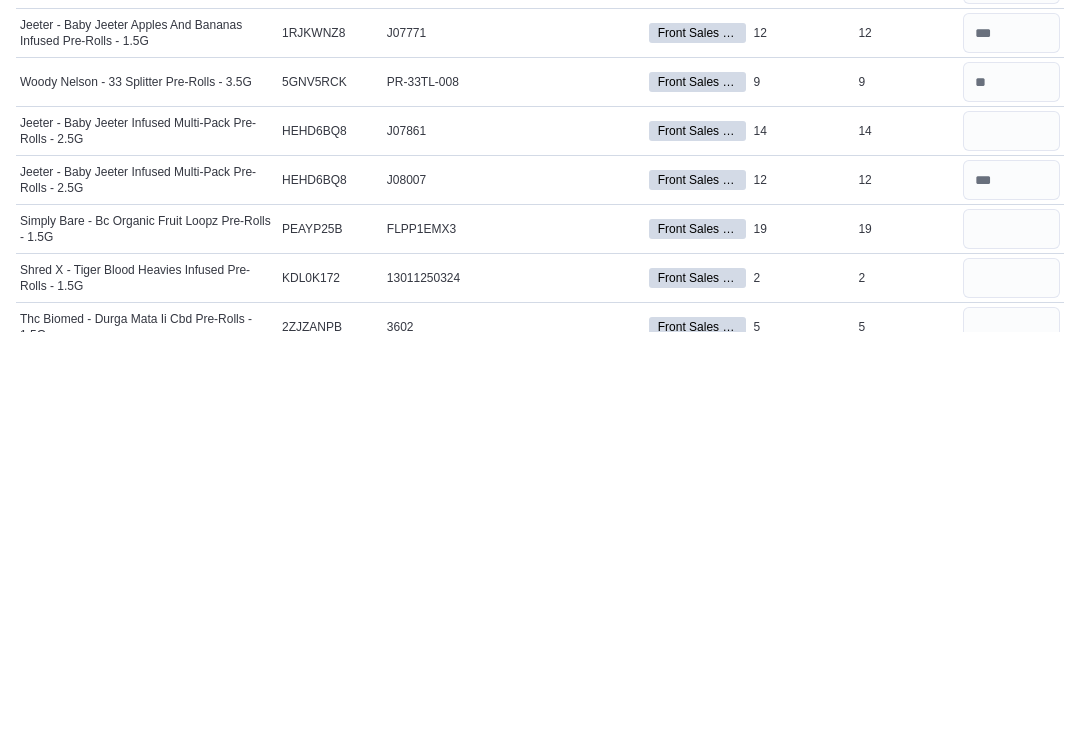 scroll, scrollTop: 2688, scrollLeft: 0, axis: vertical 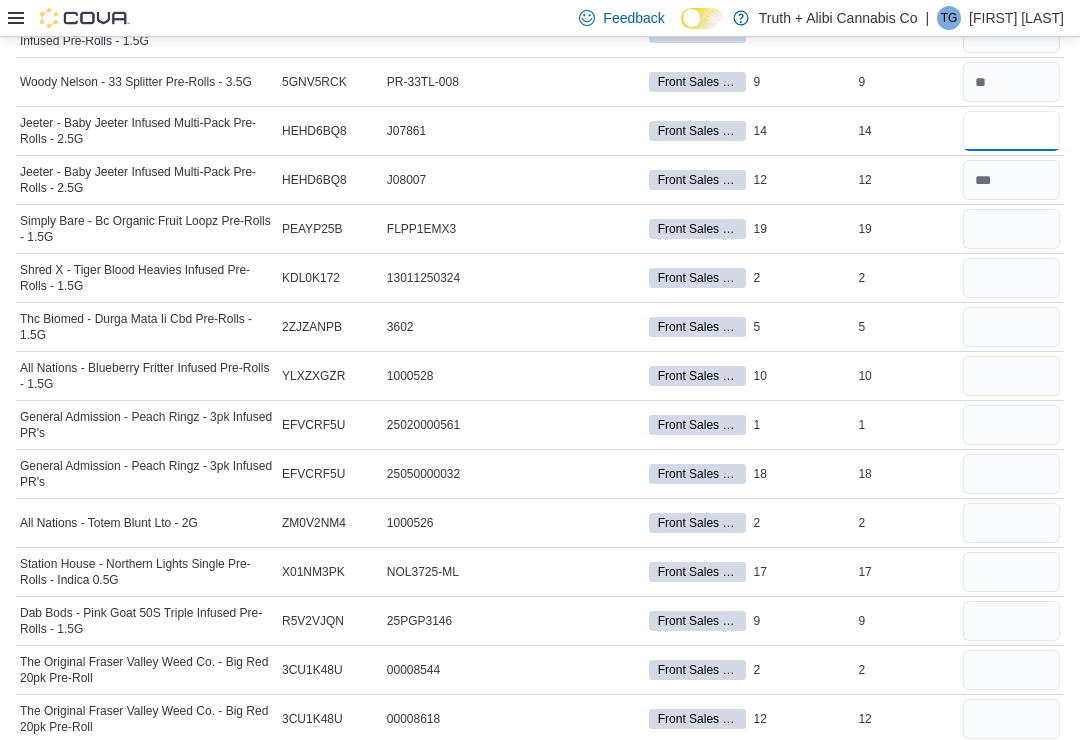 click at bounding box center [1011, 131] 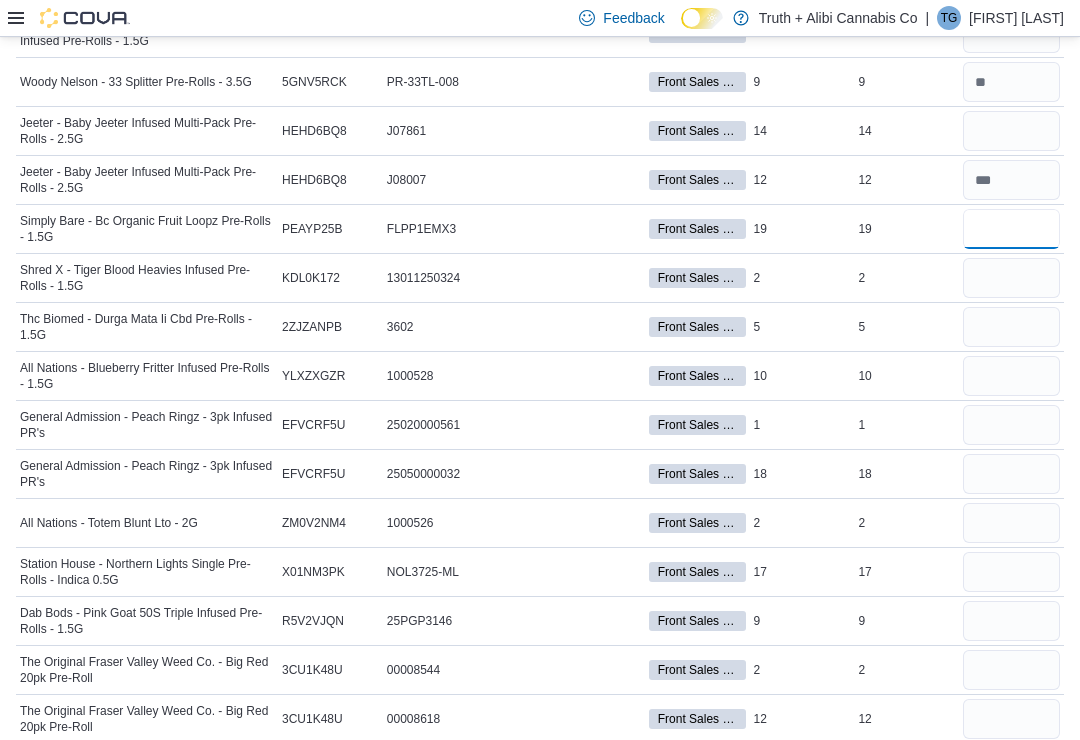 click at bounding box center (1011, 229) 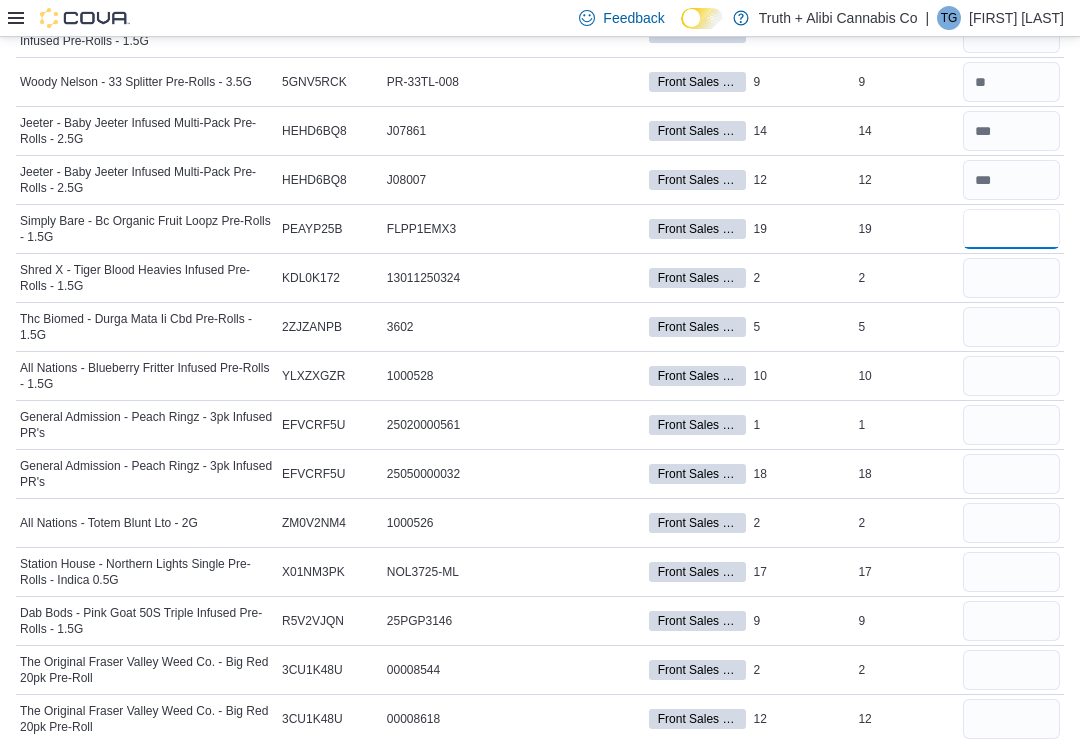 type on "**" 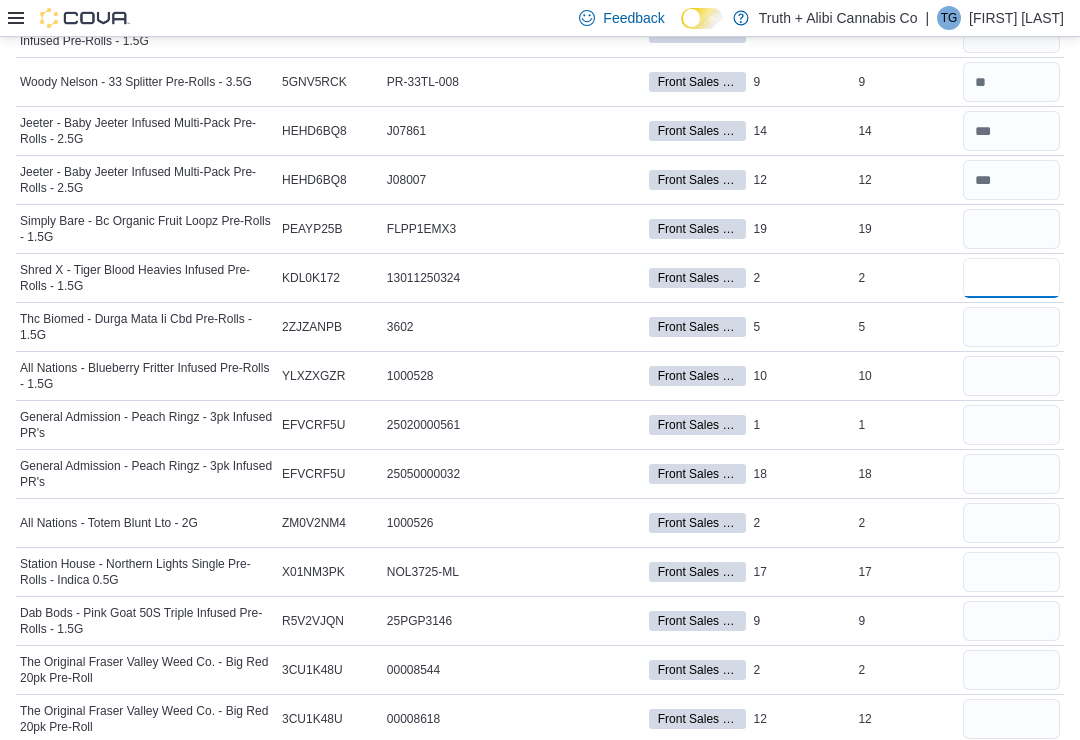 click at bounding box center [1011, 278] 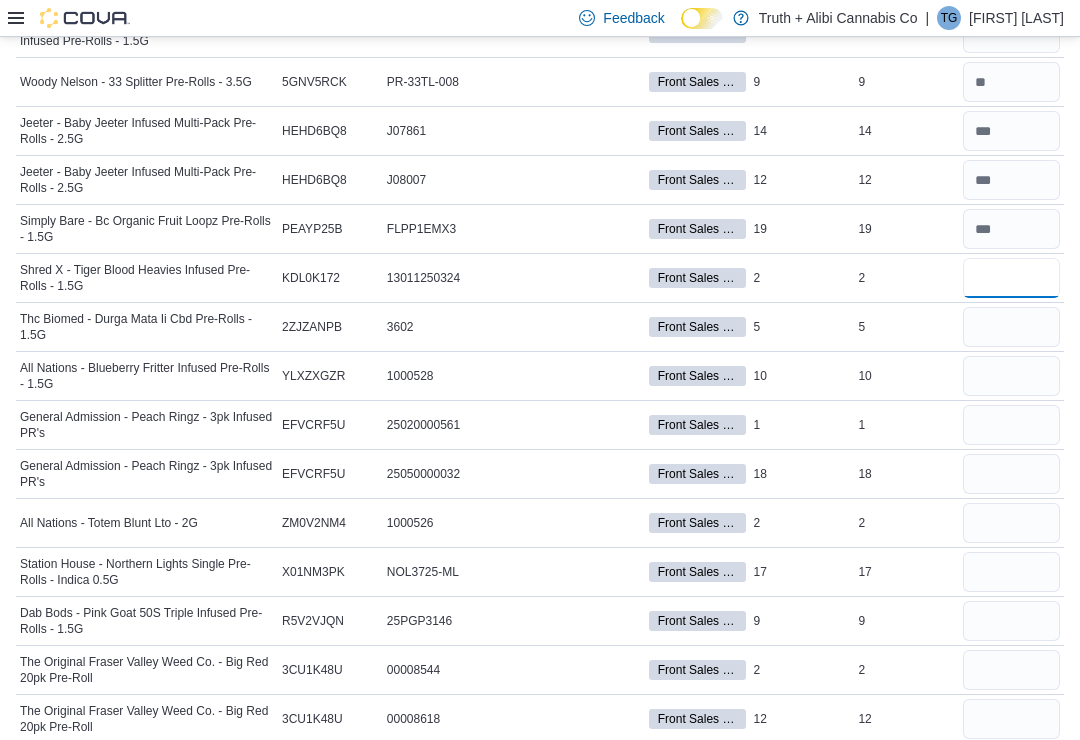 type on "*" 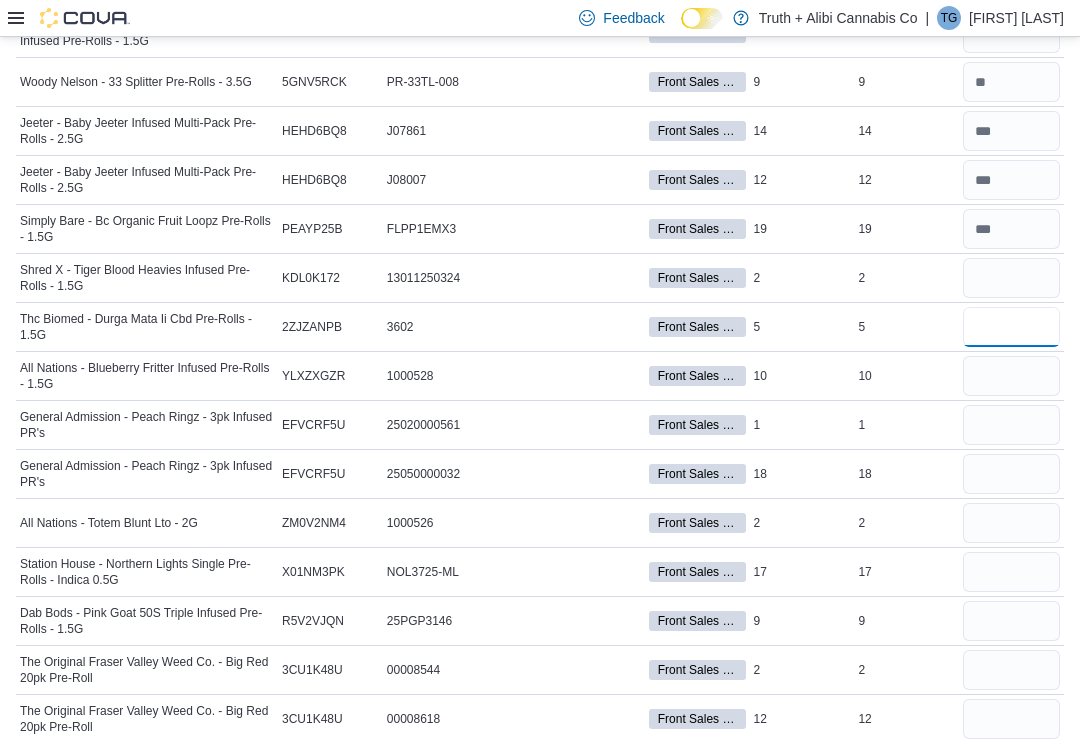 click at bounding box center [1011, 327] 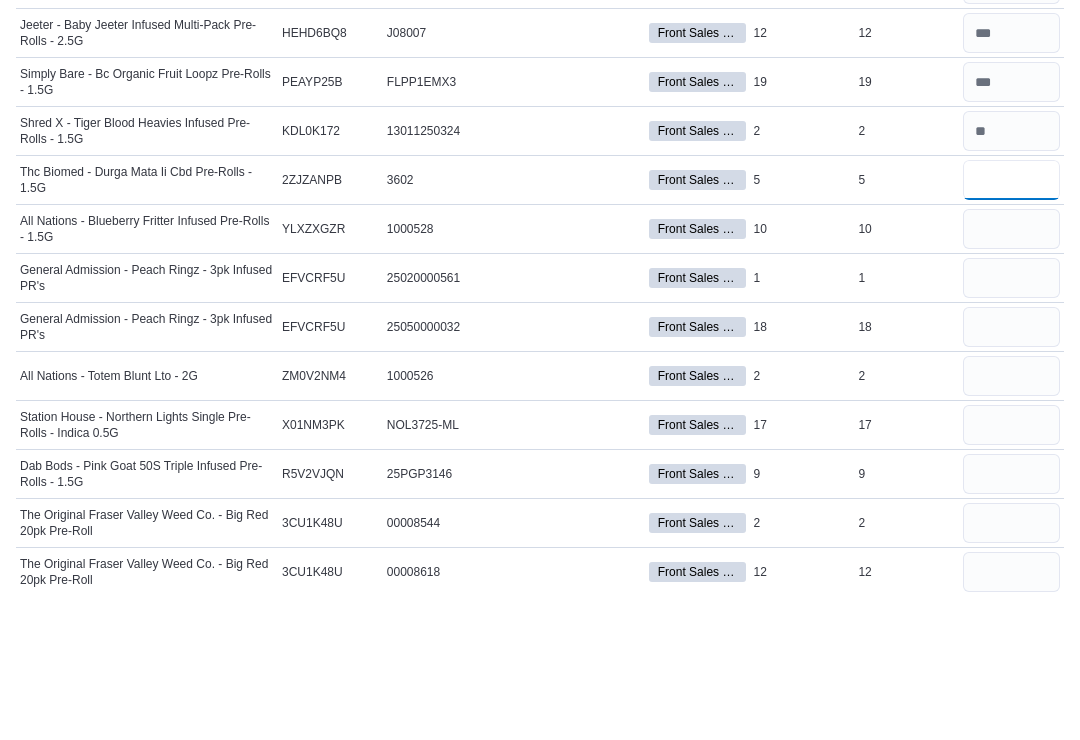 type on "*" 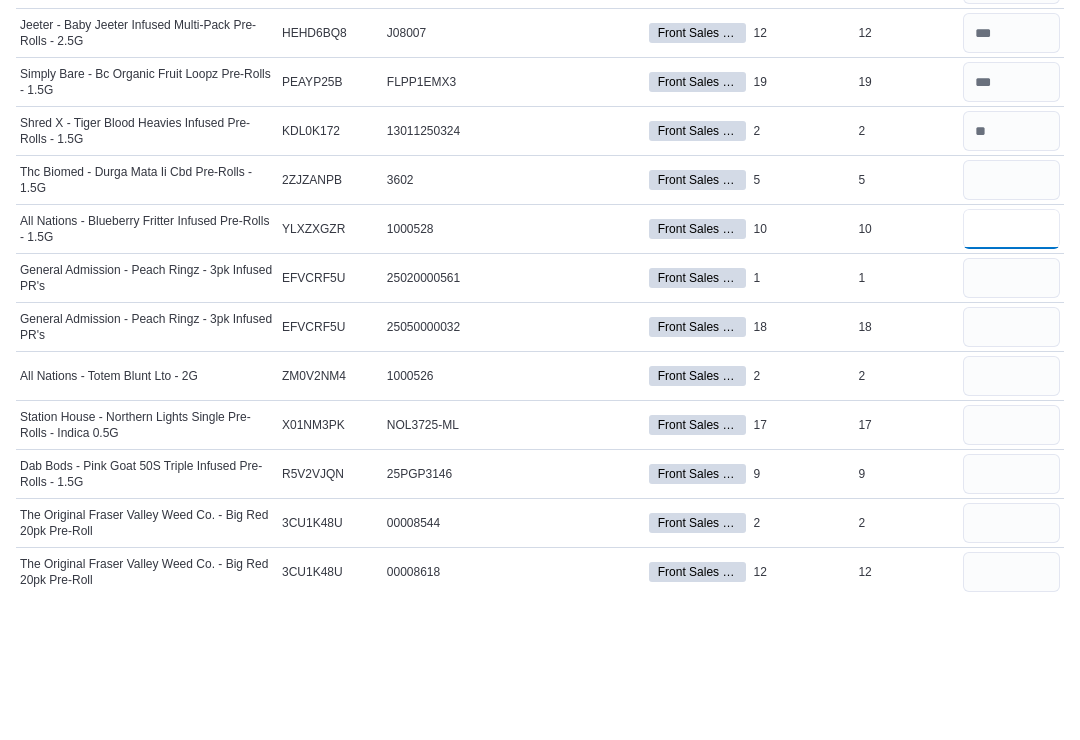 click at bounding box center [1011, 376] 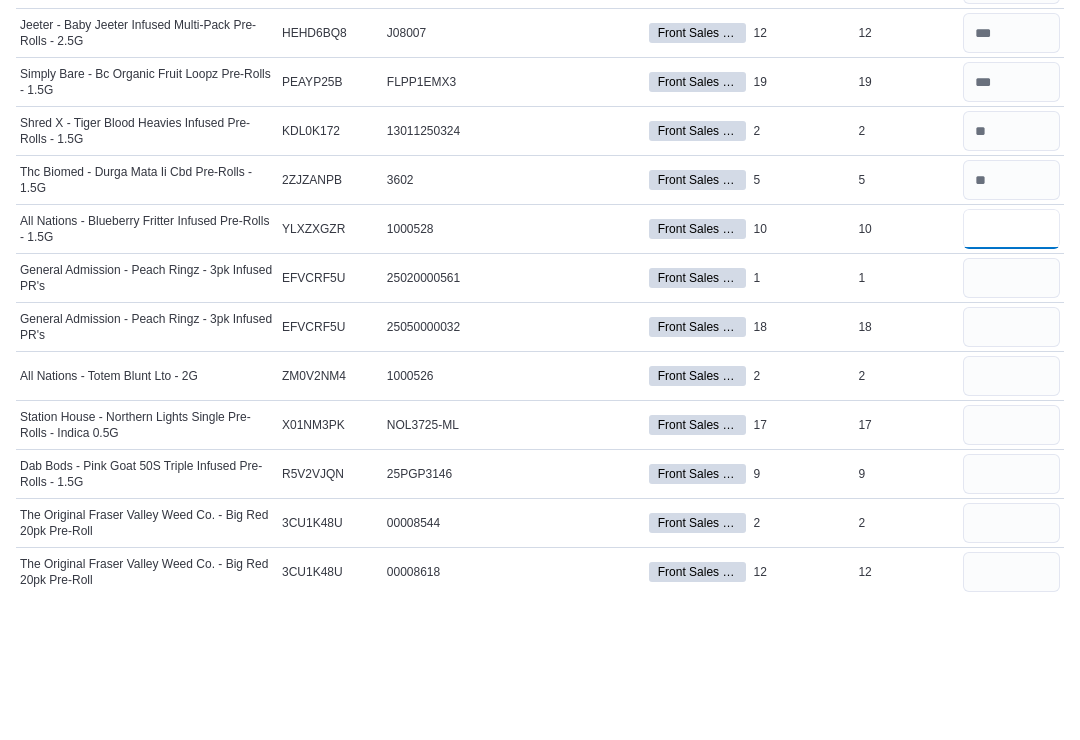 type on "**" 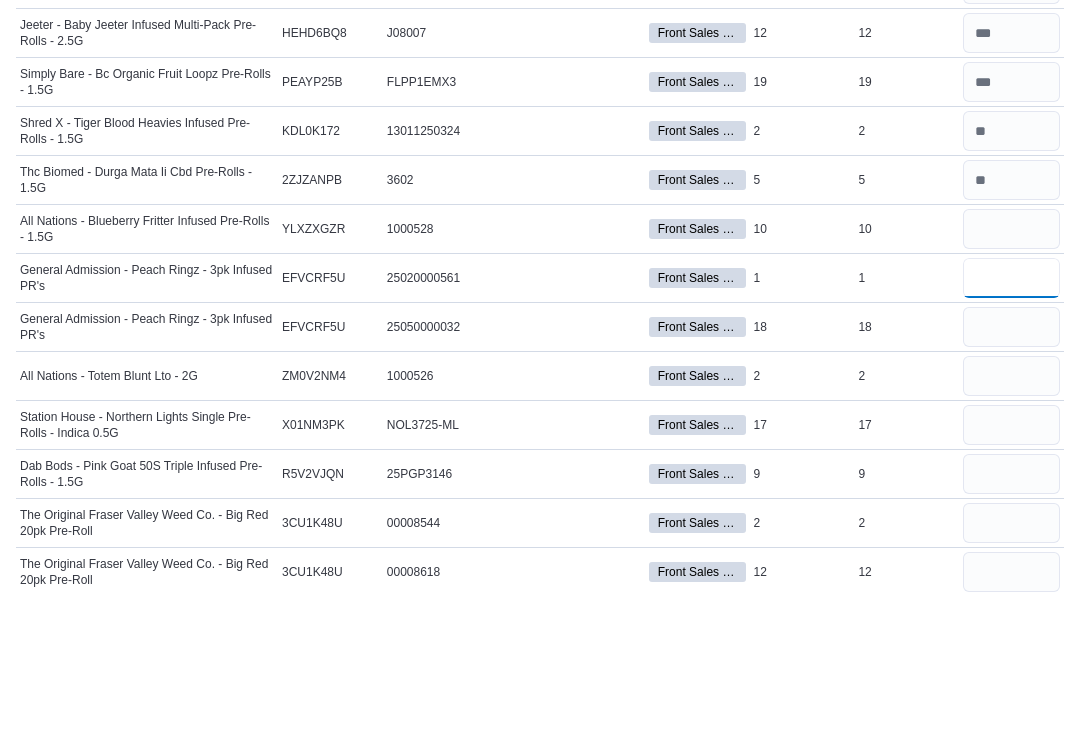 click at bounding box center [1011, 425] 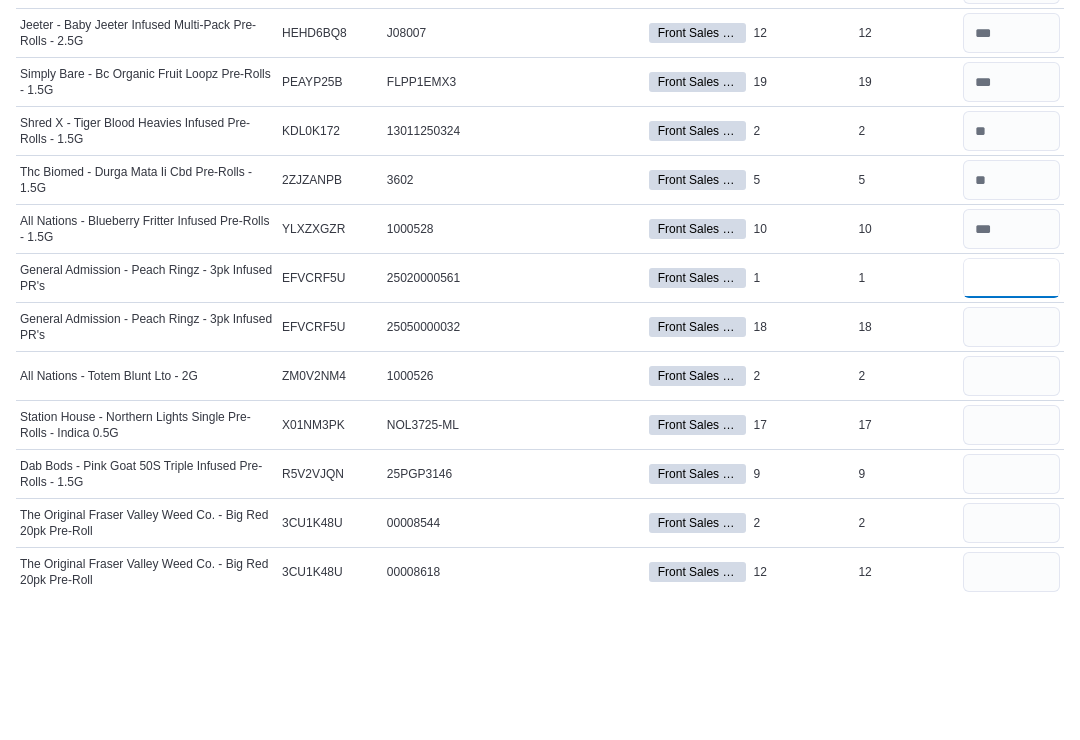 type on "*" 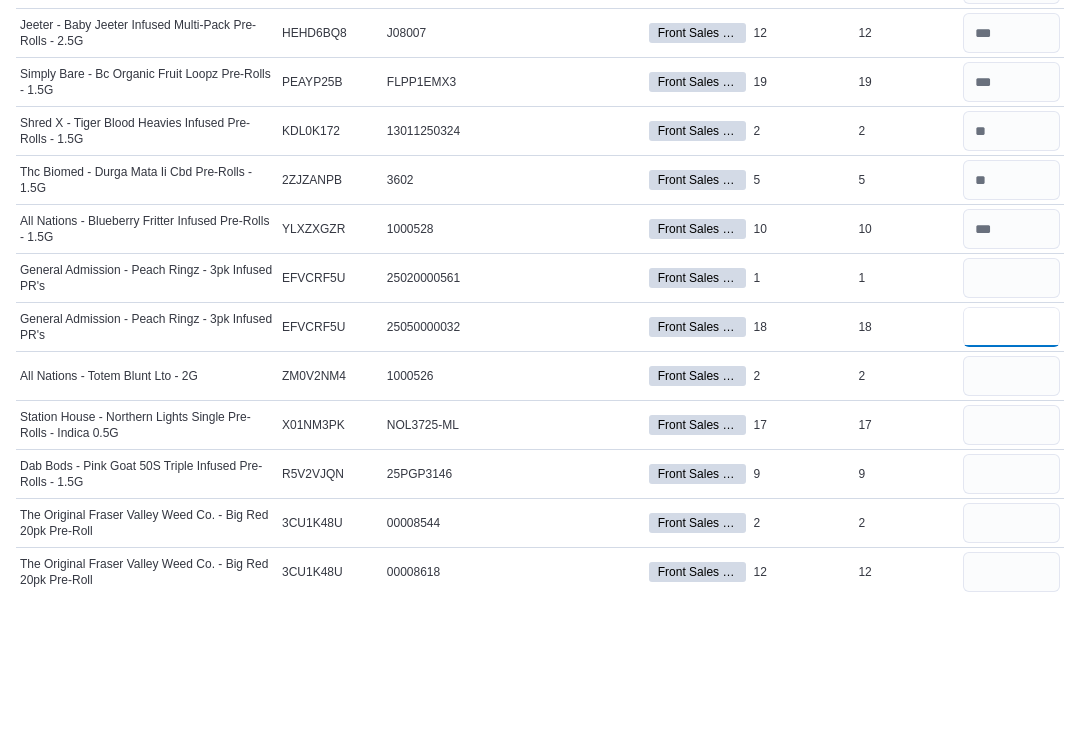 type 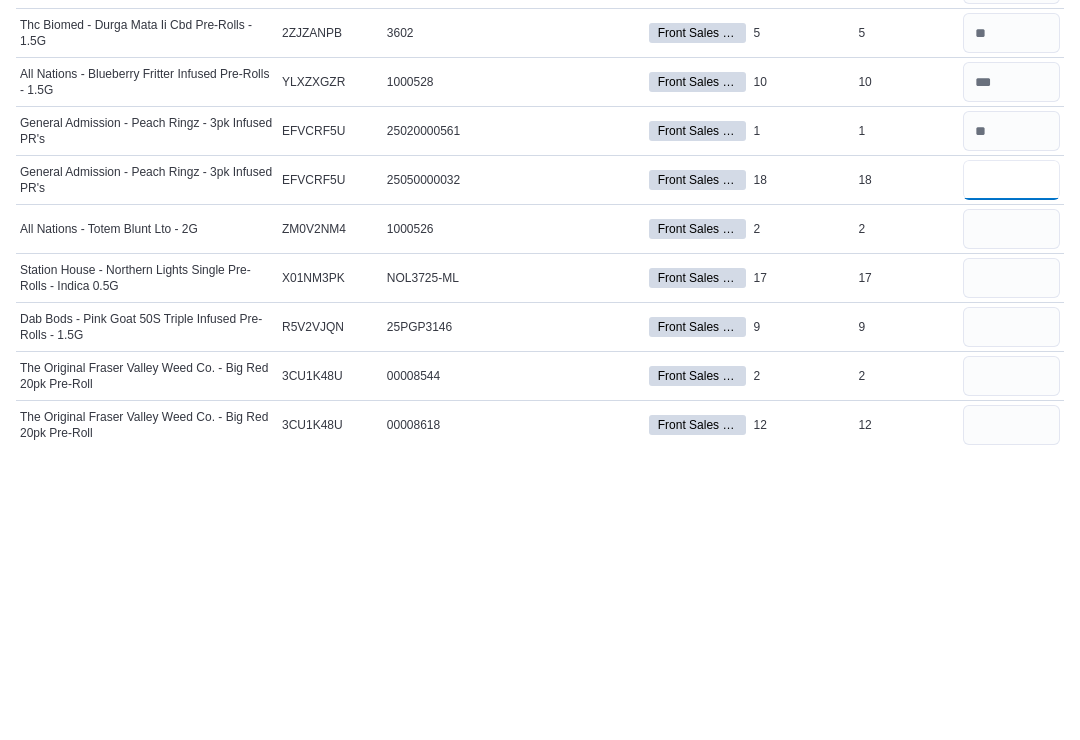 type on "**" 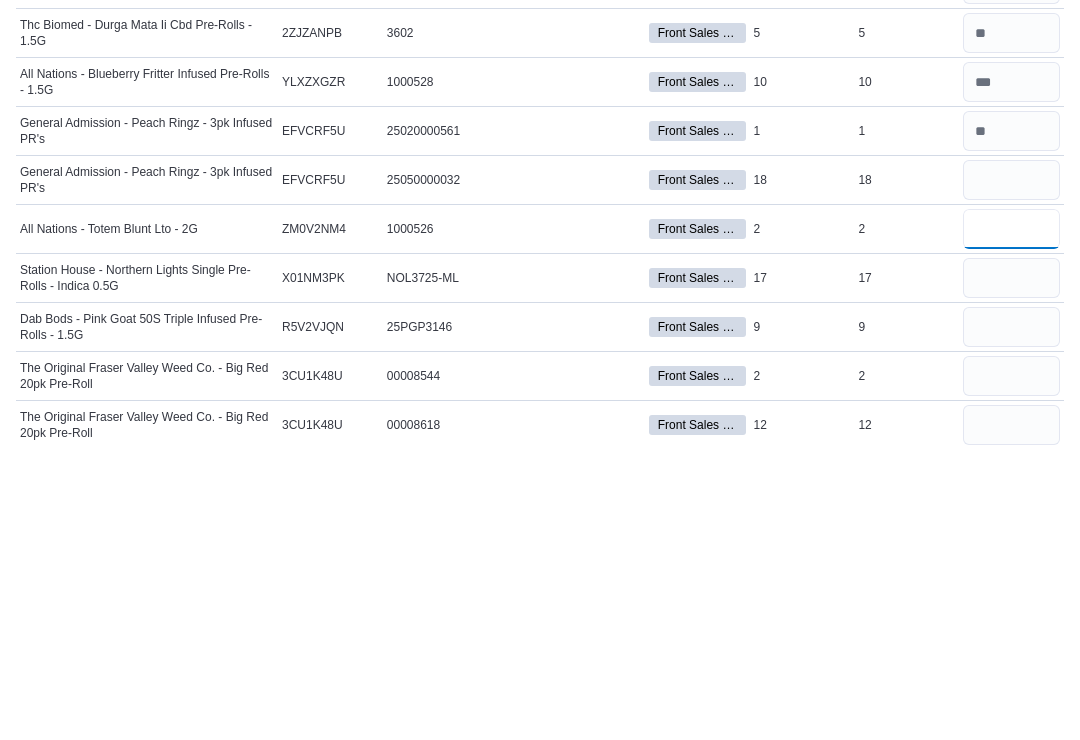 click at bounding box center (1011, 523) 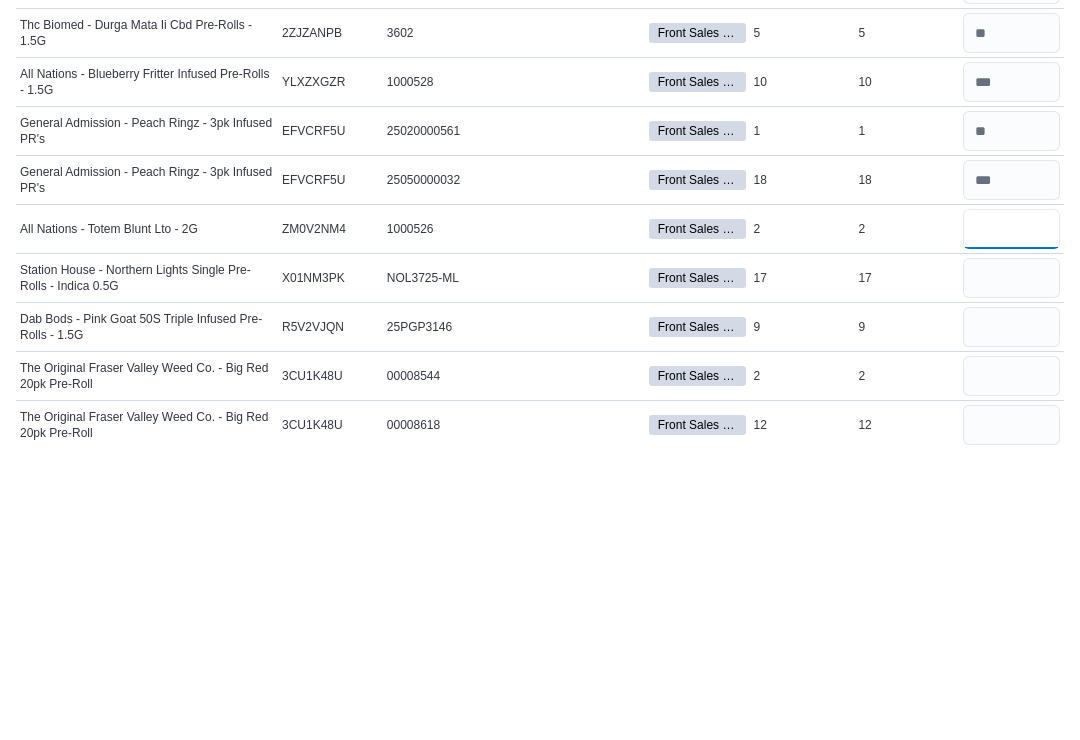 type on "*" 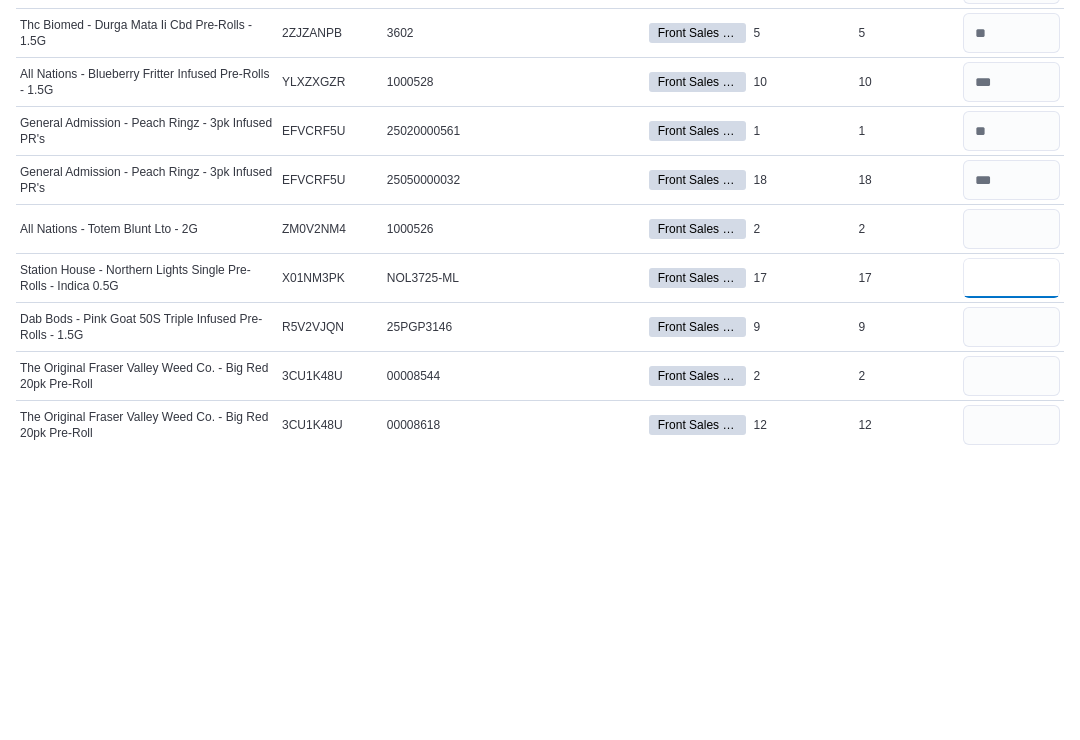 click at bounding box center (1011, 572) 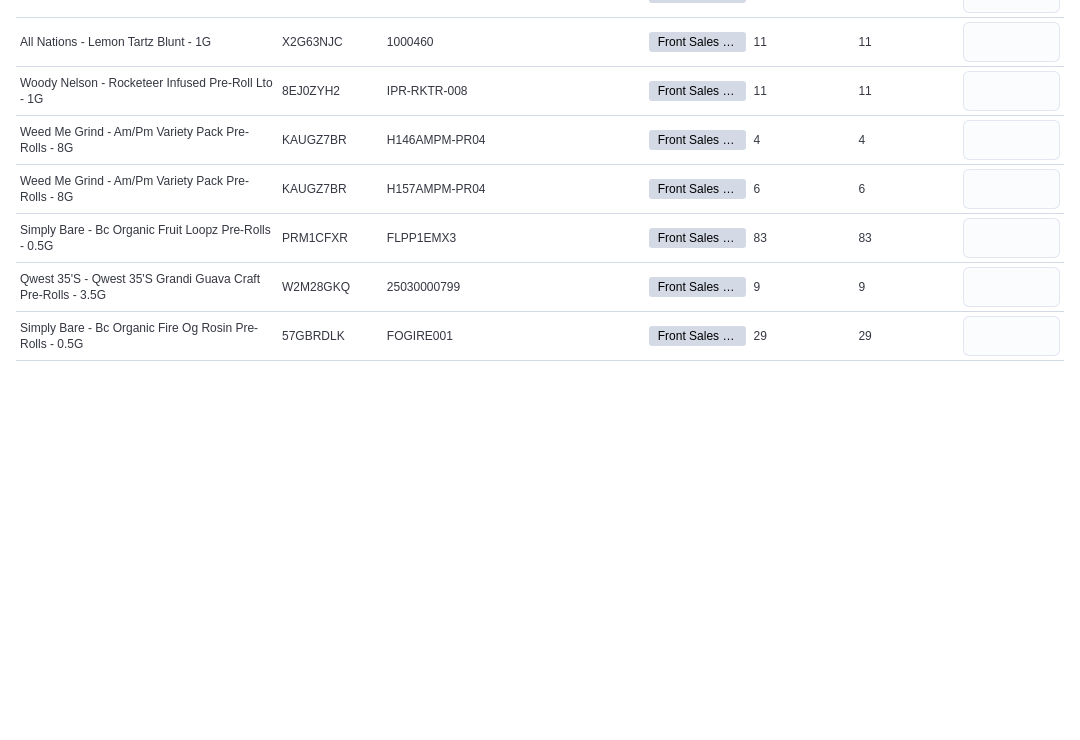 scroll, scrollTop: 4033, scrollLeft: 0, axis: vertical 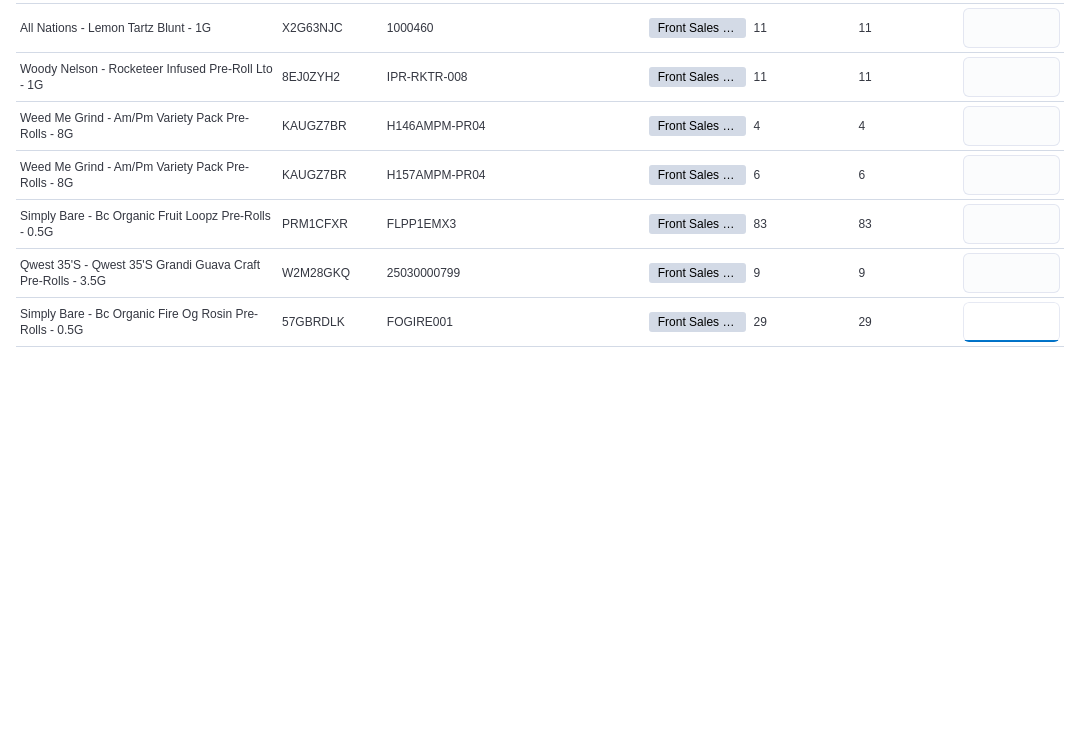 click at bounding box center [1011, 699] 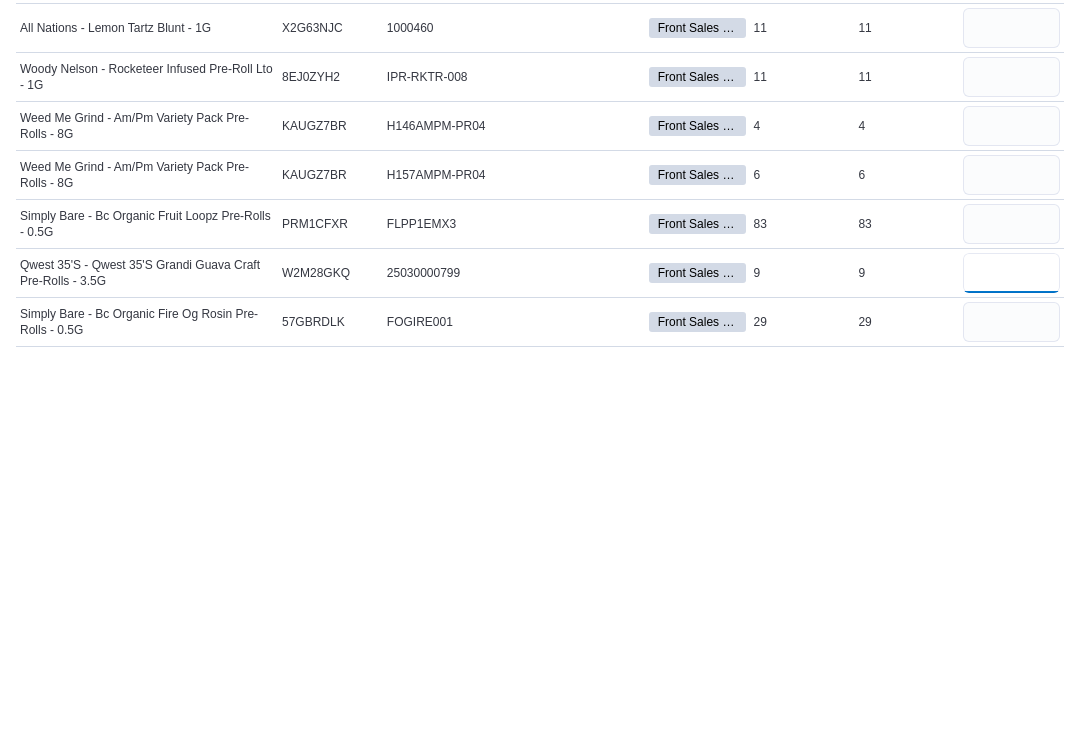 click at bounding box center [1011, 650] 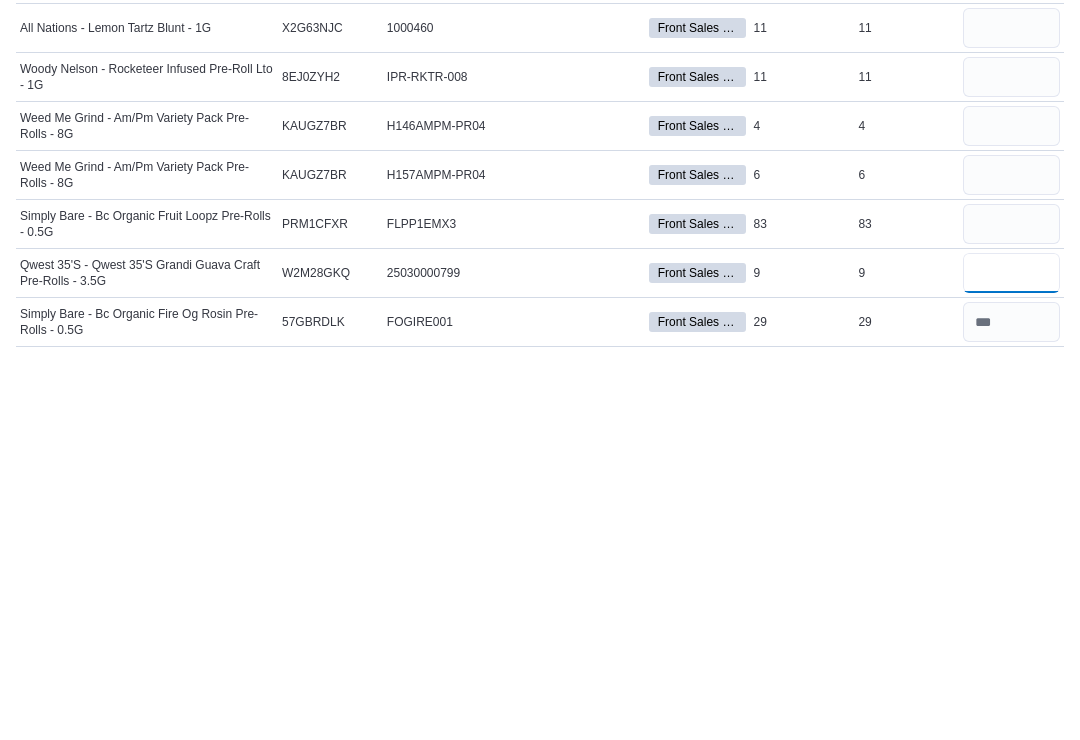 type on "*" 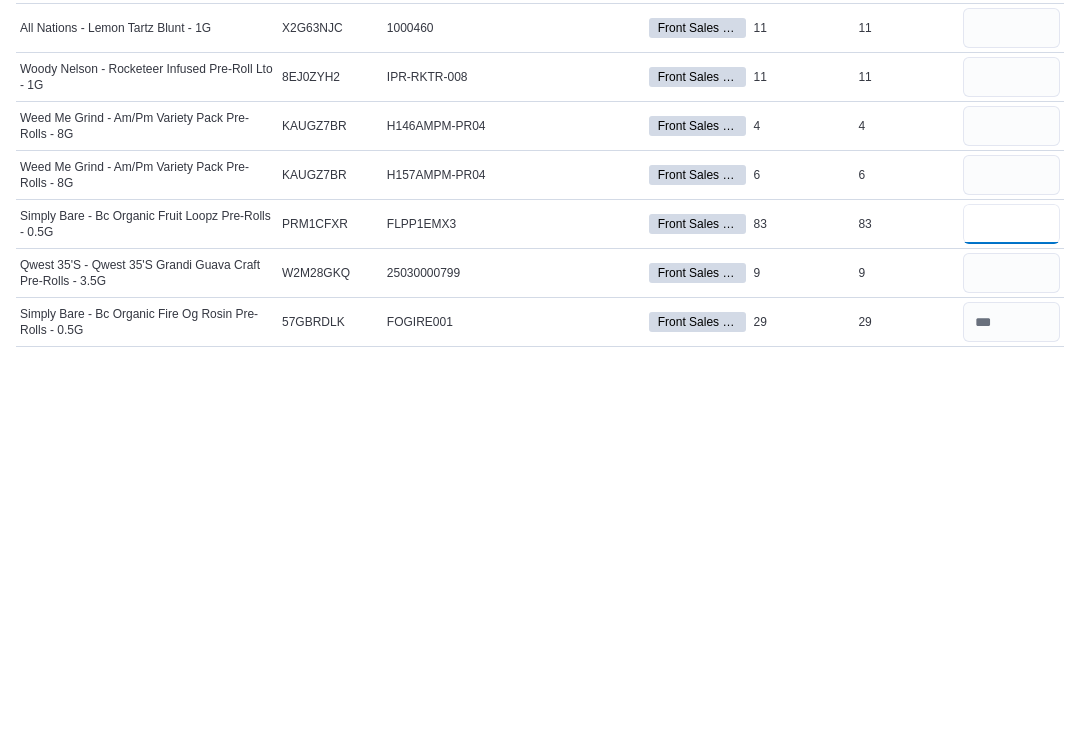 click at bounding box center (1011, 601) 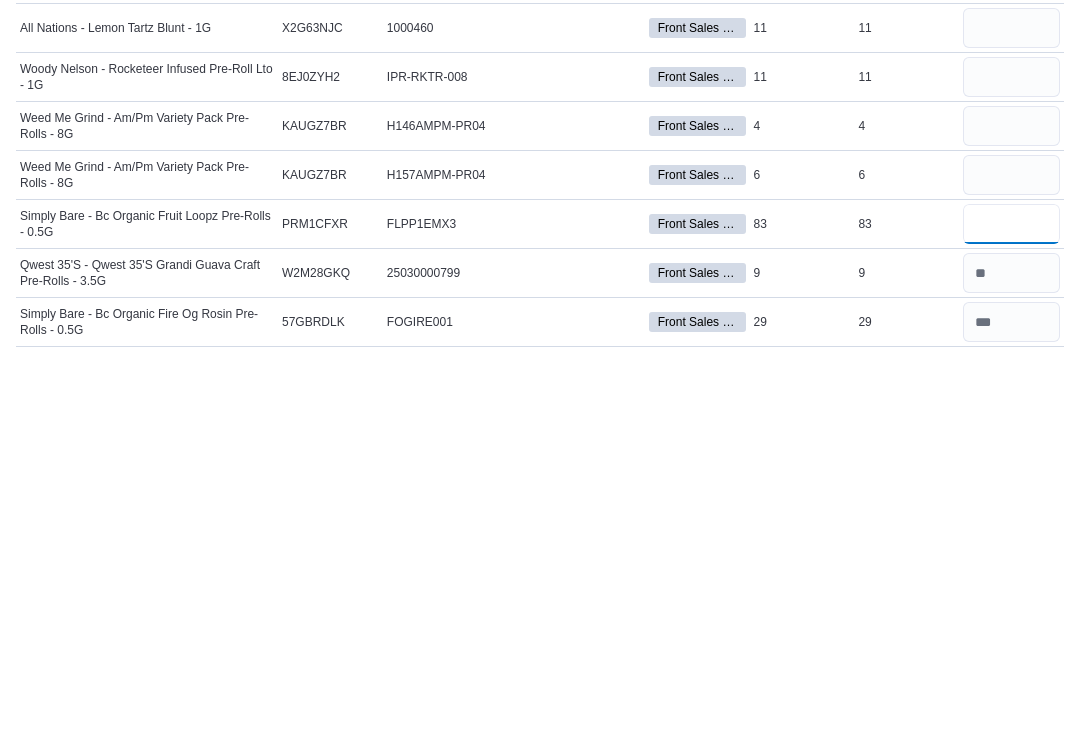 type on "**" 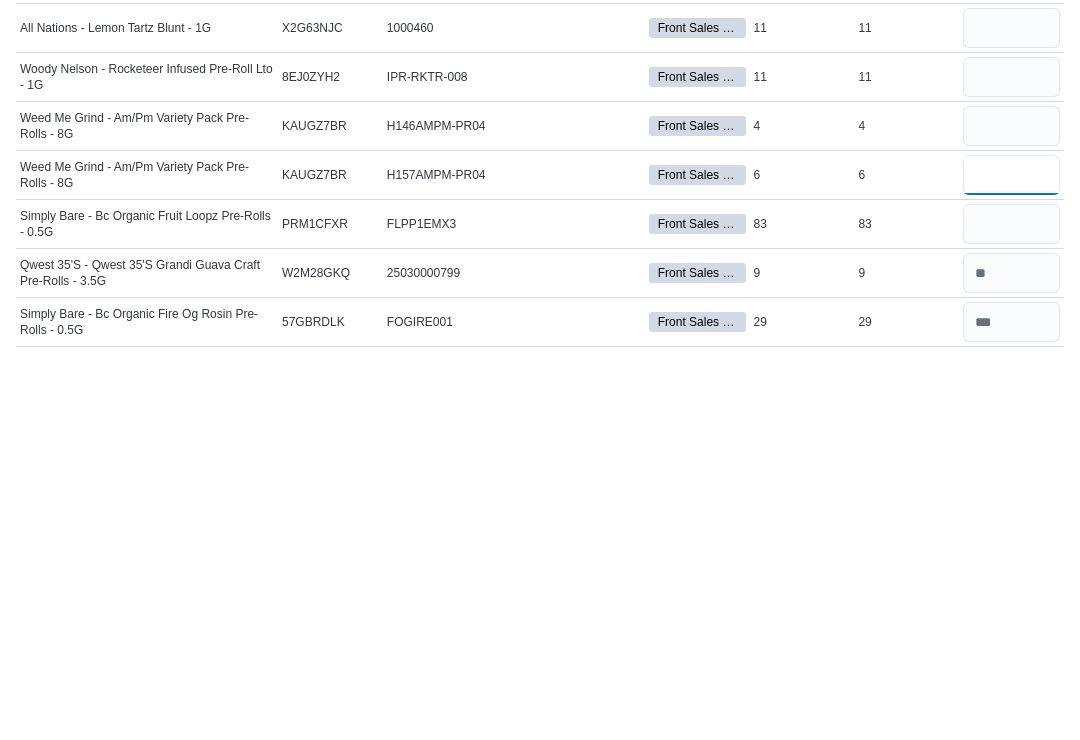 click at bounding box center [1011, 552] 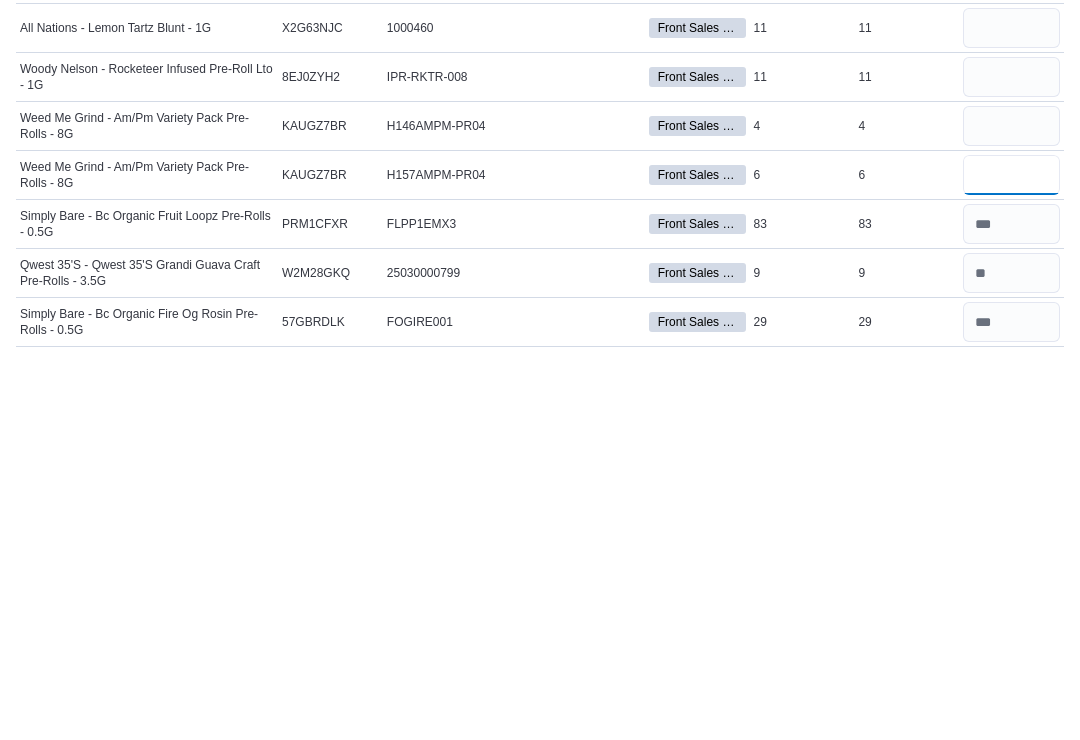 type on "*" 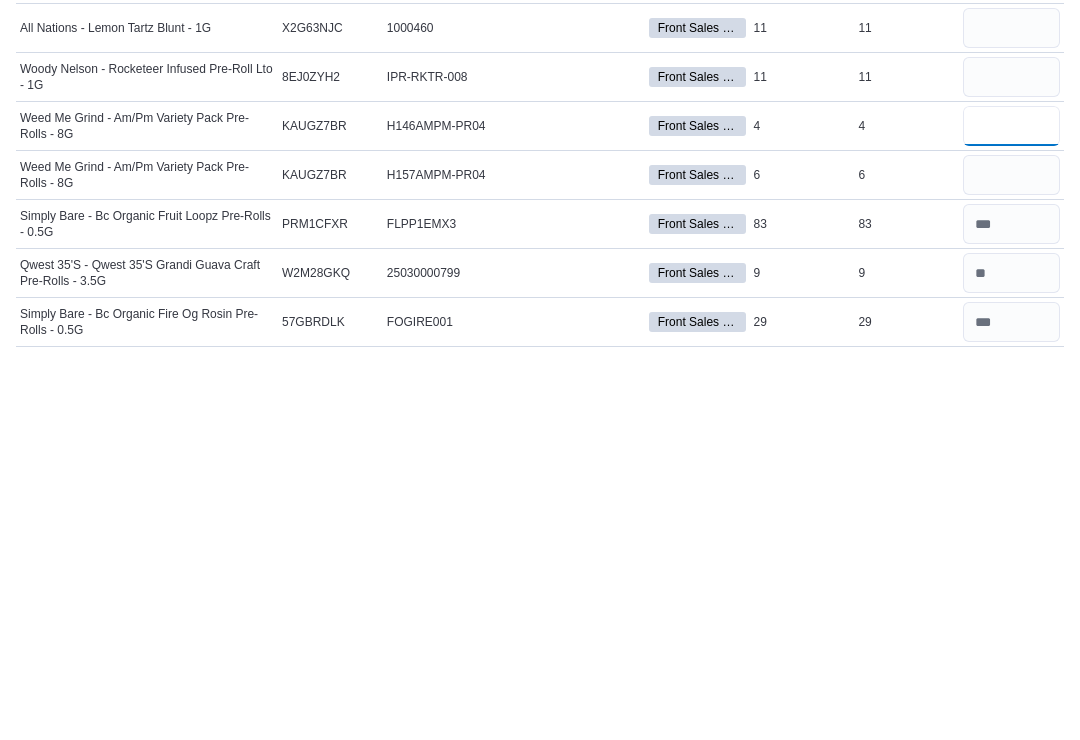 click at bounding box center [1011, 503] 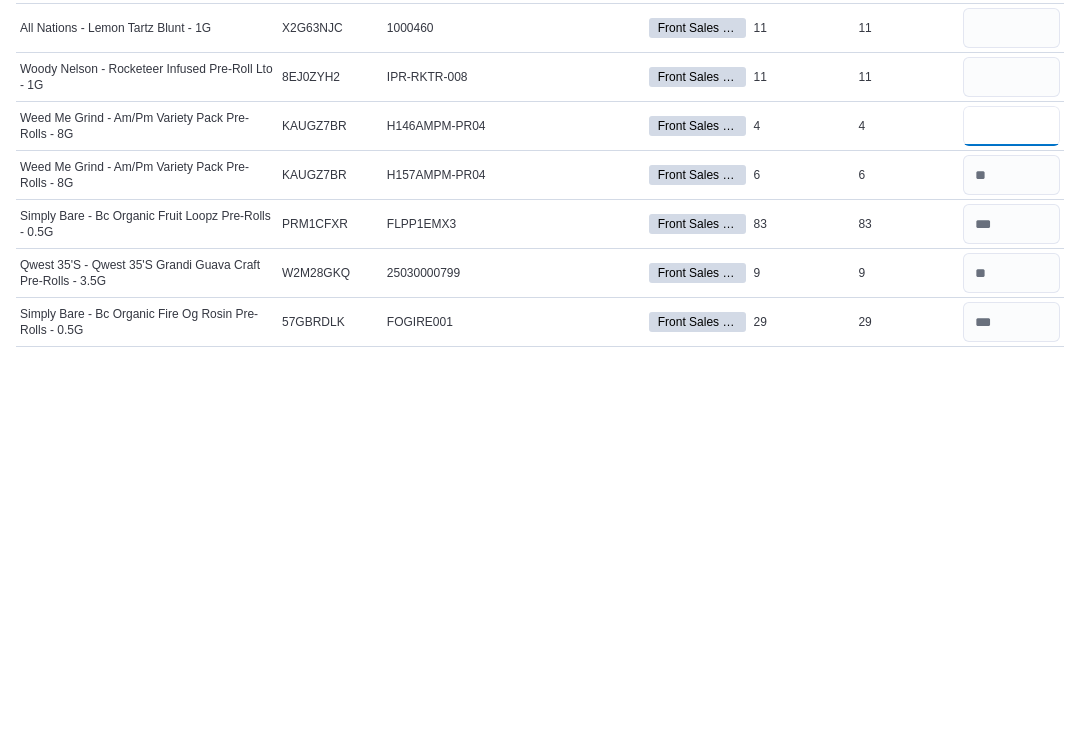 type on "*" 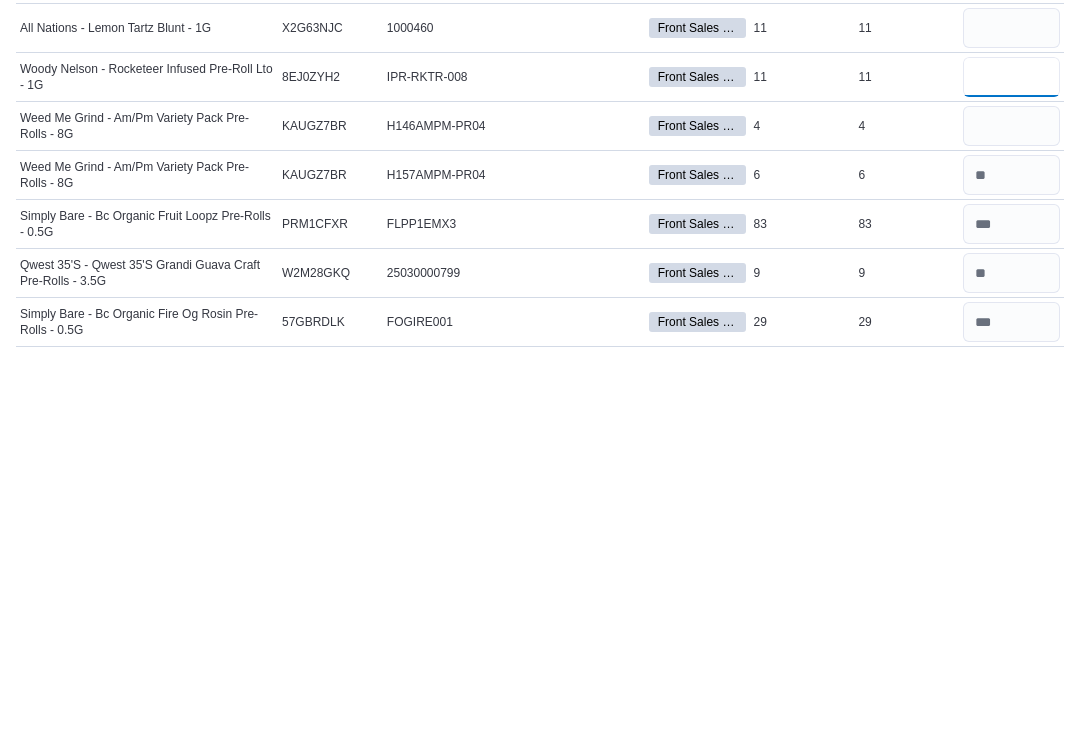 click at bounding box center (1011, 454) 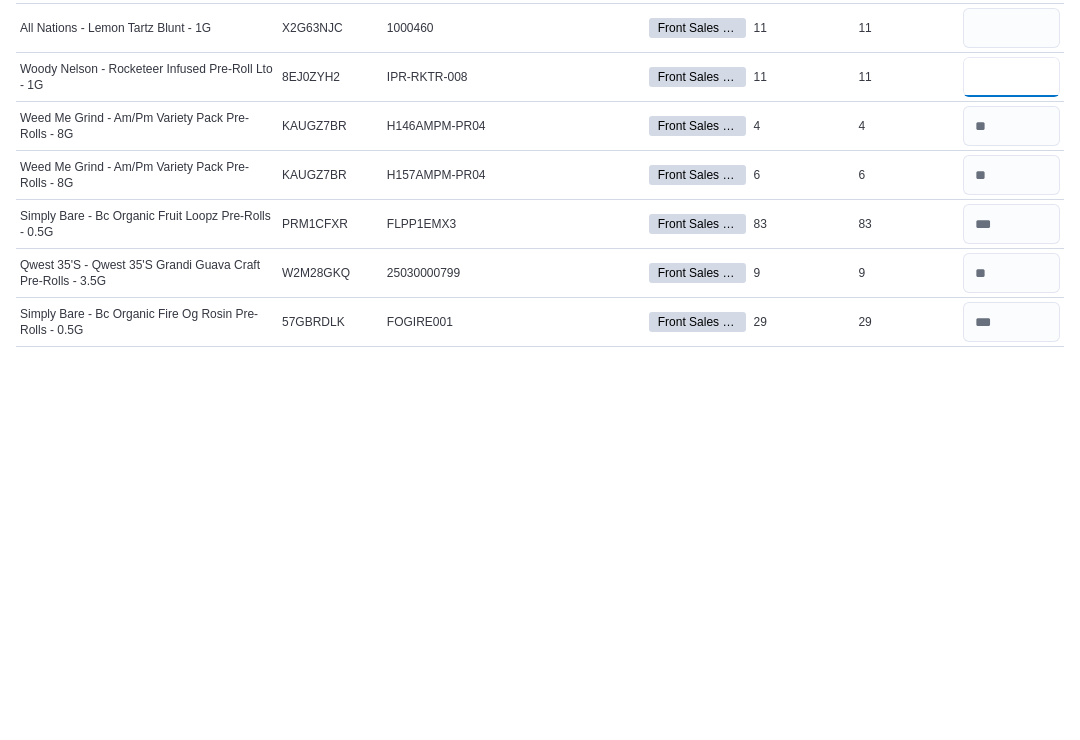 type on "**" 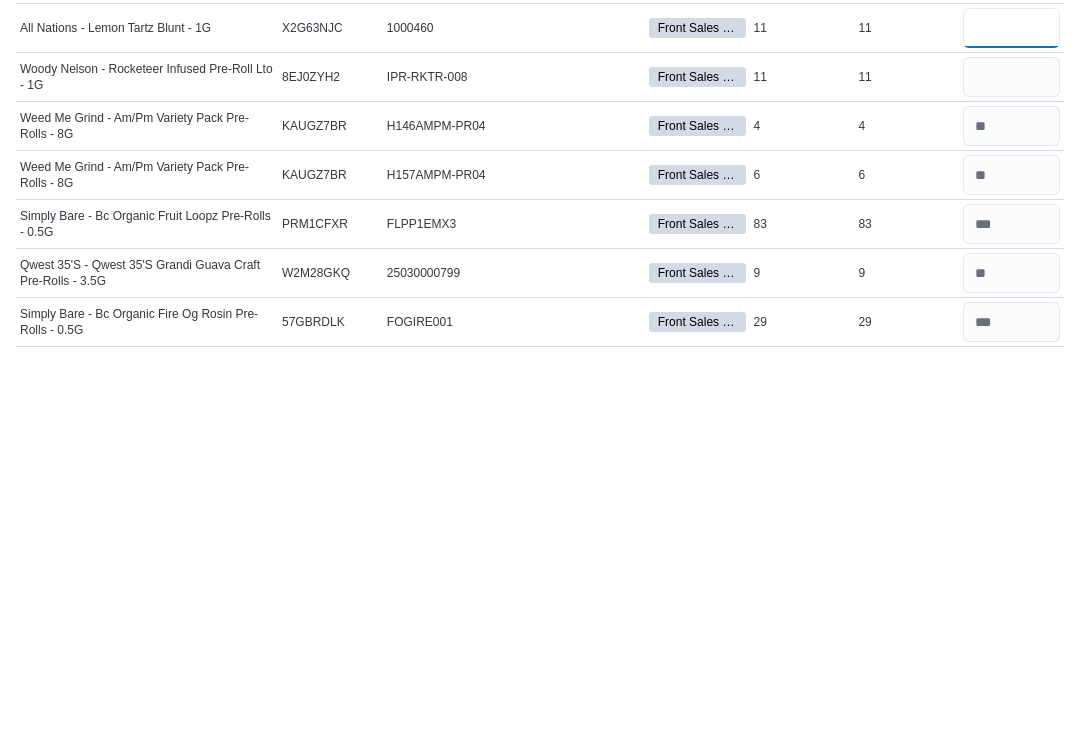 click at bounding box center [1011, 405] 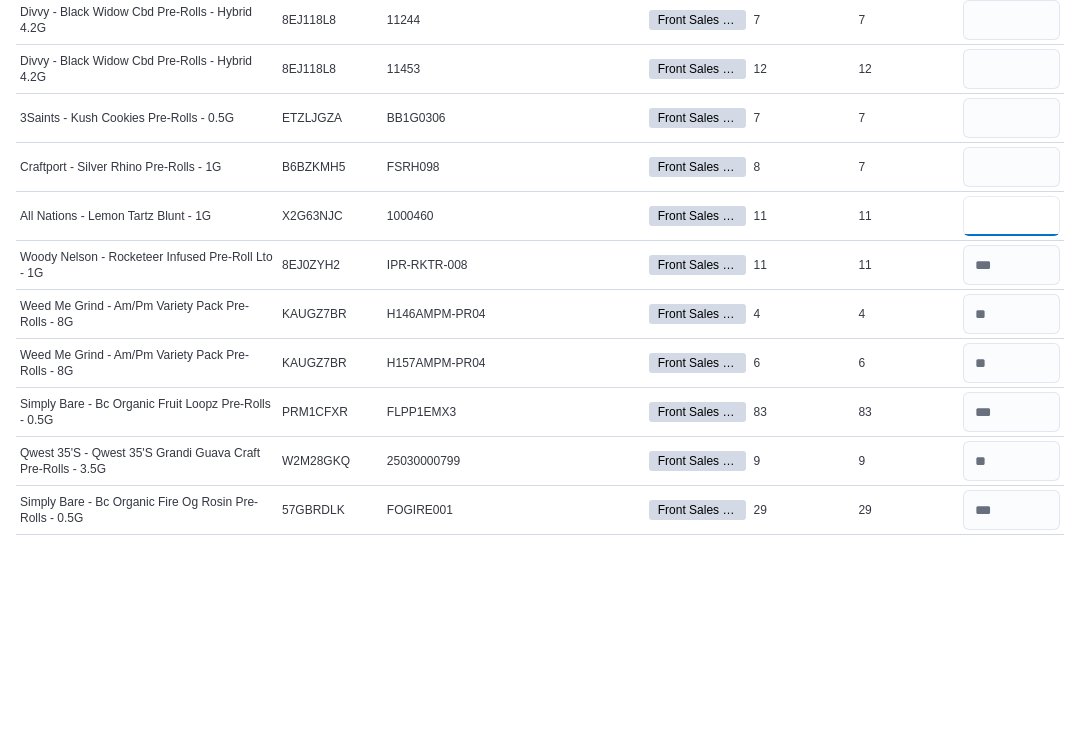 type on "**" 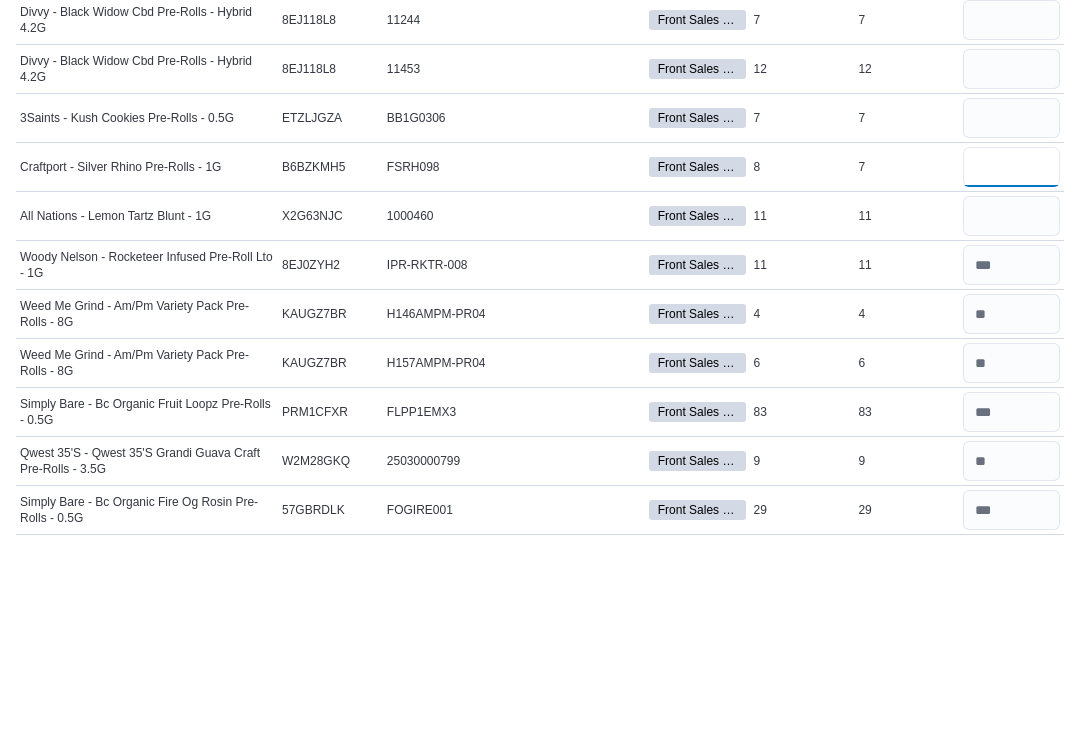 click at bounding box center [1011, 356] 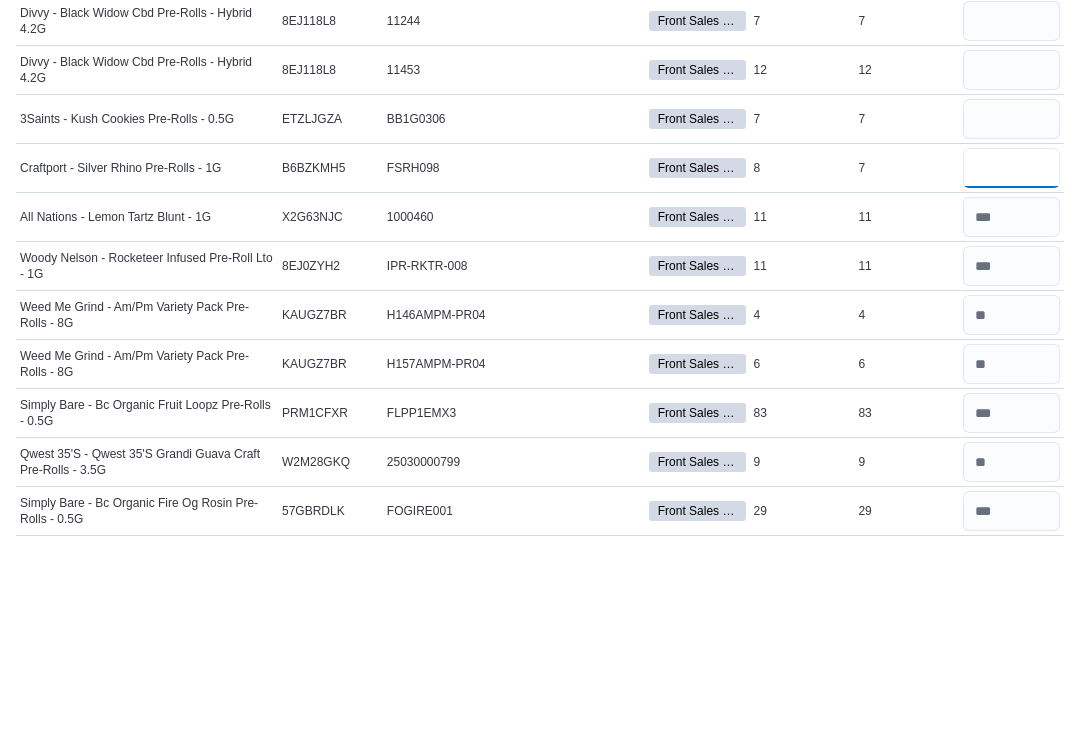 type on "*" 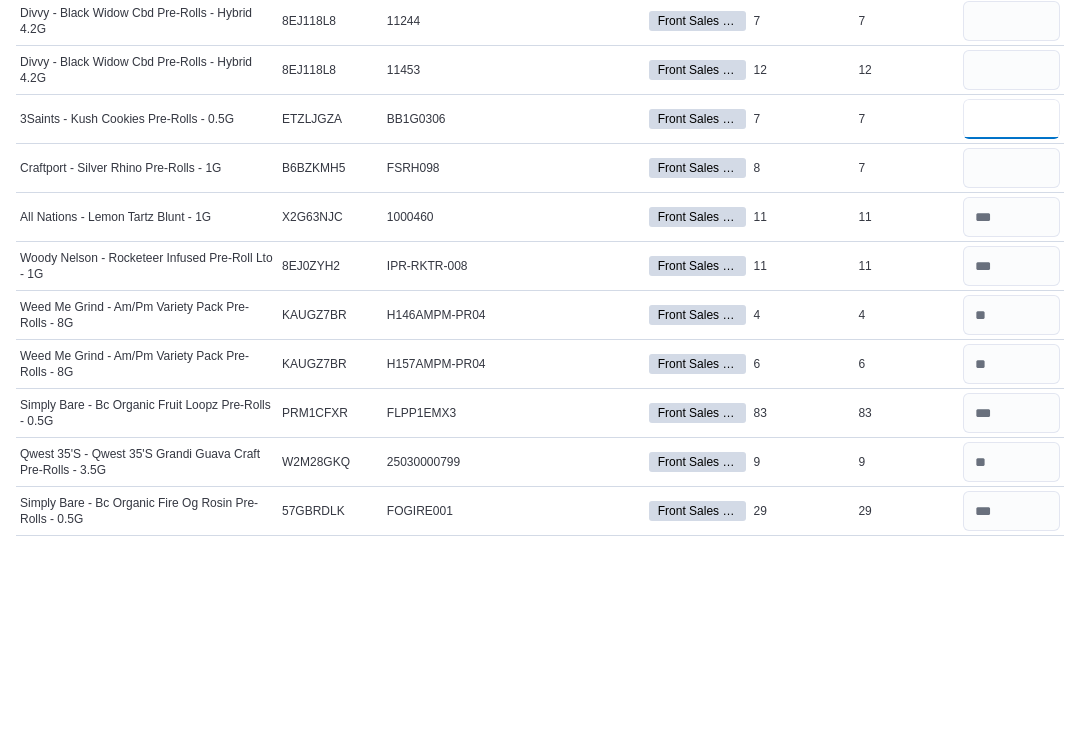 click at bounding box center (1011, 307) 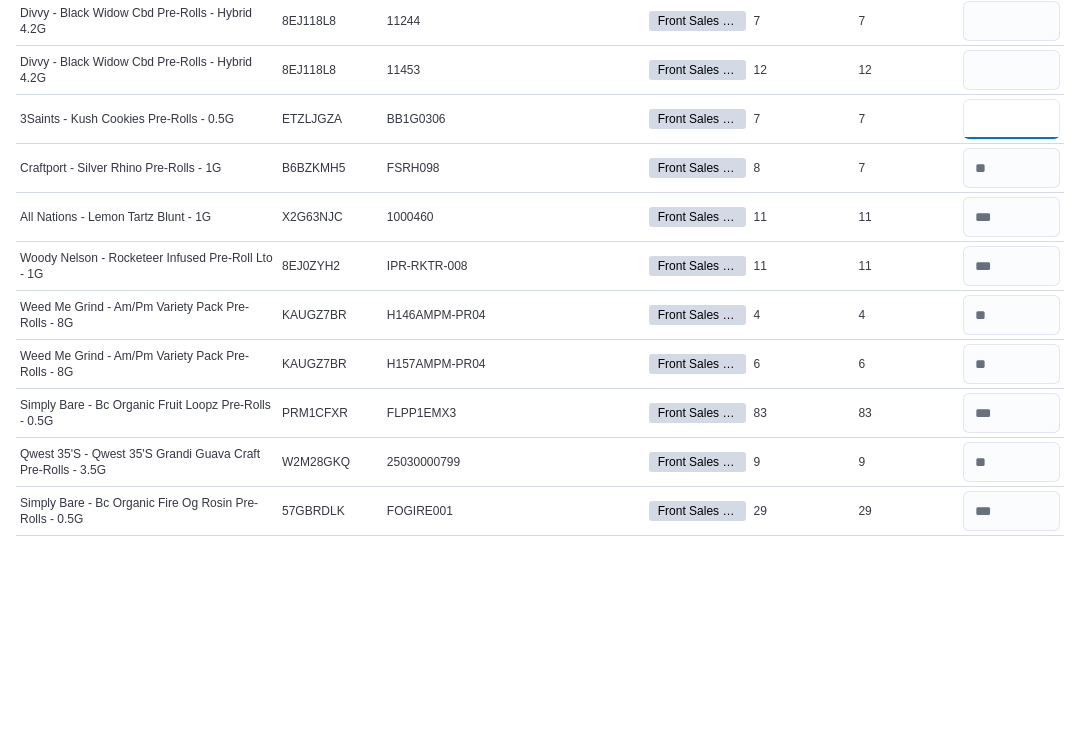 type on "*" 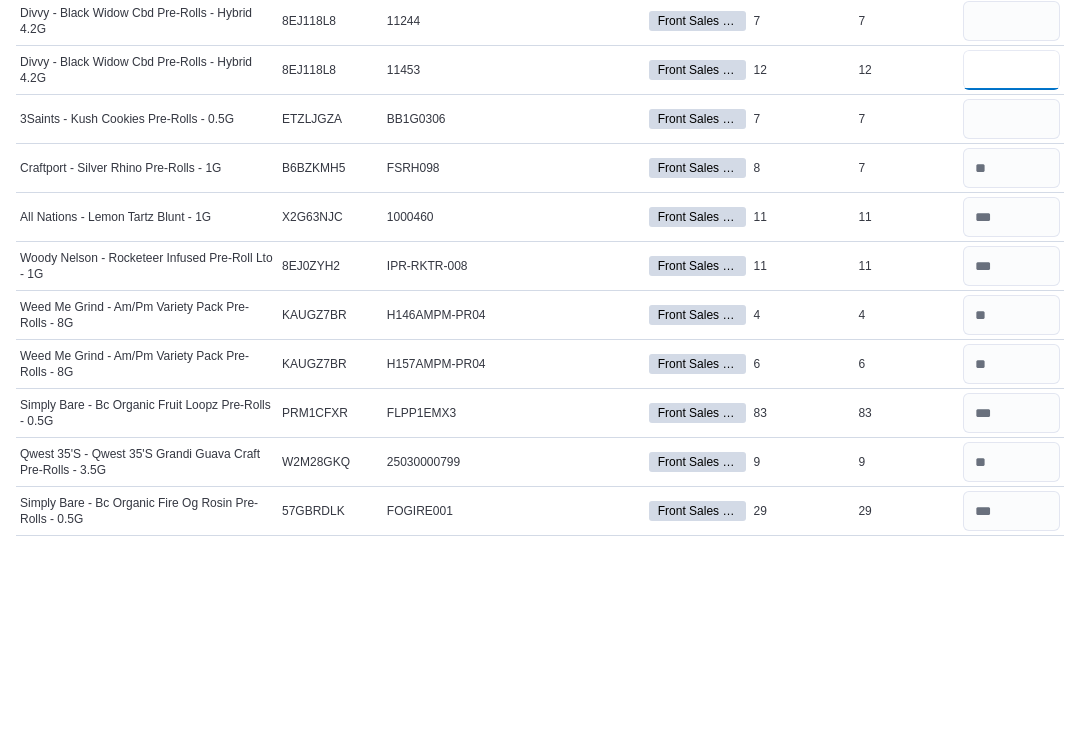 click at bounding box center [1011, 258] 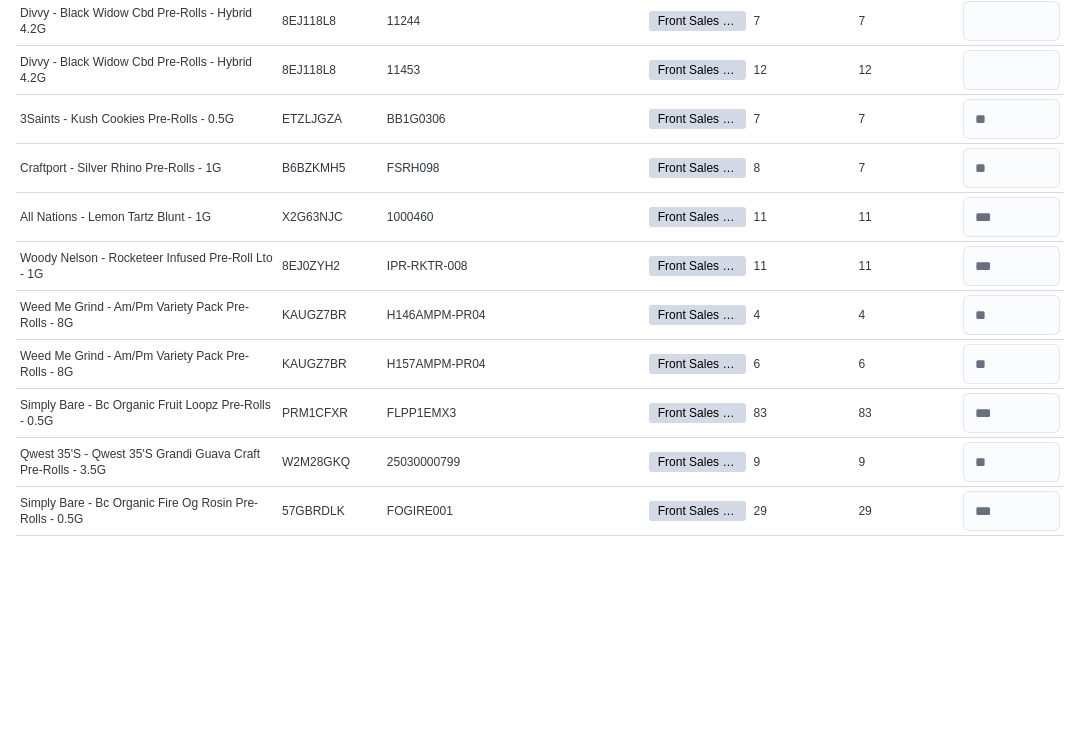 scroll, scrollTop: 4002, scrollLeft: 0, axis: vertical 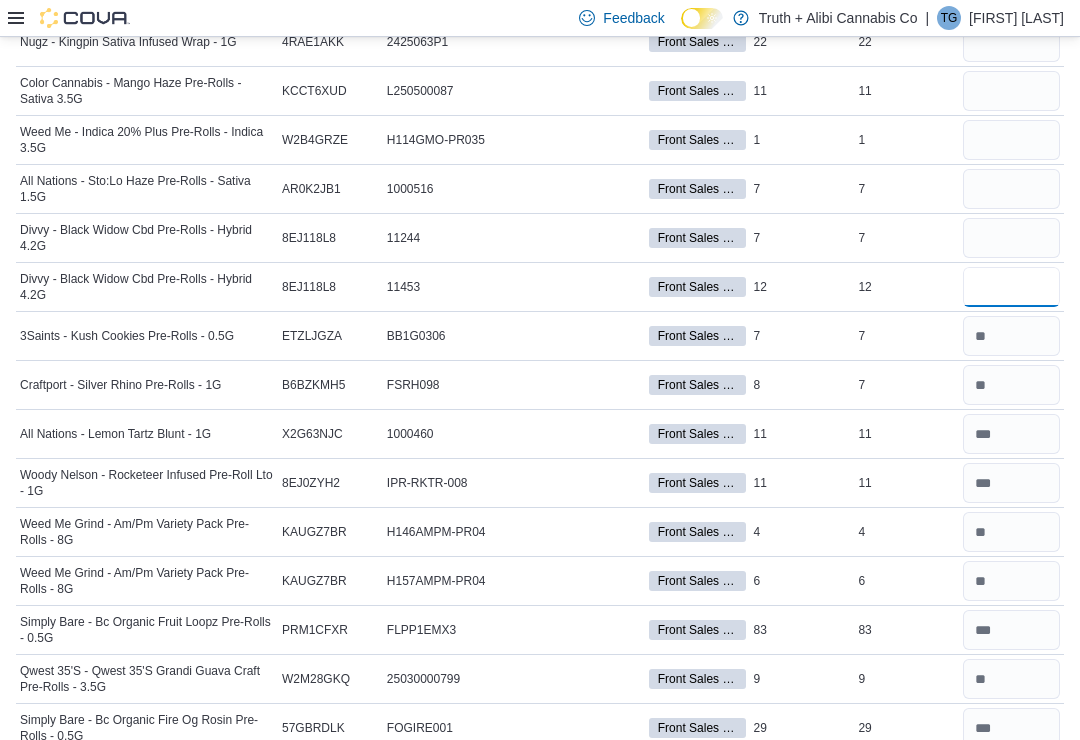 click at bounding box center [1011, 287] 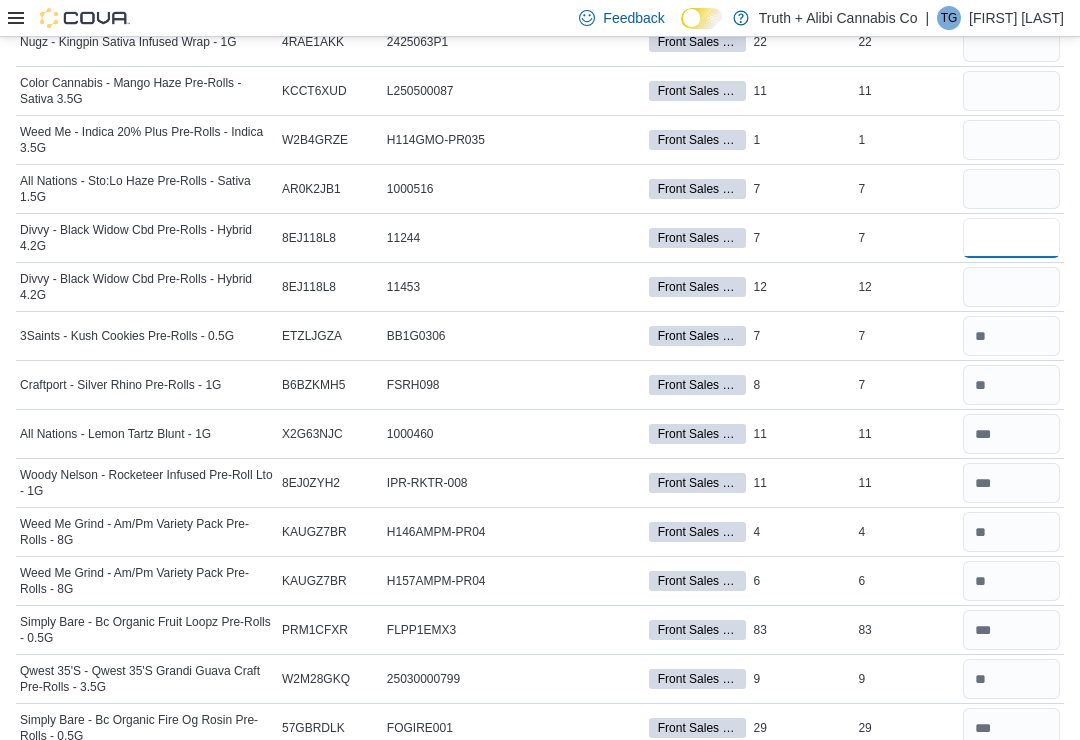 click at bounding box center (1011, 238) 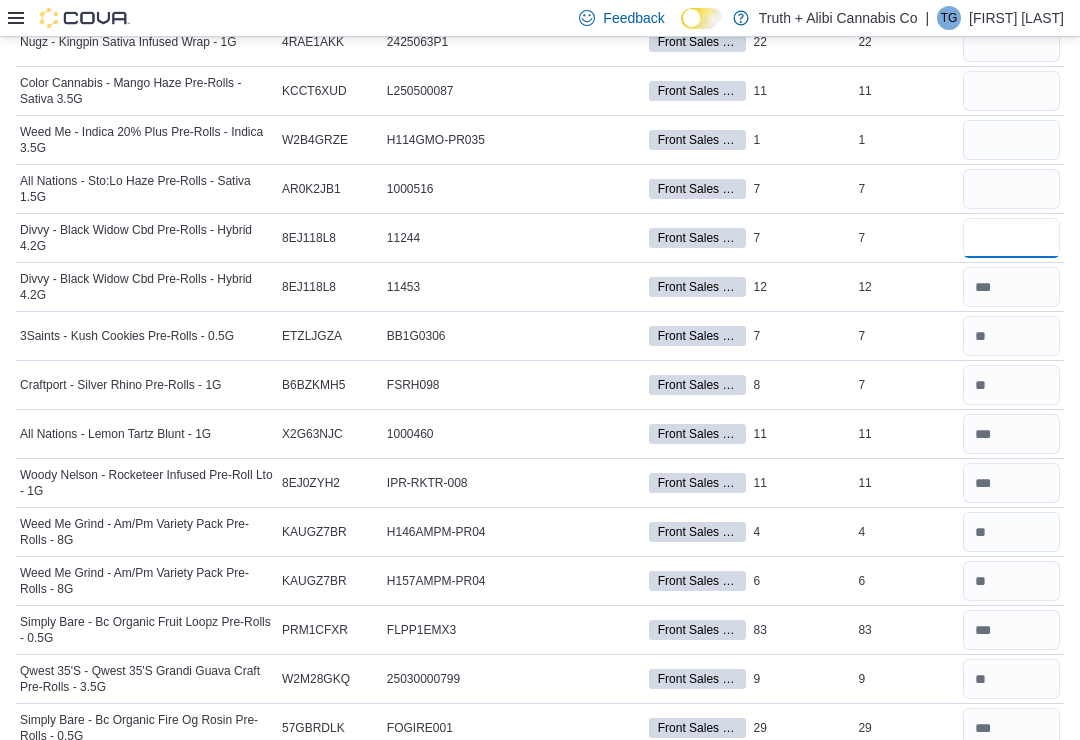type on "*" 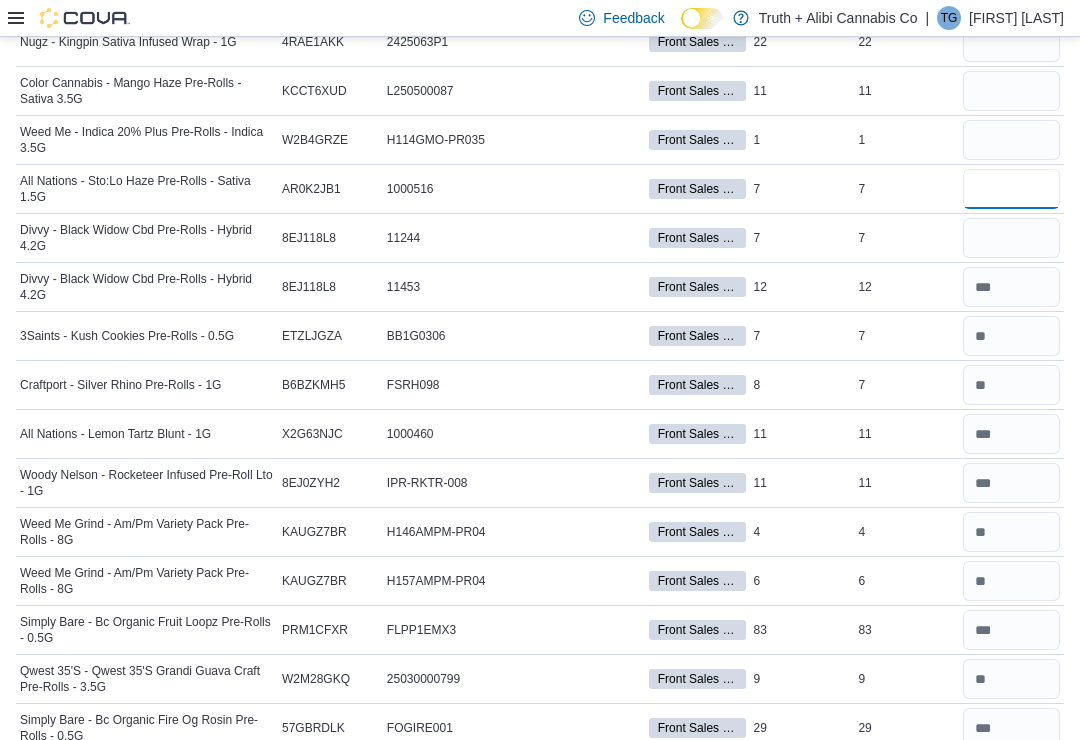 click at bounding box center (1011, 189) 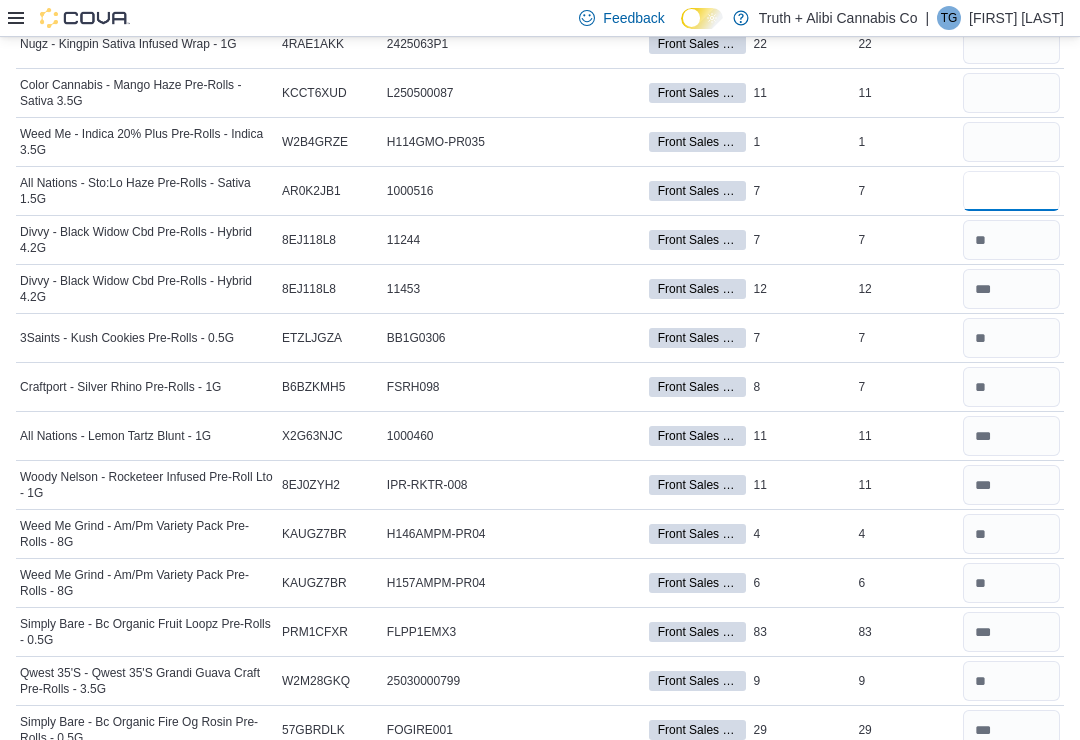 scroll, scrollTop: 3999, scrollLeft: 0, axis: vertical 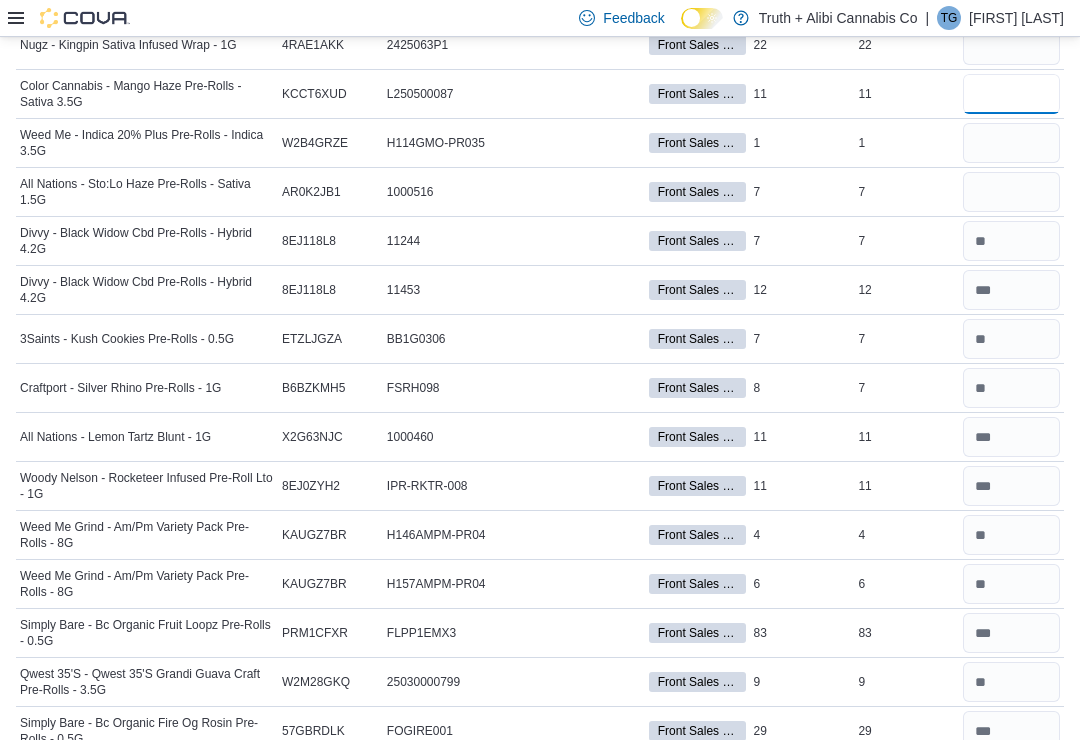 click at bounding box center [1011, 94] 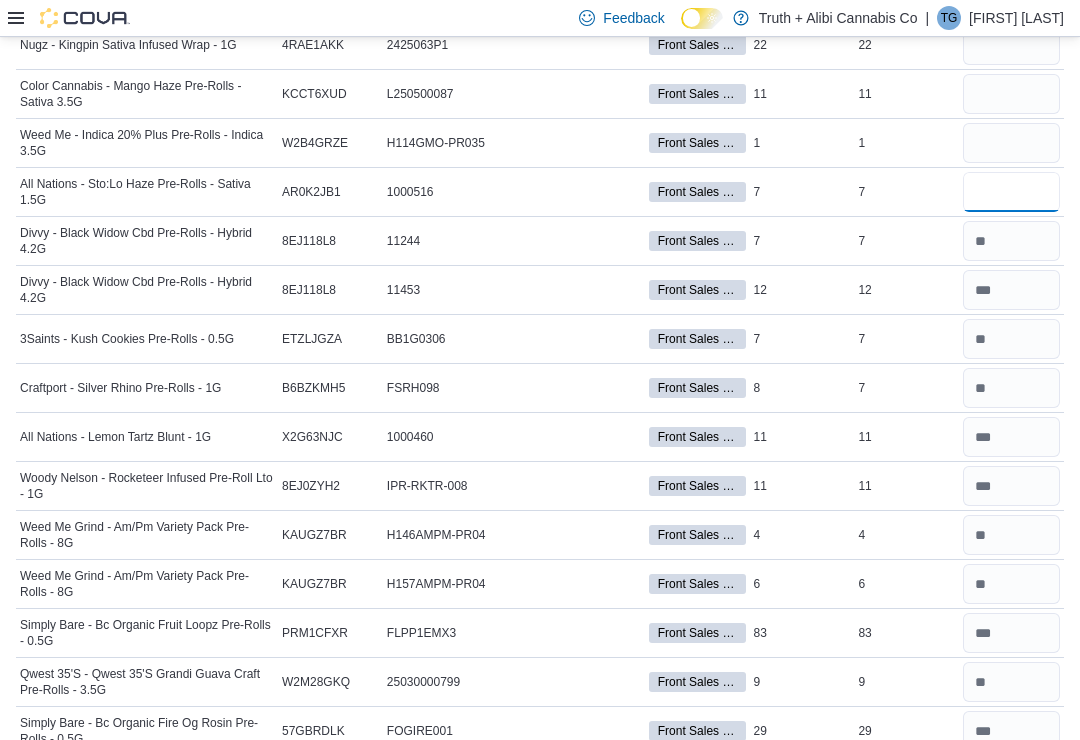 click at bounding box center [1011, 192] 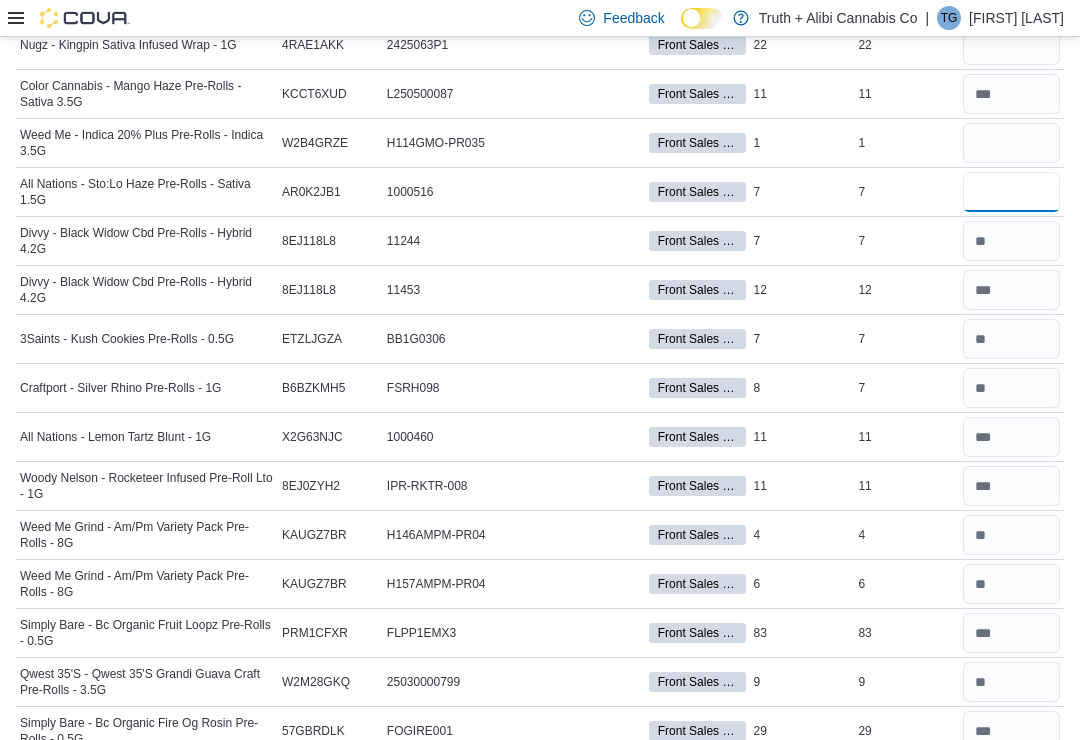 type on "*" 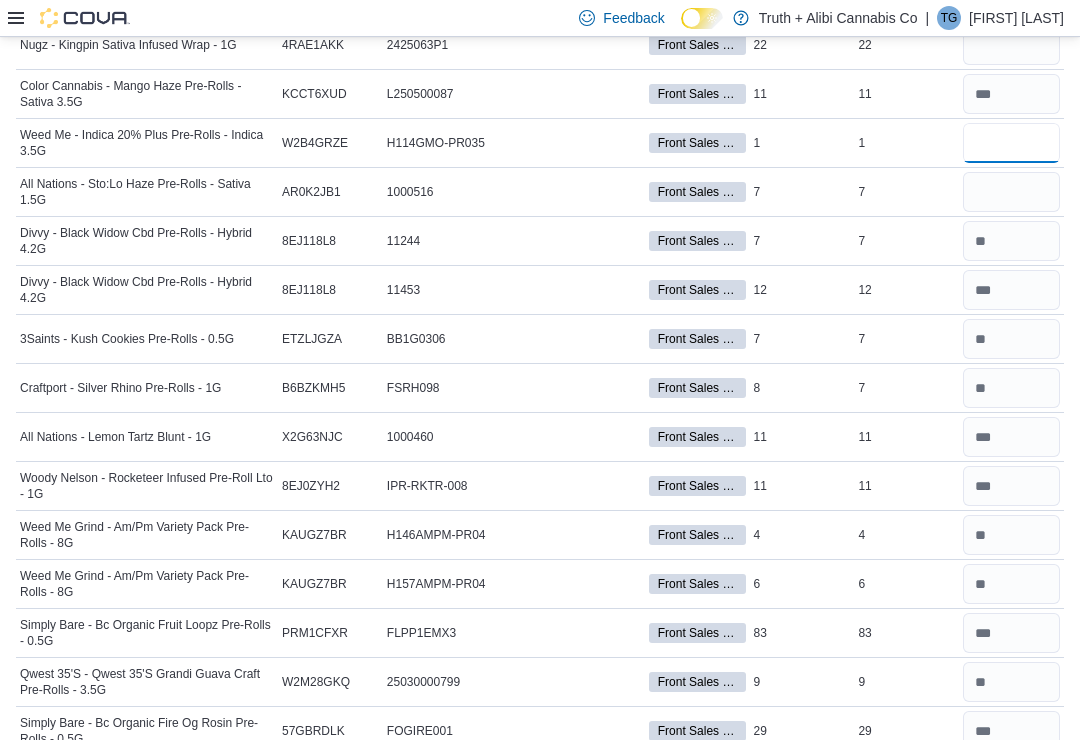 click at bounding box center [1011, 143] 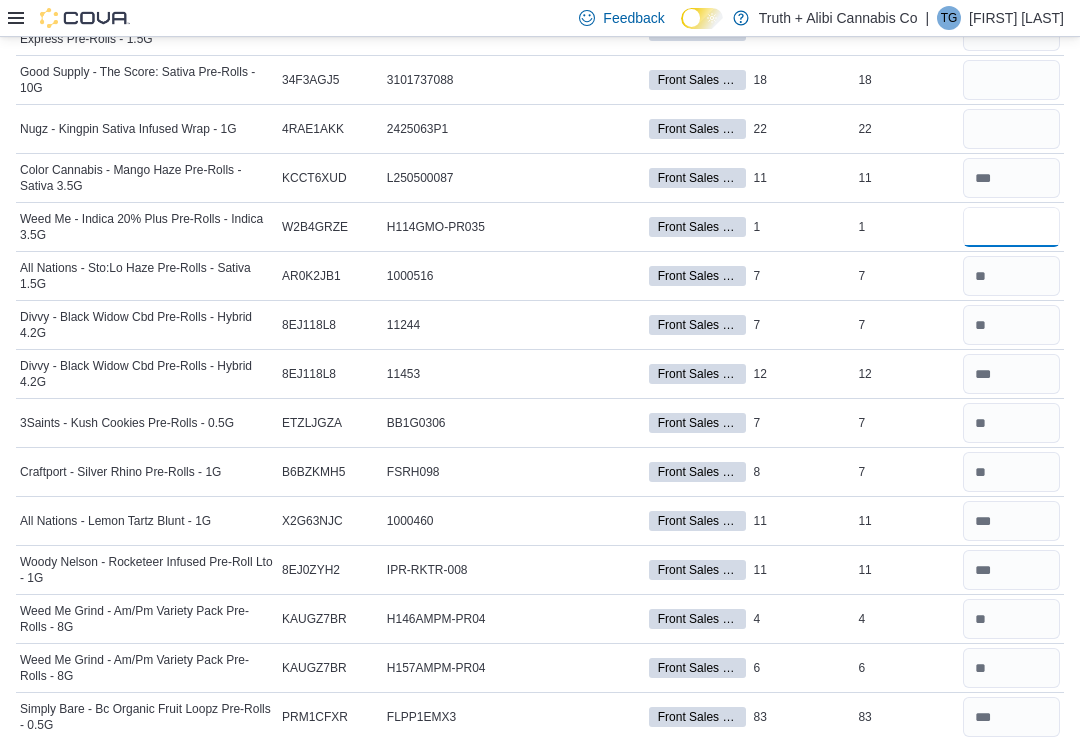 scroll, scrollTop: 3912, scrollLeft: 0, axis: vertical 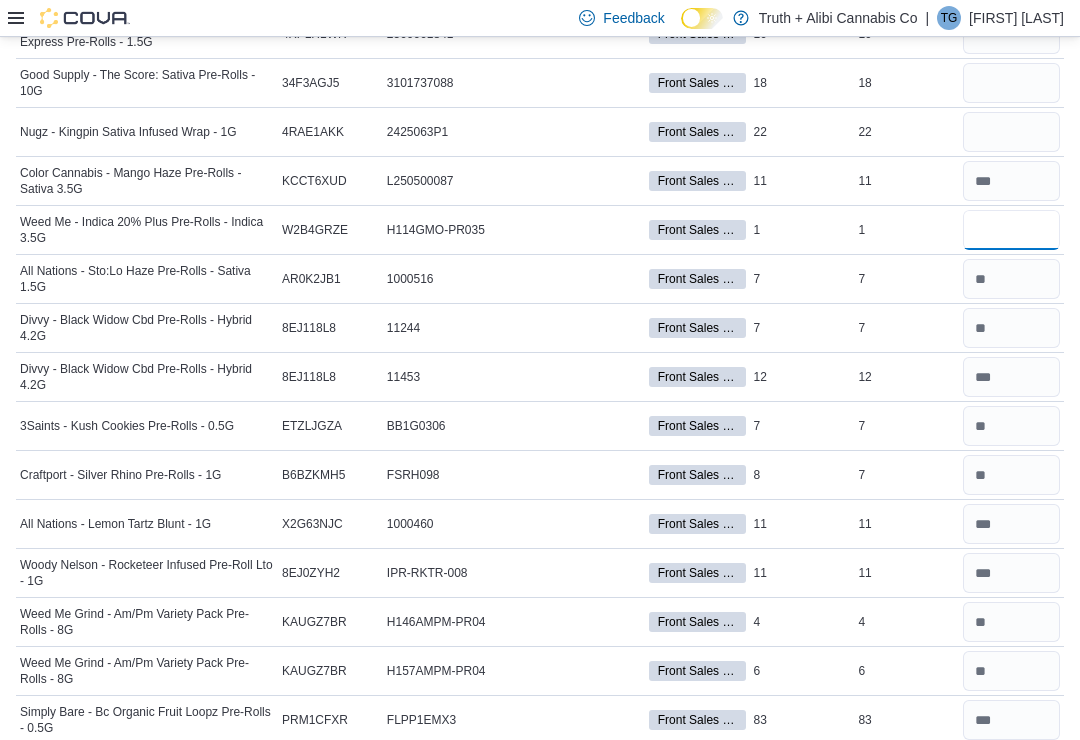 type on "*" 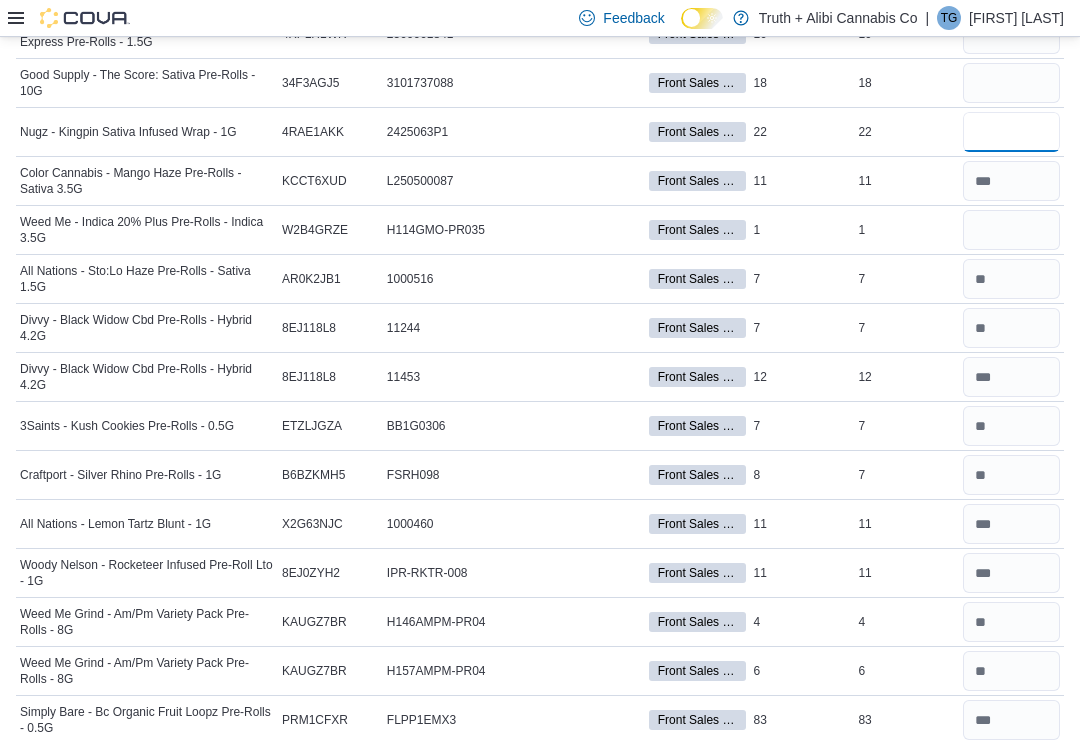 click at bounding box center [1011, 132] 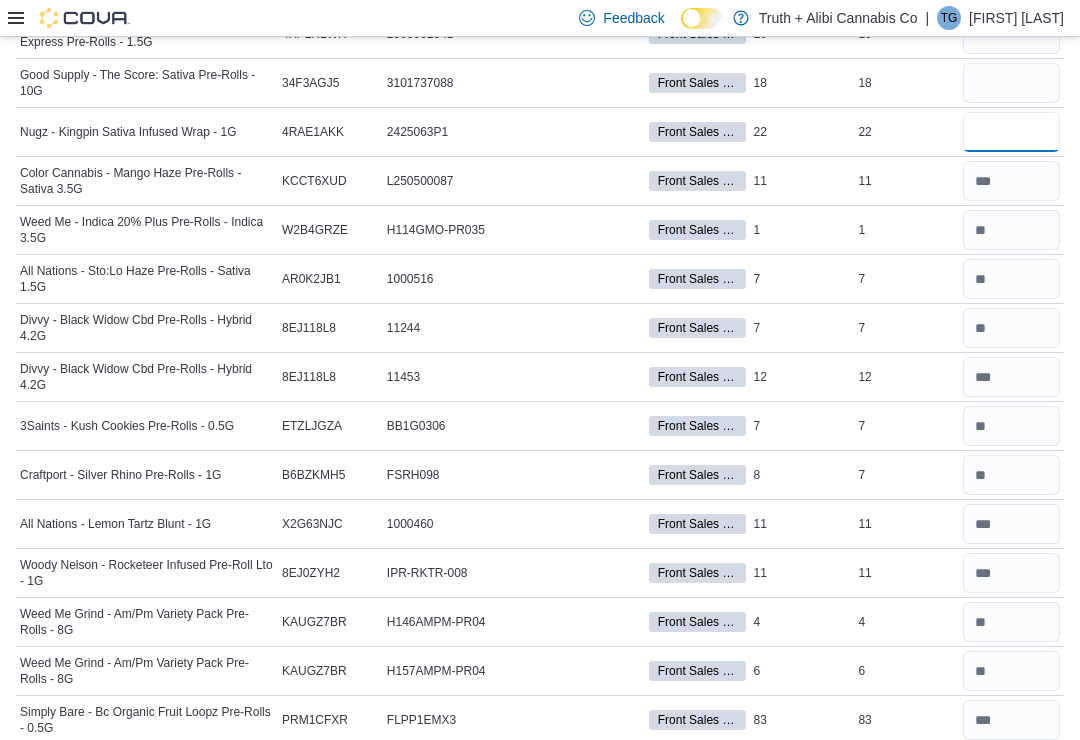 type on "**" 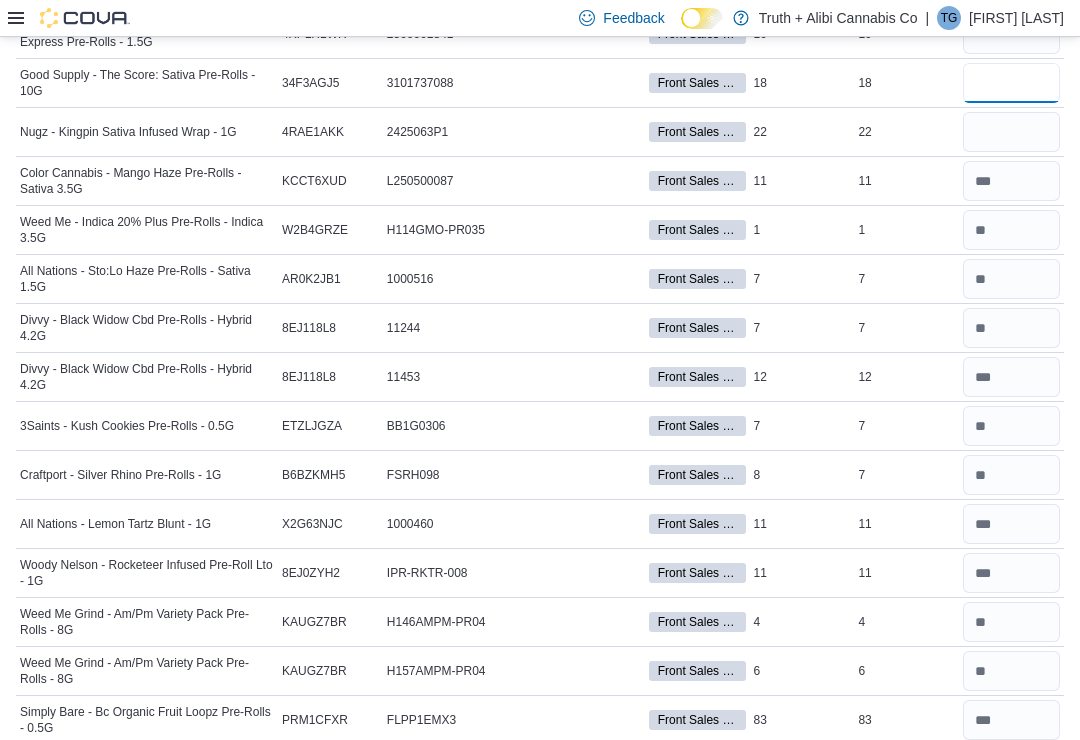 click at bounding box center (1011, 83) 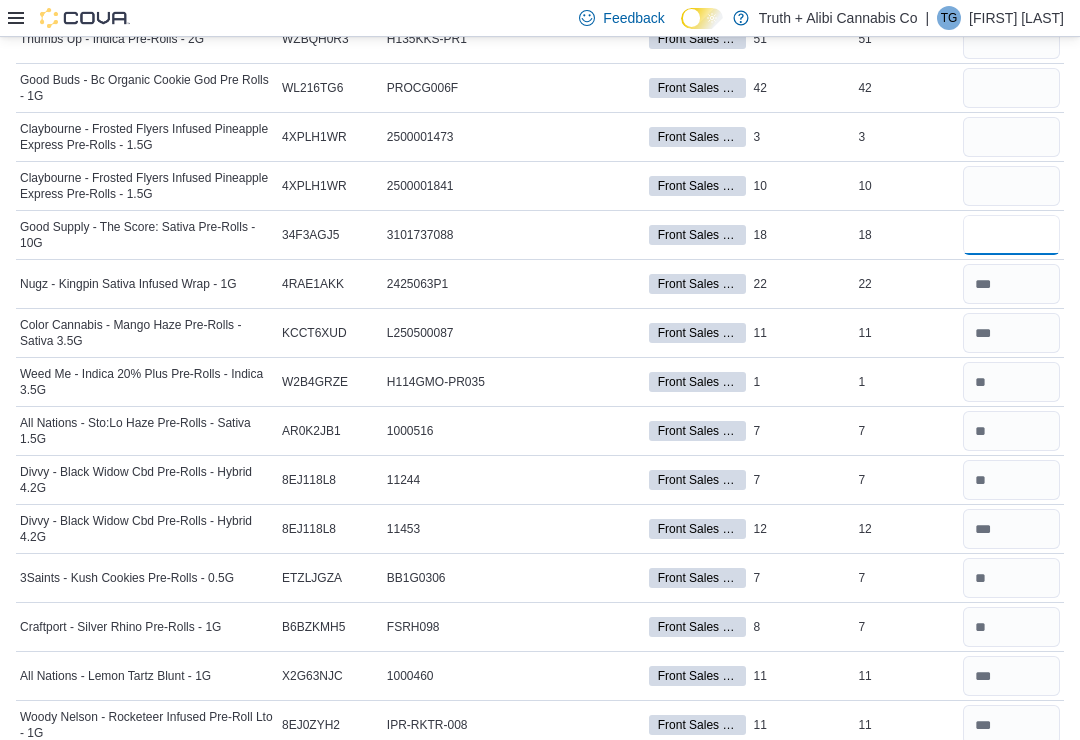 scroll, scrollTop: 3759, scrollLeft: 0, axis: vertical 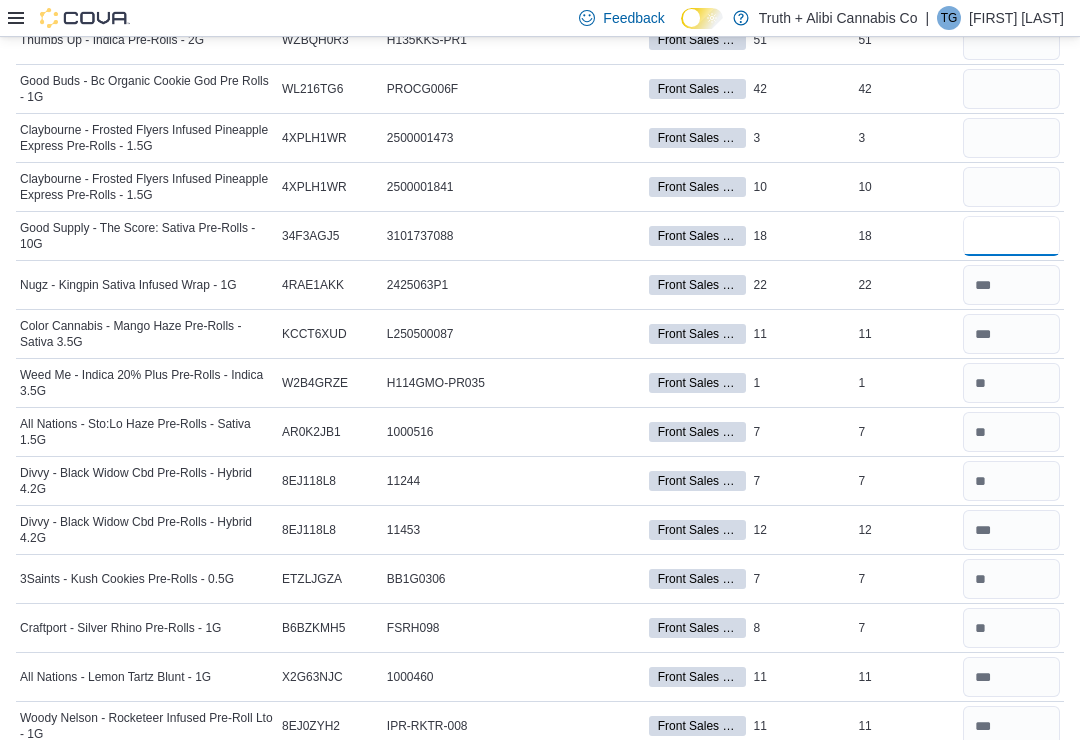 type on "**" 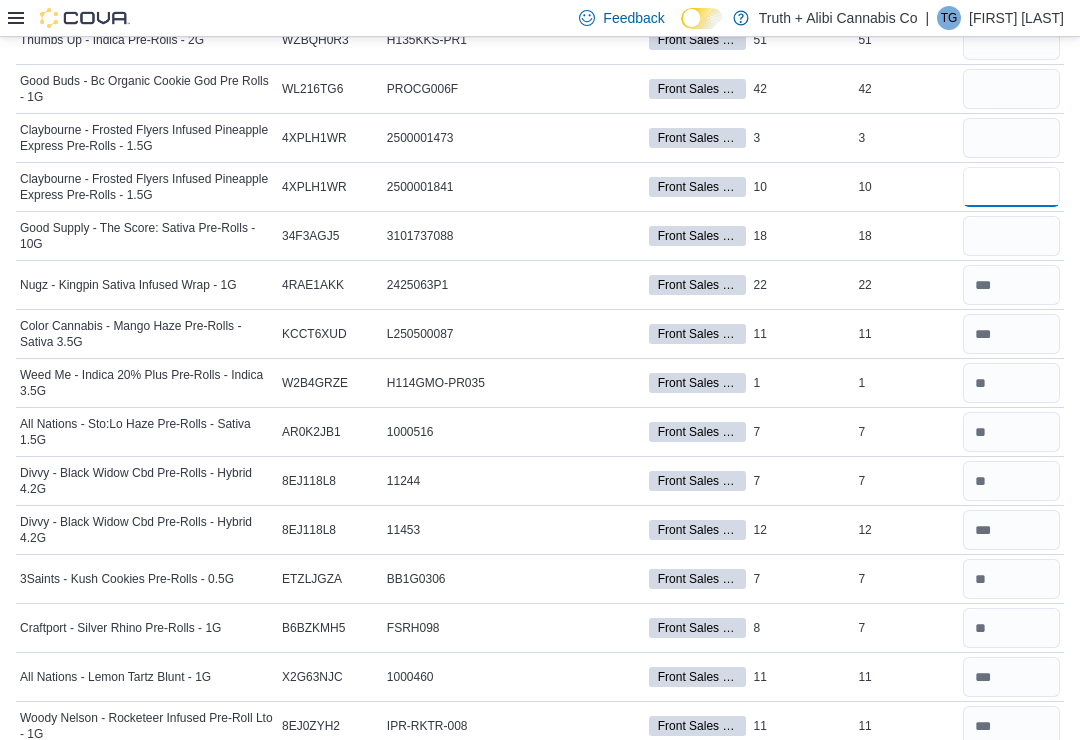 click at bounding box center [1011, 187] 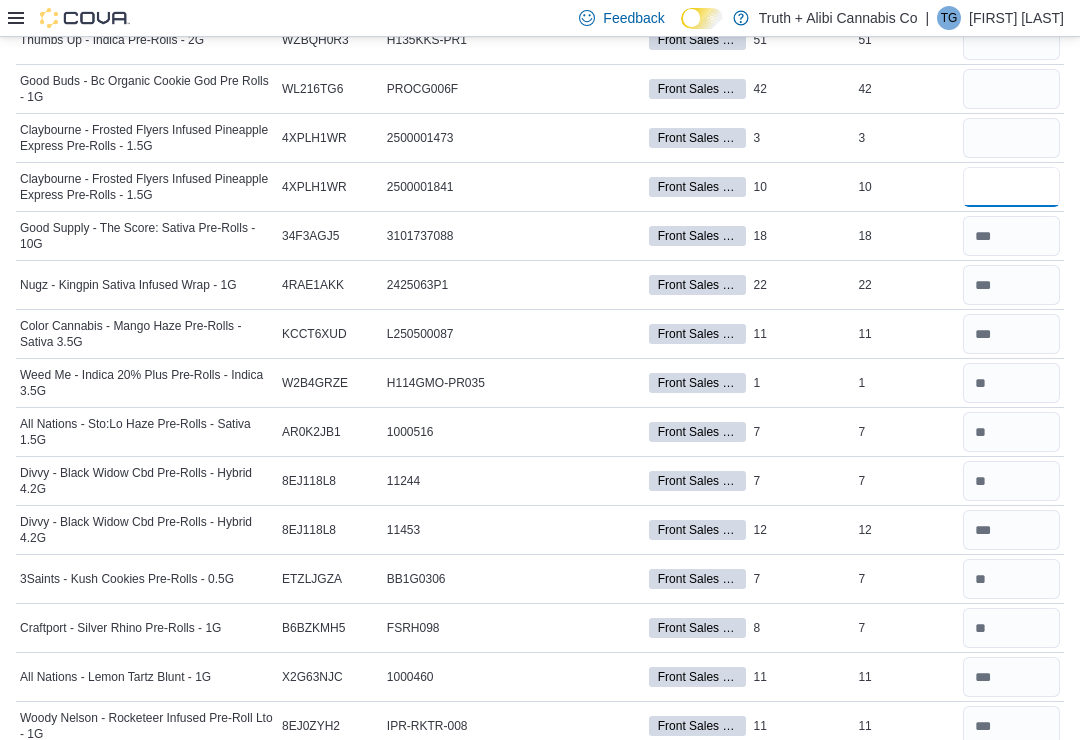 type on "**" 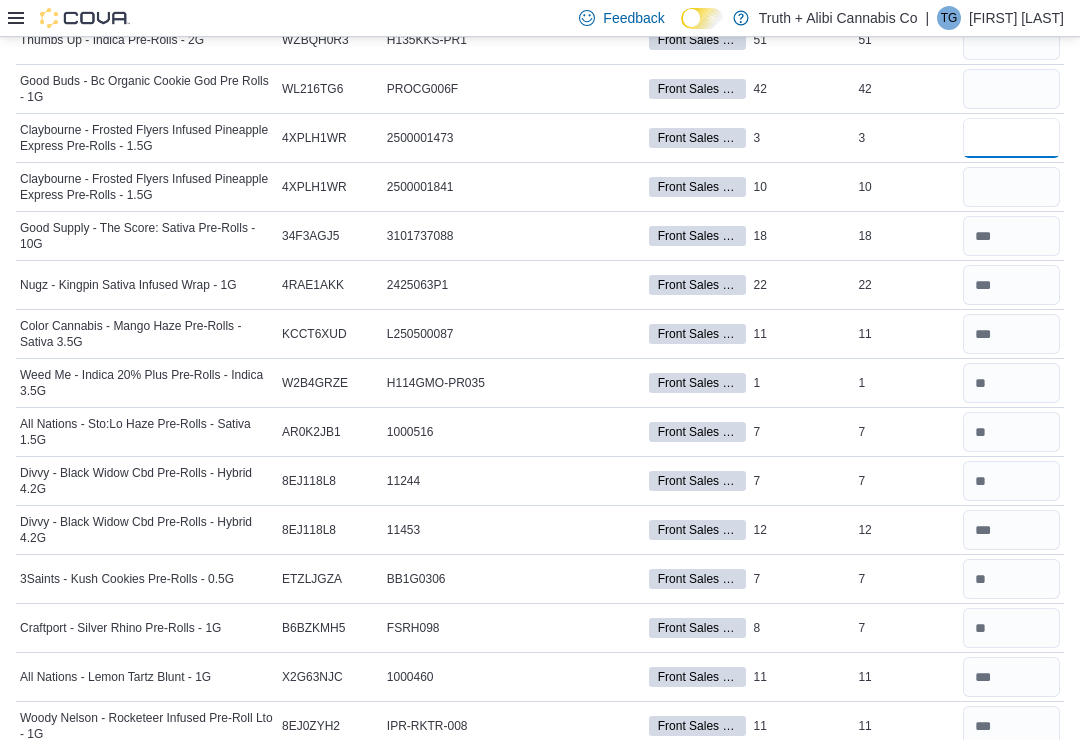 click at bounding box center [1011, 138] 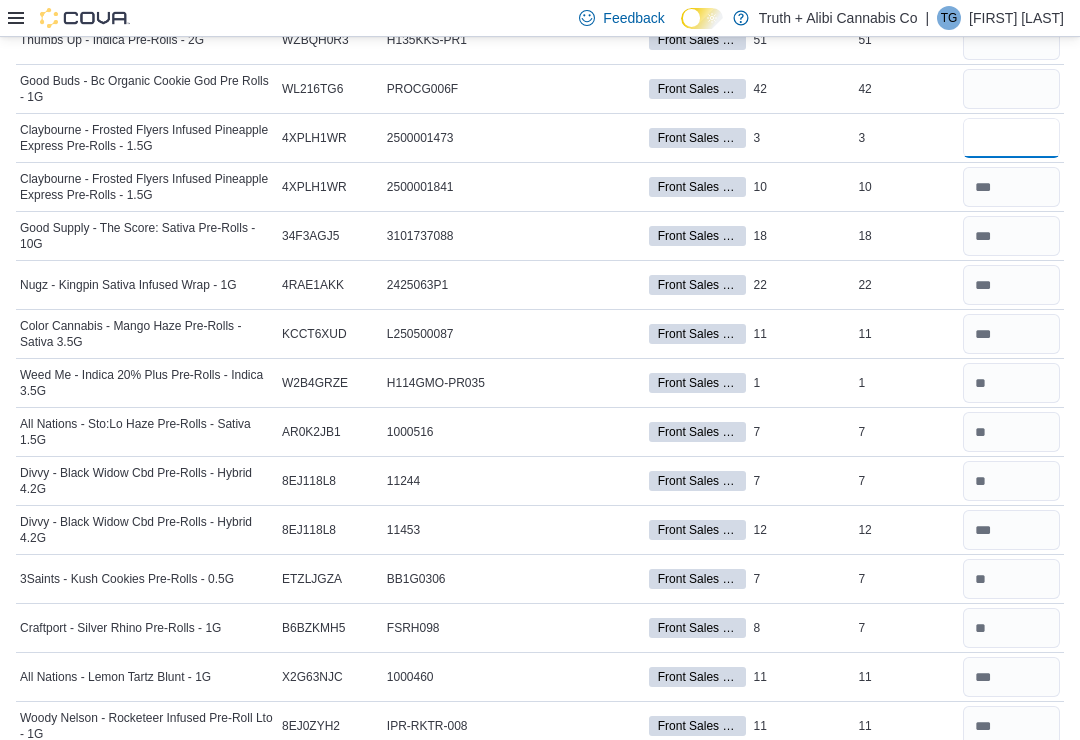 type on "*" 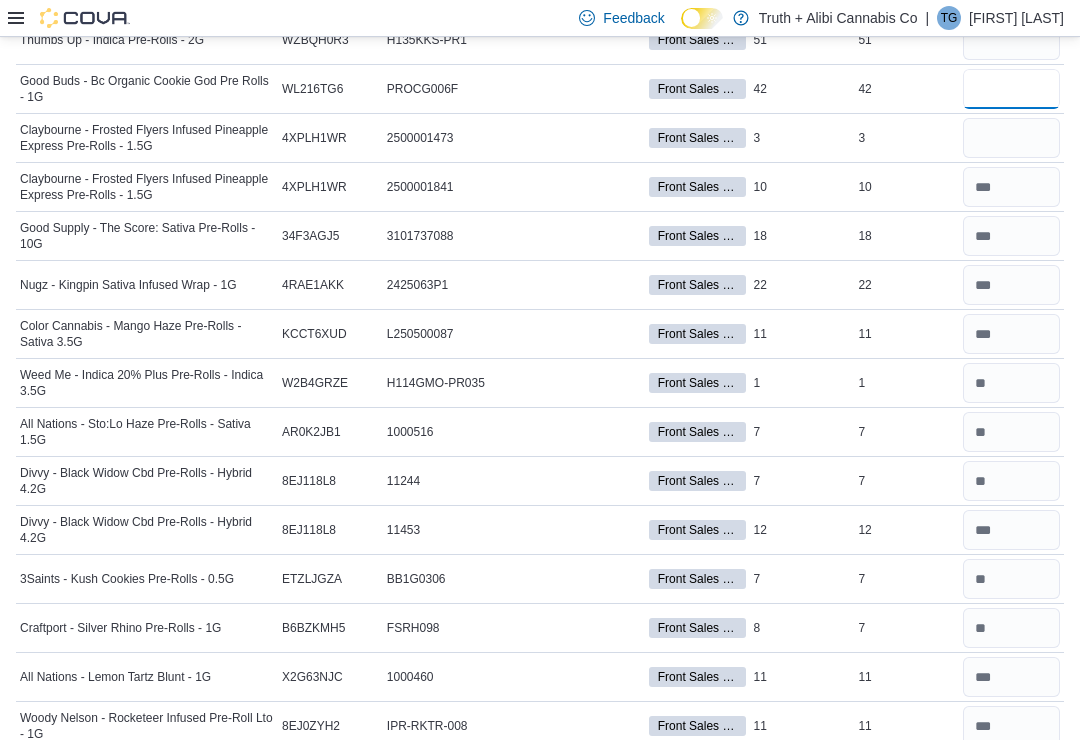 click at bounding box center [1011, 89] 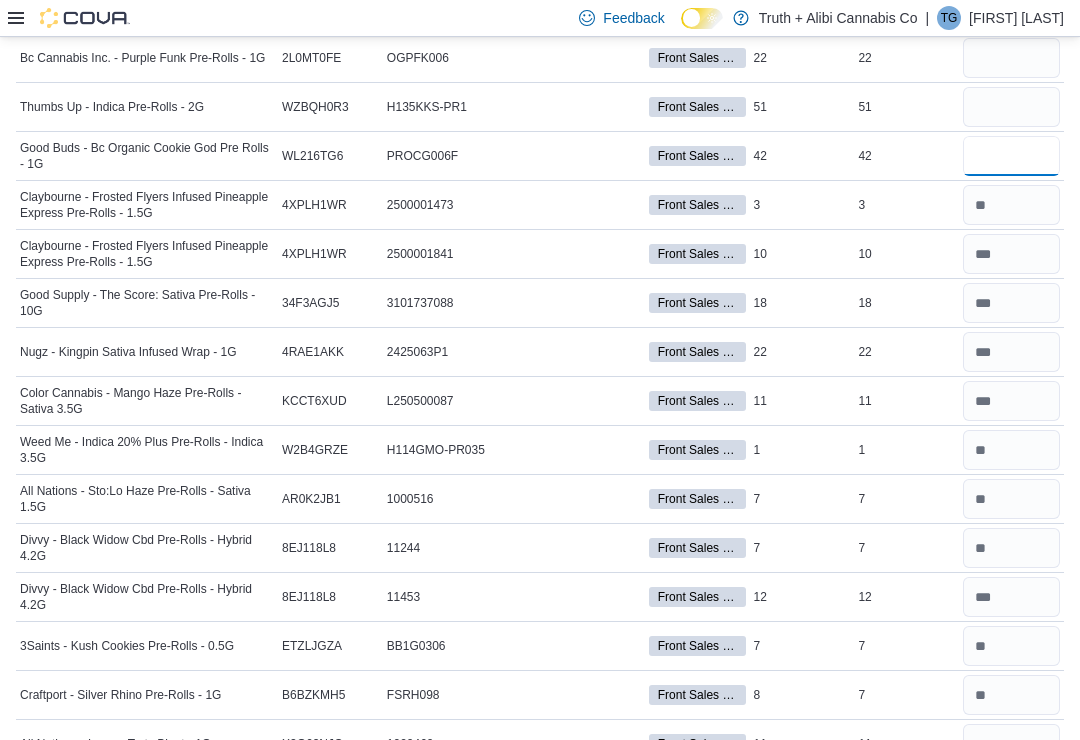 scroll, scrollTop: 3691, scrollLeft: 0, axis: vertical 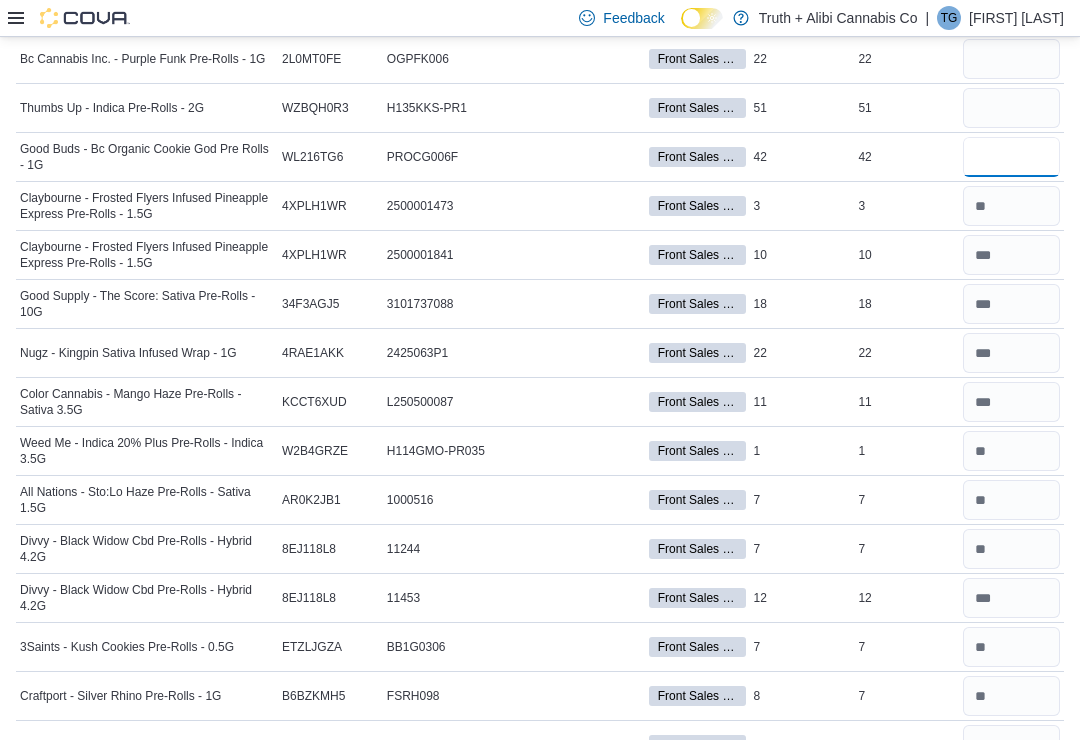 type on "**" 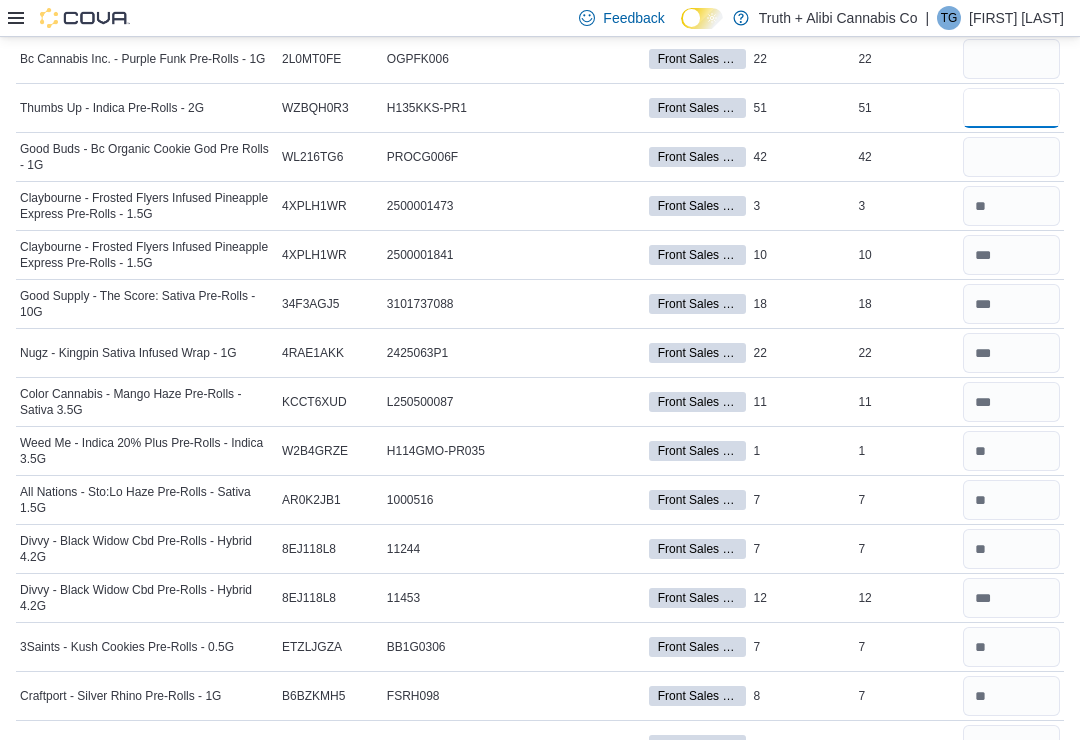 click at bounding box center (1011, 108) 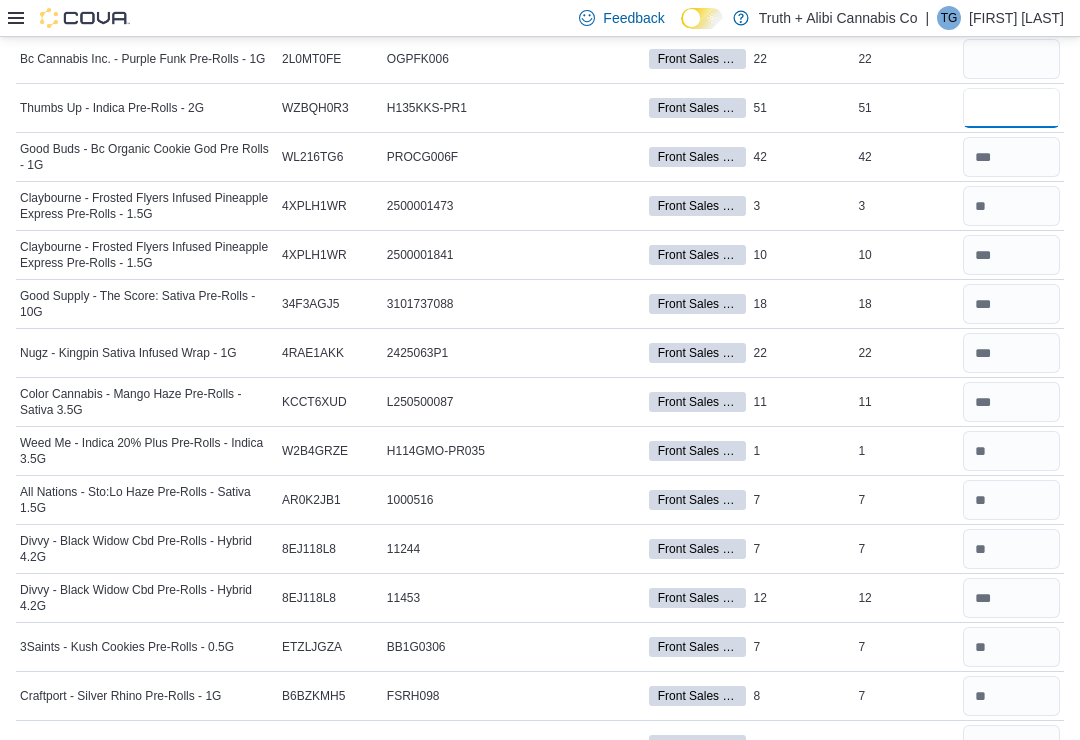 type on "**" 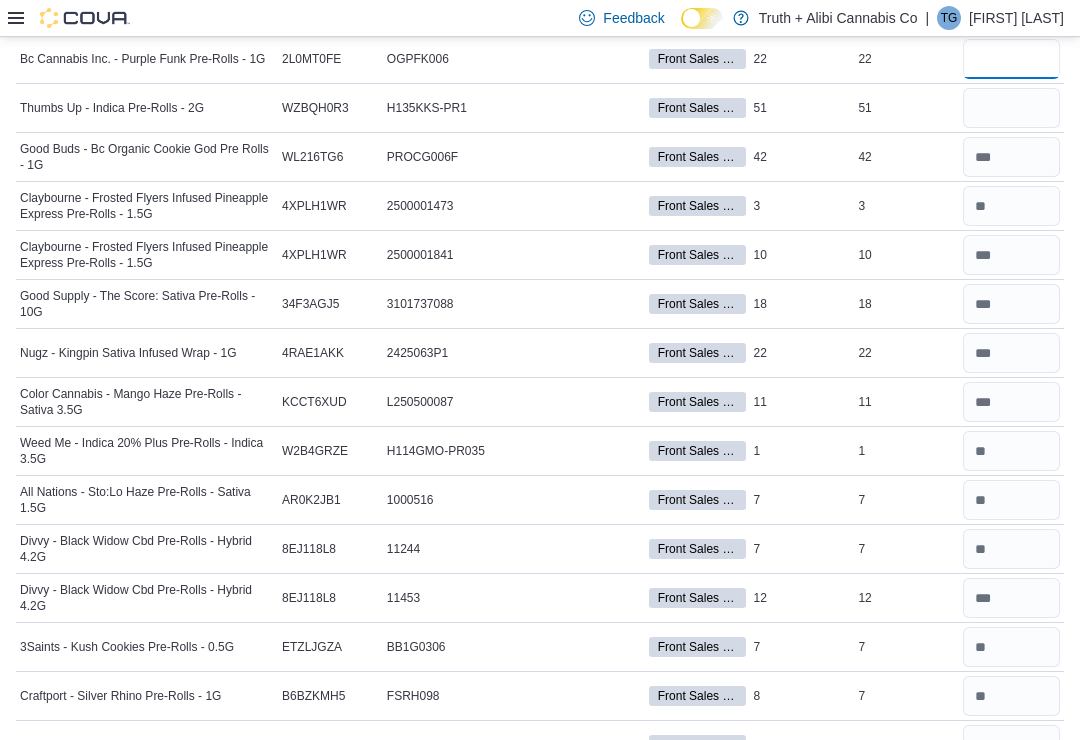 click at bounding box center [1011, 59] 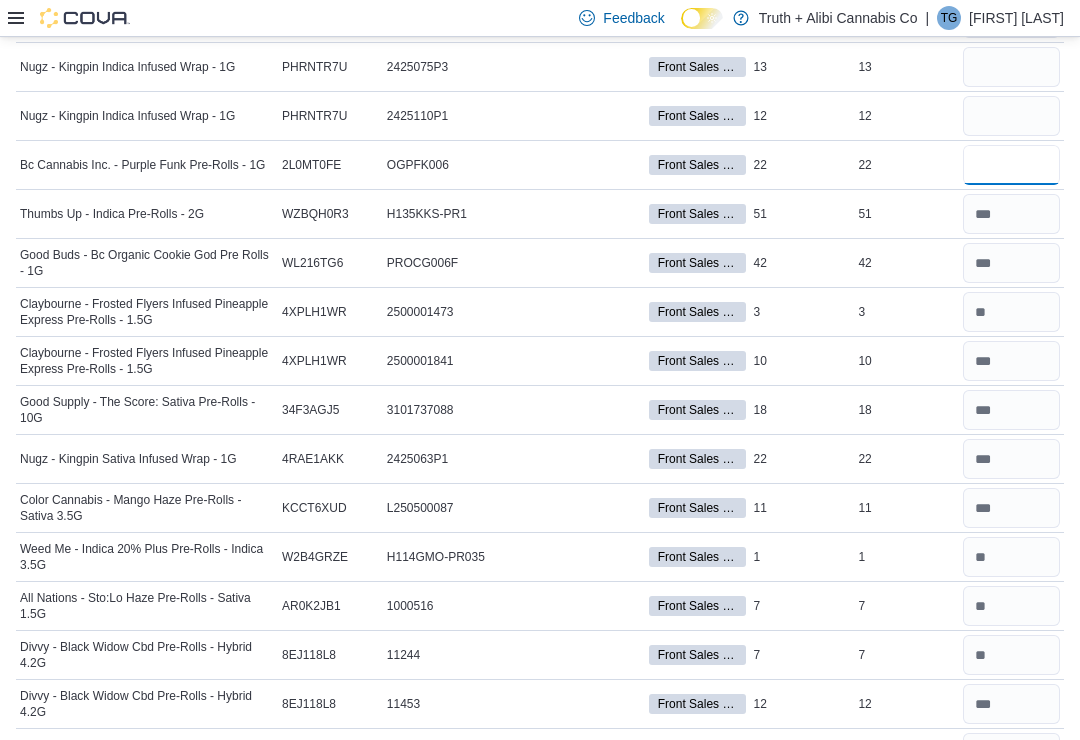 scroll, scrollTop: 3567, scrollLeft: 0, axis: vertical 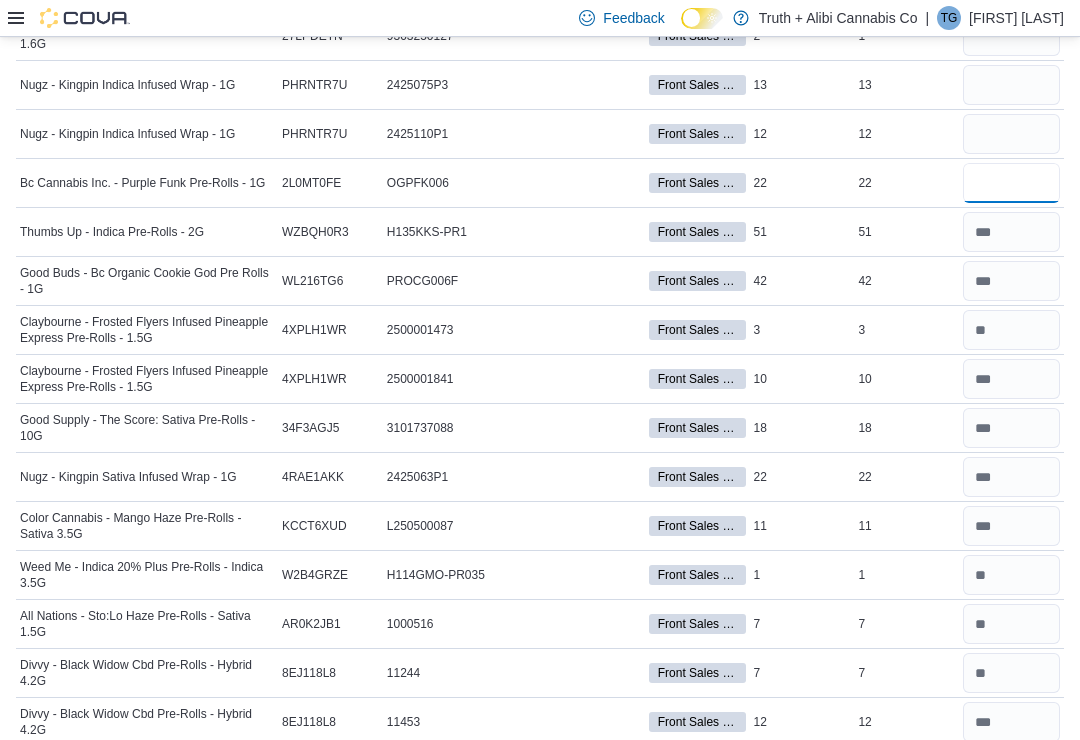 type on "**" 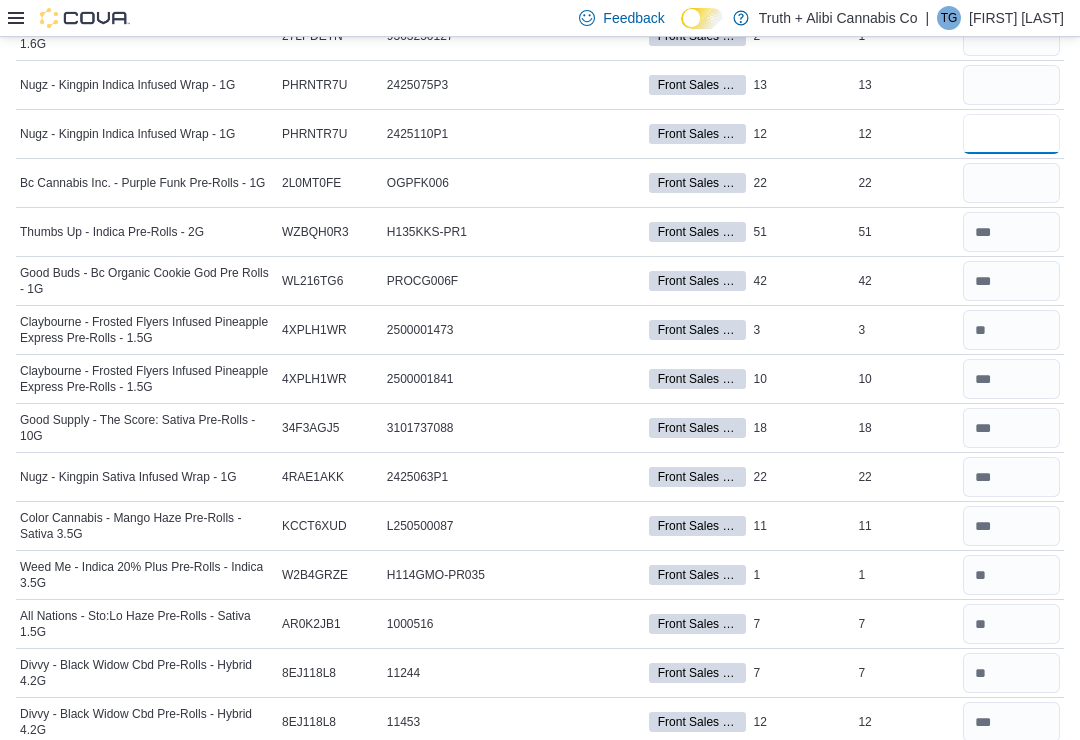 click at bounding box center [1011, 134] 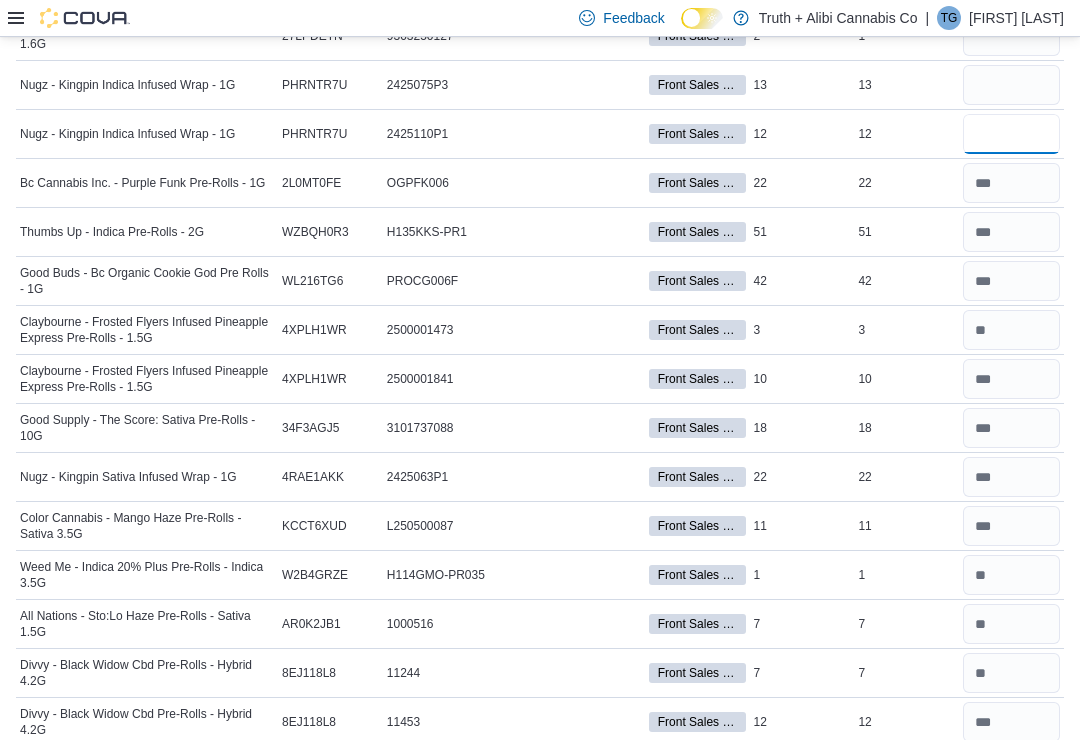 type on "**" 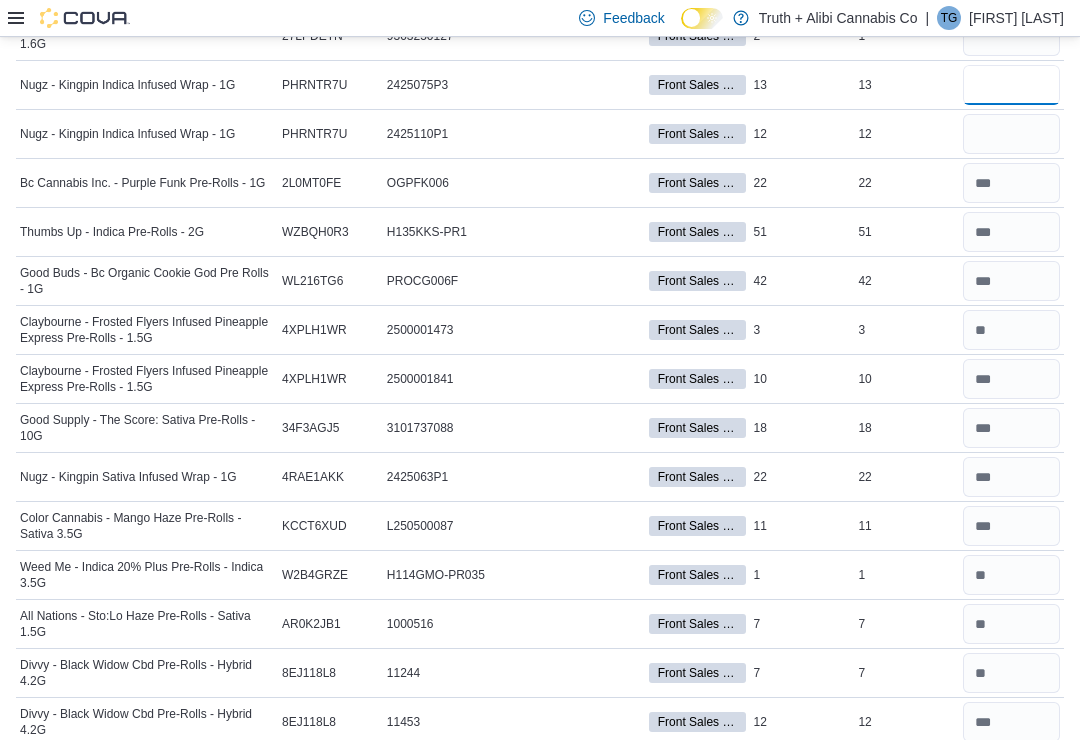 click at bounding box center [1011, 85] 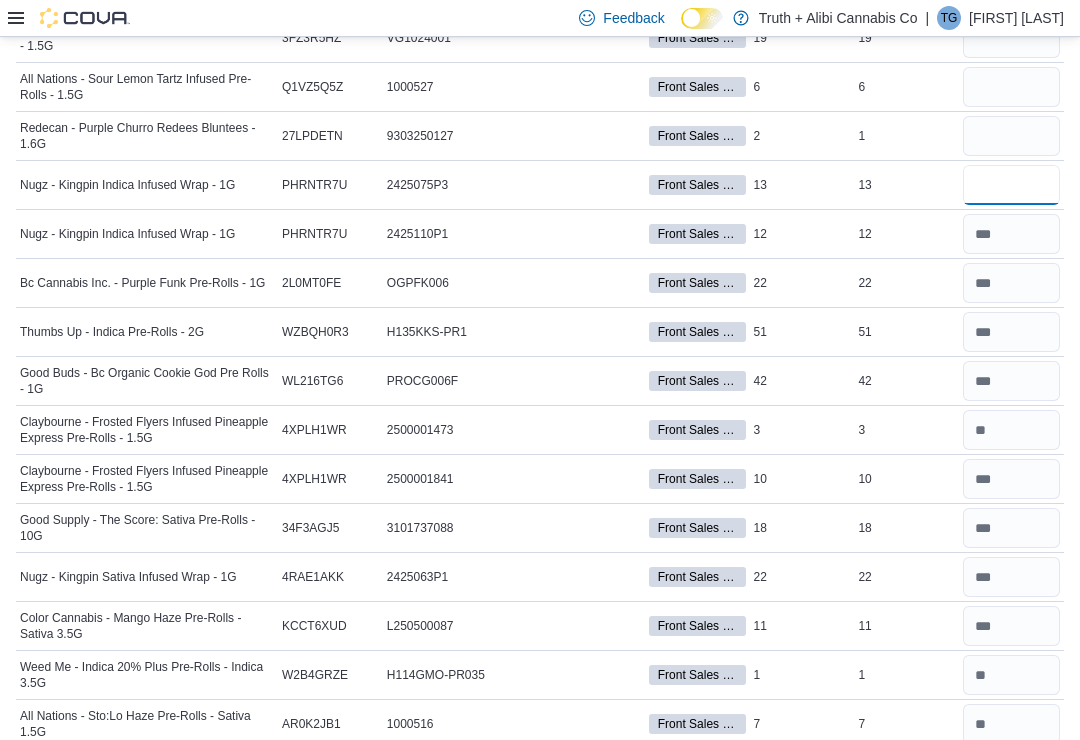 scroll, scrollTop: 3465, scrollLeft: 0, axis: vertical 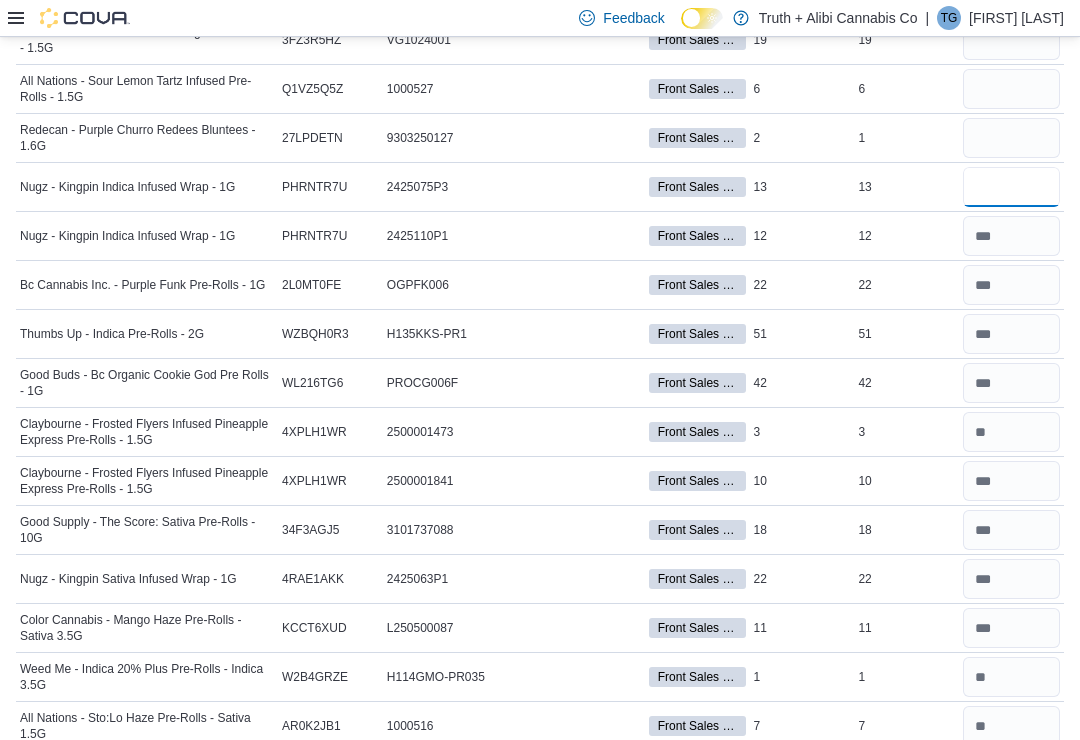 type on "**" 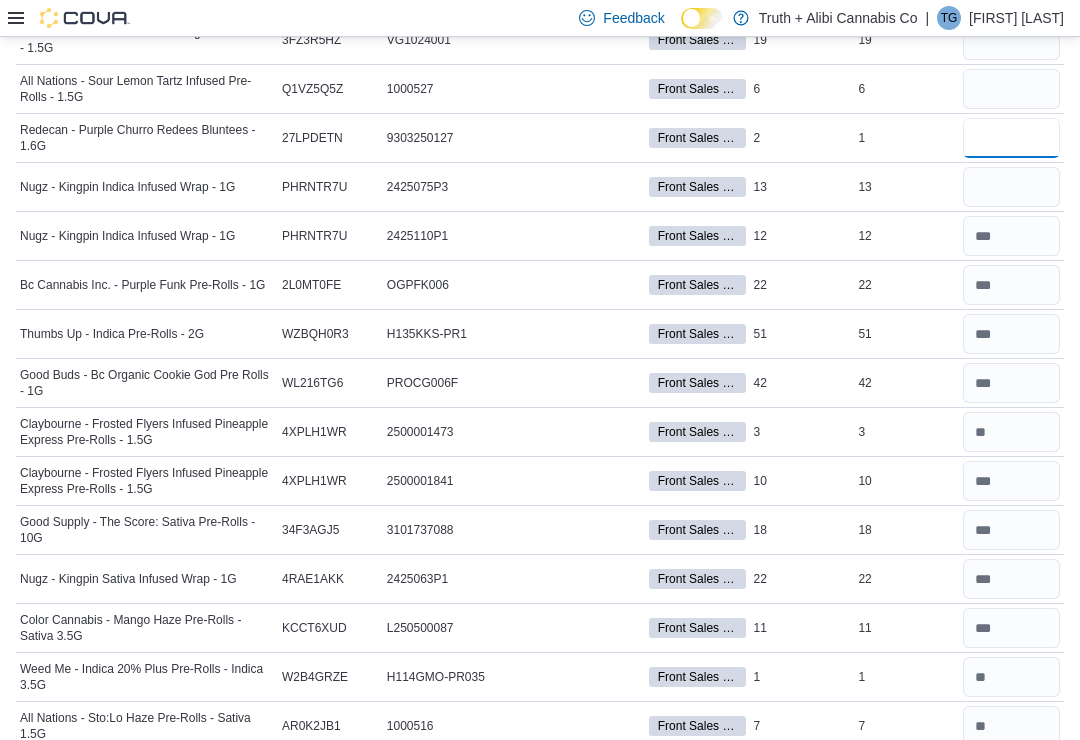 click at bounding box center [1011, 138] 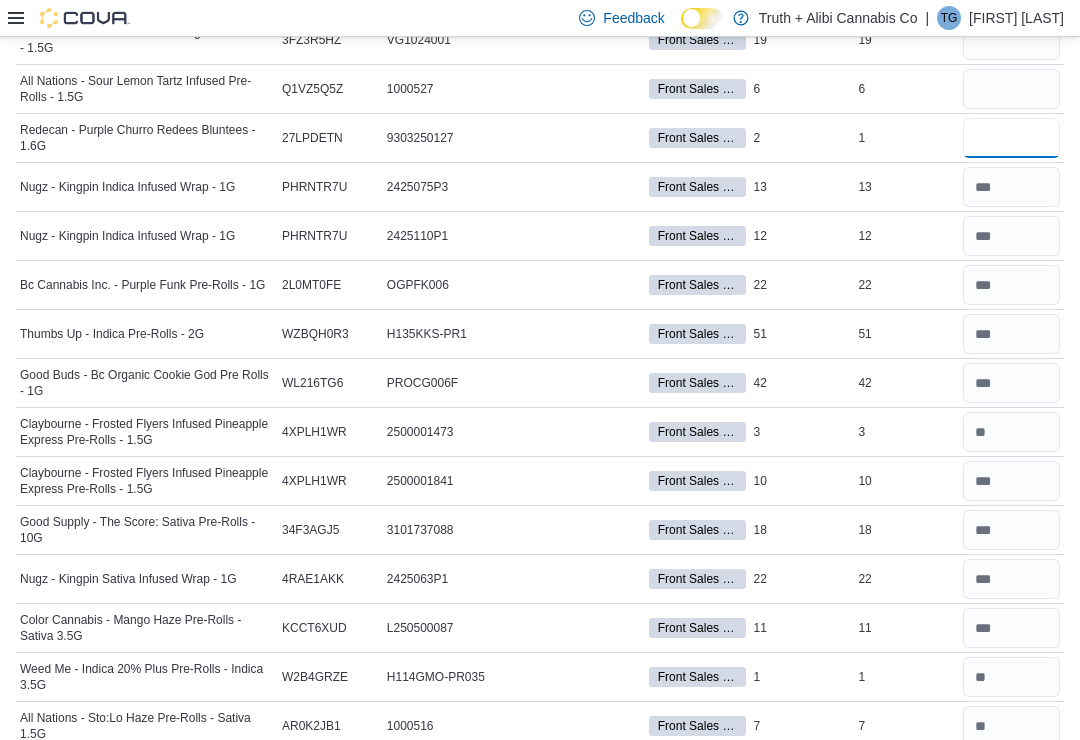 type on "*" 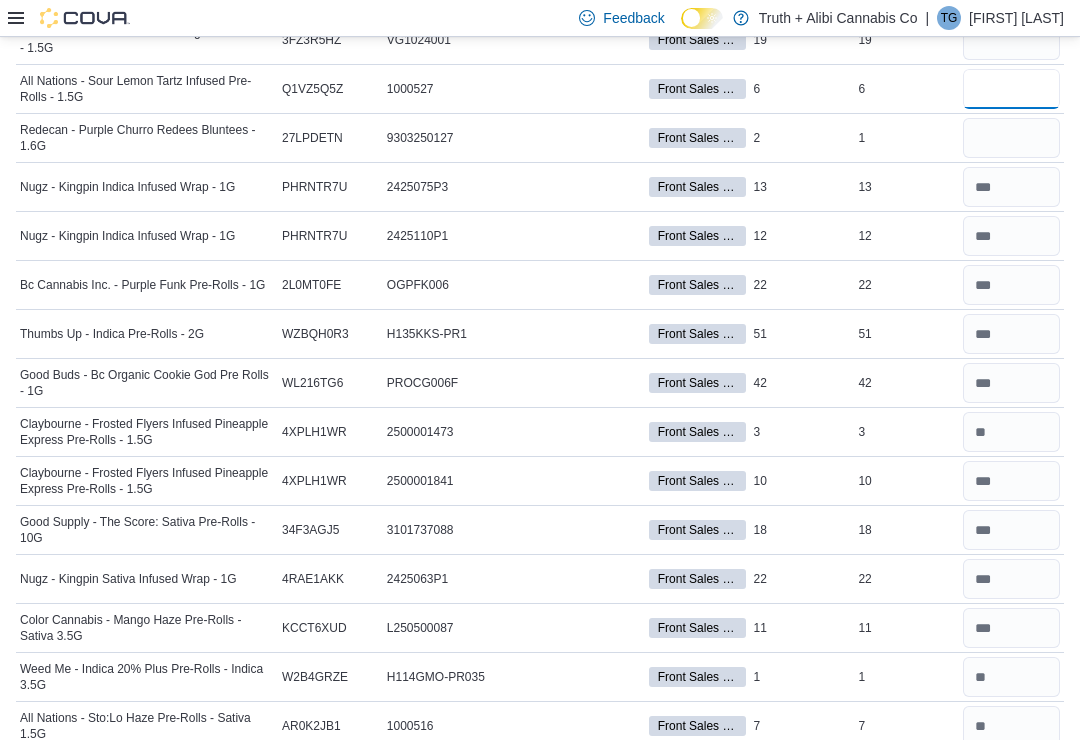 click at bounding box center (1011, 89) 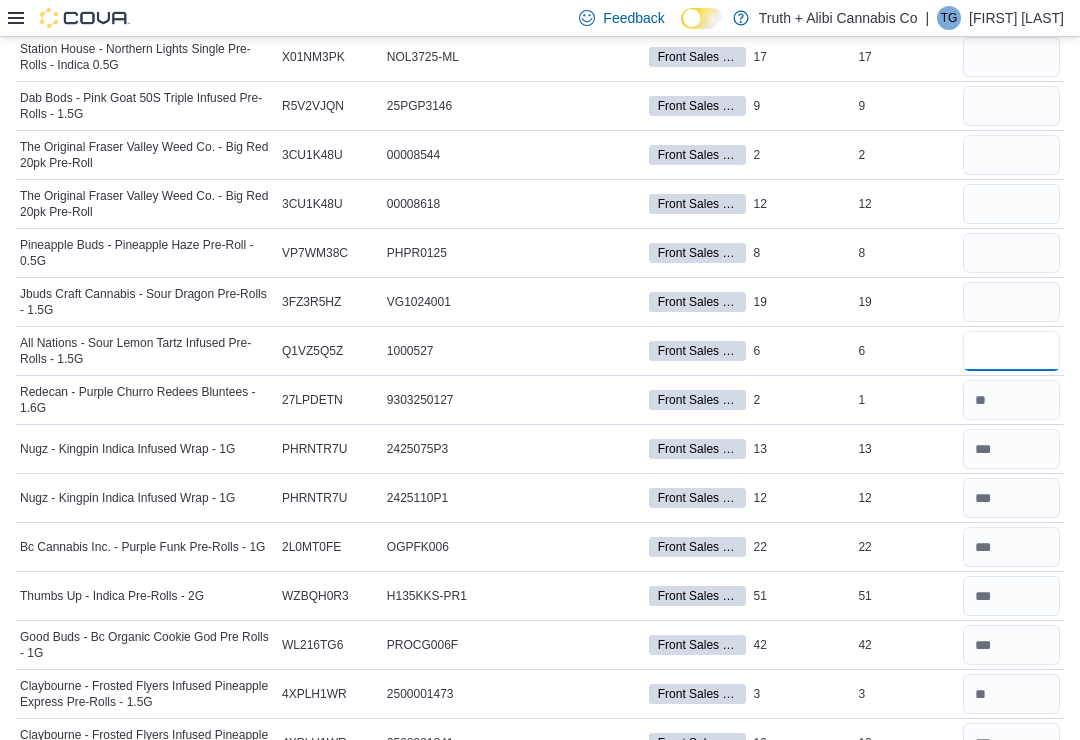 scroll, scrollTop: 3202, scrollLeft: 0, axis: vertical 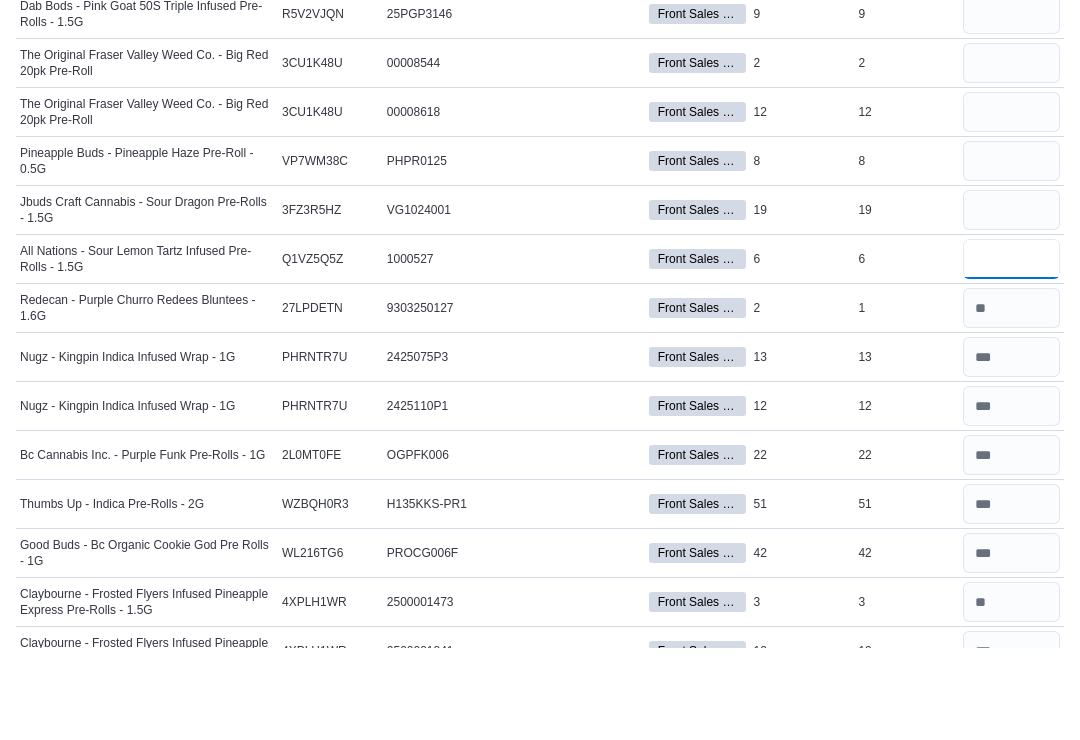 type on "*" 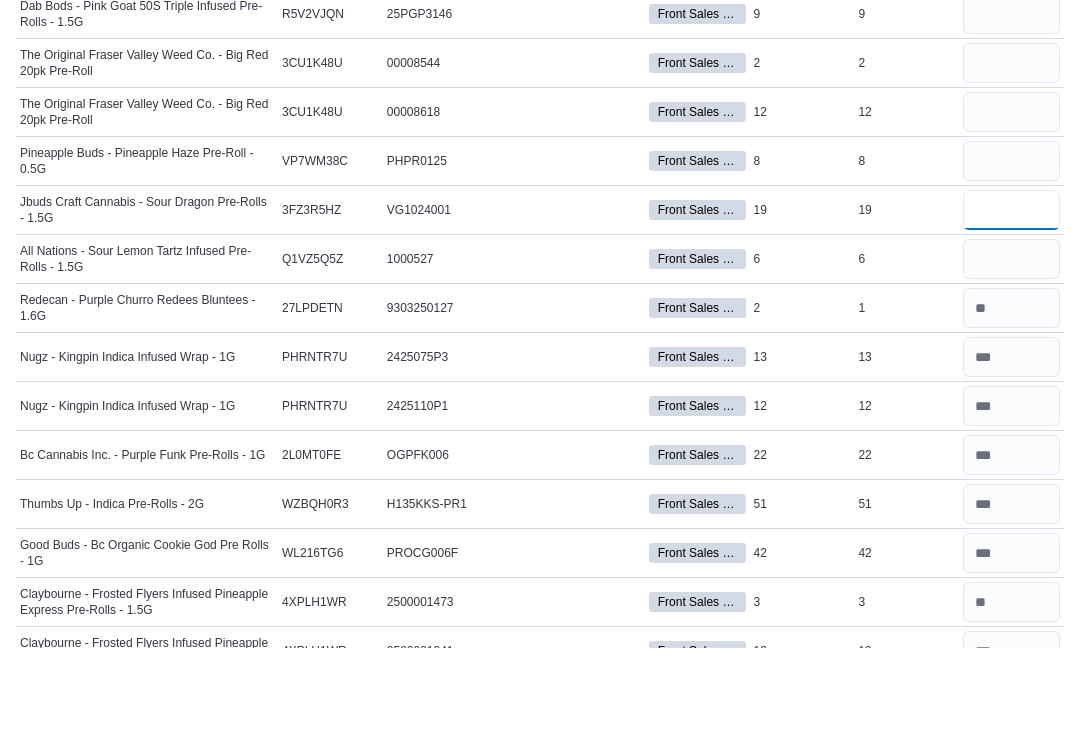 click at bounding box center (1011, 303) 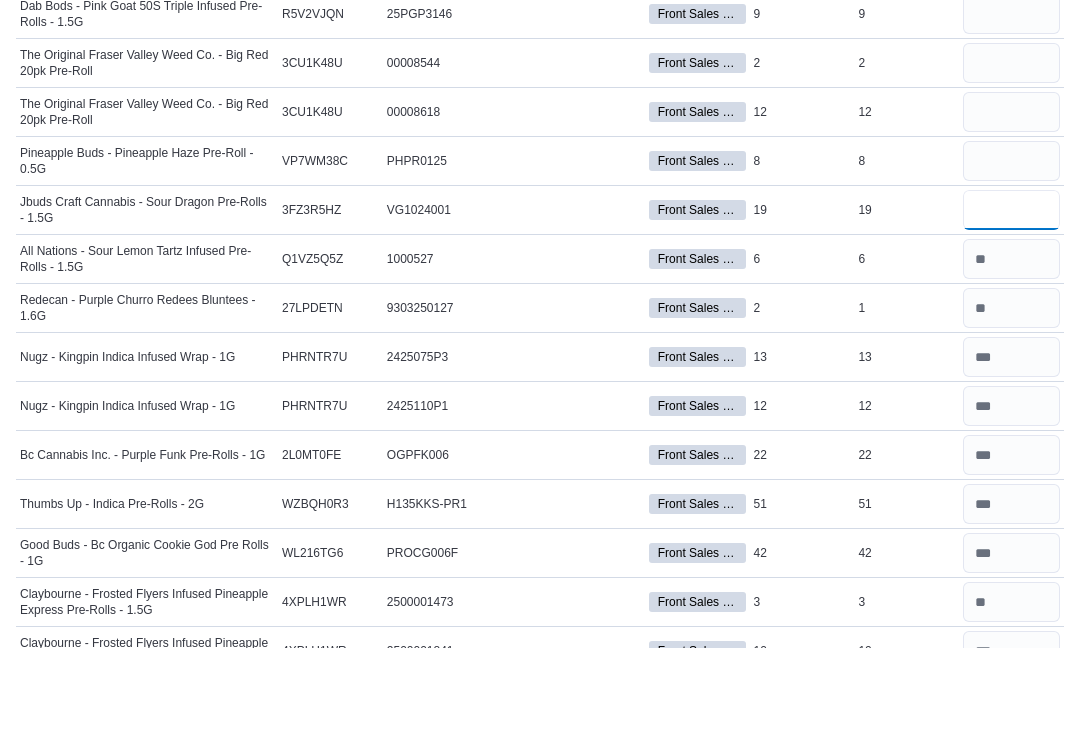 type on "**" 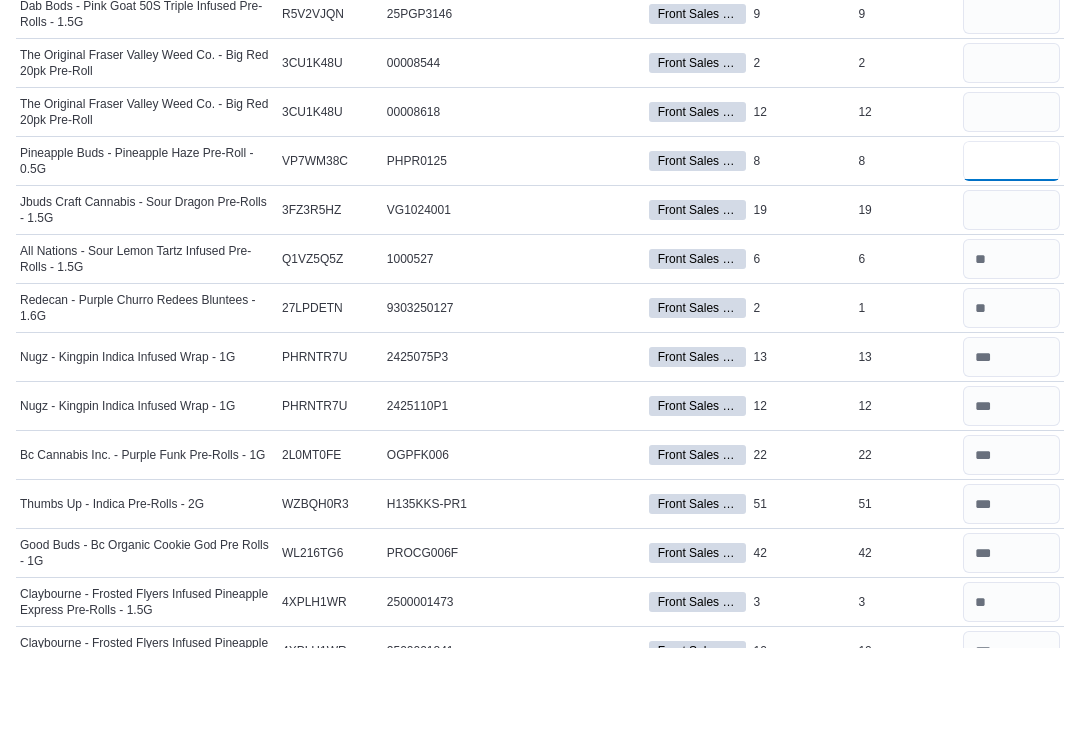 click at bounding box center [1011, 254] 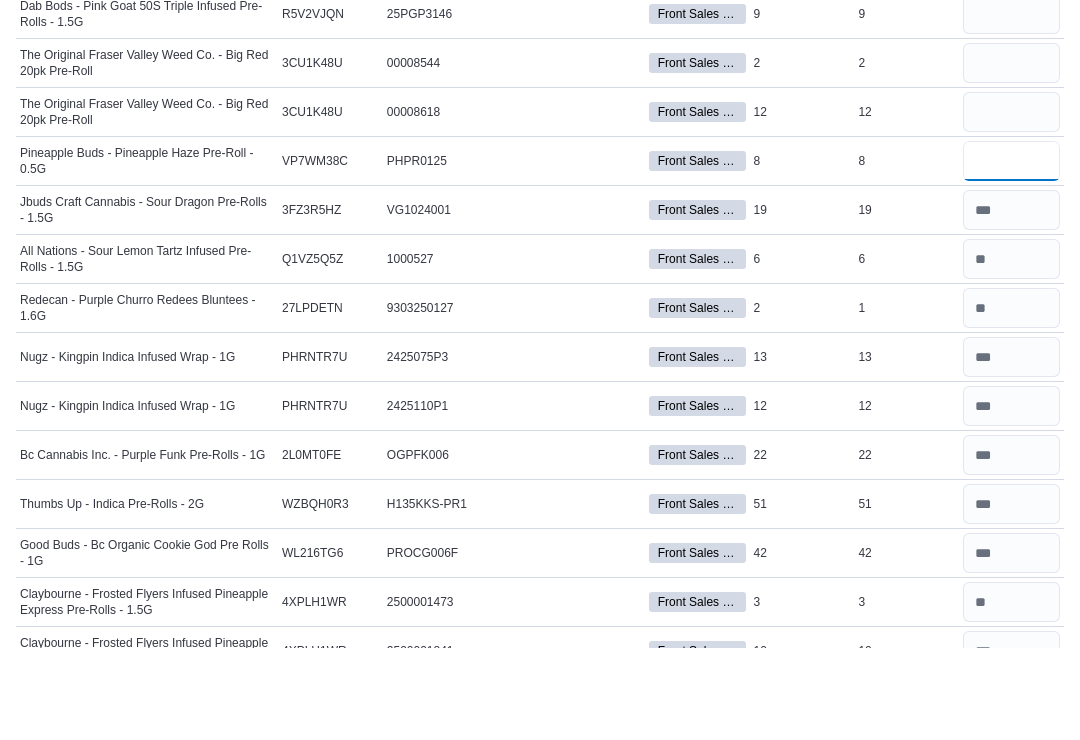type on "*" 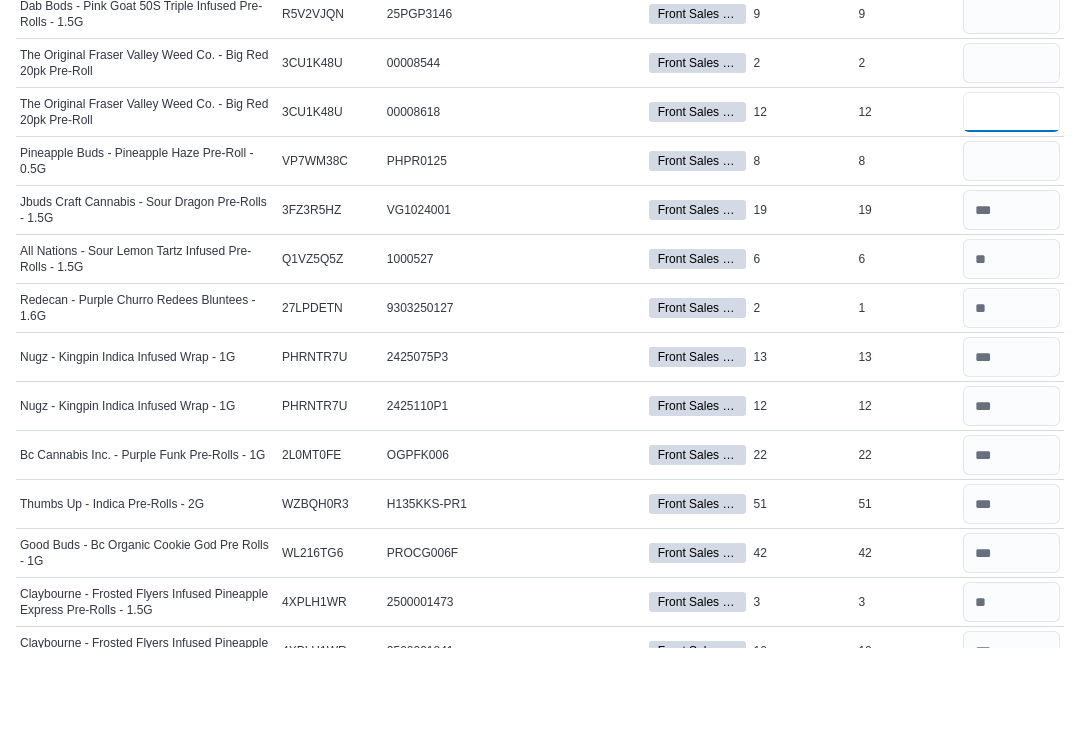 click at bounding box center (1011, 205) 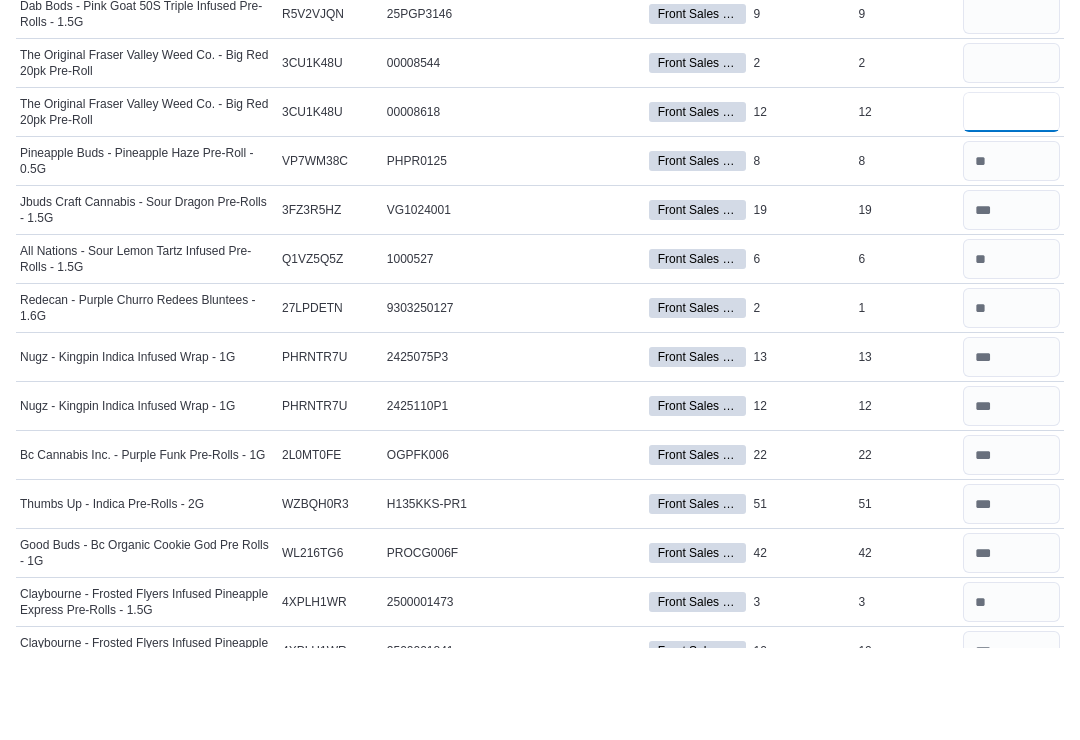 type on "**" 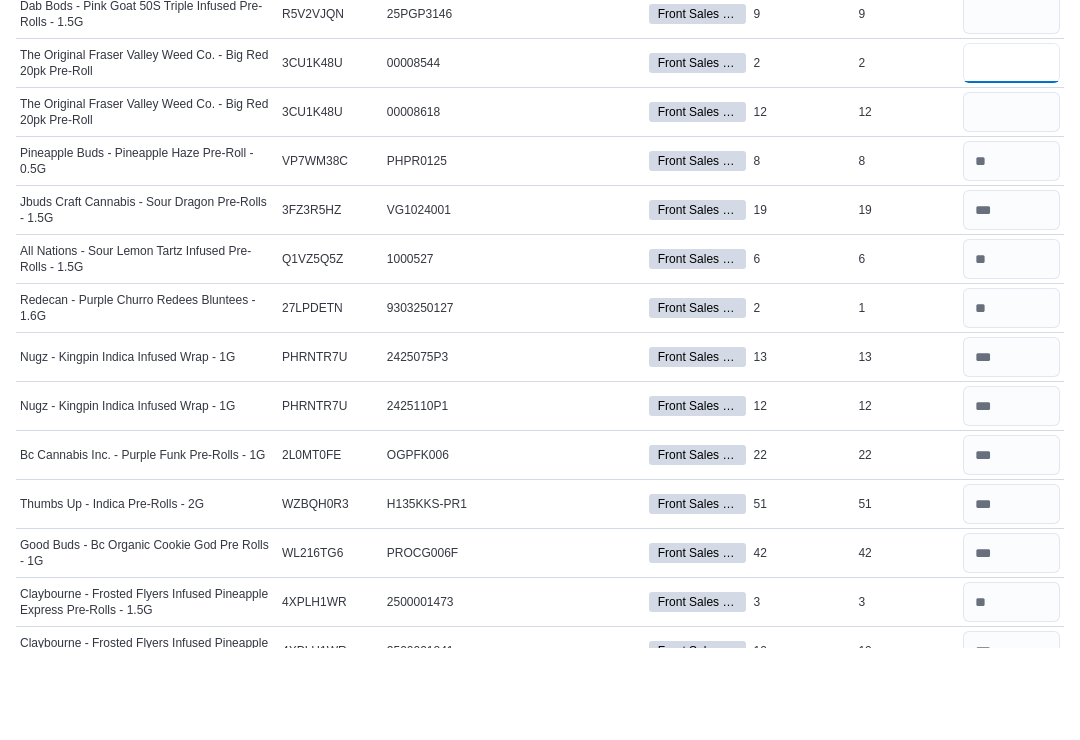 click at bounding box center (1011, 156) 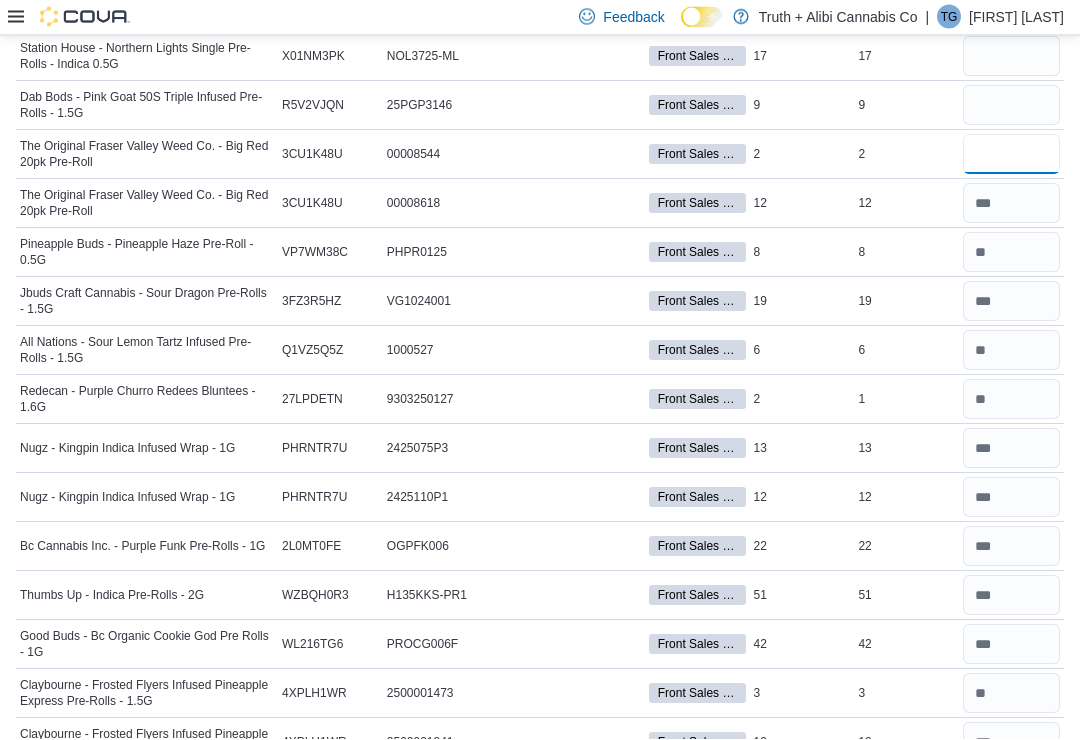 scroll, scrollTop: 3198, scrollLeft: 0, axis: vertical 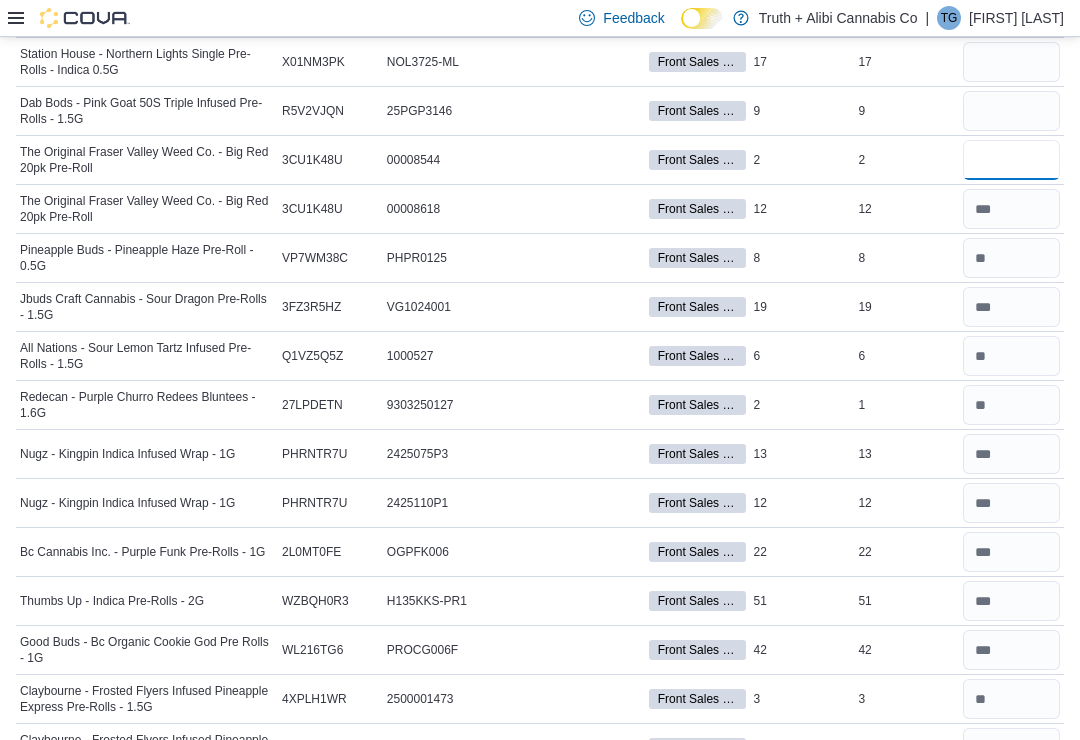 type on "*" 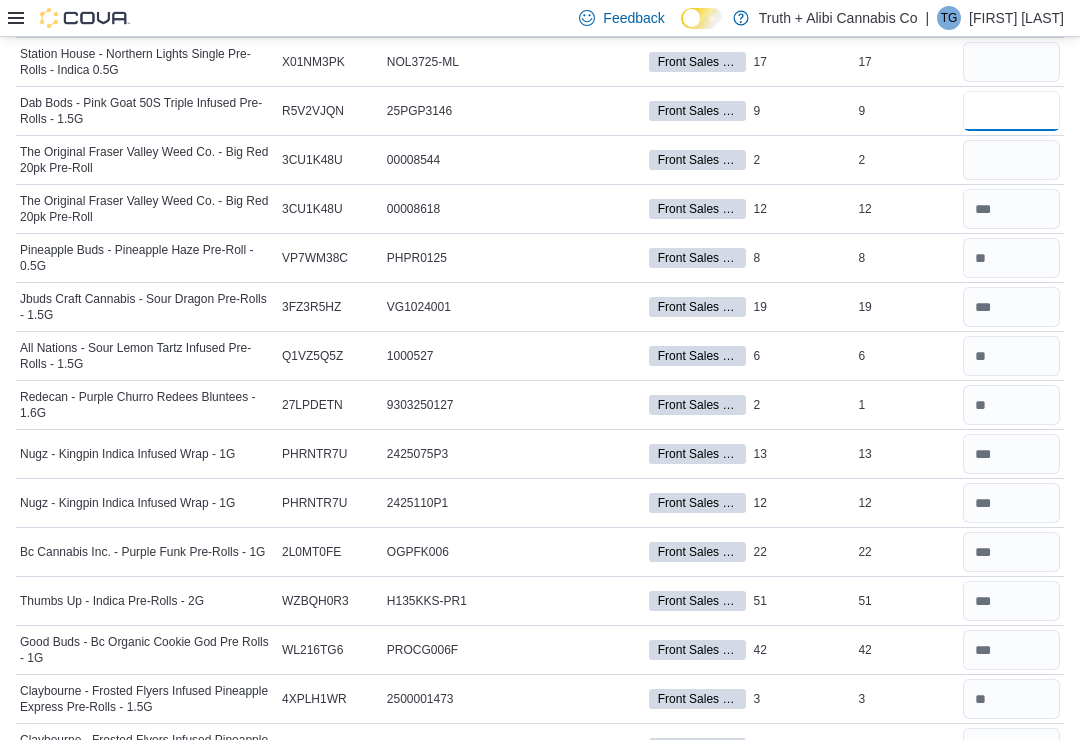 click at bounding box center (1011, 111) 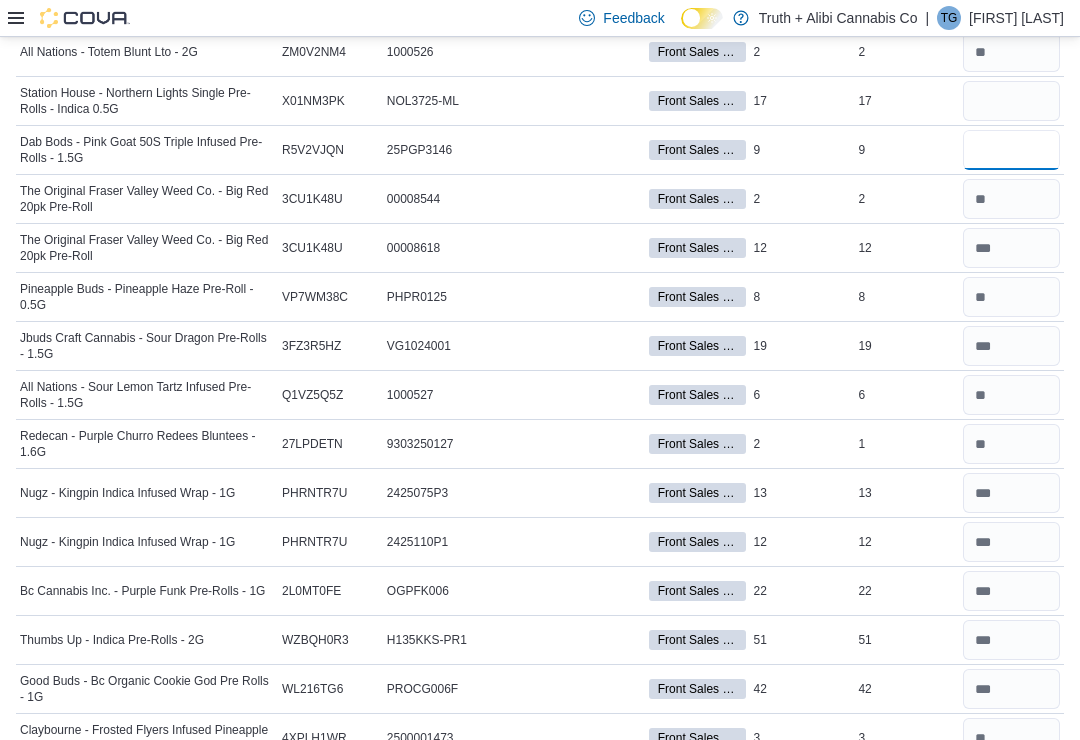 scroll, scrollTop: 3128, scrollLeft: 0, axis: vertical 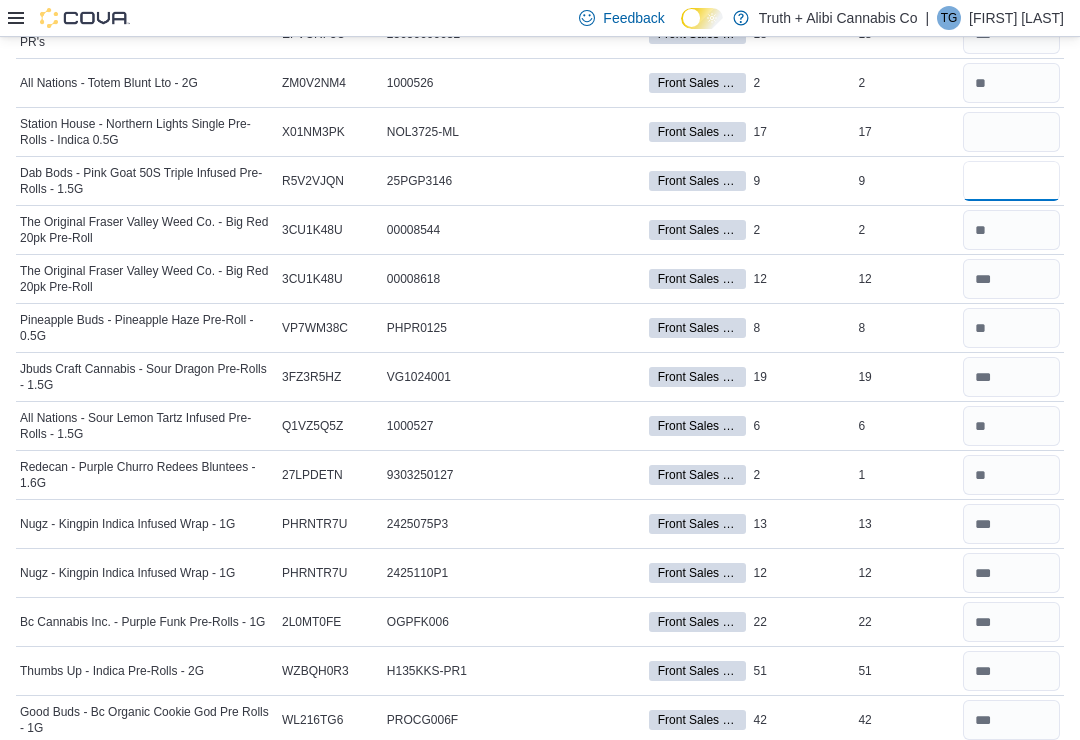 type on "*" 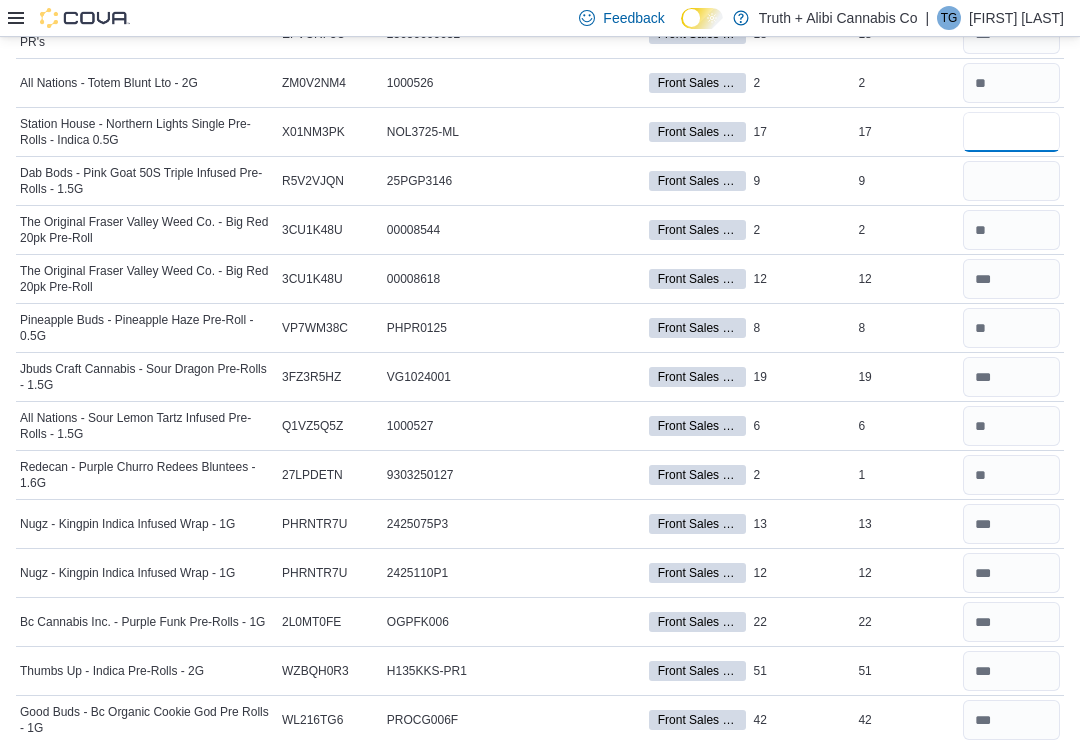 click at bounding box center [1011, 132] 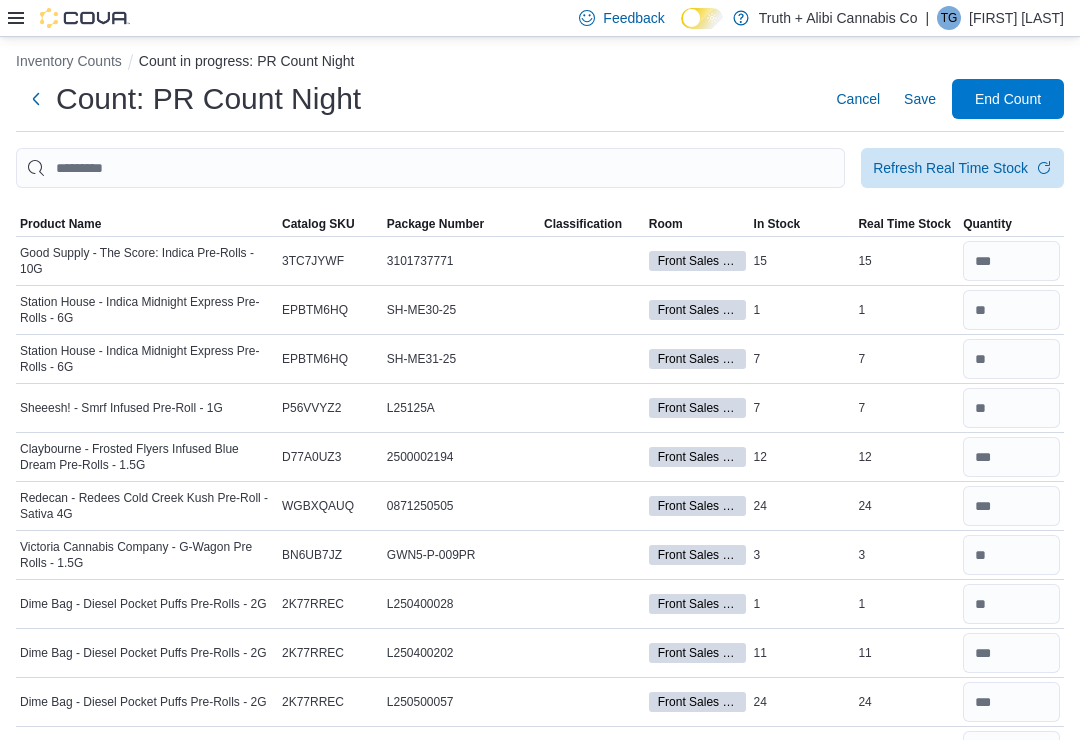 scroll, scrollTop: 0, scrollLeft: 0, axis: both 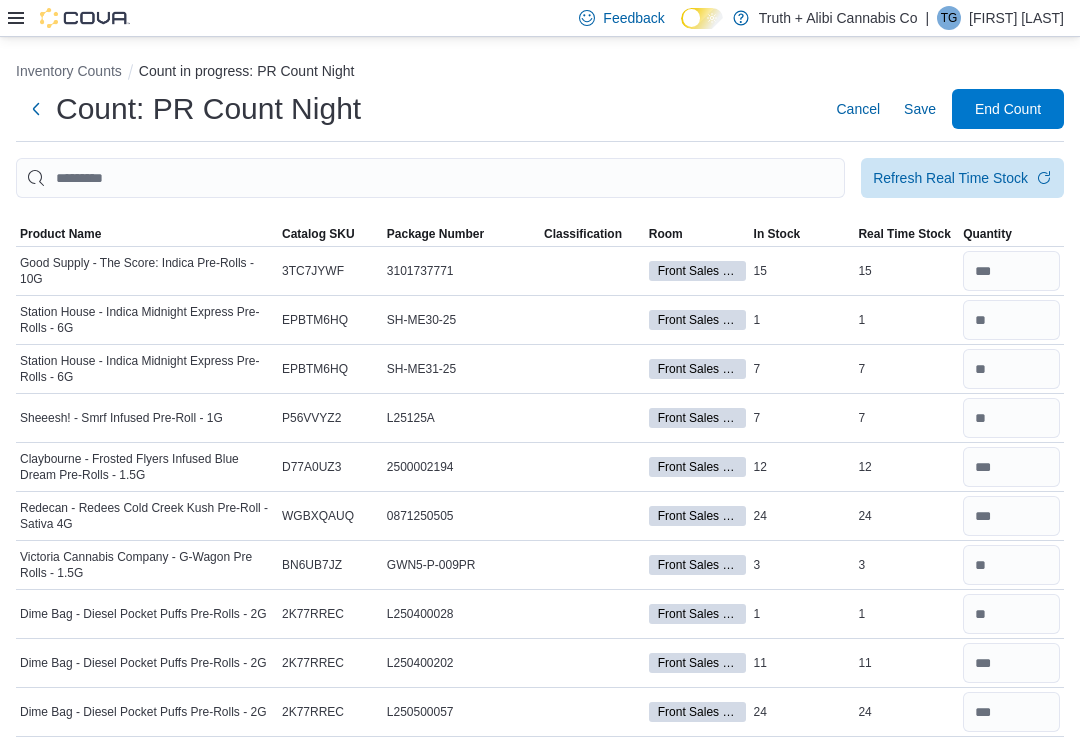 type on "**" 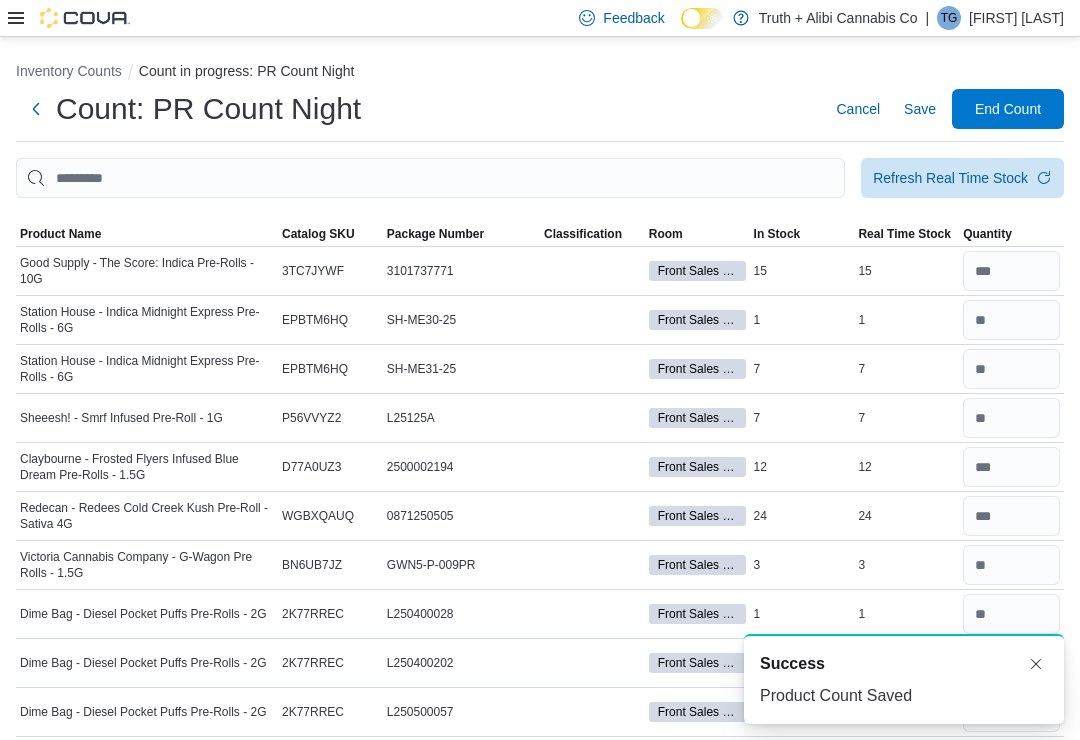 scroll, scrollTop: 592, scrollLeft: 0, axis: vertical 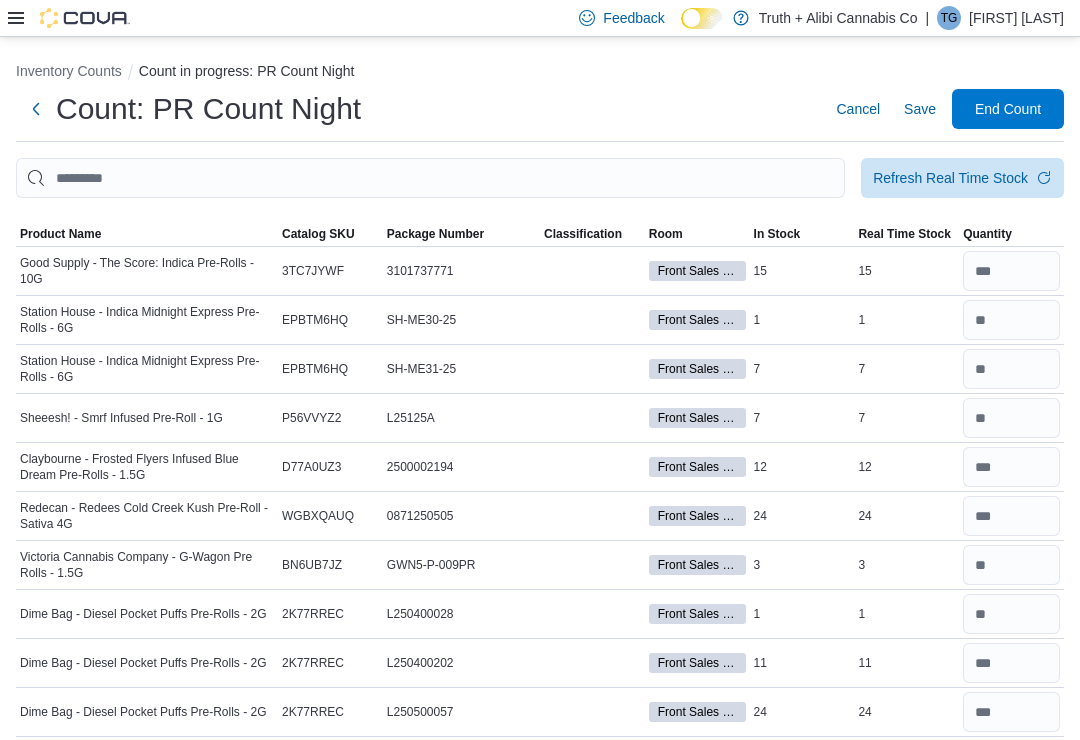 click on "End Count" at bounding box center (1008, 109) 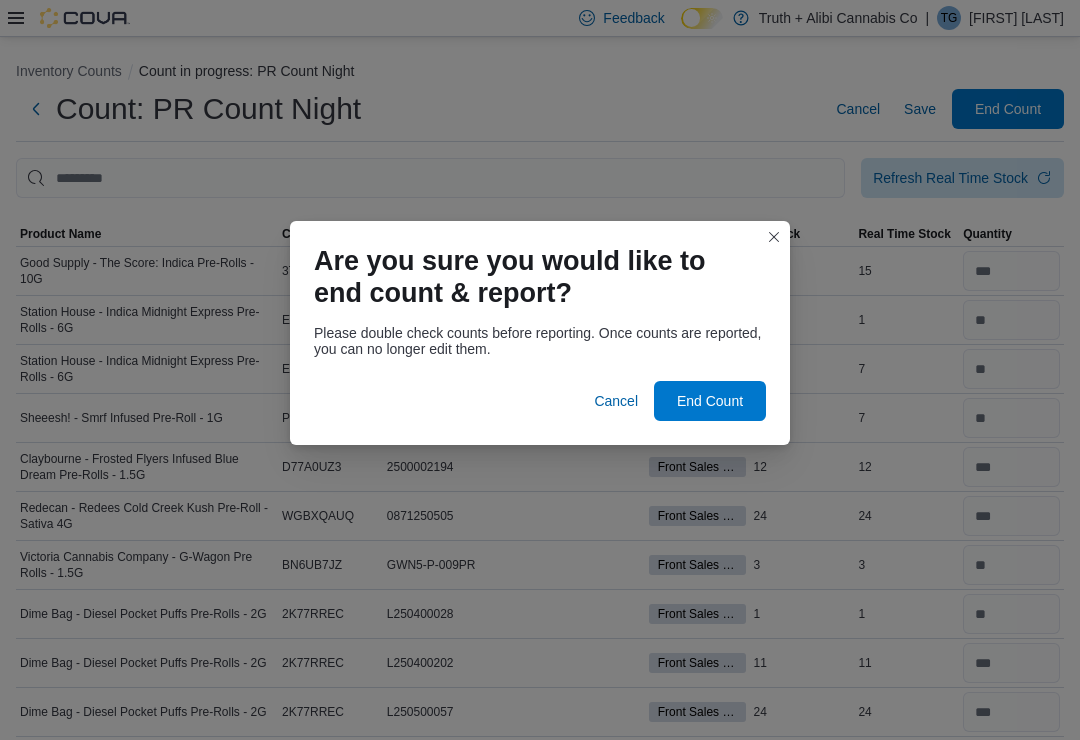 click on "End Count" at bounding box center [710, 401] 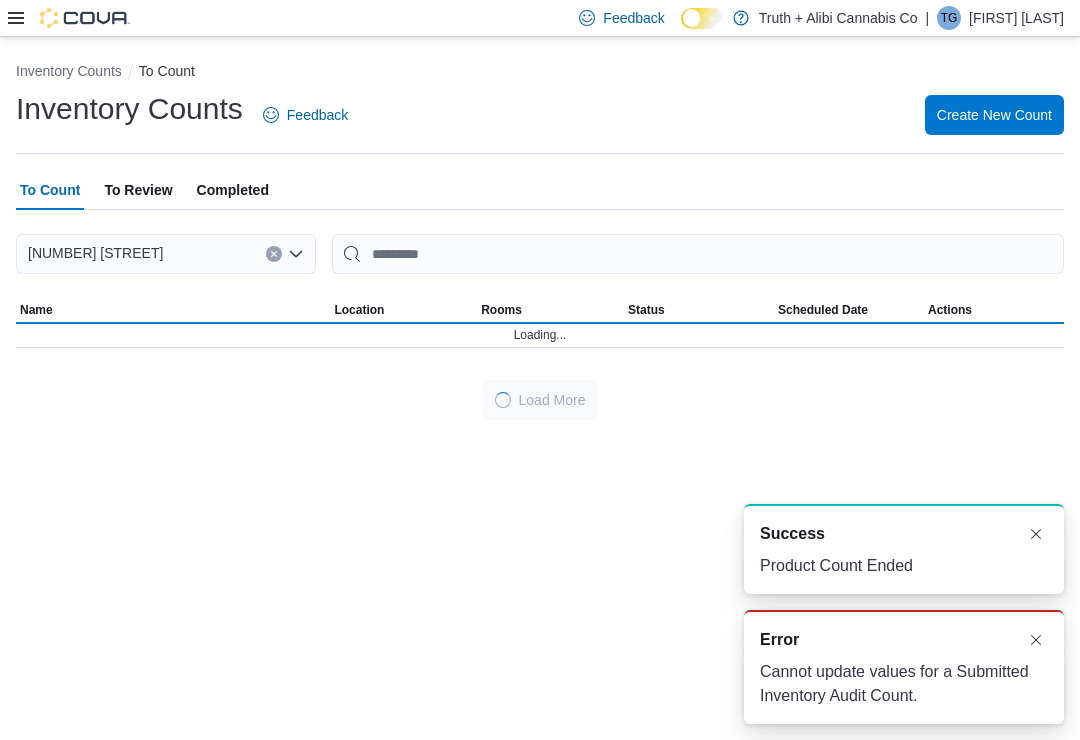 scroll, scrollTop: 0, scrollLeft: 0, axis: both 